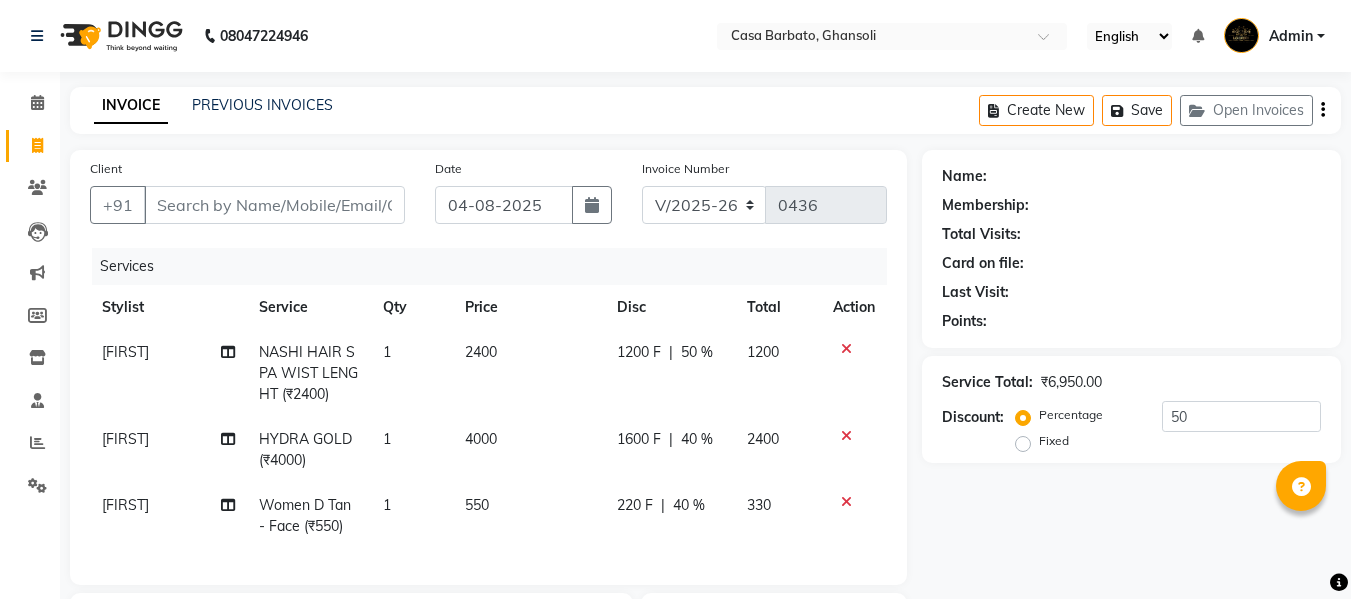 select on "700" 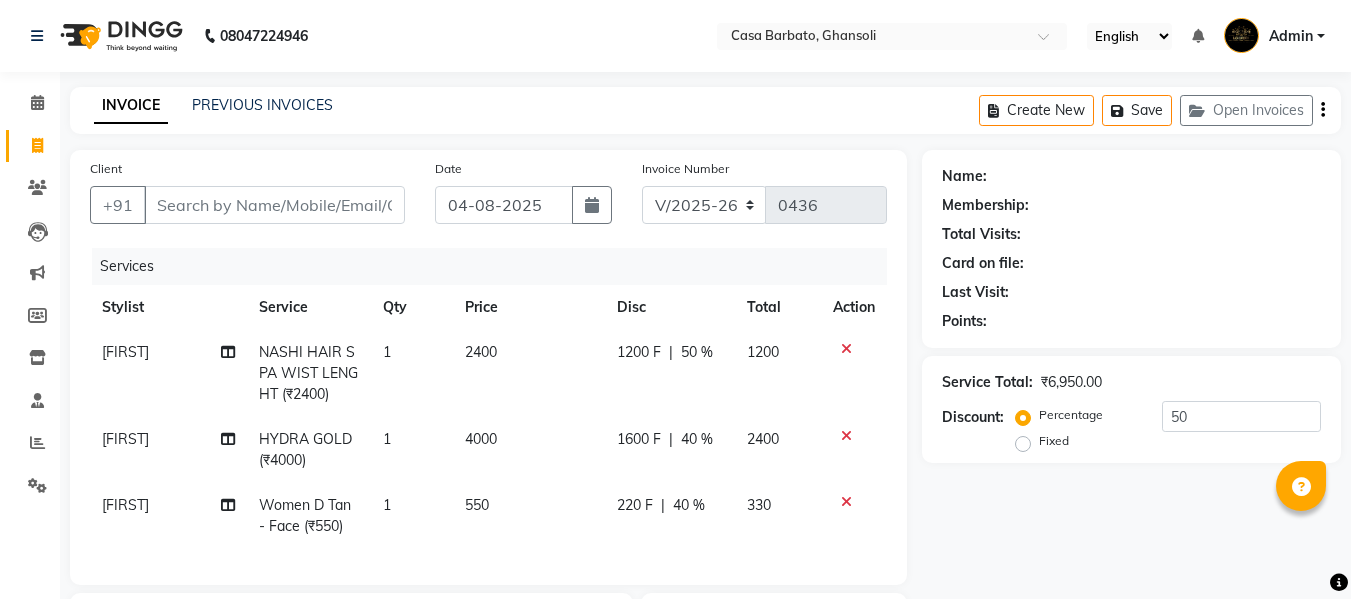 scroll, scrollTop: 0, scrollLeft: 0, axis: both 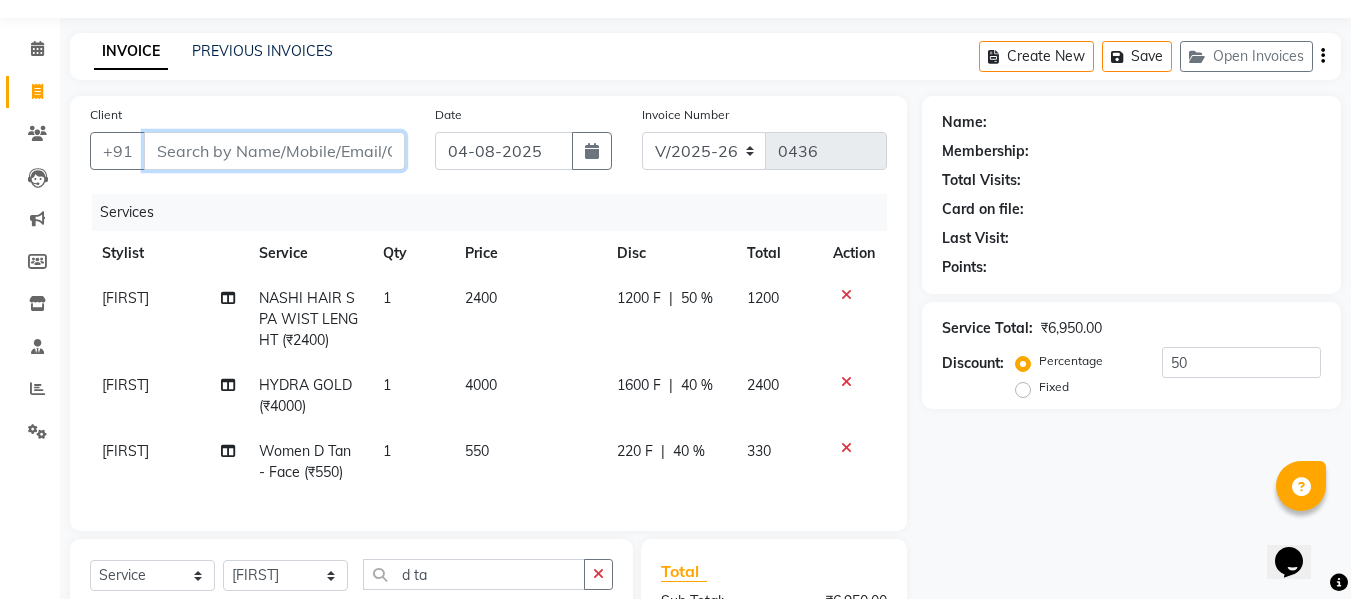 click on "Client" at bounding box center [274, 151] 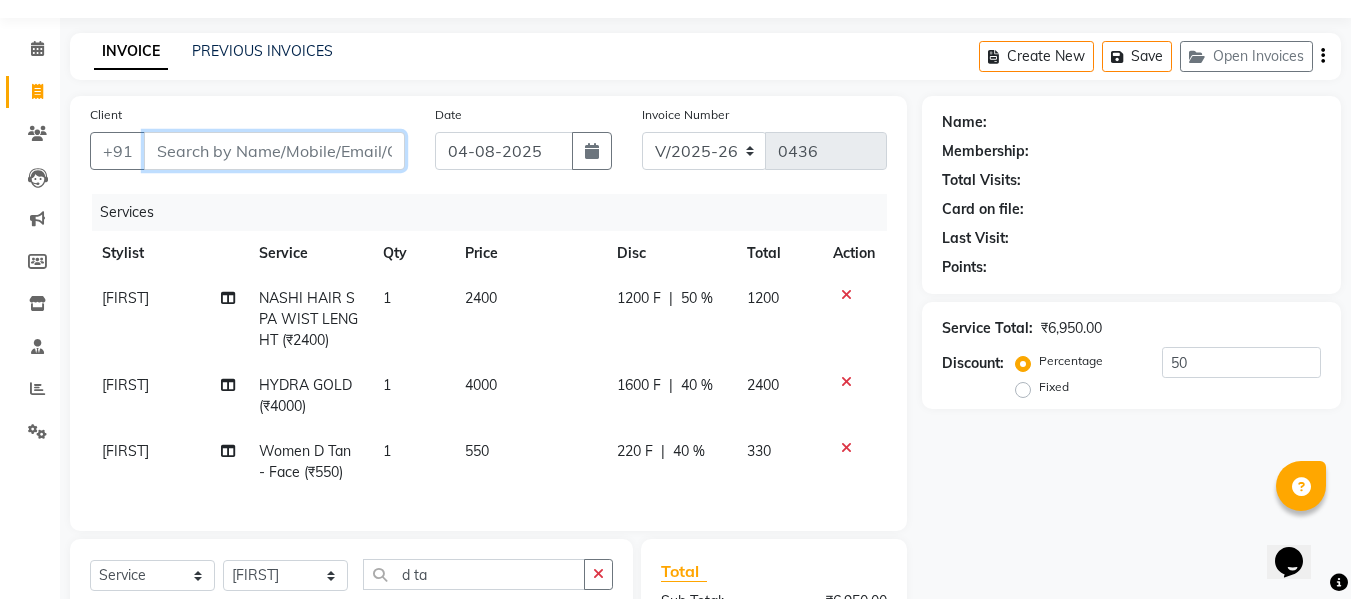 type on "3" 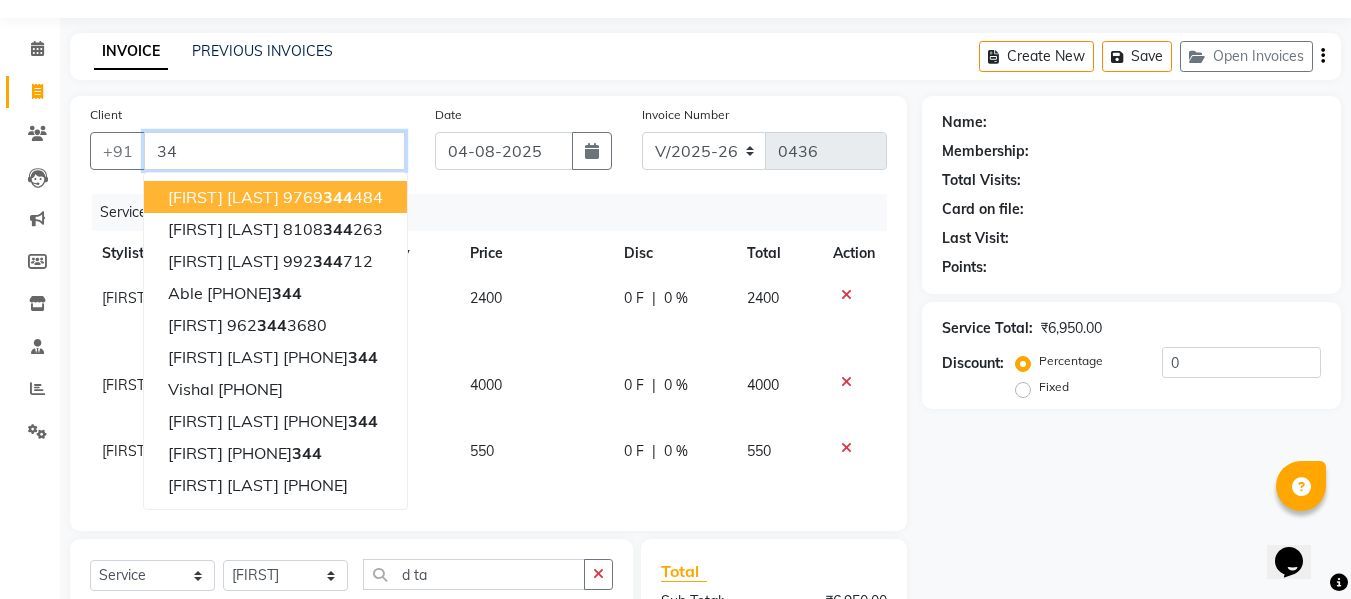type on "3" 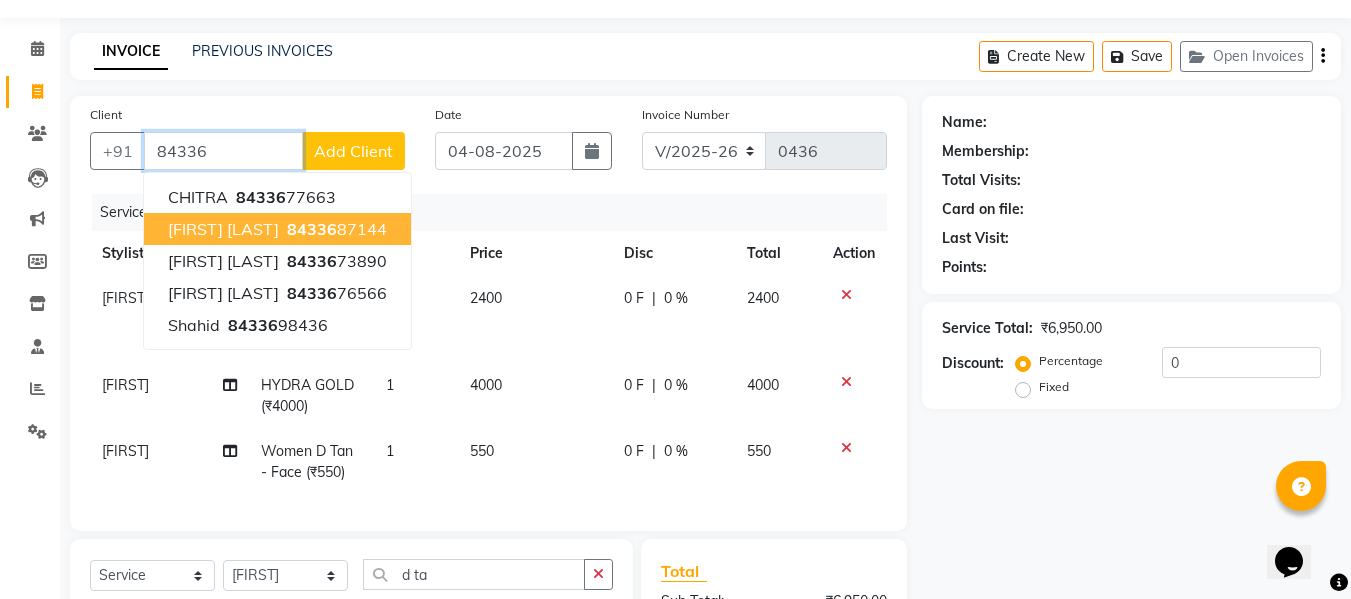 click on "[FIRST]  [LAST] [PHONE]" at bounding box center [277, 229] 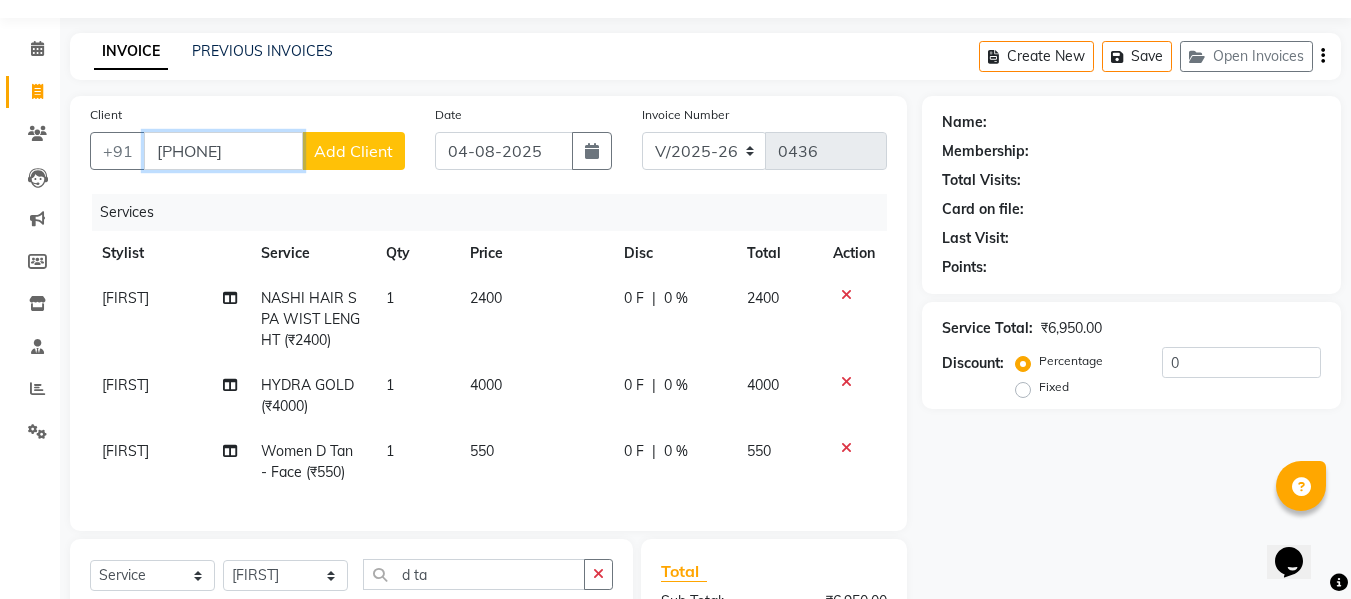 type on "[PHONE]" 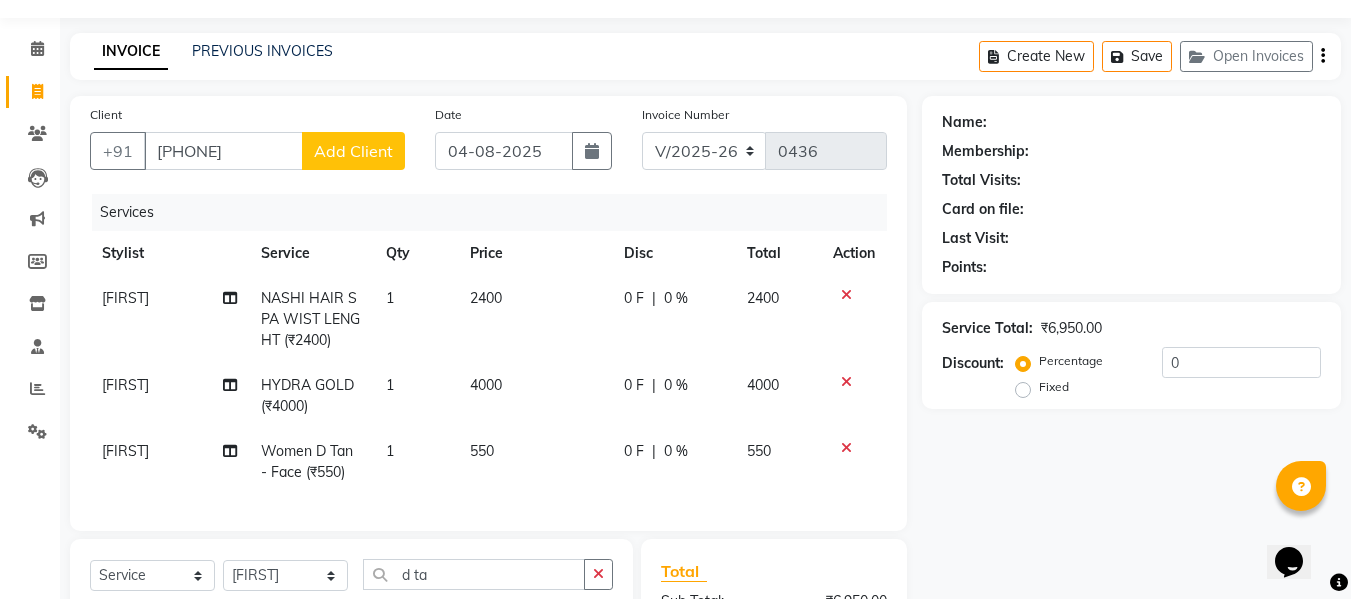 click on "Add Client" 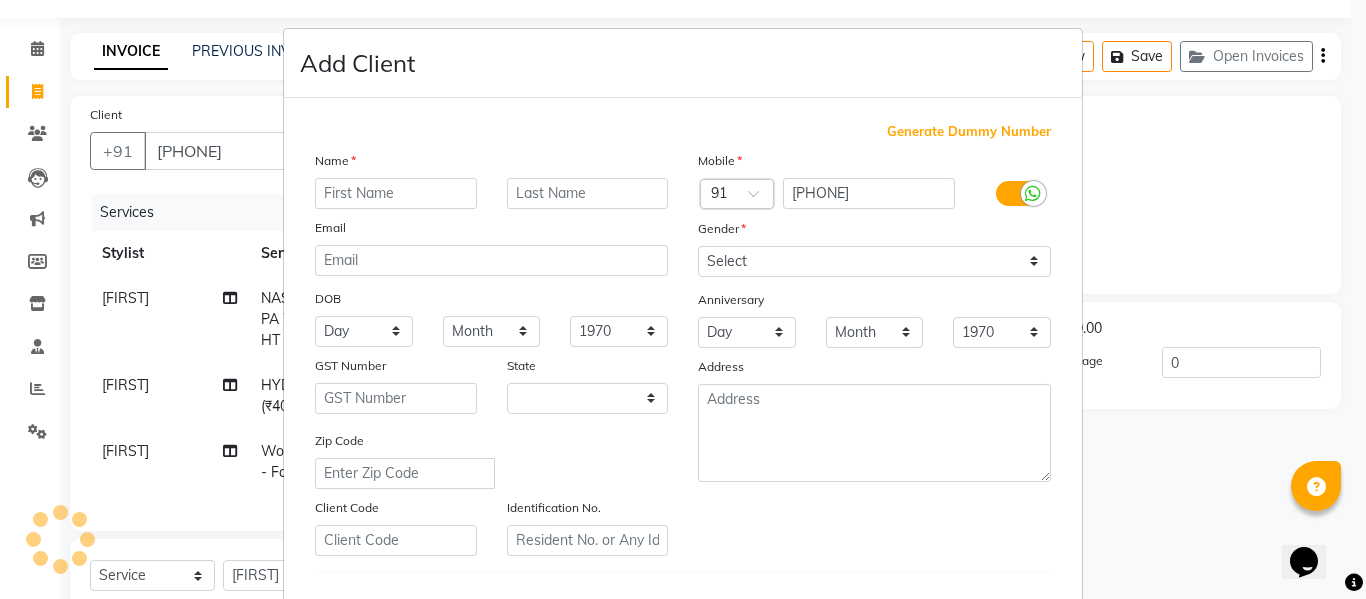 select on "22" 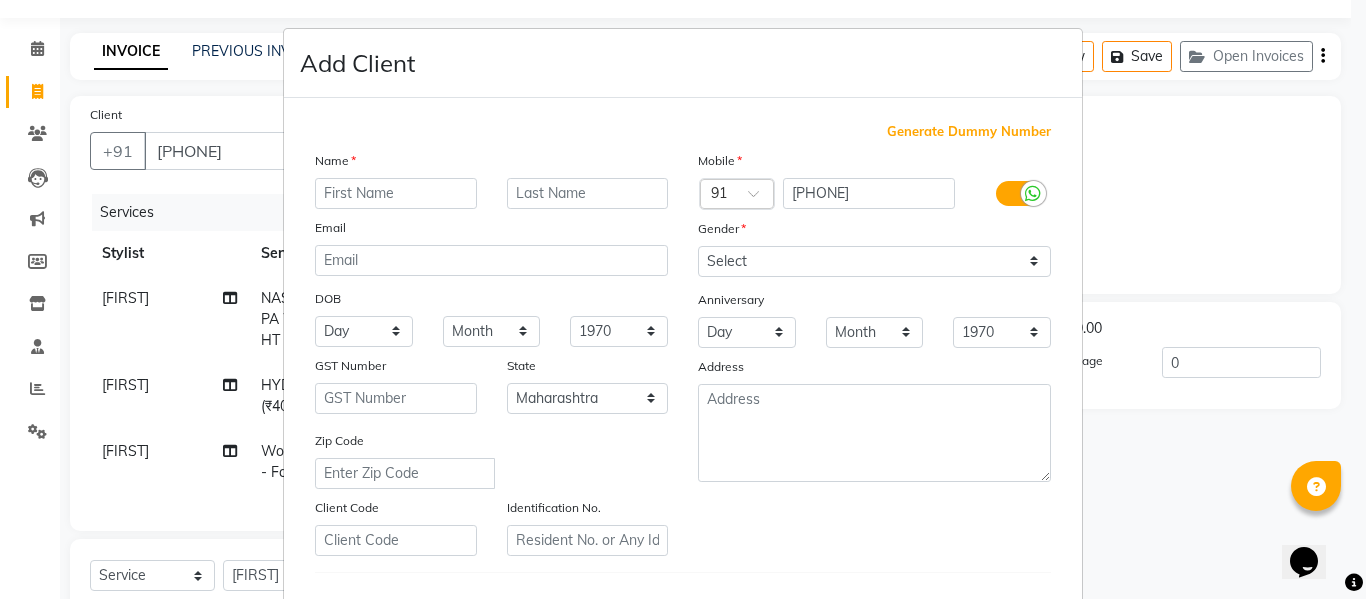 click at bounding box center (396, 193) 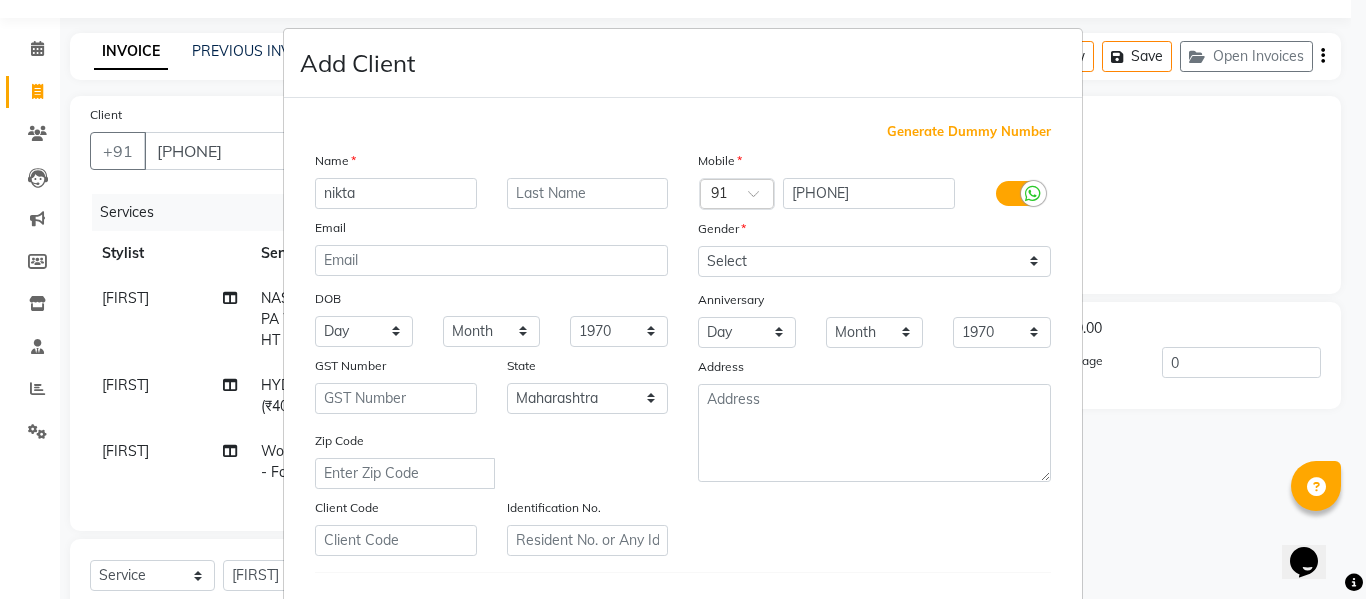 type on "nikta" 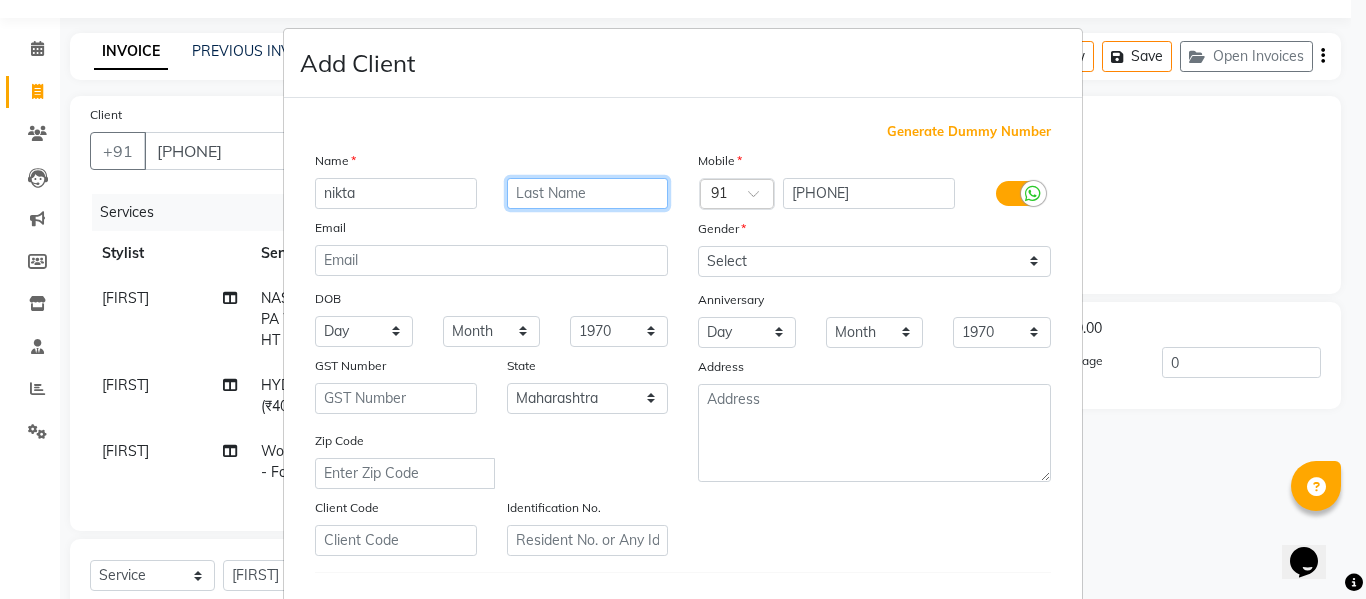 click at bounding box center (588, 193) 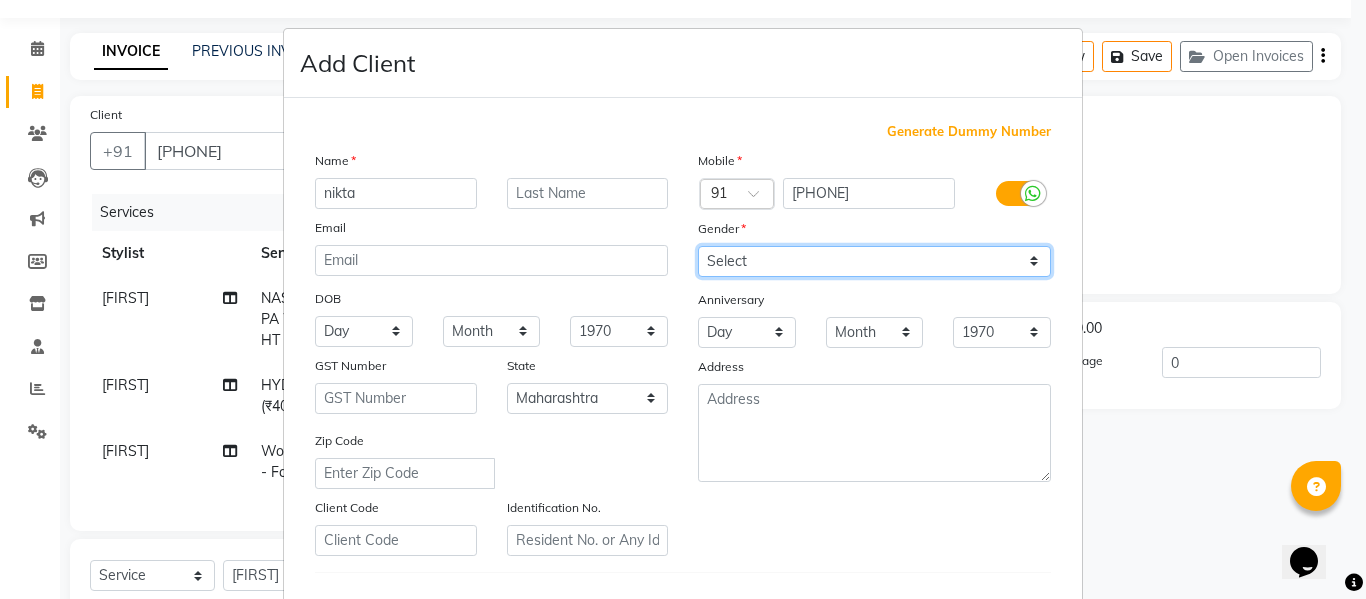 click on "Select Male Female Other Prefer Not To Say" at bounding box center (874, 261) 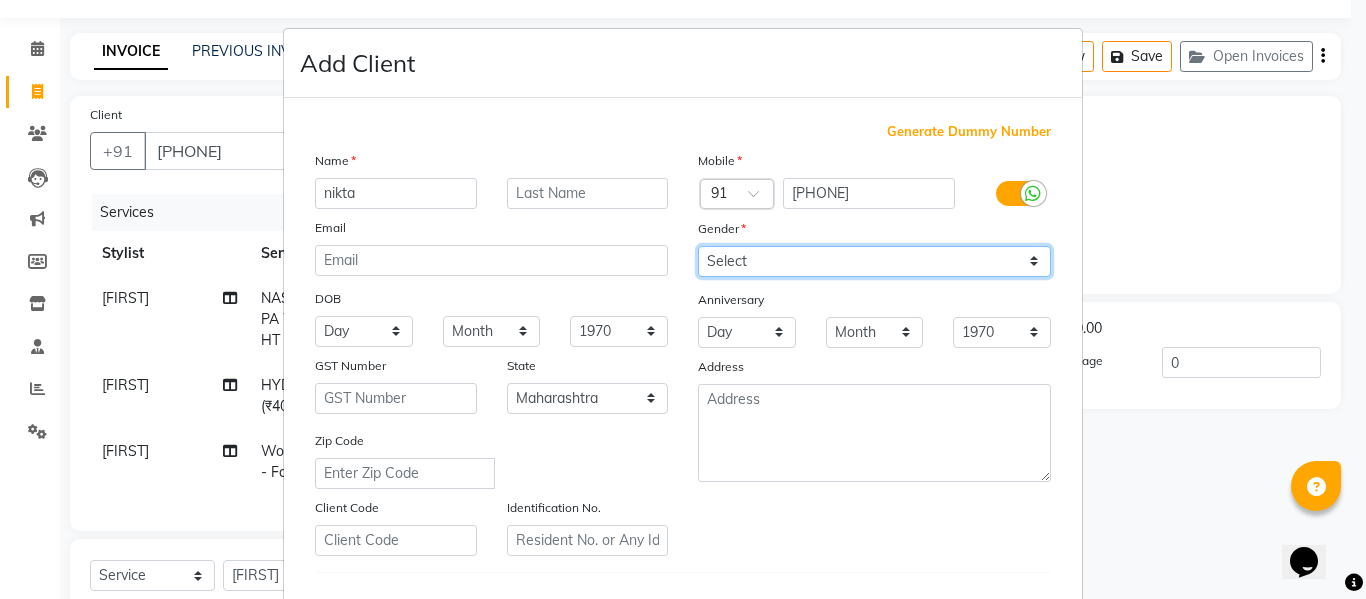 select on "female" 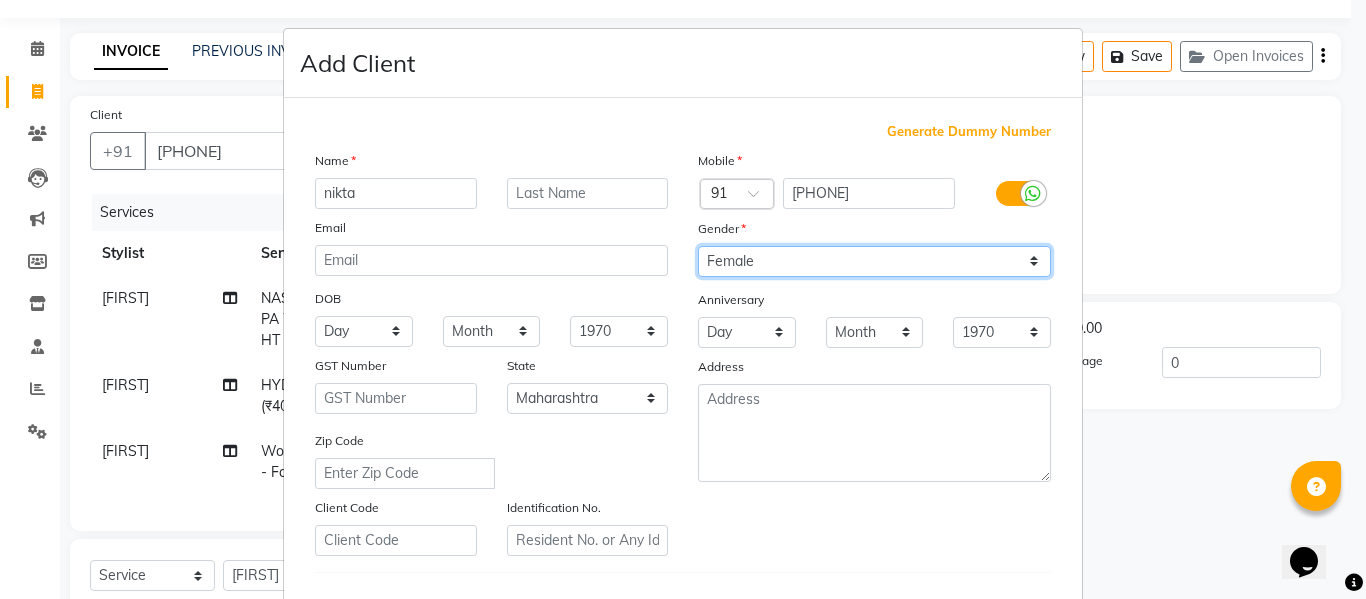 click on "Select Male Female Other Prefer Not To Say" at bounding box center (874, 261) 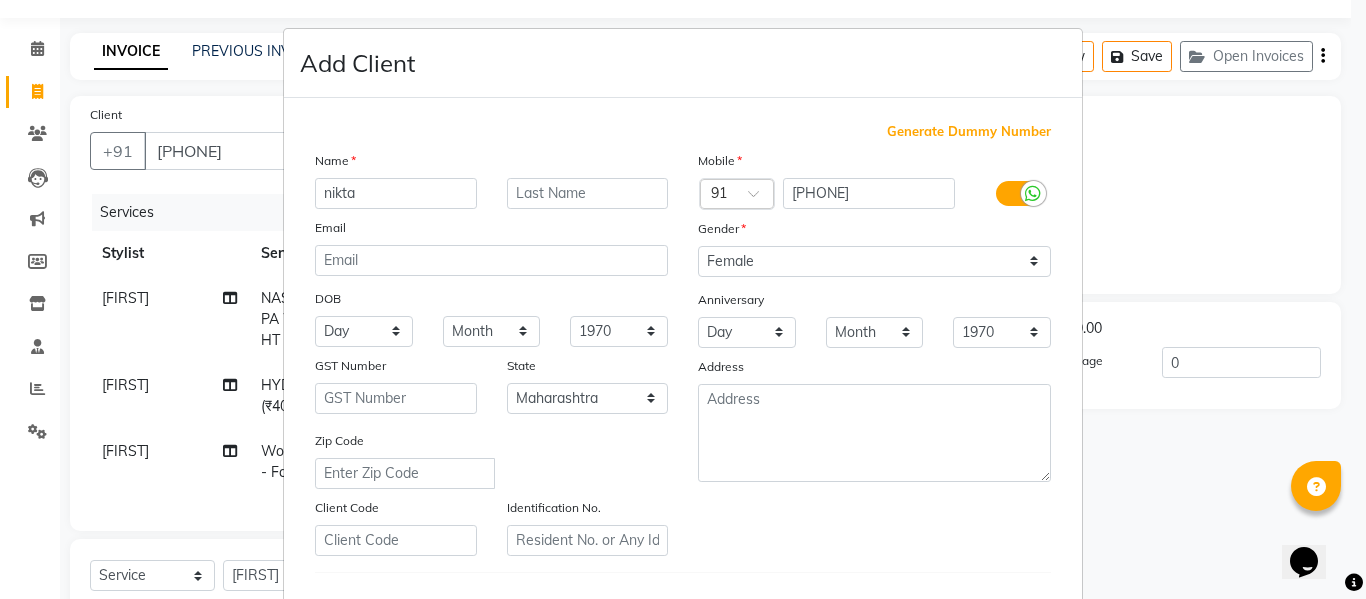 click at bounding box center [1354, 582] 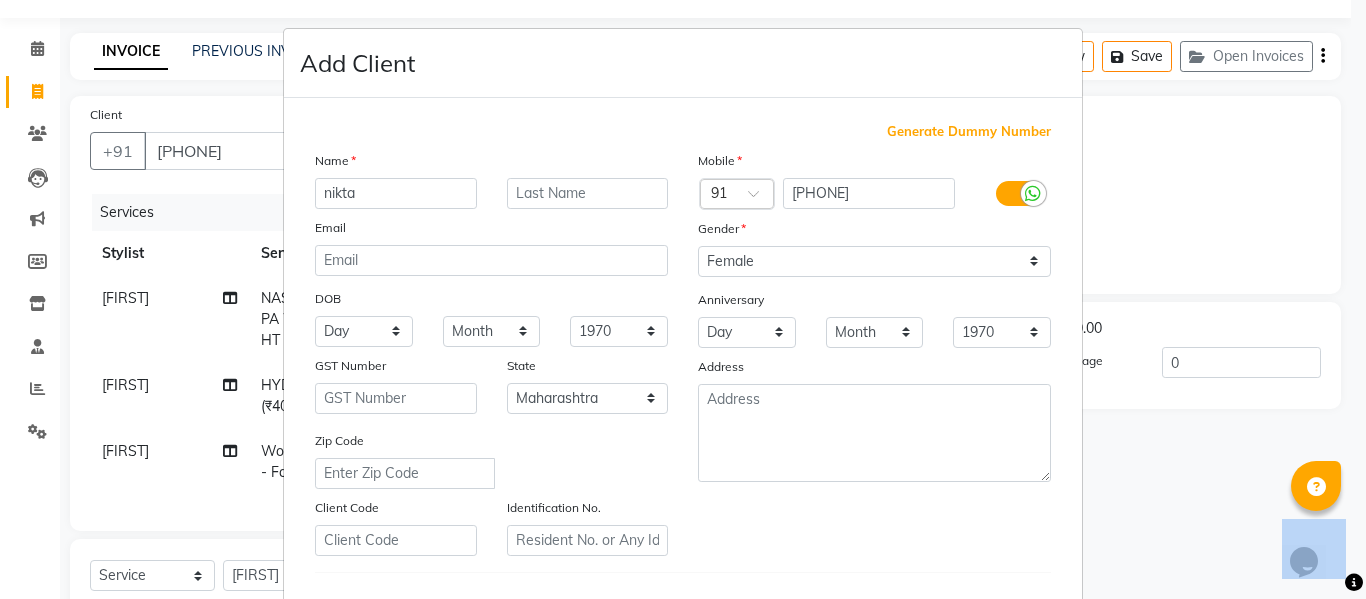 click at bounding box center [1354, 582] 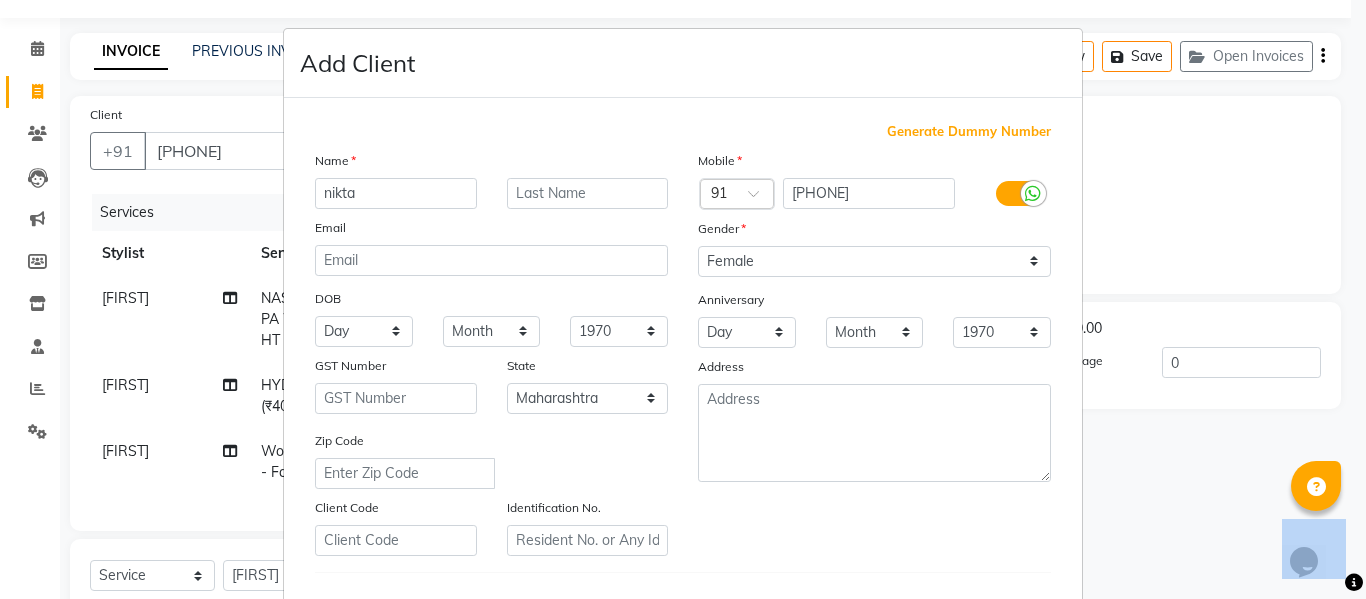 click at bounding box center [1354, 582] 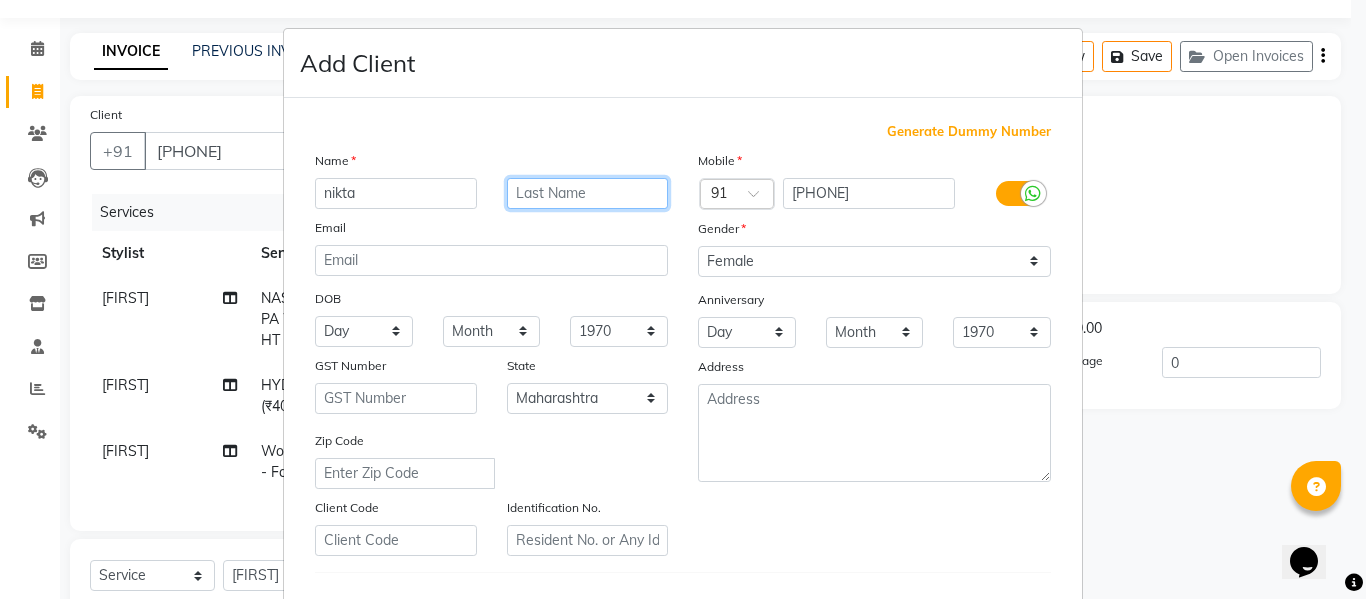 click at bounding box center (588, 193) 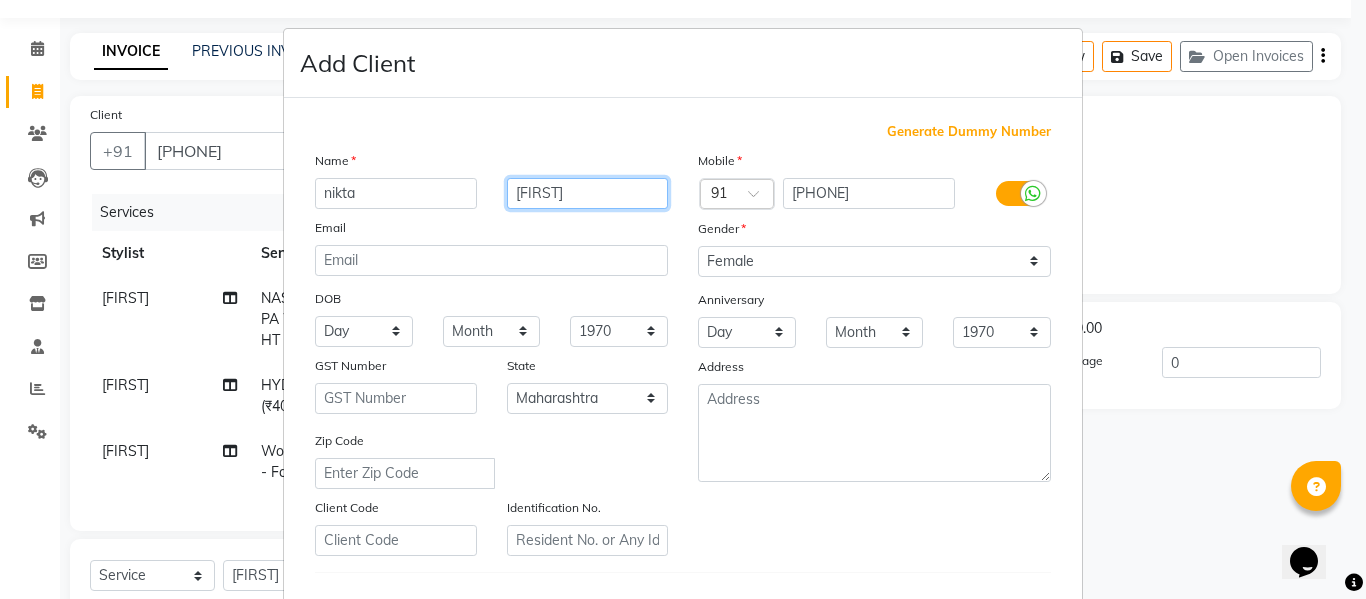 type on "[FIRST]" 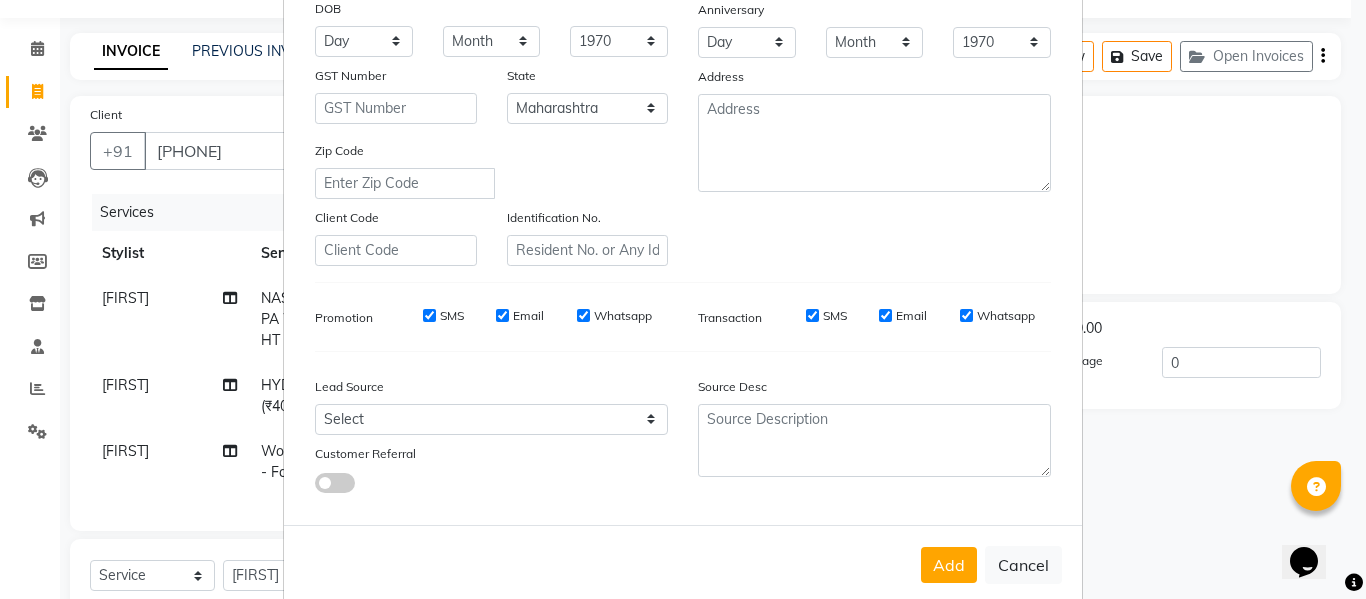 scroll, scrollTop: 324, scrollLeft: 0, axis: vertical 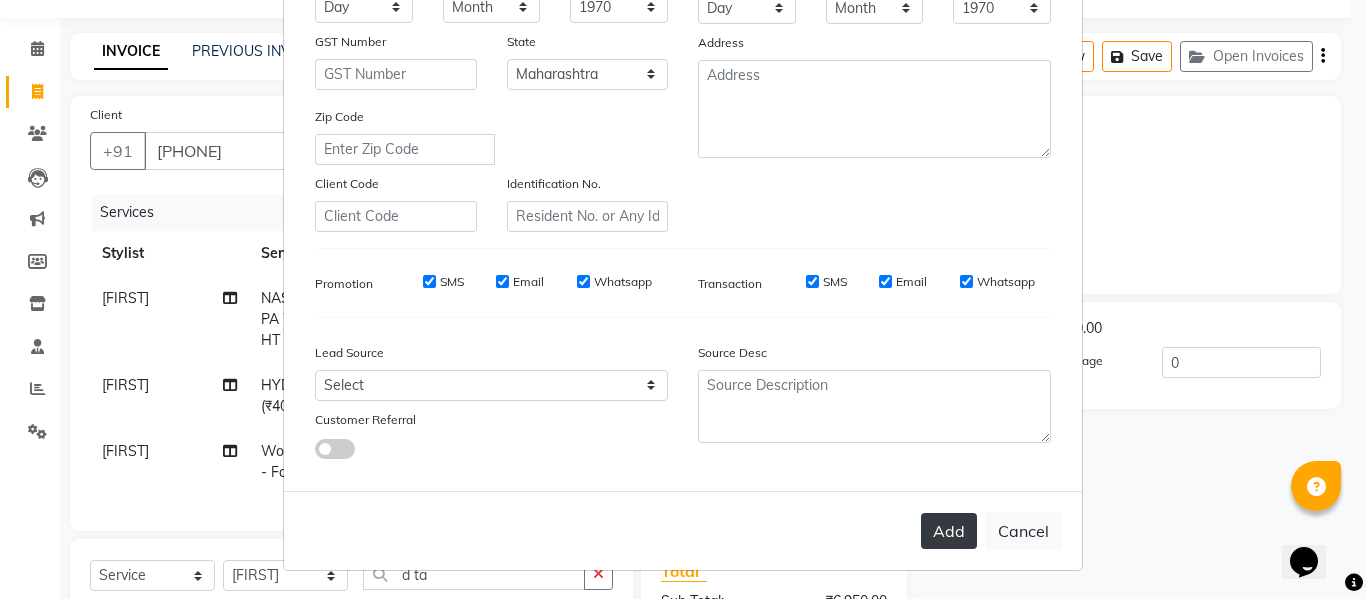 click on "Add" at bounding box center (949, 531) 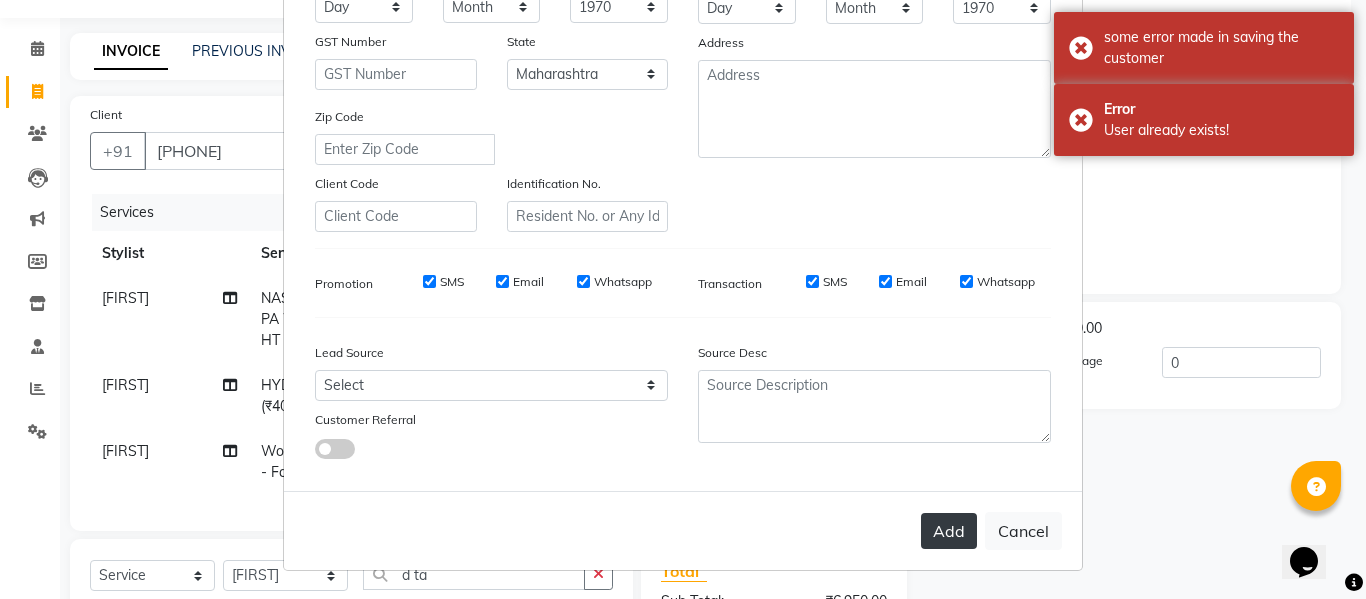 click on "Add" at bounding box center (949, 531) 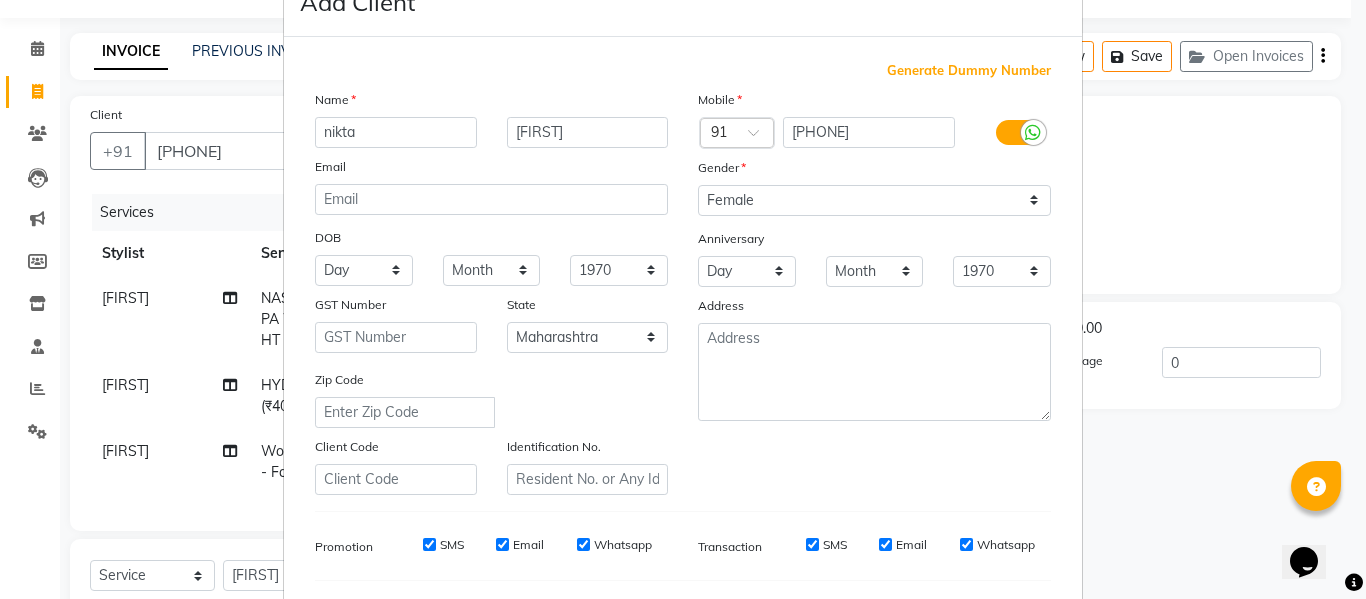 scroll, scrollTop: 44, scrollLeft: 0, axis: vertical 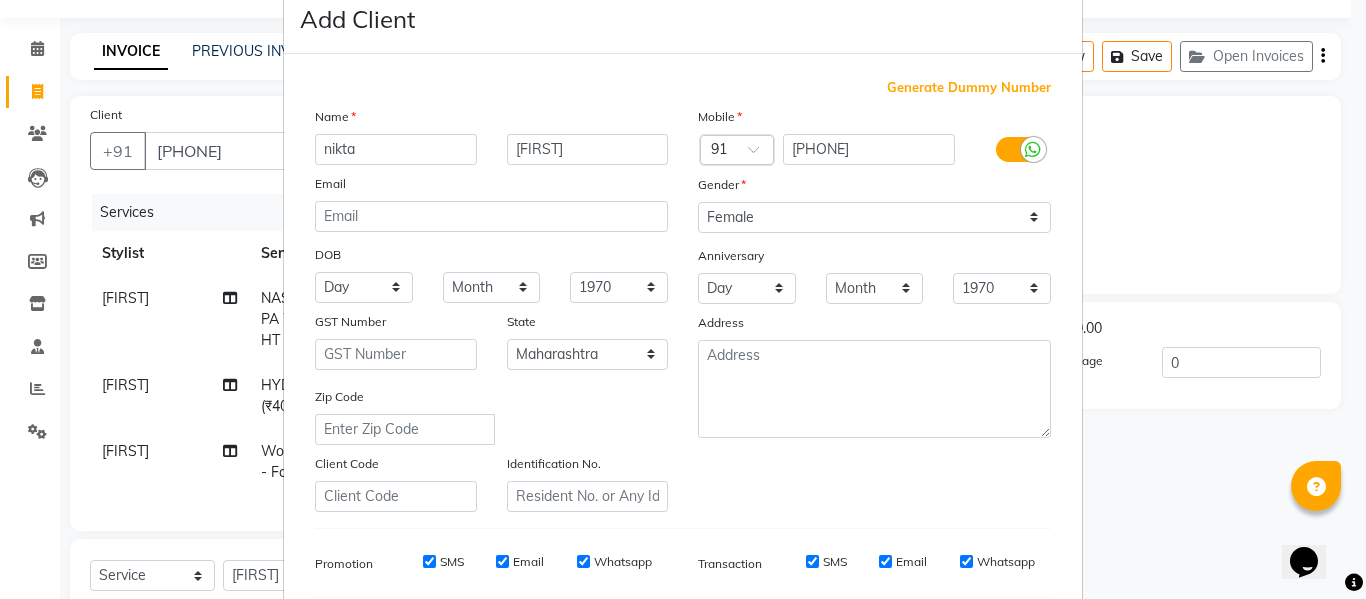 click at bounding box center [1354, 582] 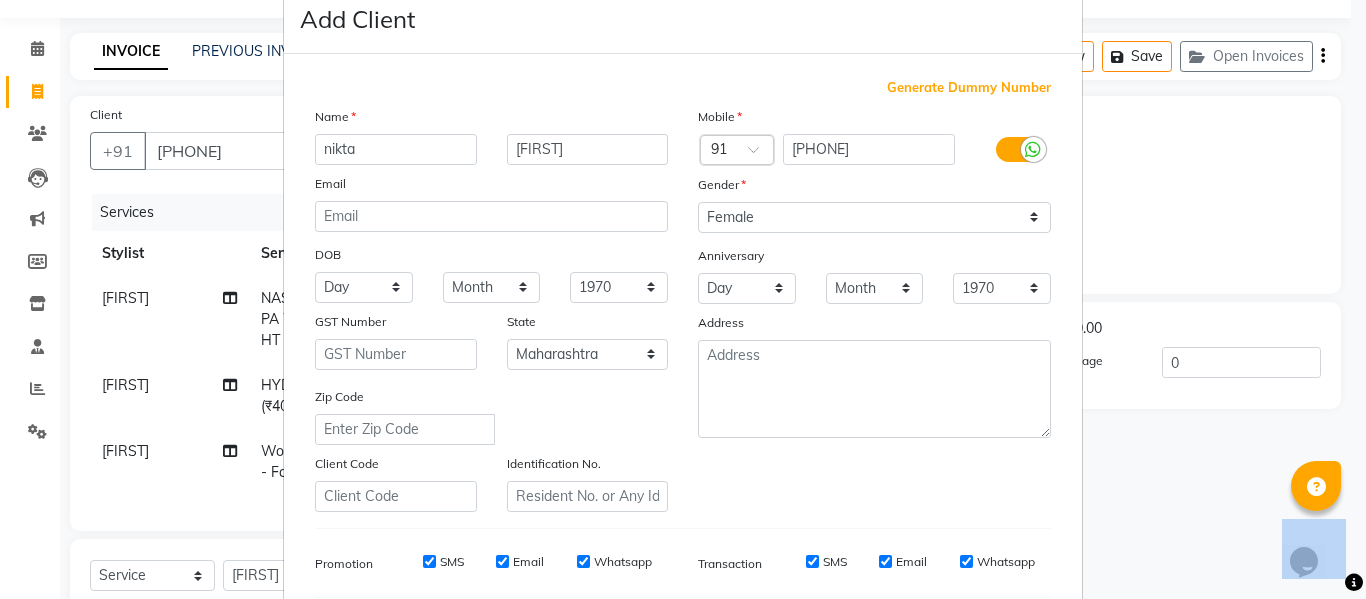 click at bounding box center [1354, 582] 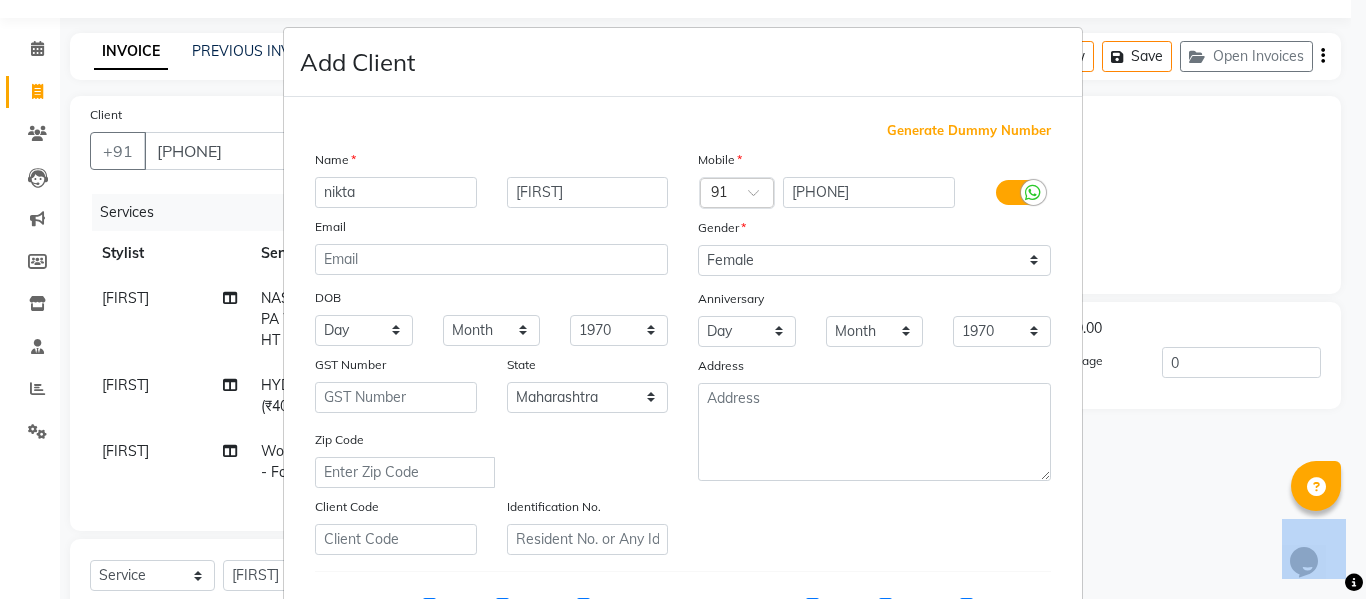 scroll, scrollTop: 0, scrollLeft: 0, axis: both 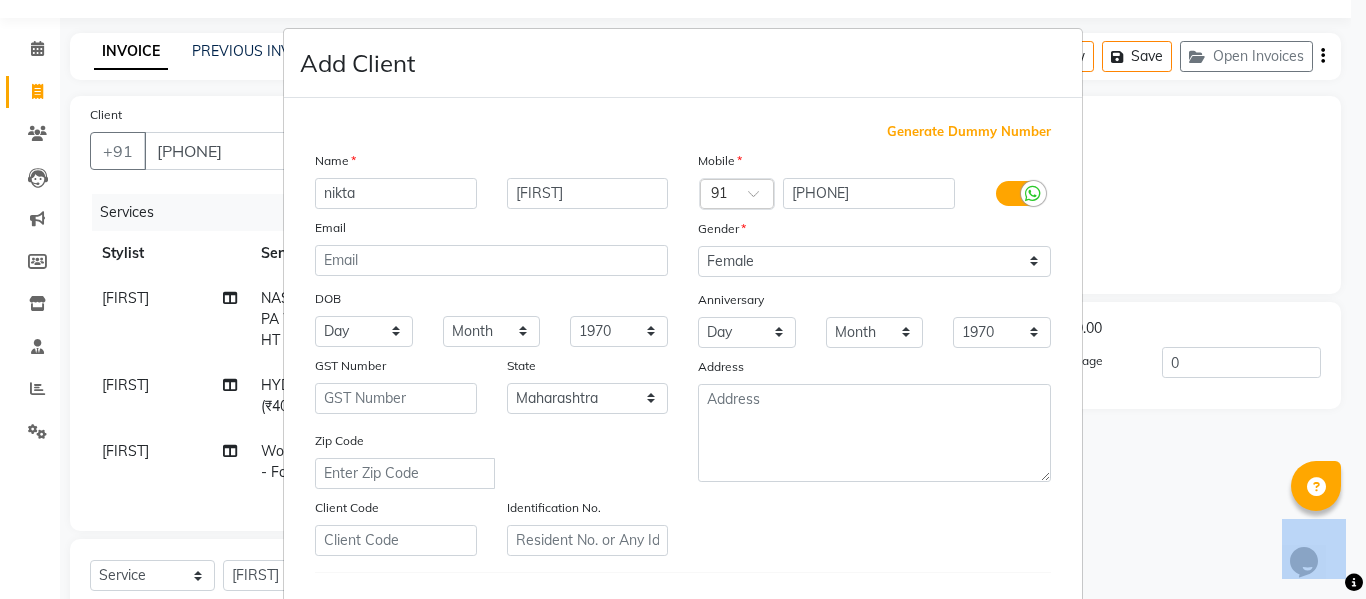 click at bounding box center (1354, 582) 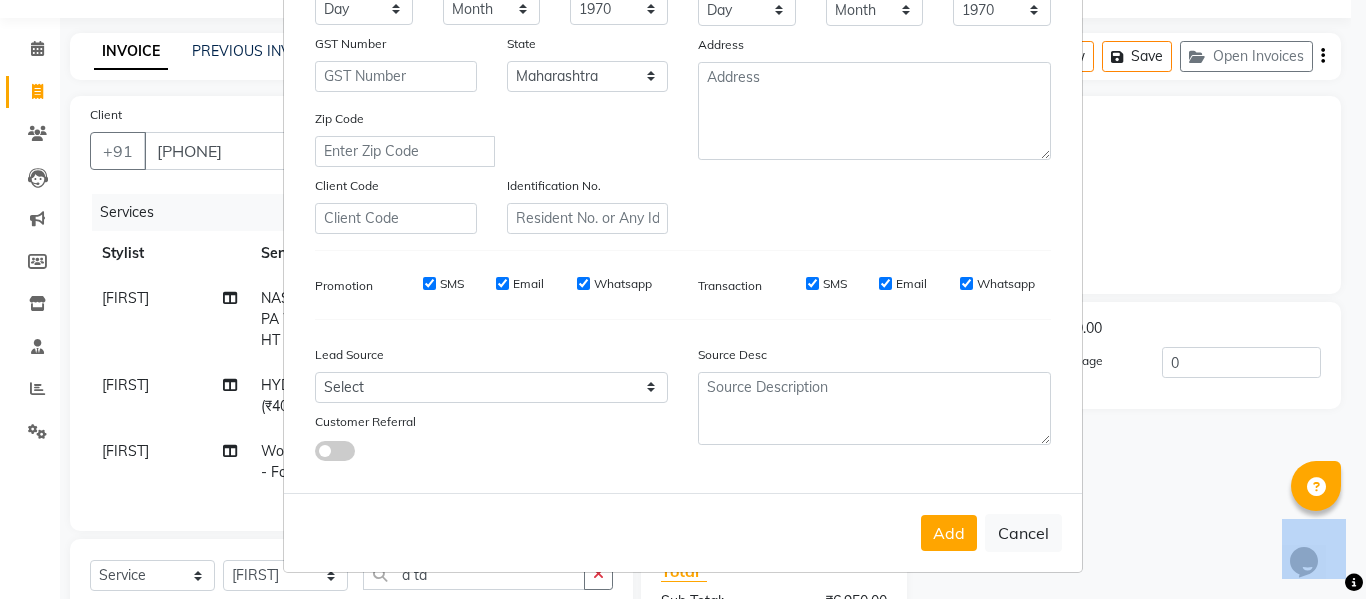 scroll, scrollTop: 324, scrollLeft: 0, axis: vertical 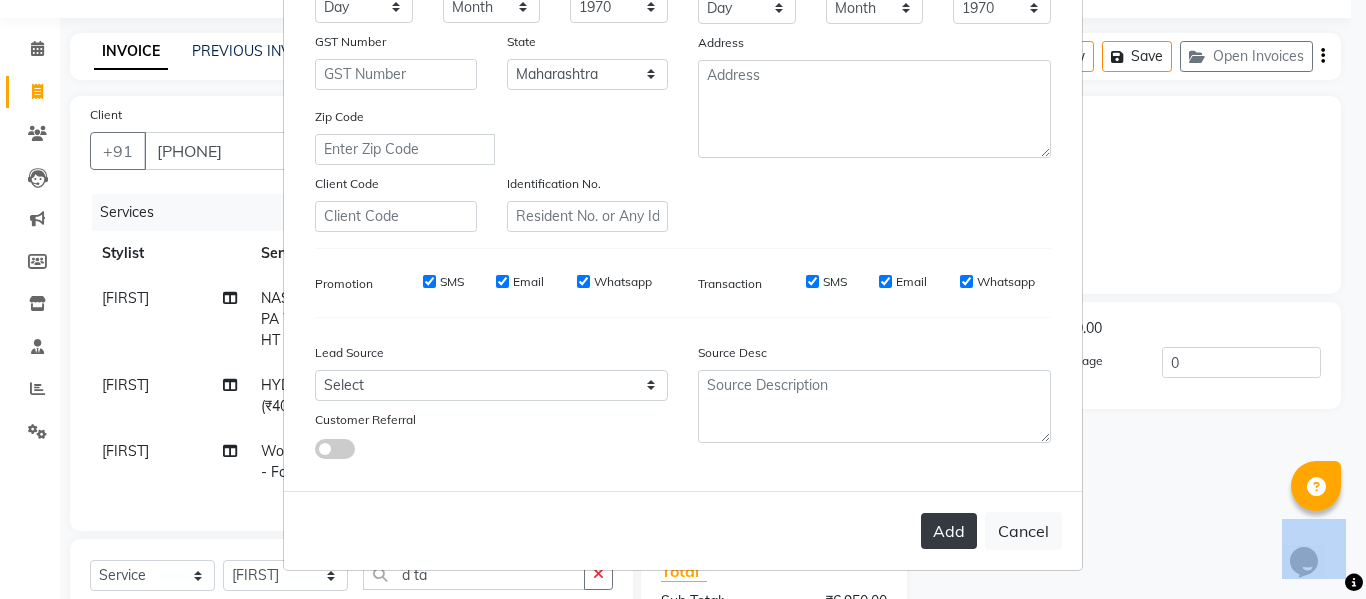 click on "Add" at bounding box center (949, 531) 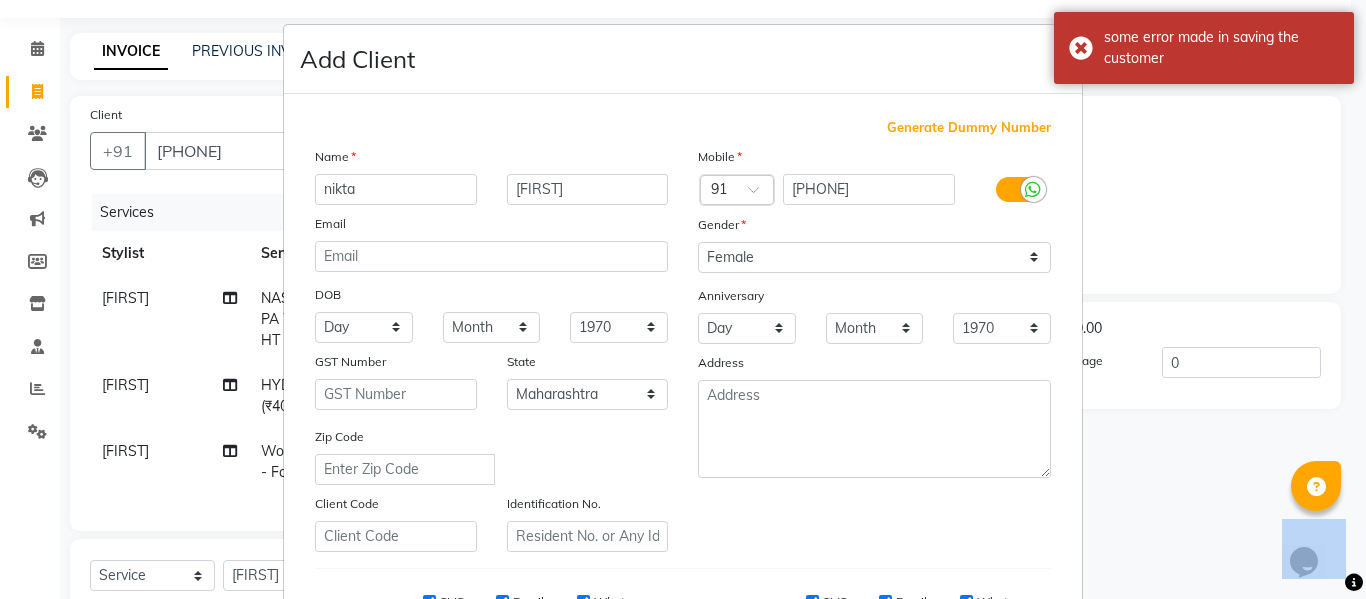 scroll, scrollTop: 0, scrollLeft: 0, axis: both 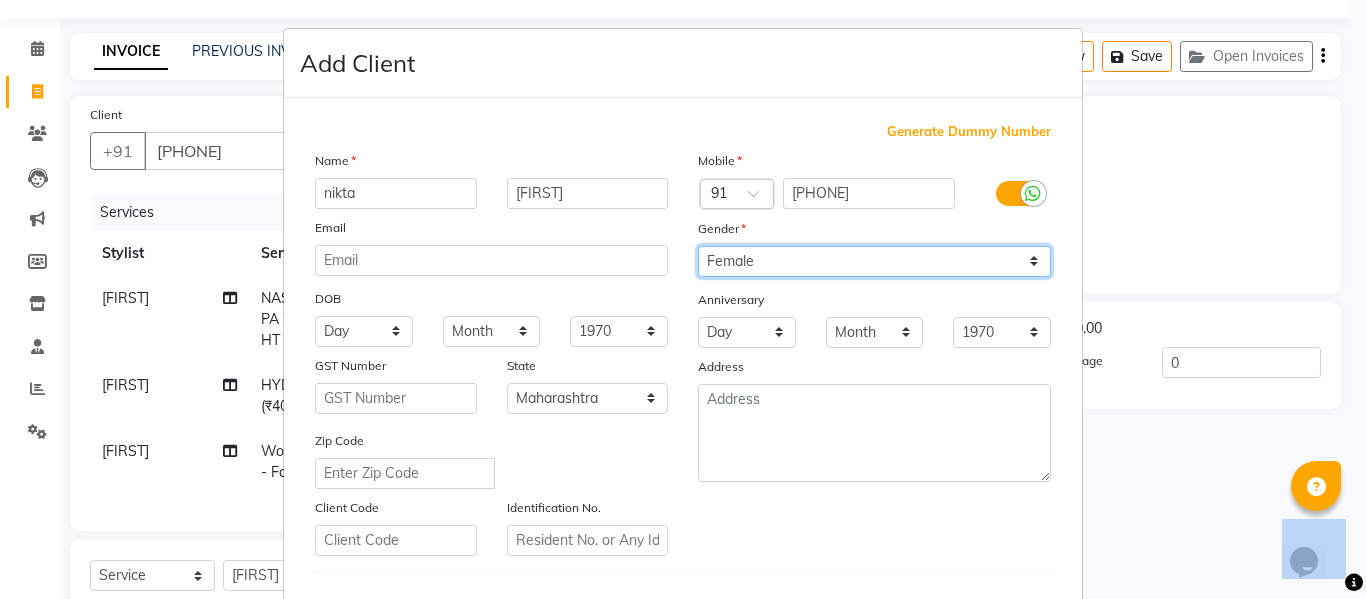 click on "Select Male Female Other Prefer Not To Say" at bounding box center [874, 261] 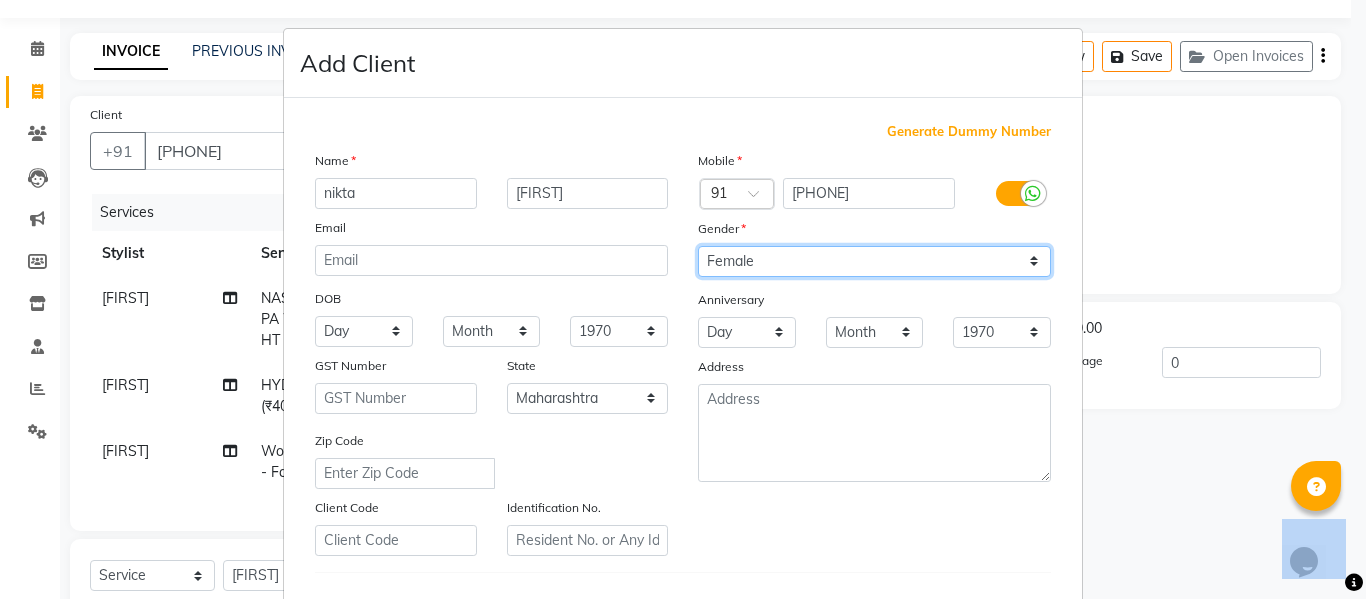 click on "Select Male Female Other Prefer Not To Say" at bounding box center (874, 261) 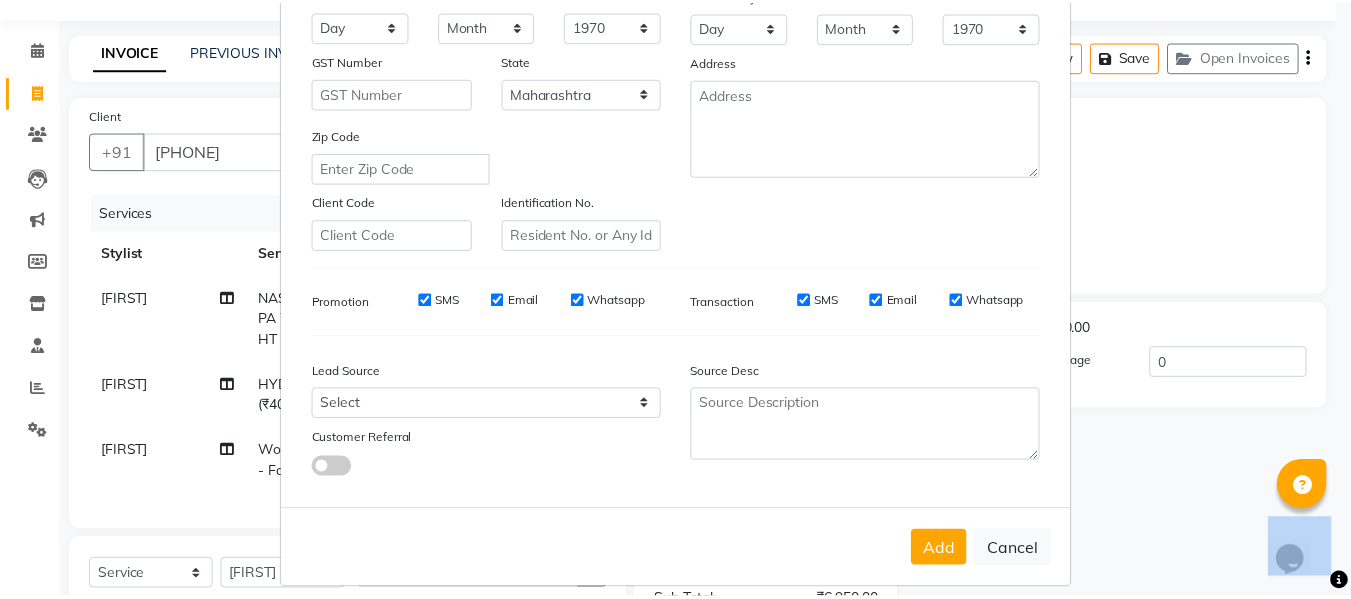 scroll, scrollTop: 324, scrollLeft: 0, axis: vertical 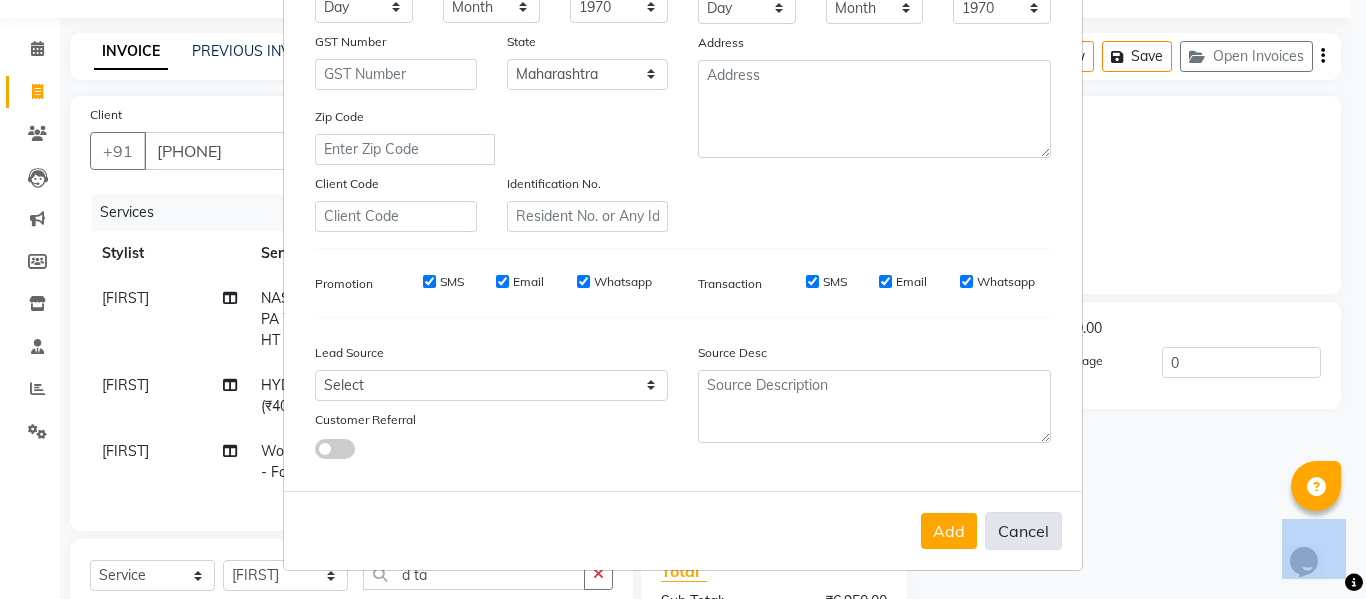 click on "Cancel" at bounding box center (1023, 531) 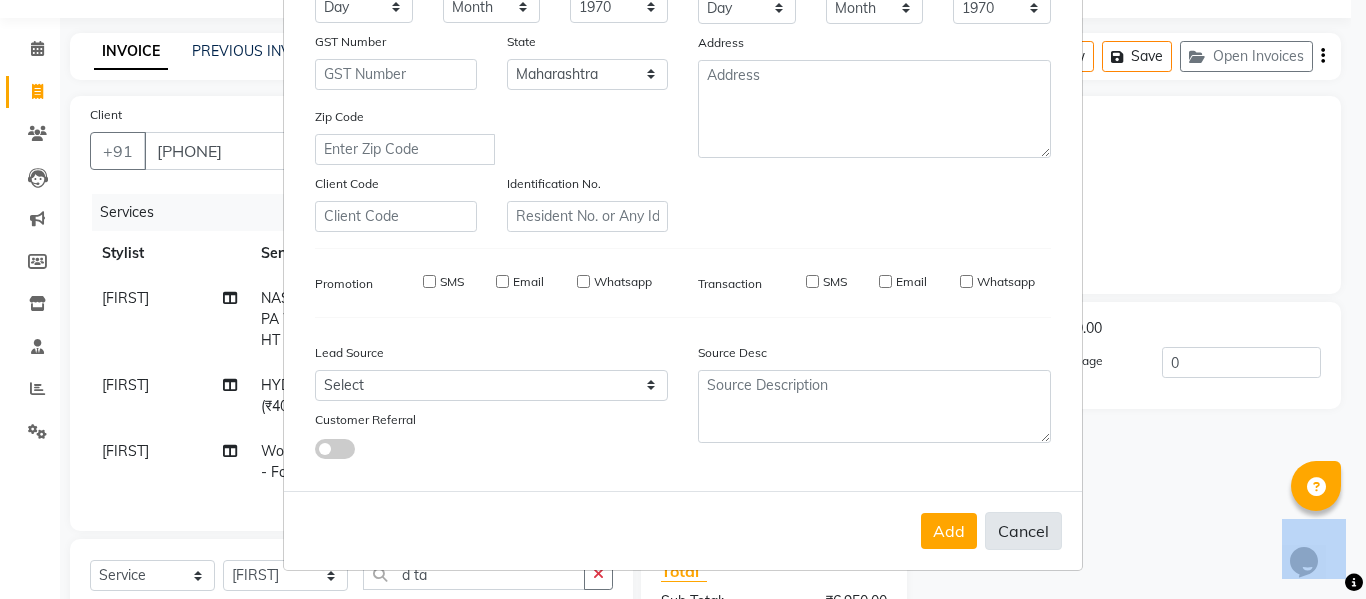 type 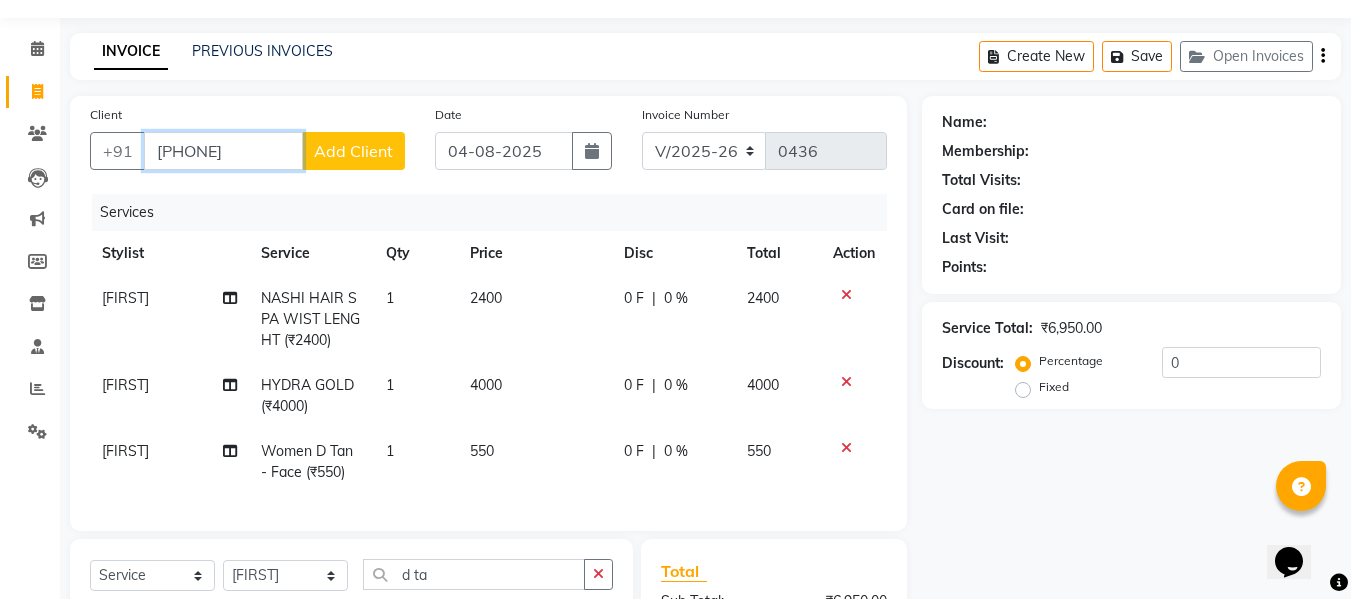 click on "[PHONE]" at bounding box center [223, 151] 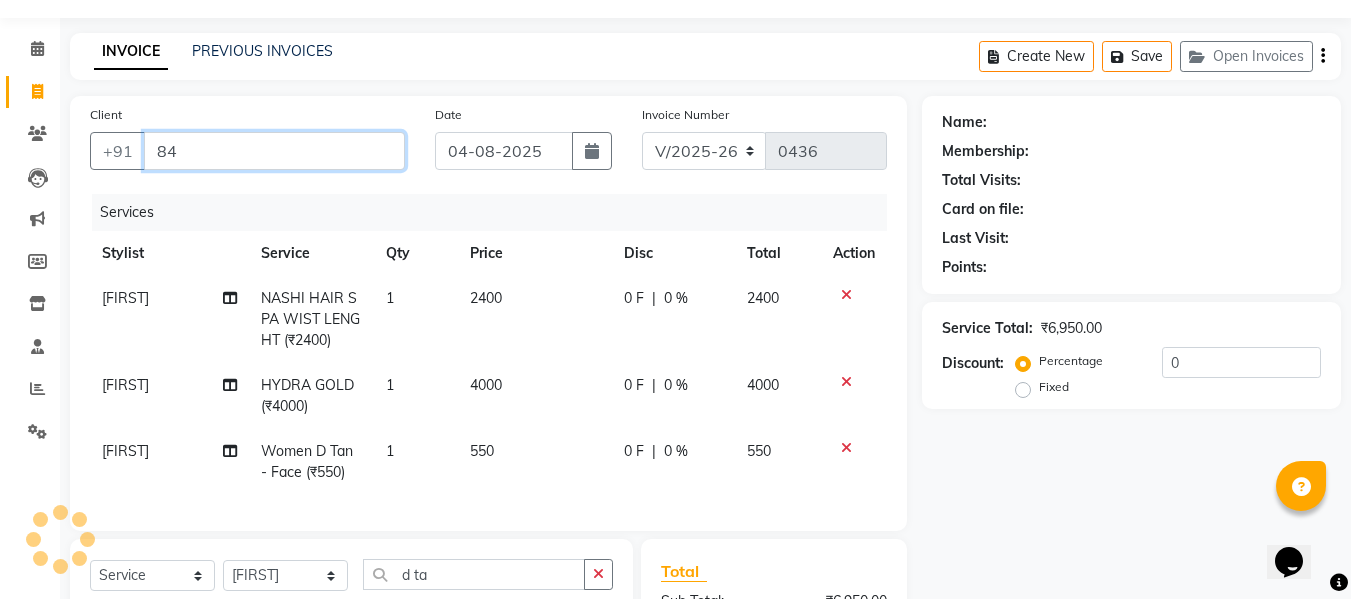 type on "8" 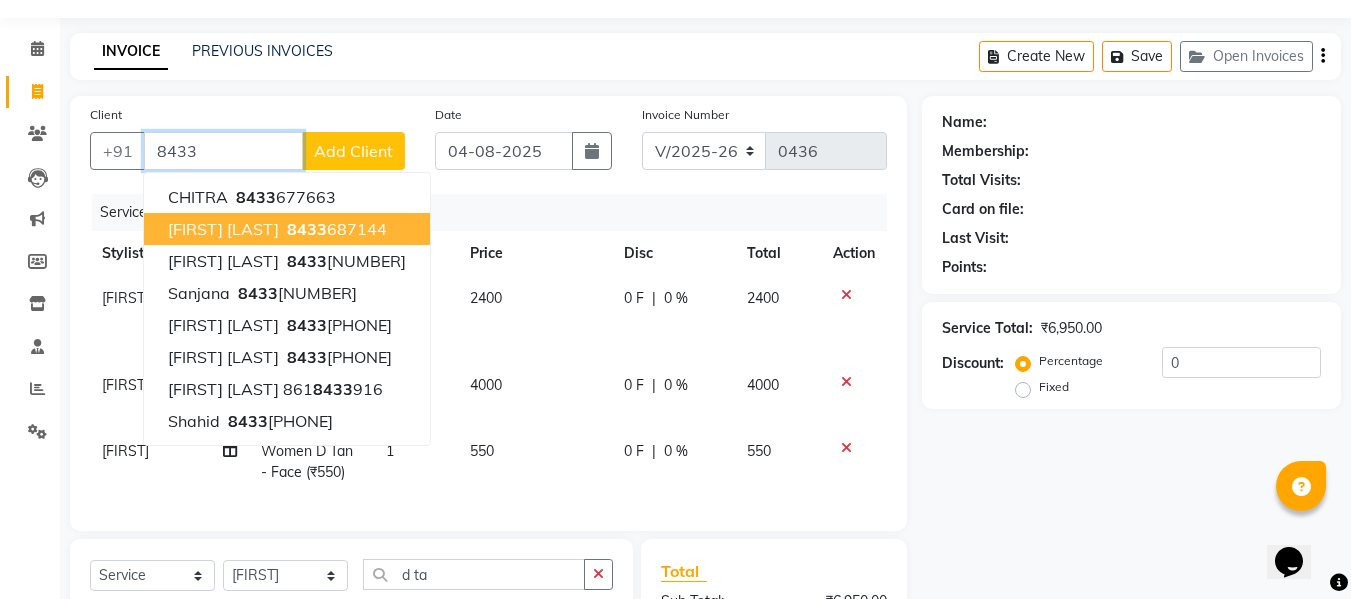 click on "8433" at bounding box center (307, 229) 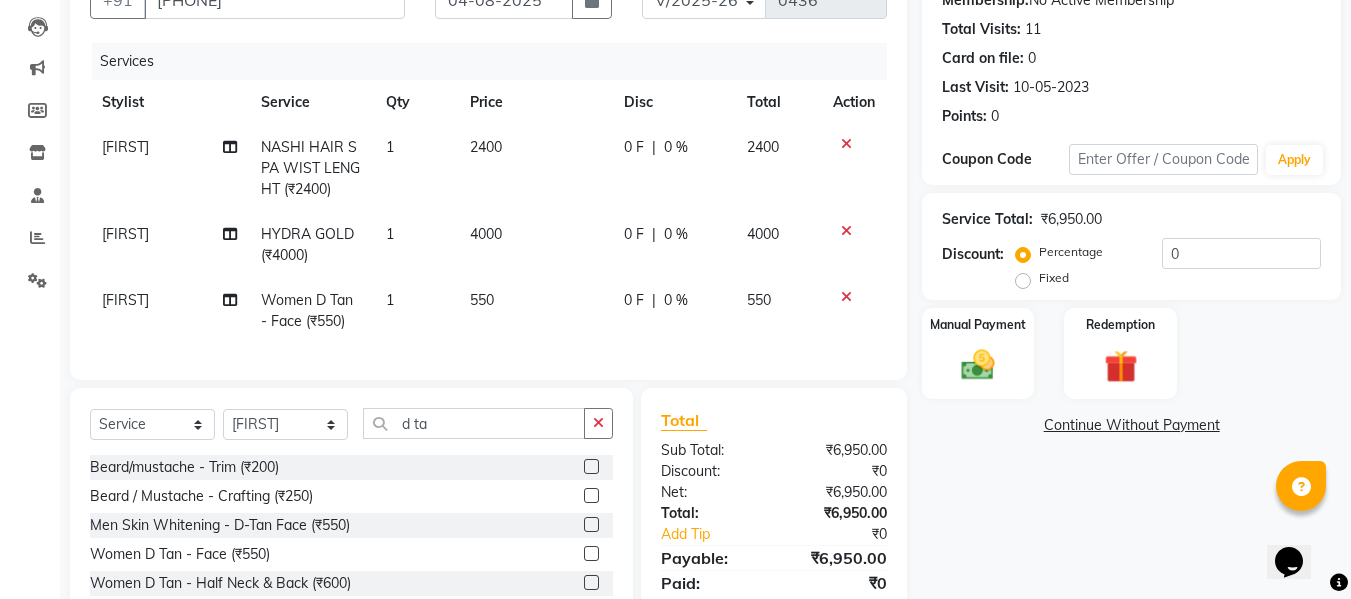 scroll, scrollTop: 214, scrollLeft: 0, axis: vertical 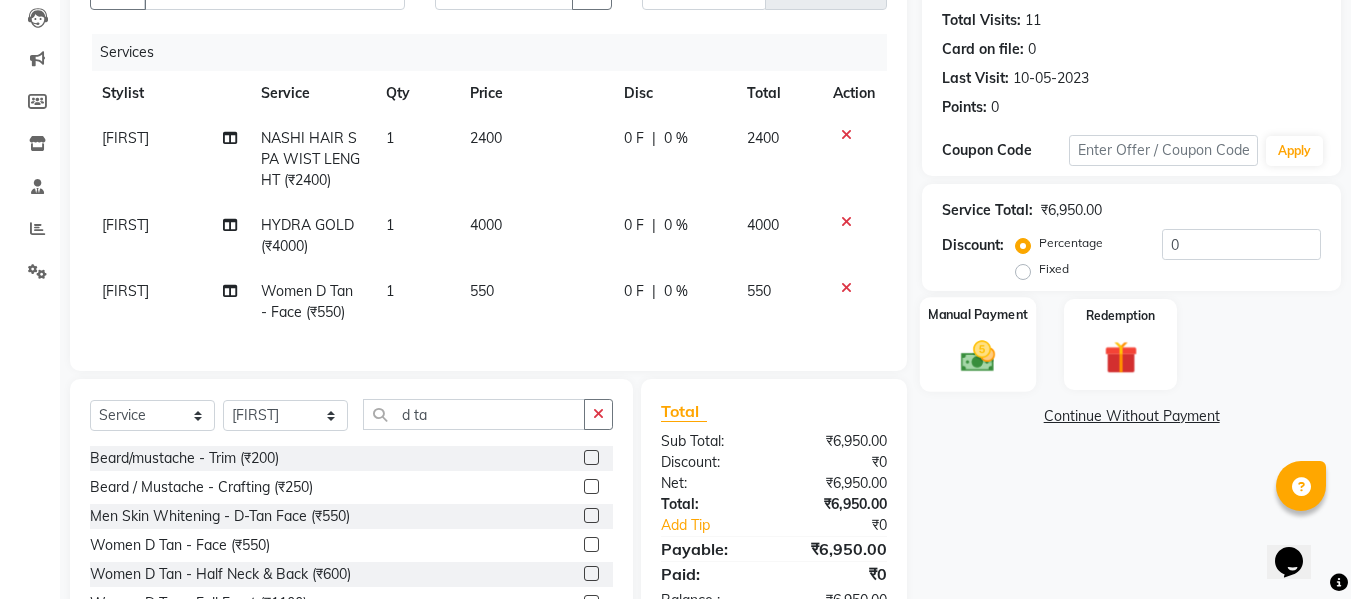 click 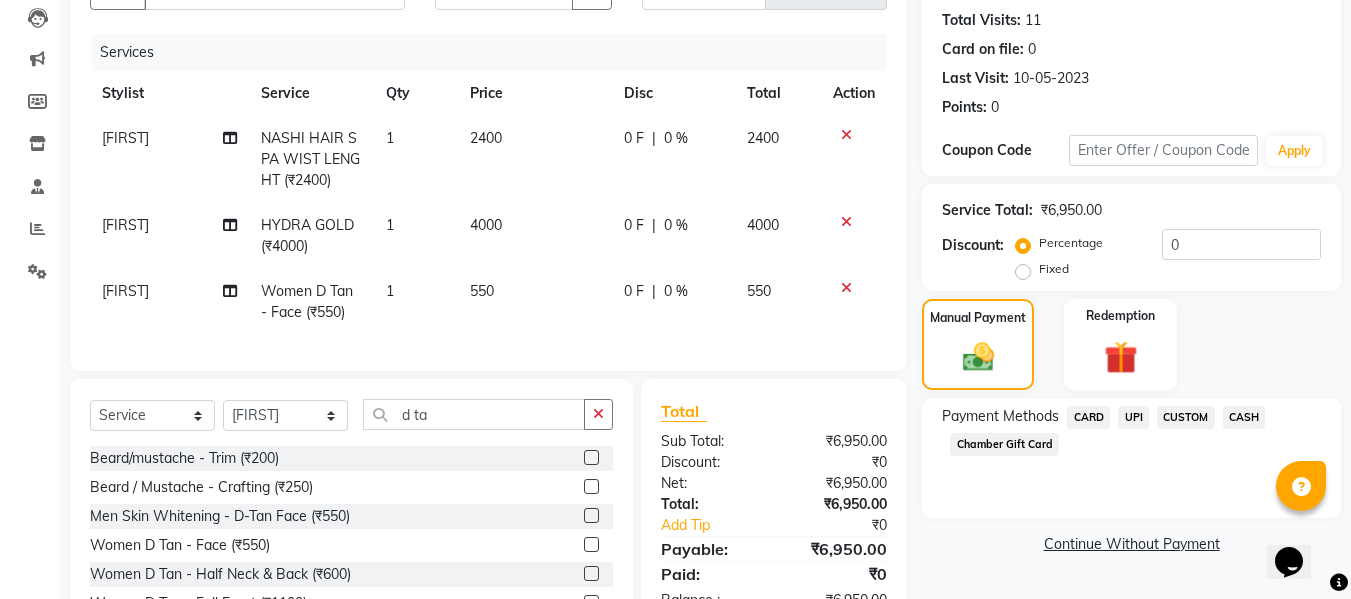 click on "CASH" 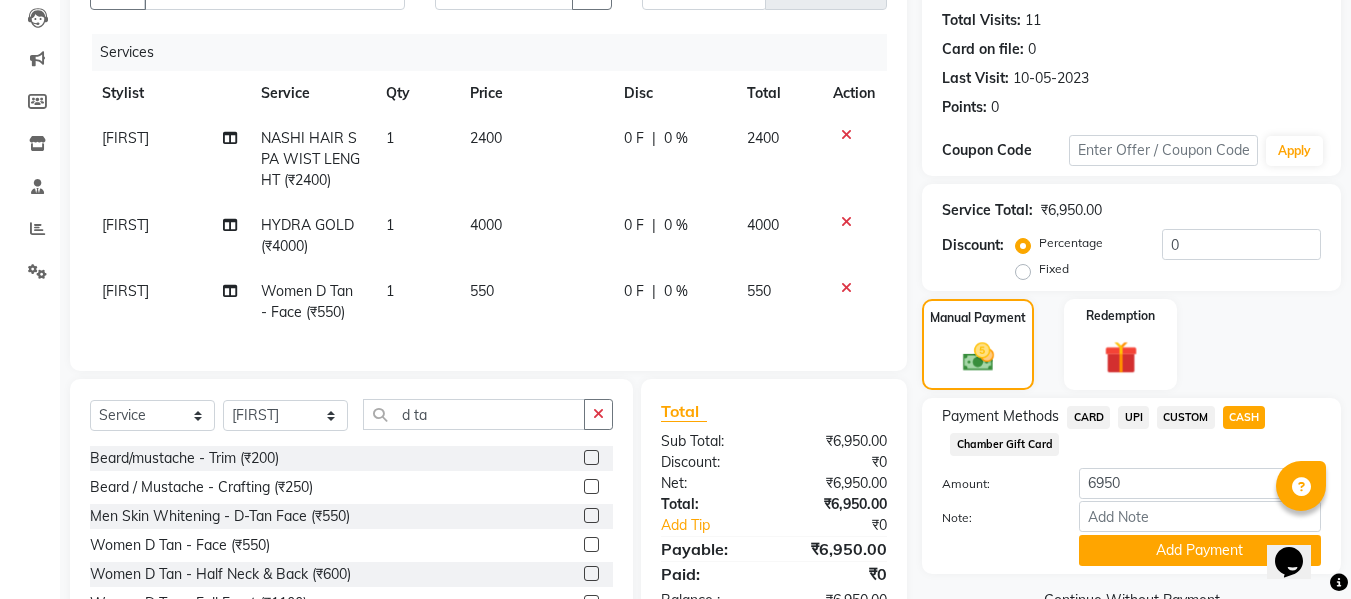 click on "0 %" 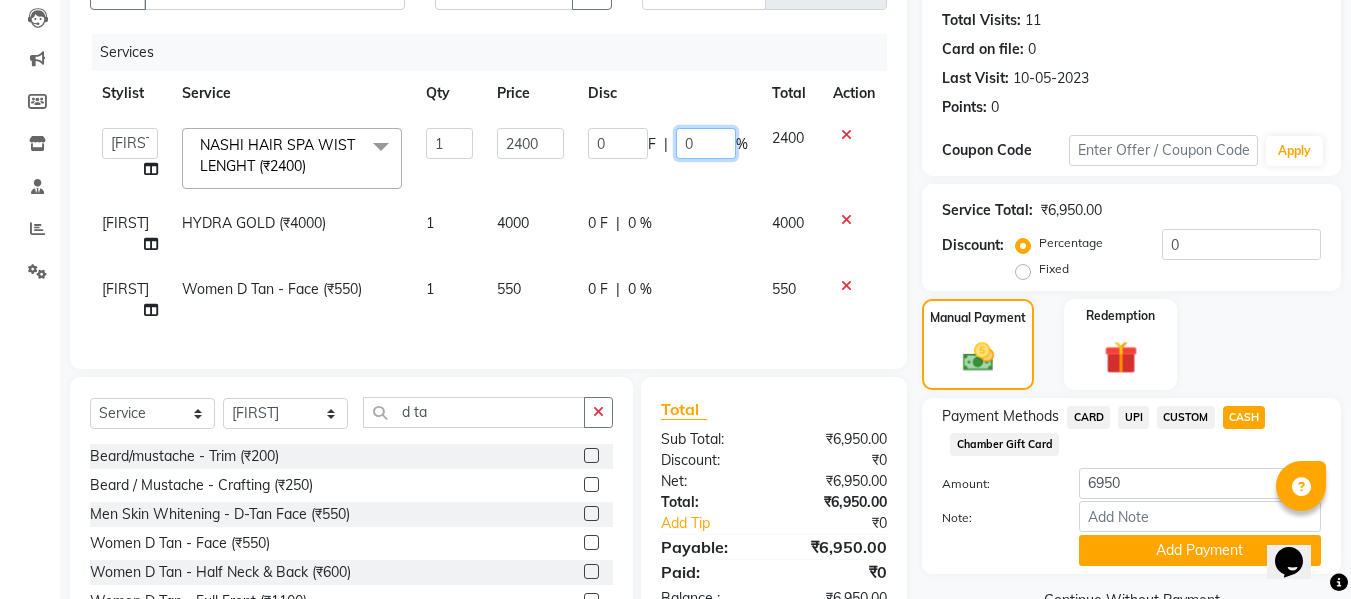 click on "0" 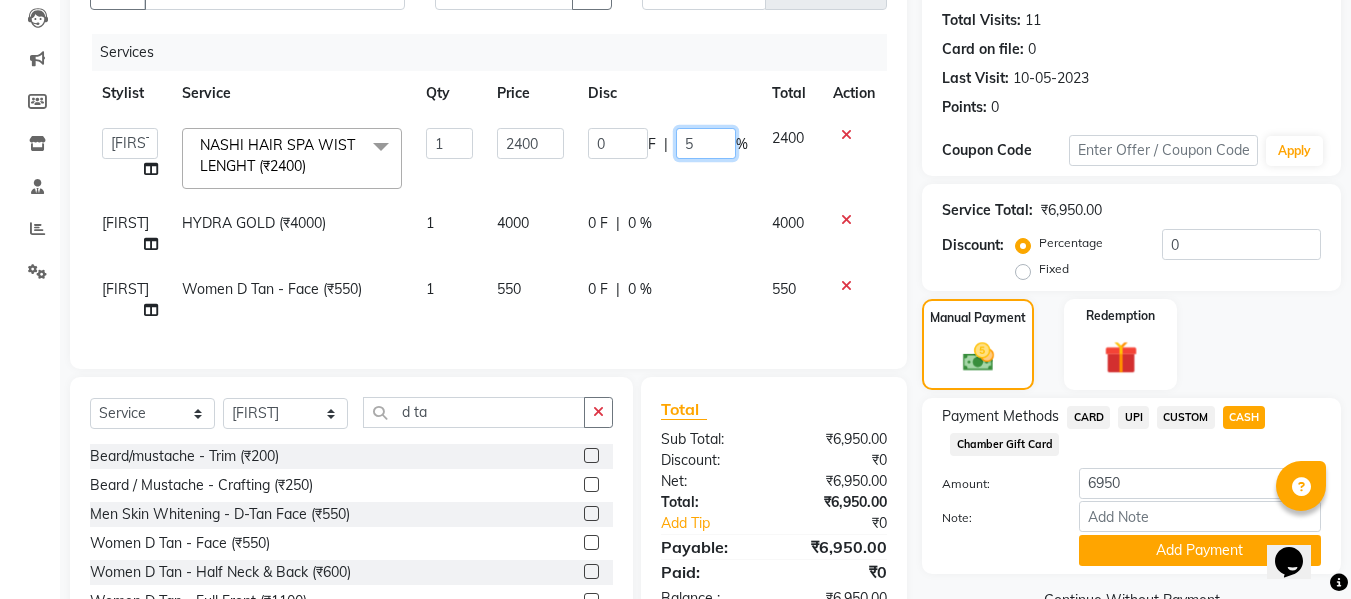 type on "50" 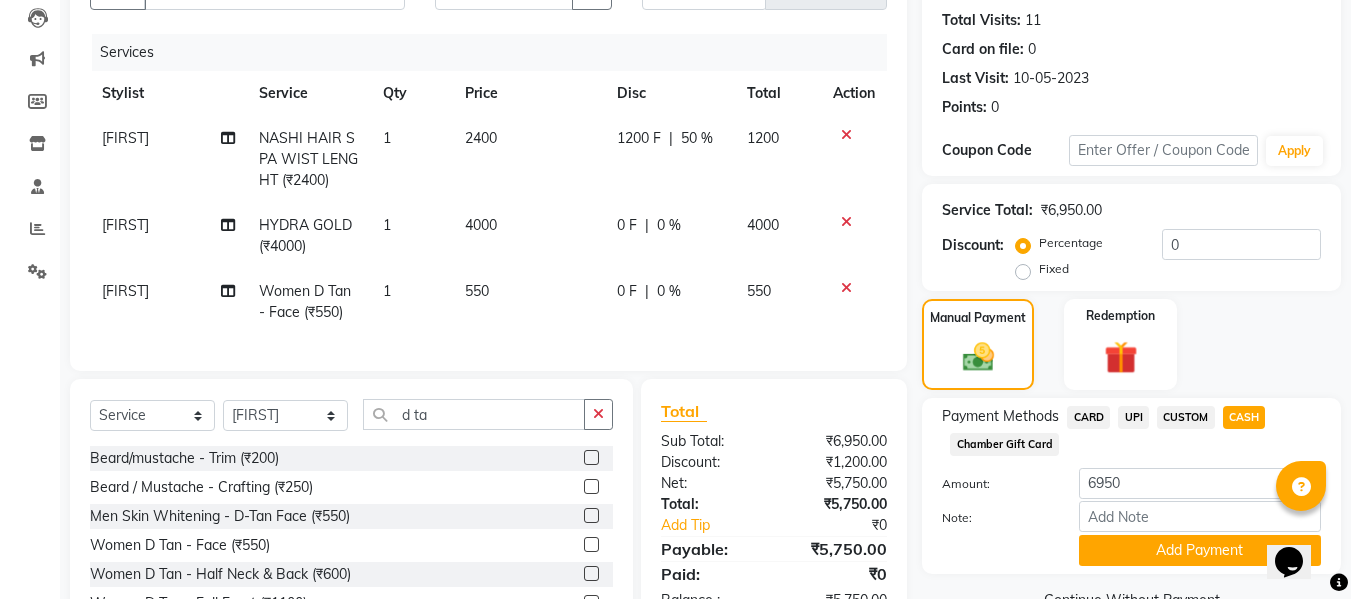 click on "0 F | 0 %" 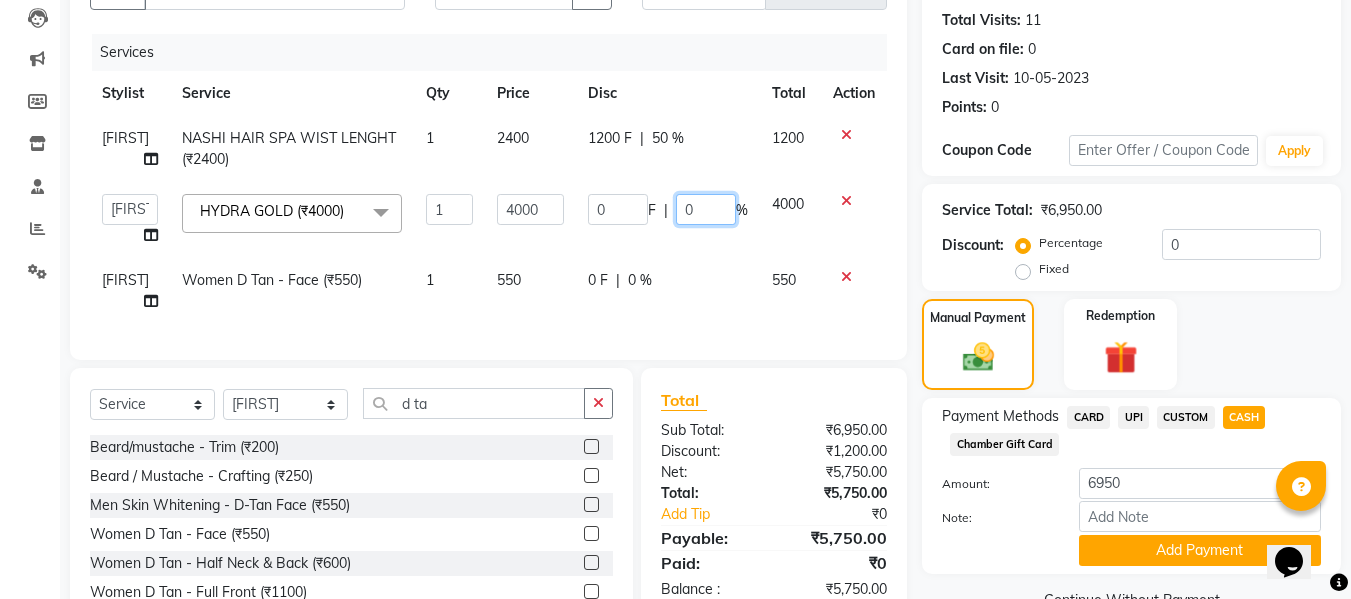 click on "0" 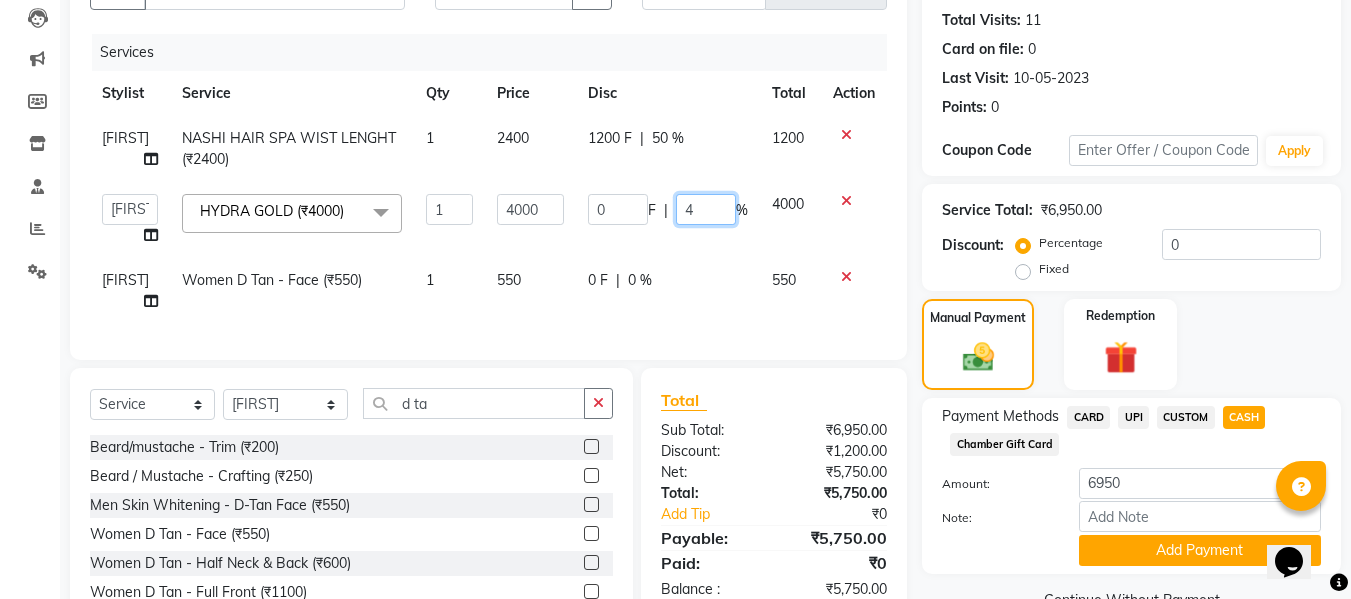 type on "40" 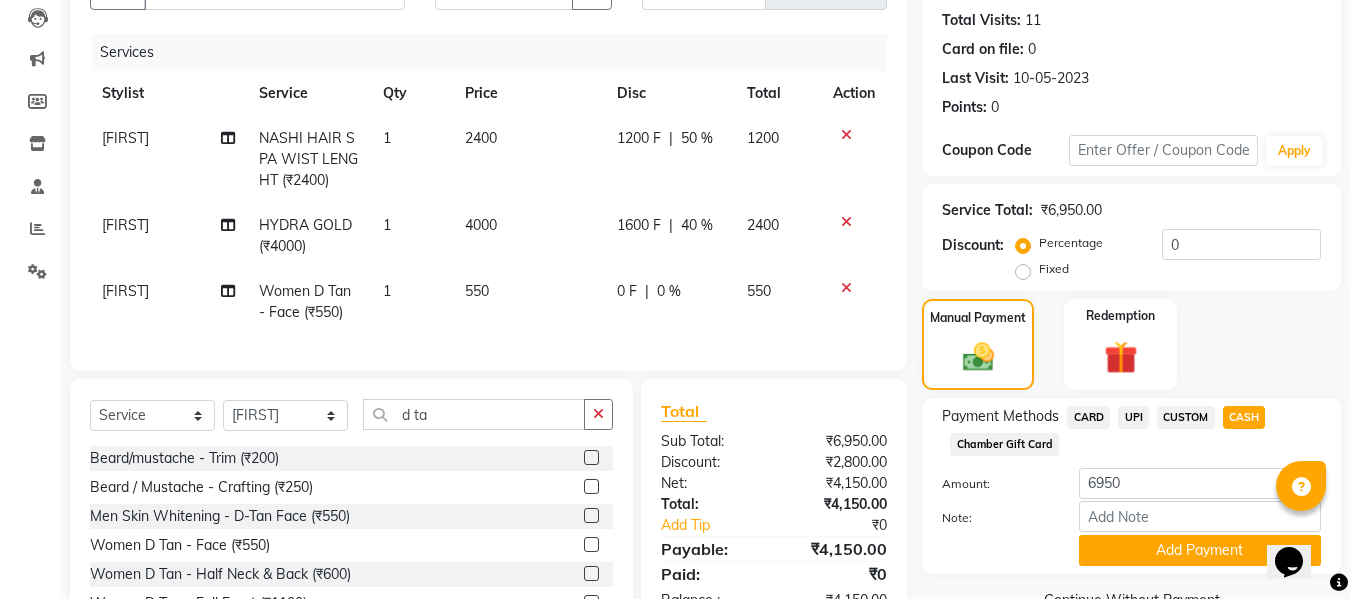 click on "0 F | 0 %" 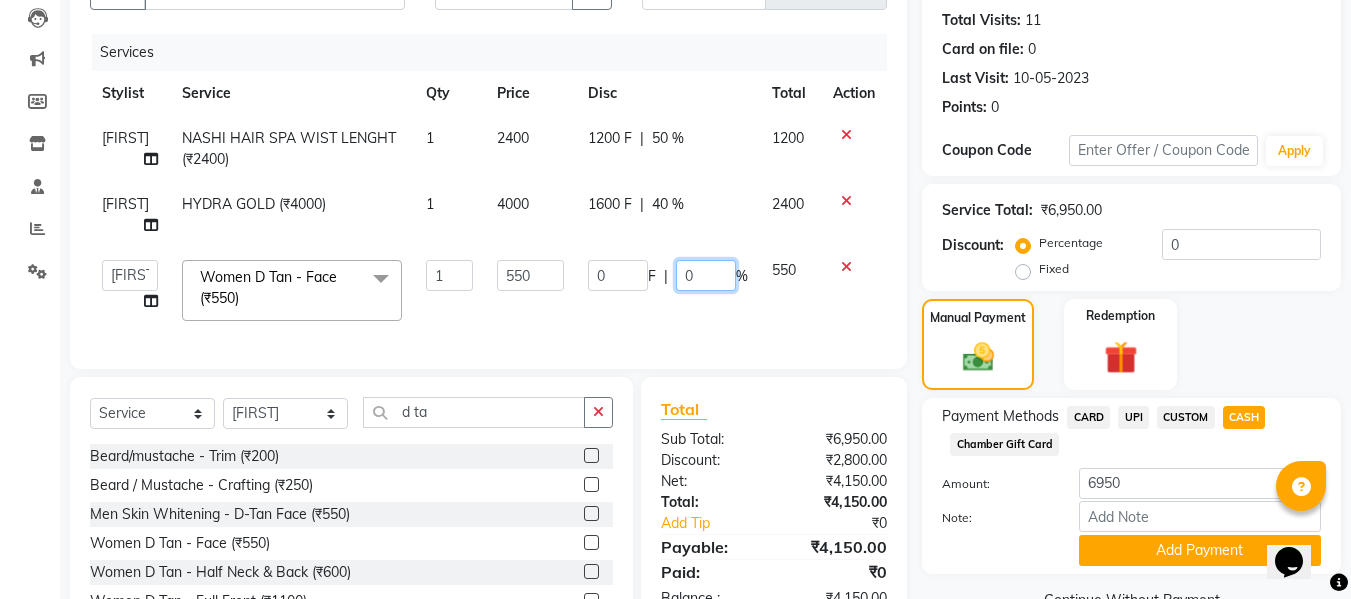 click on "0" 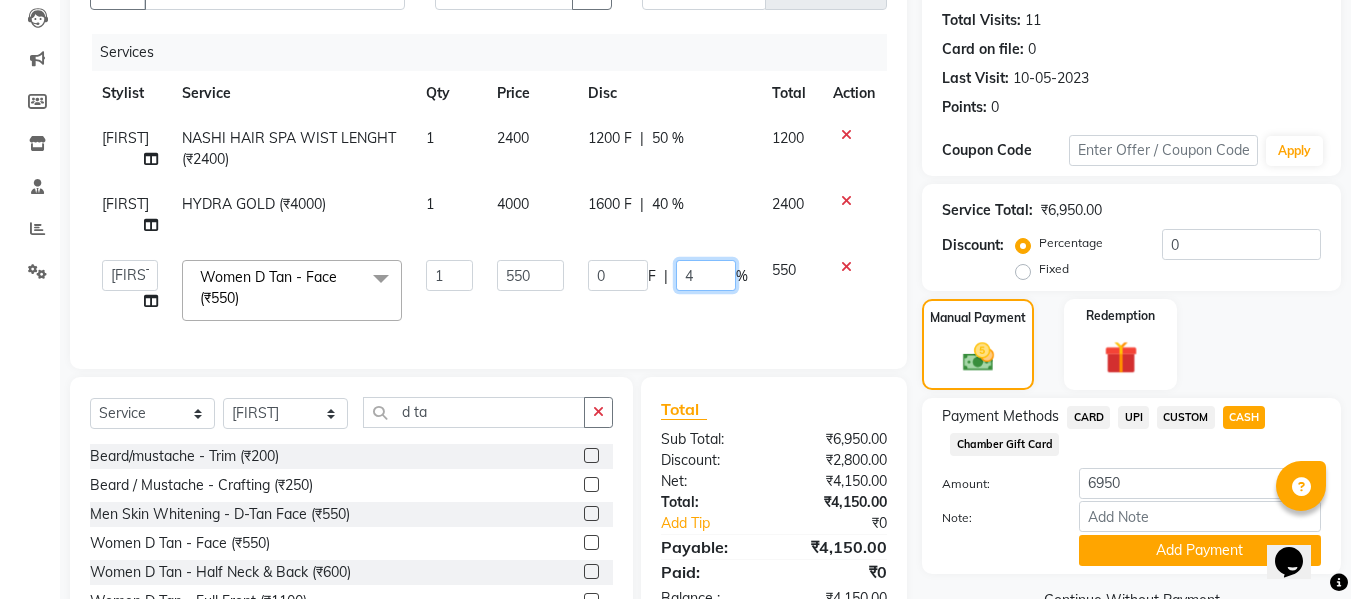 type on "40" 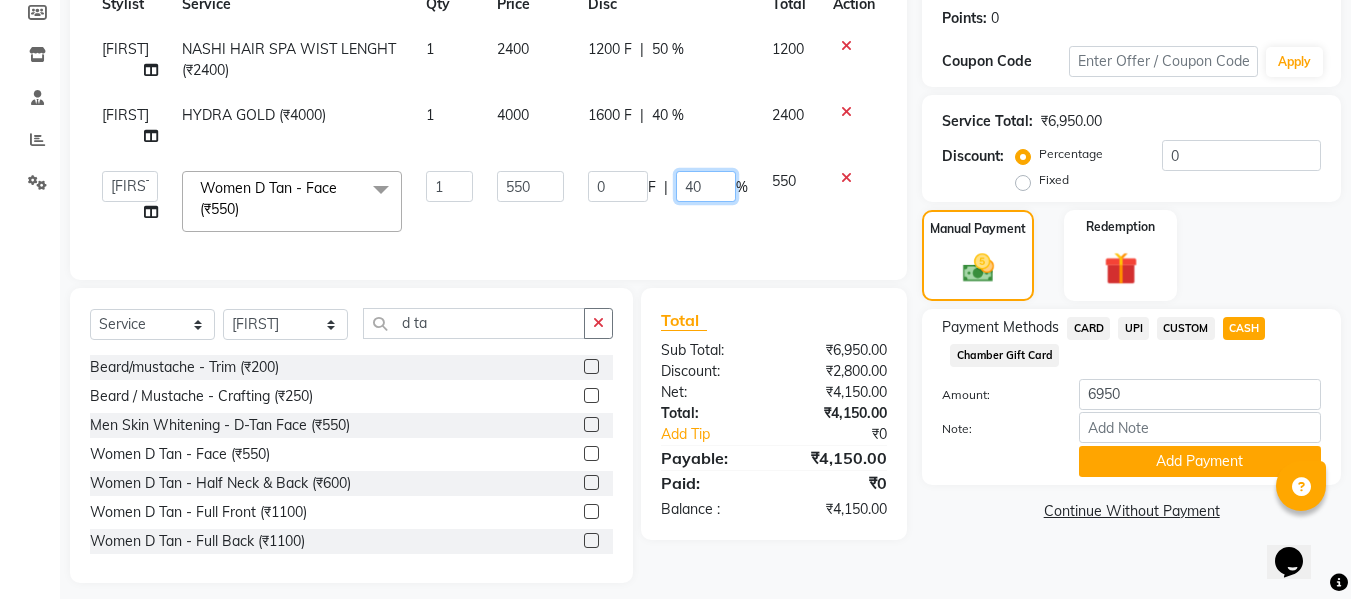 scroll, scrollTop: 332, scrollLeft: 0, axis: vertical 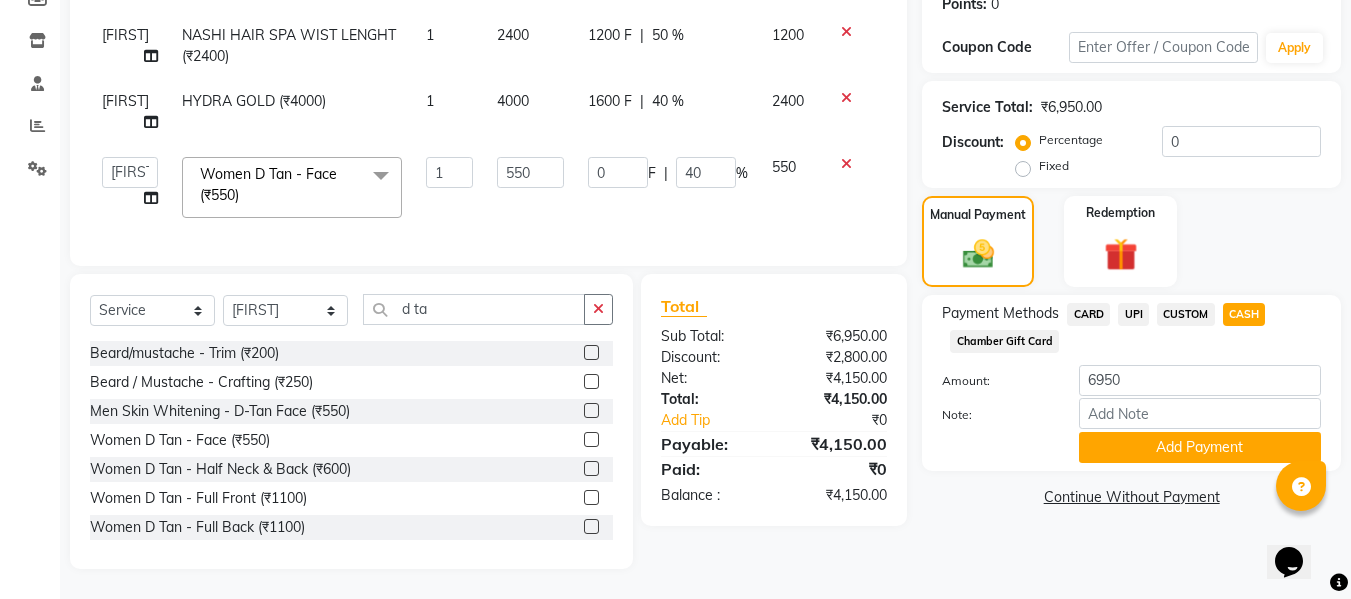 click on "UPI" 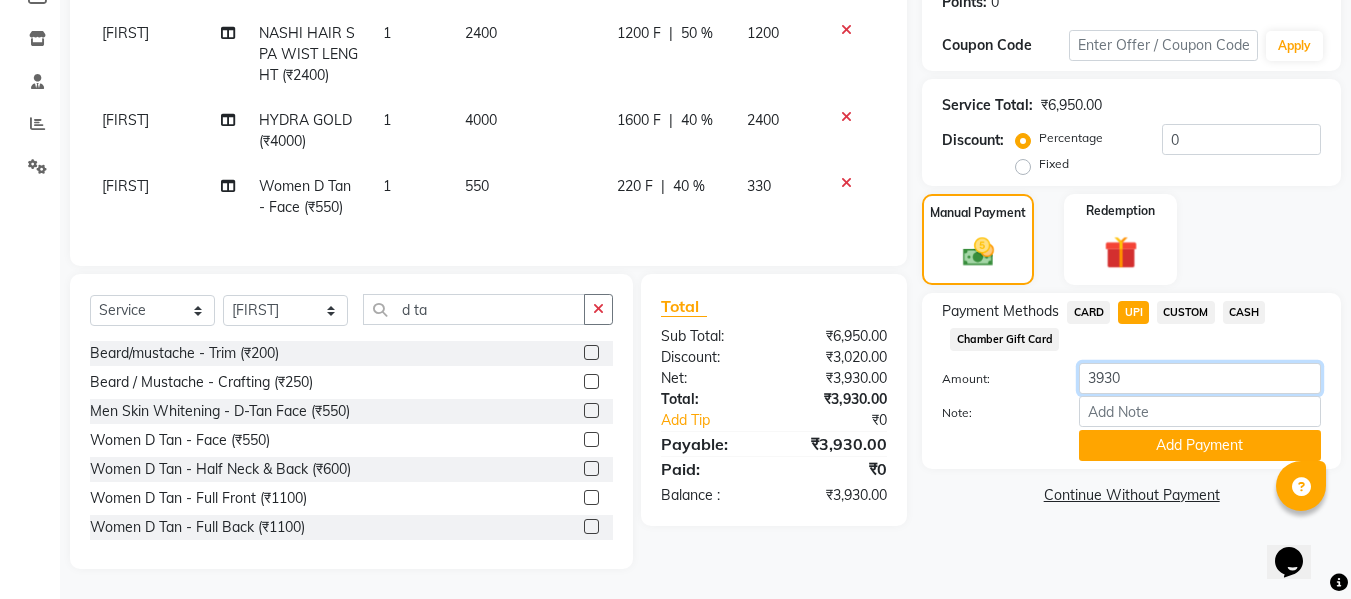 click on "3930" 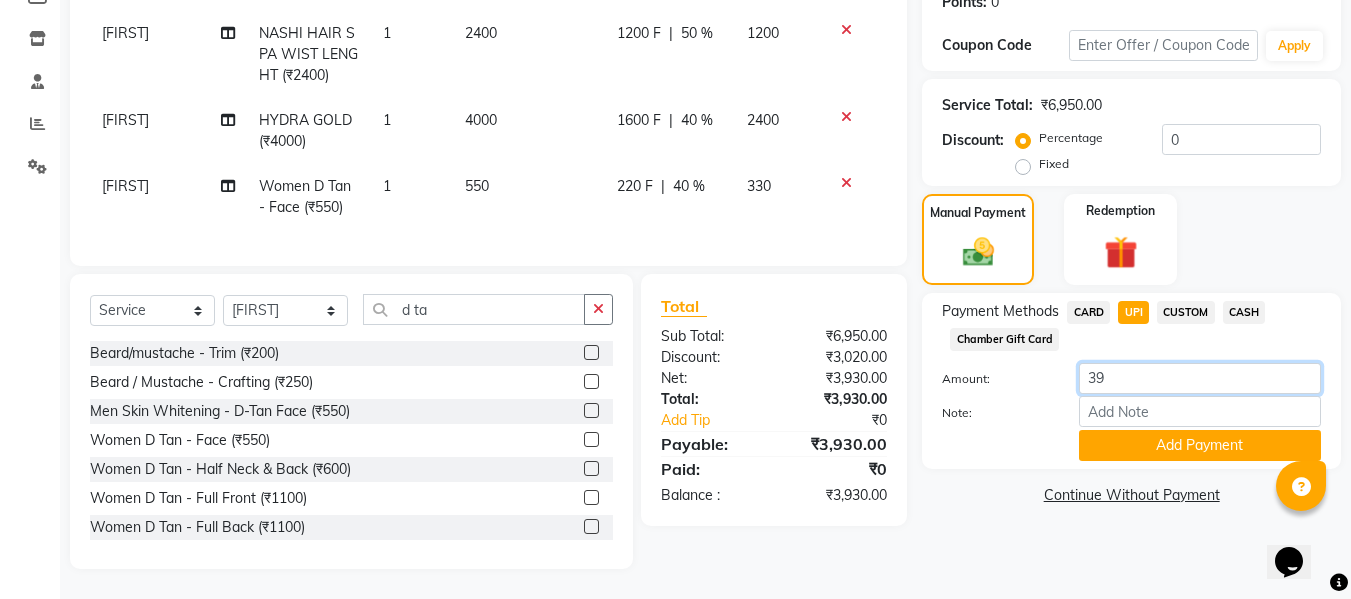 type on "3" 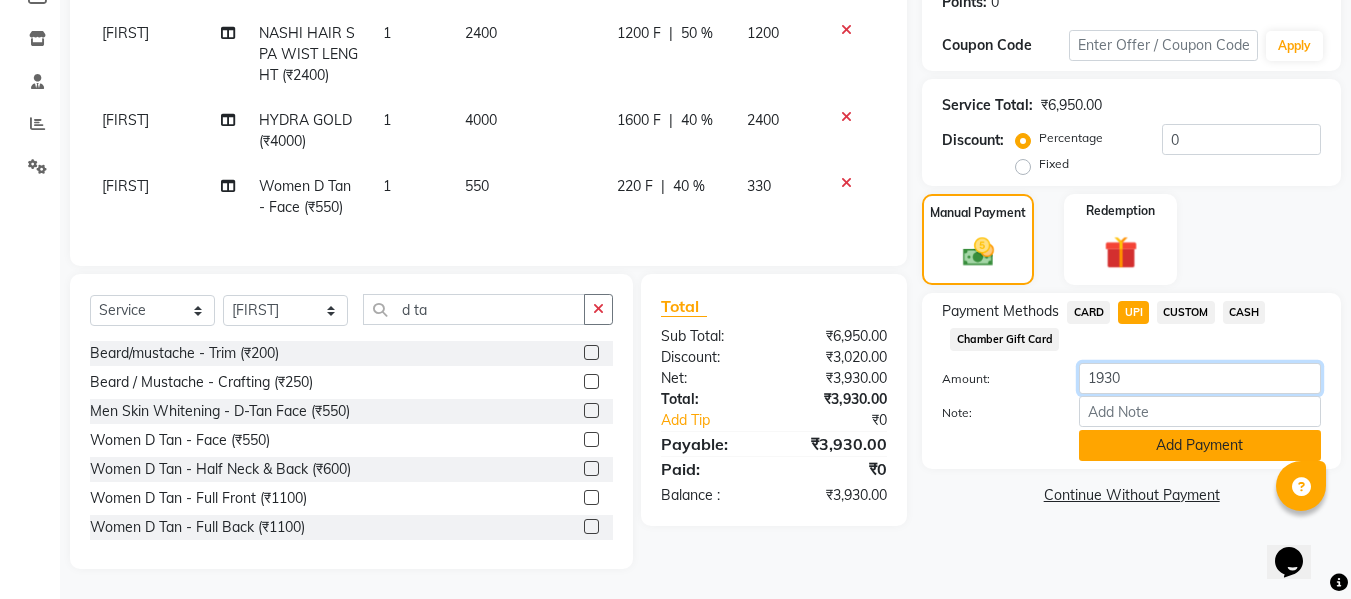 type on "1930" 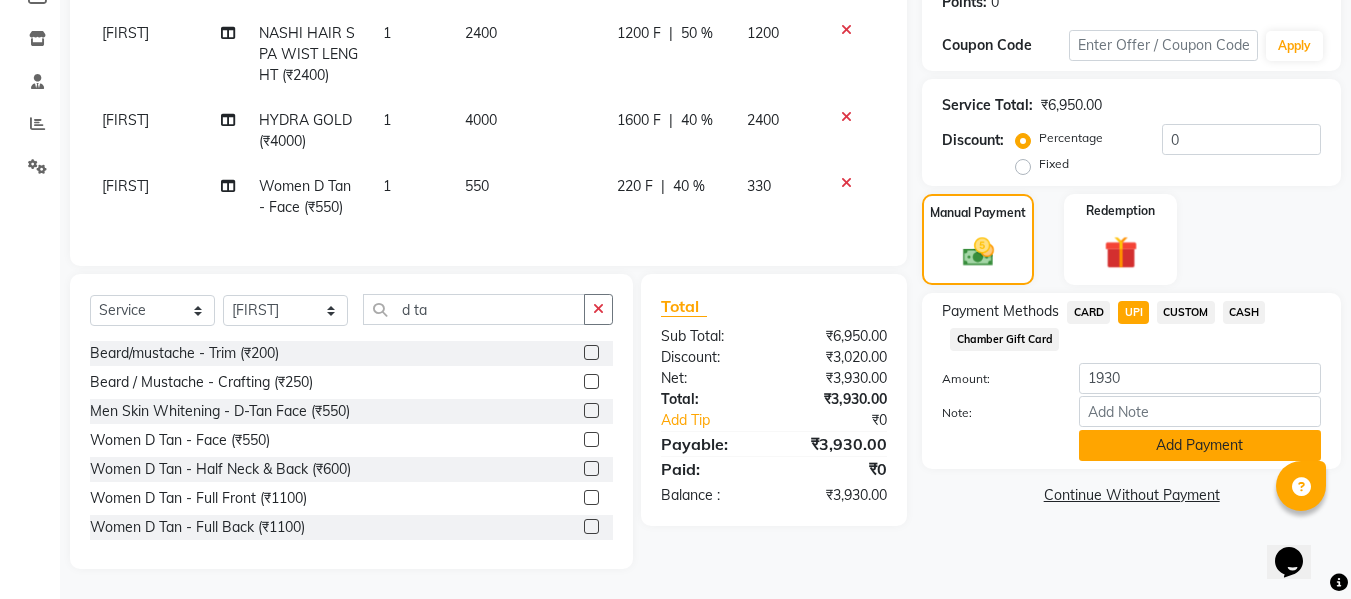 click on "Add Payment" 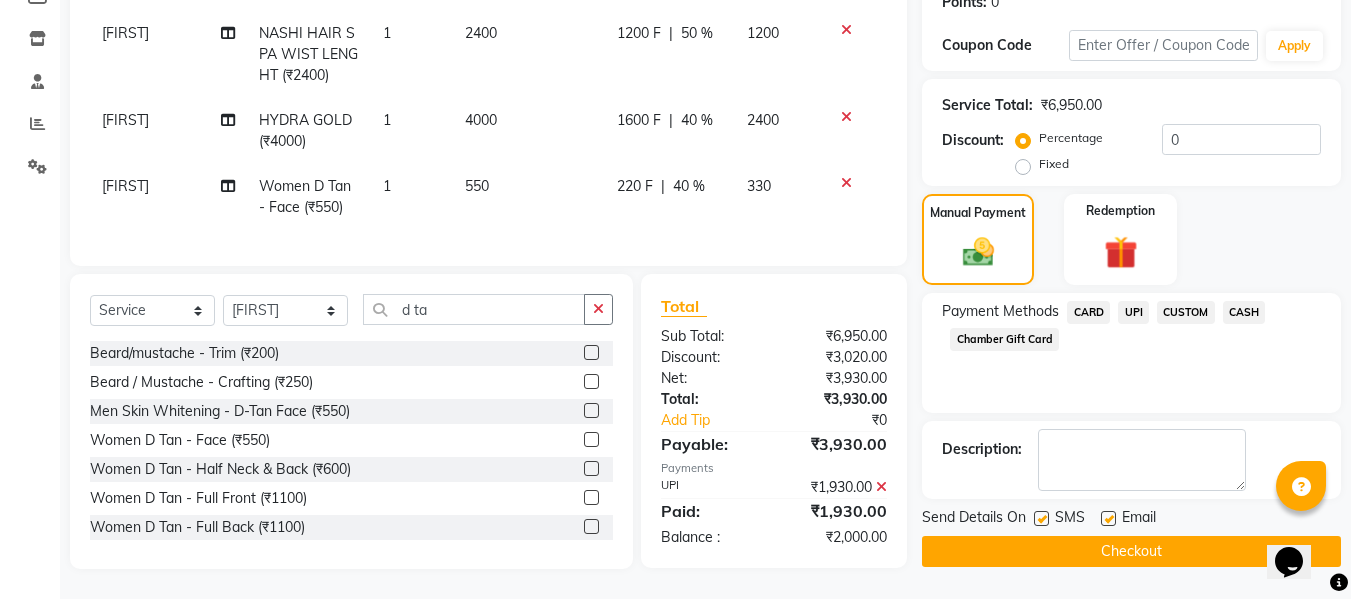 click on "CASH" 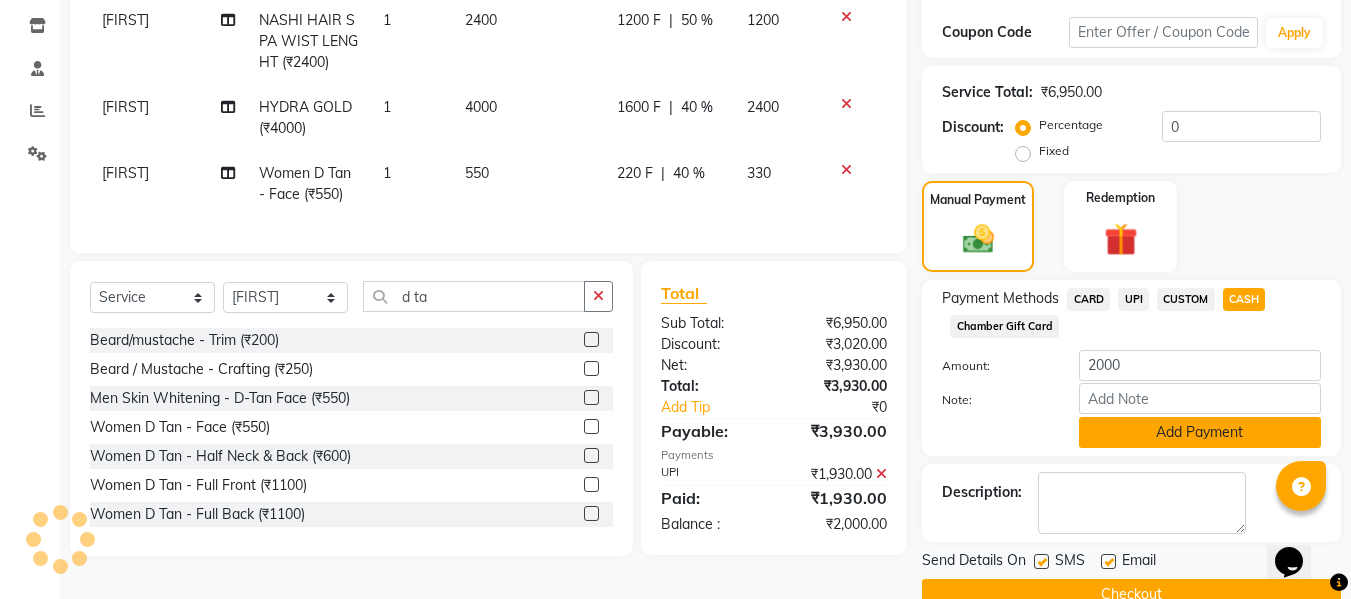 click on "Add Payment" 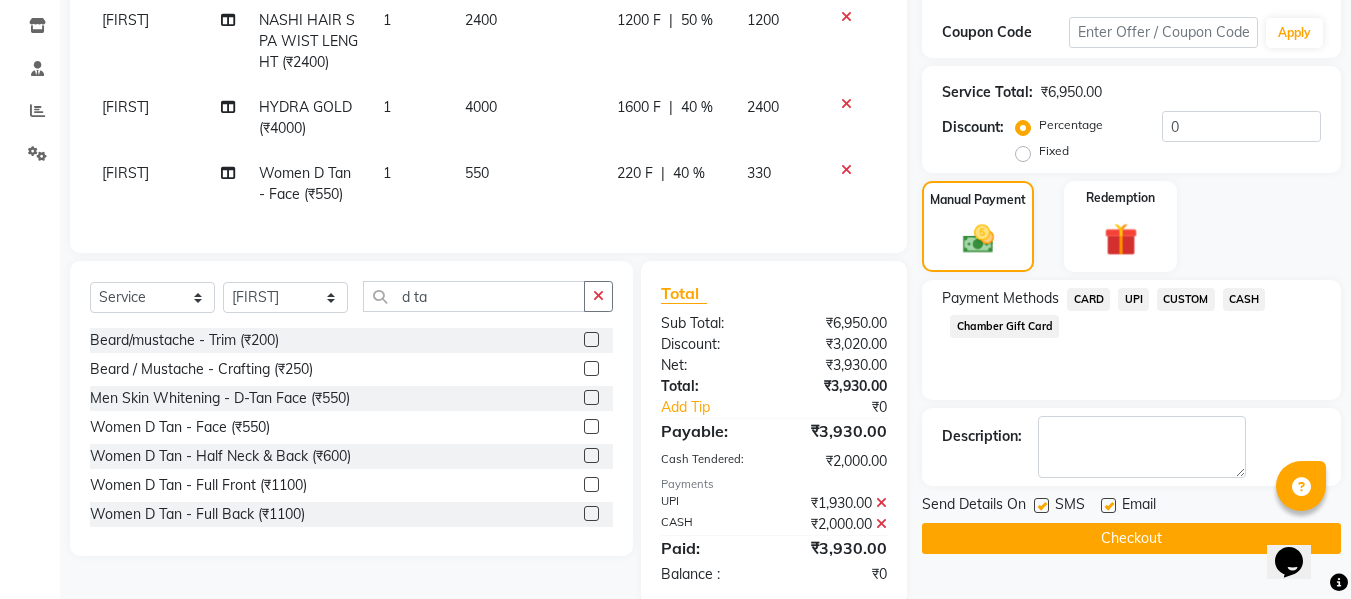 click on "Checkout" 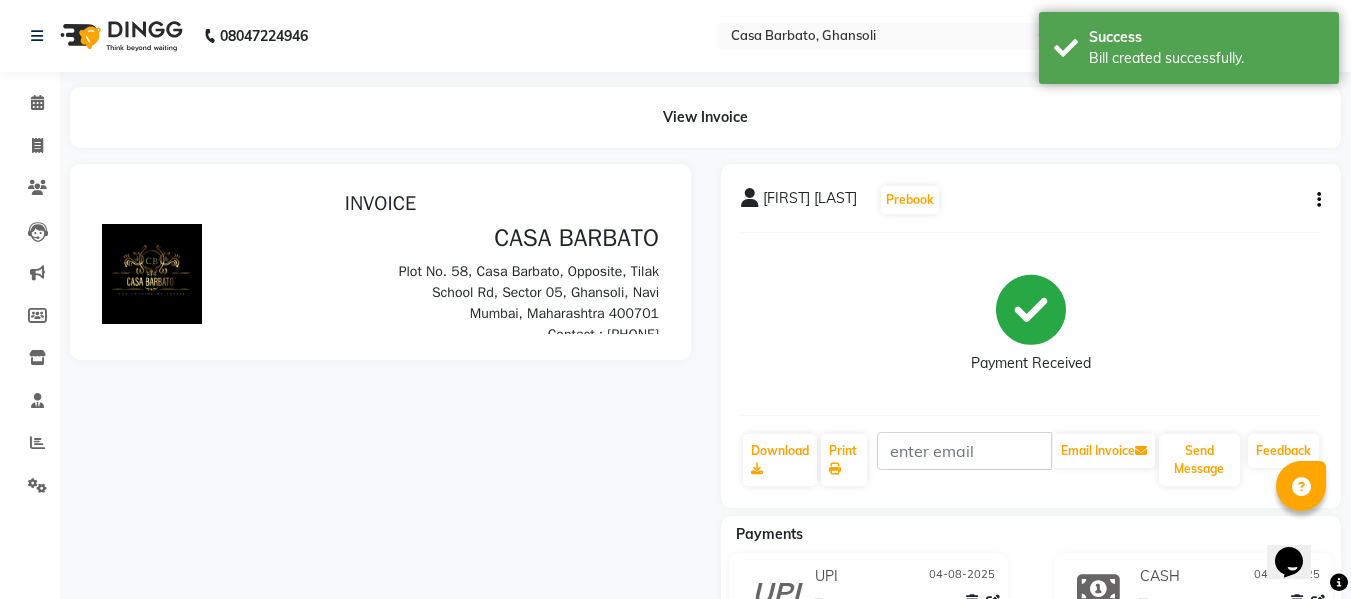 scroll, scrollTop: 0, scrollLeft: 0, axis: both 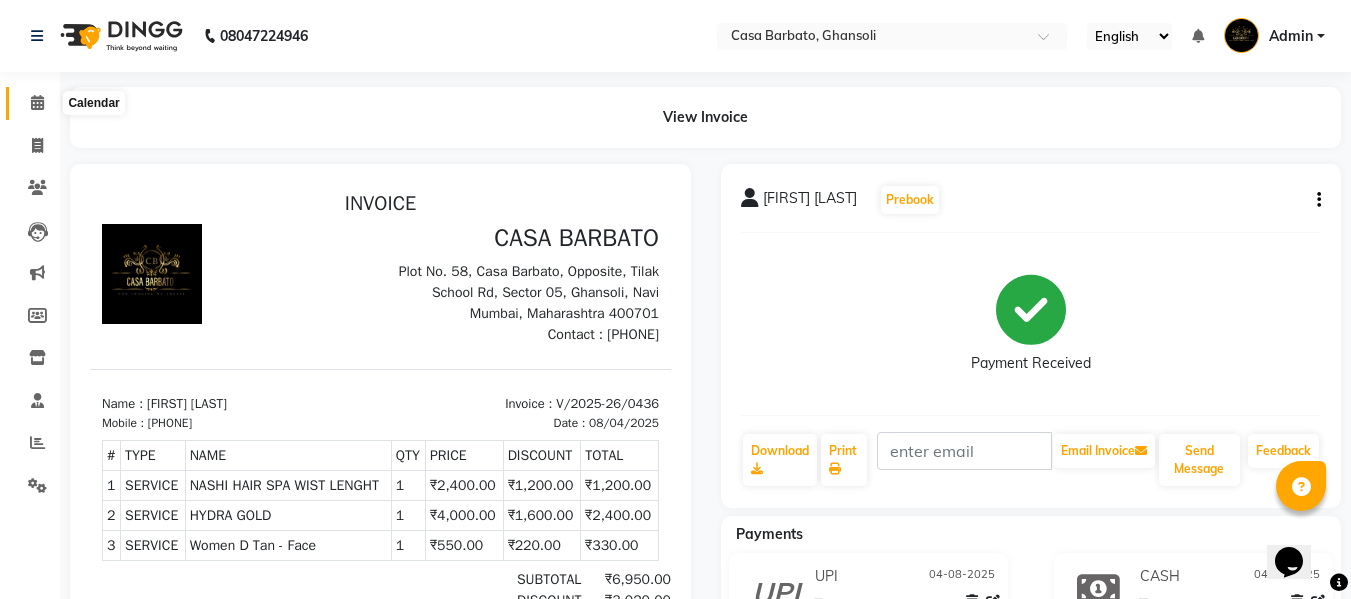 click 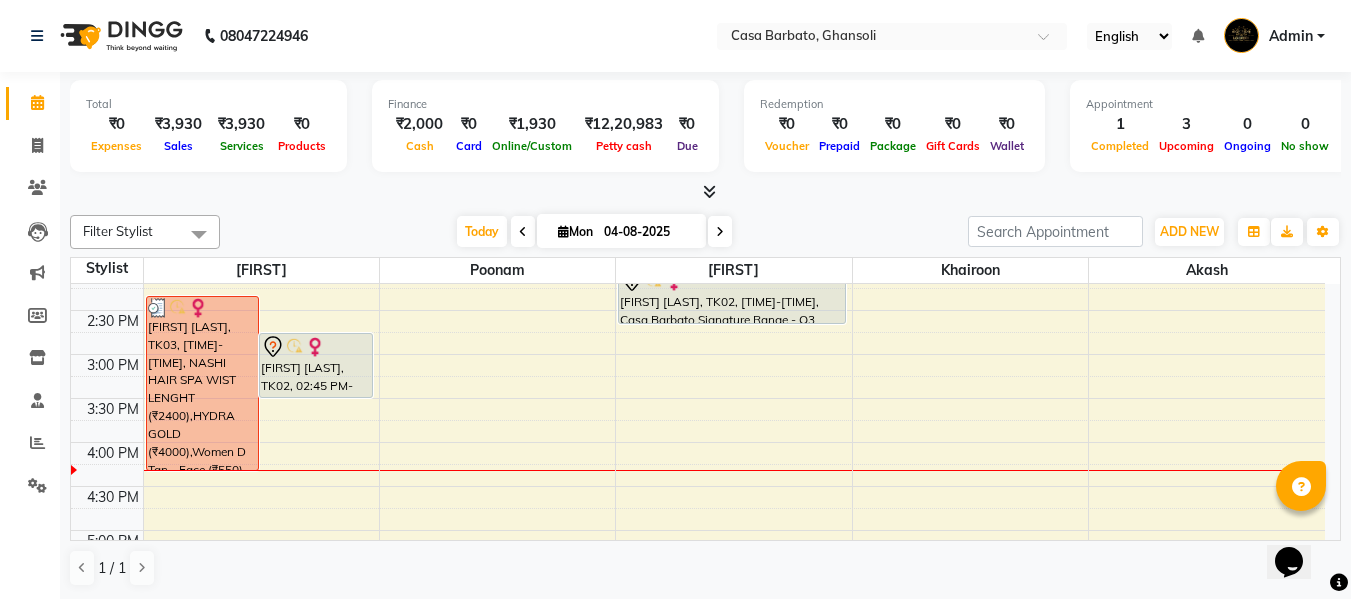 scroll, scrollTop: 480, scrollLeft: 0, axis: vertical 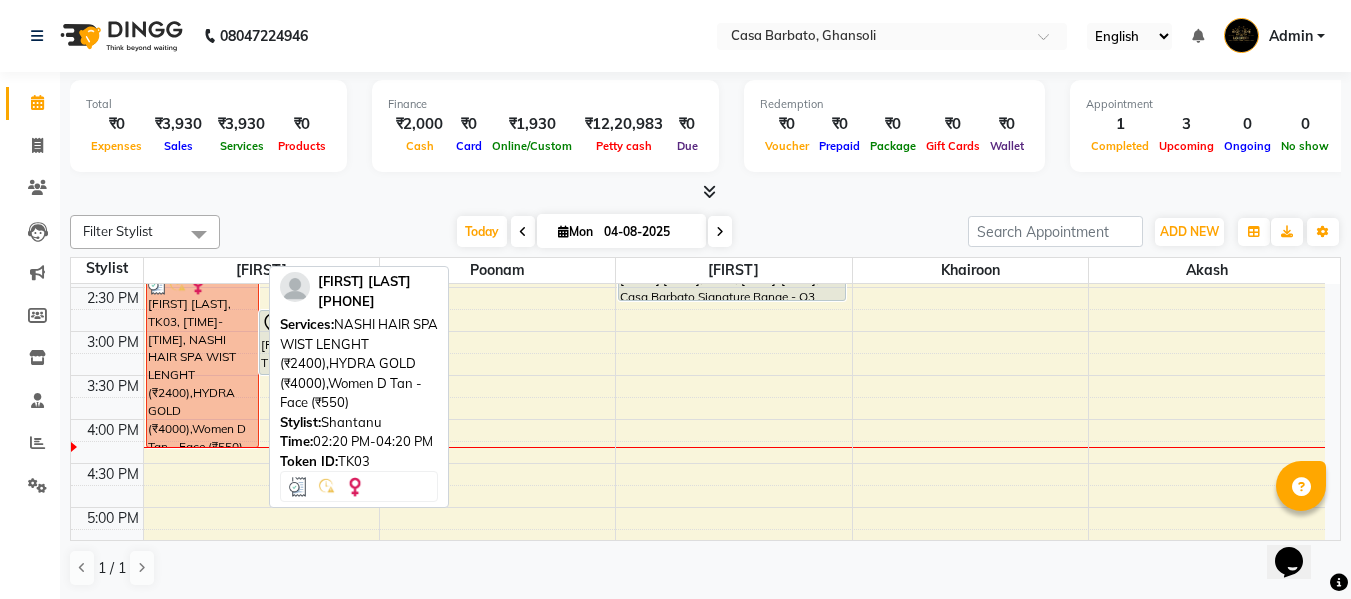 click on "[FIRST] [LAST], TK03, [TIME]-[TIME], NASHI HAIR SPA WIST LENGHT (₹2400),HYDRA GOLD (₹4000),Women D Tan - Face (₹550)" at bounding box center (203, 360) 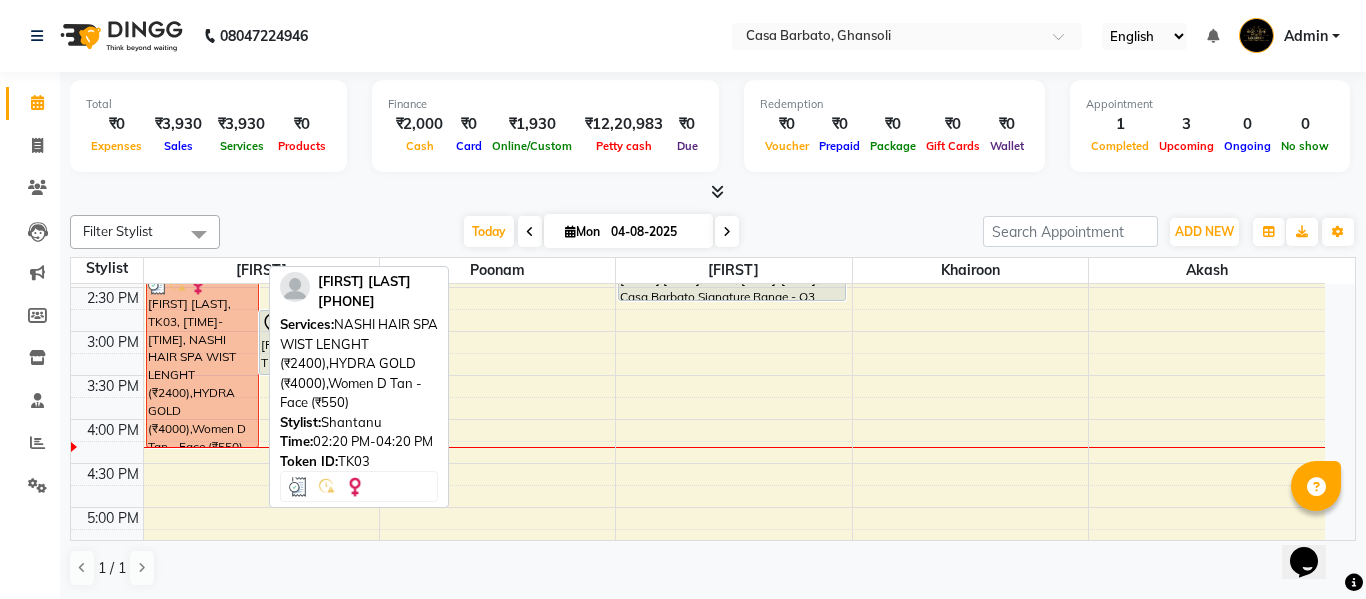 select on "3" 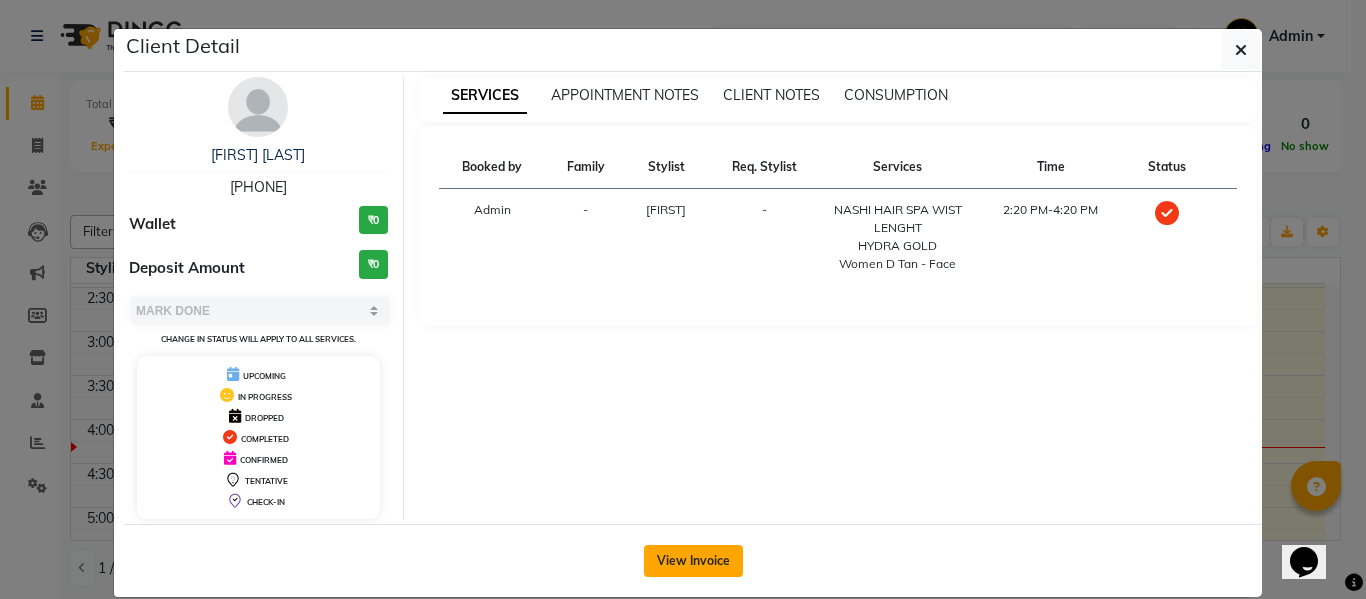 click on "View Invoice" 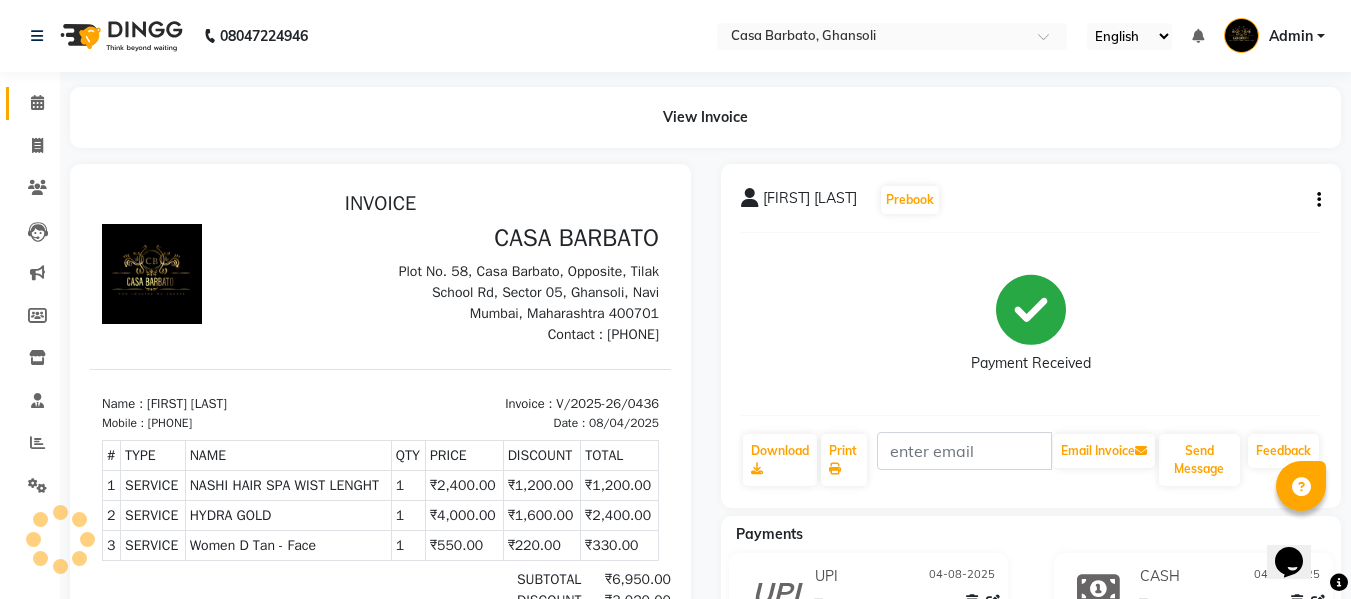 scroll, scrollTop: 0, scrollLeft: 0, axis: both 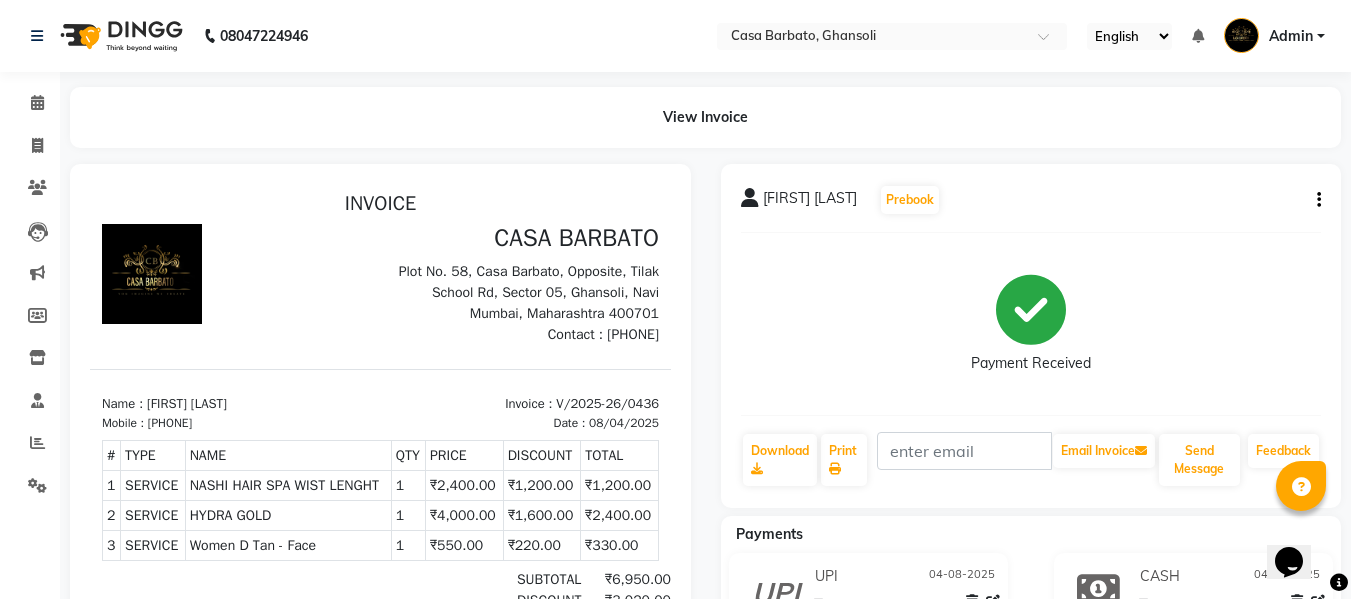 click 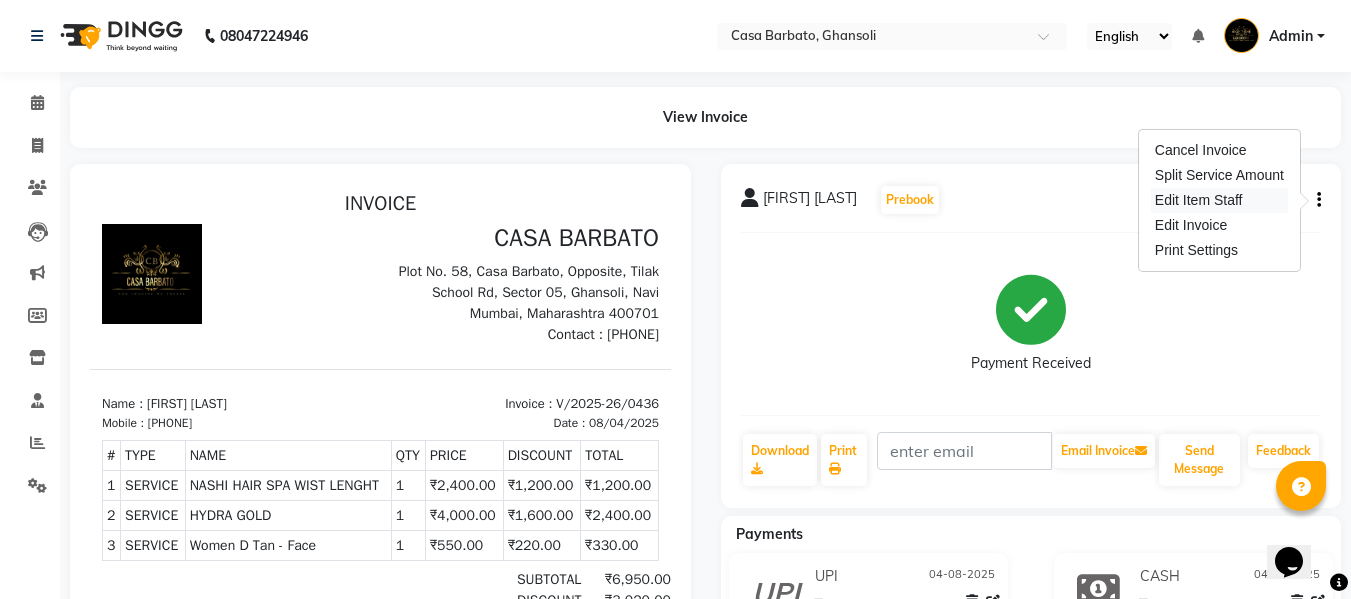 click on "Edit Item Staff" at bounding box center [1219, 200] 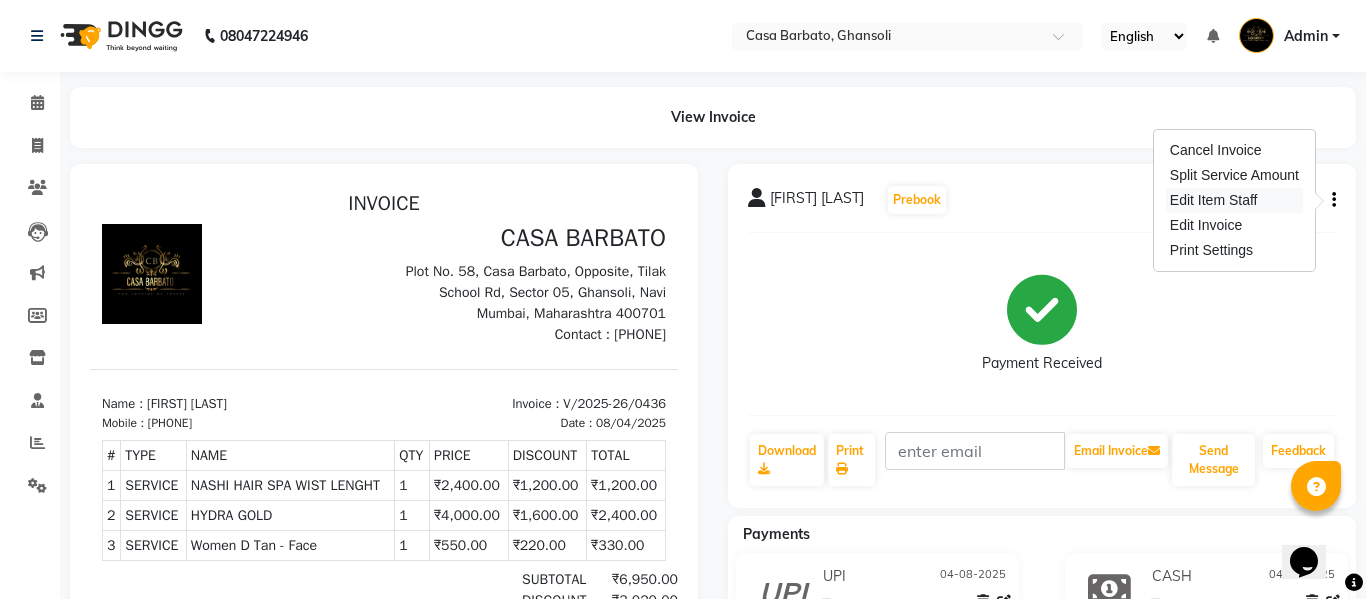 select 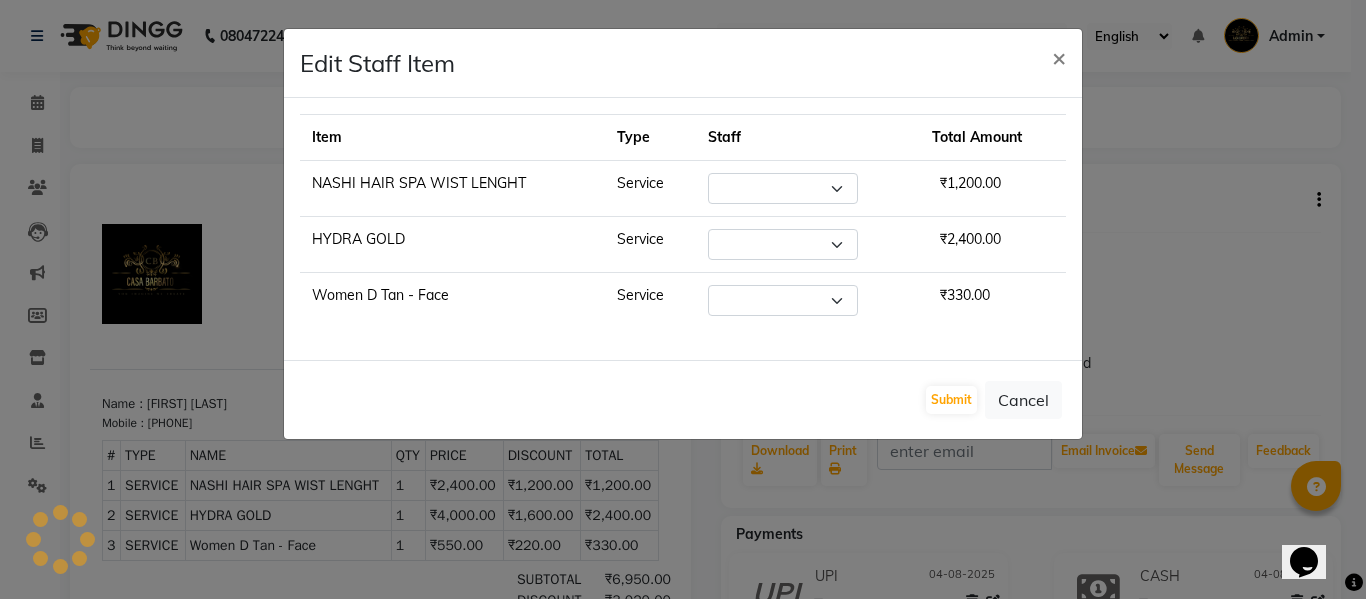 select on "10554" 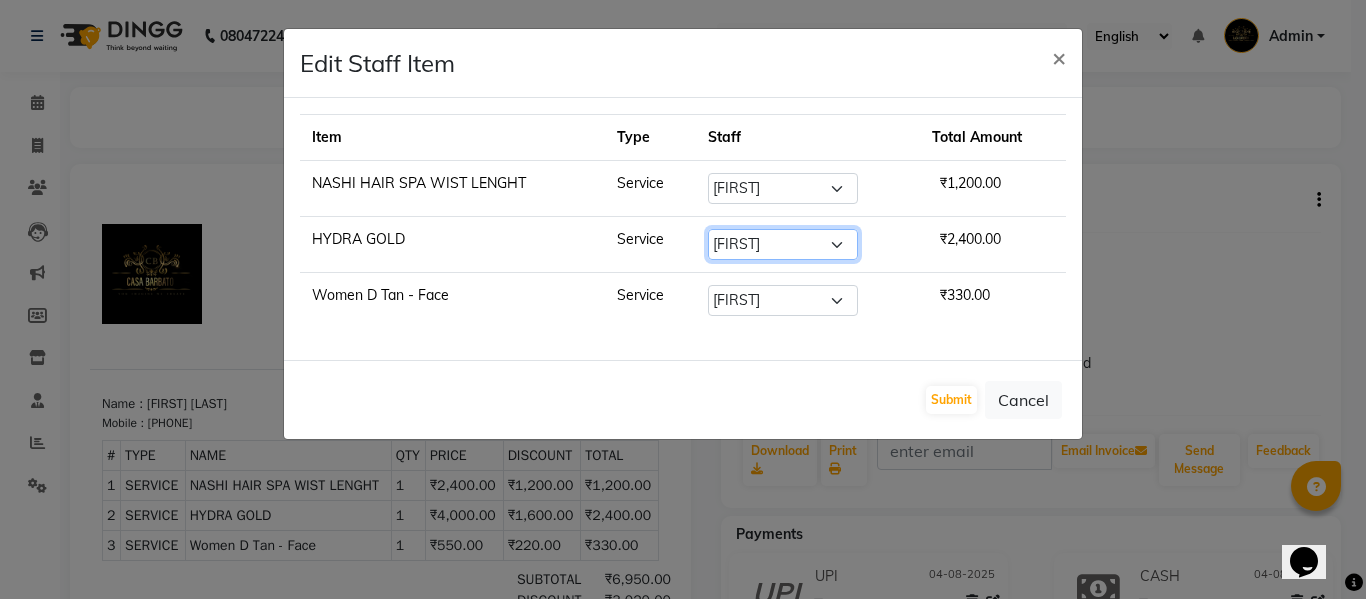click on "Select  [FIRST]    [LAST]   [FIRST]   [FIRST]    [LAST]    [FIRST]" 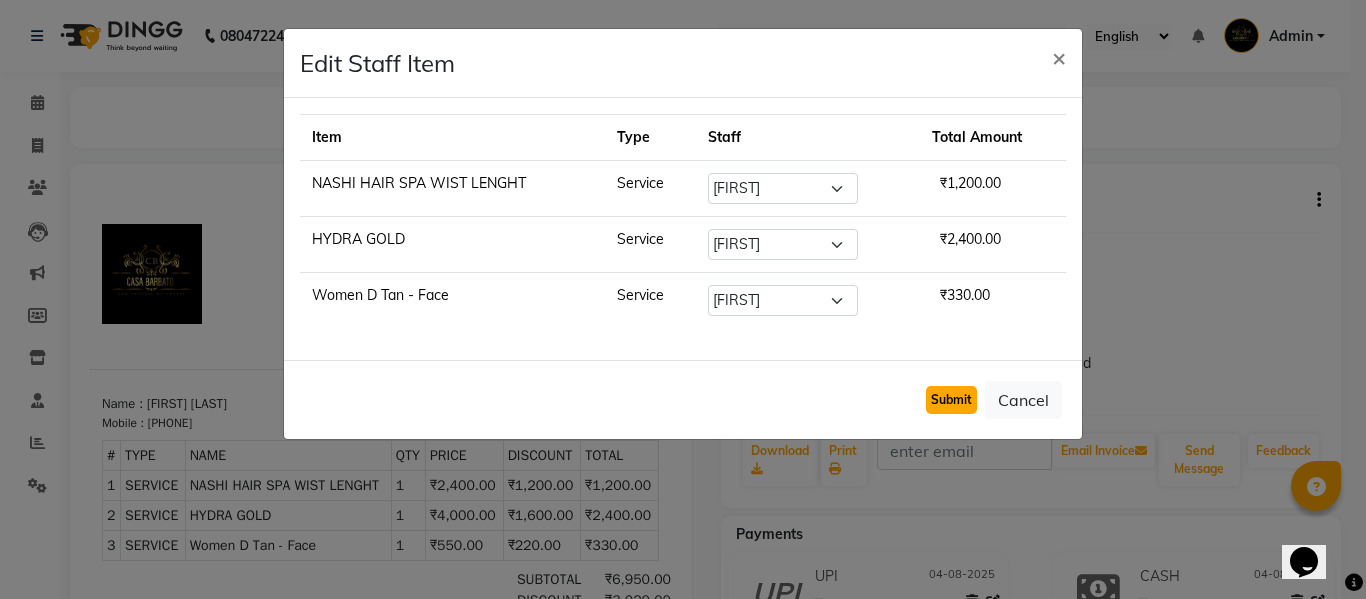 click on "Submit" 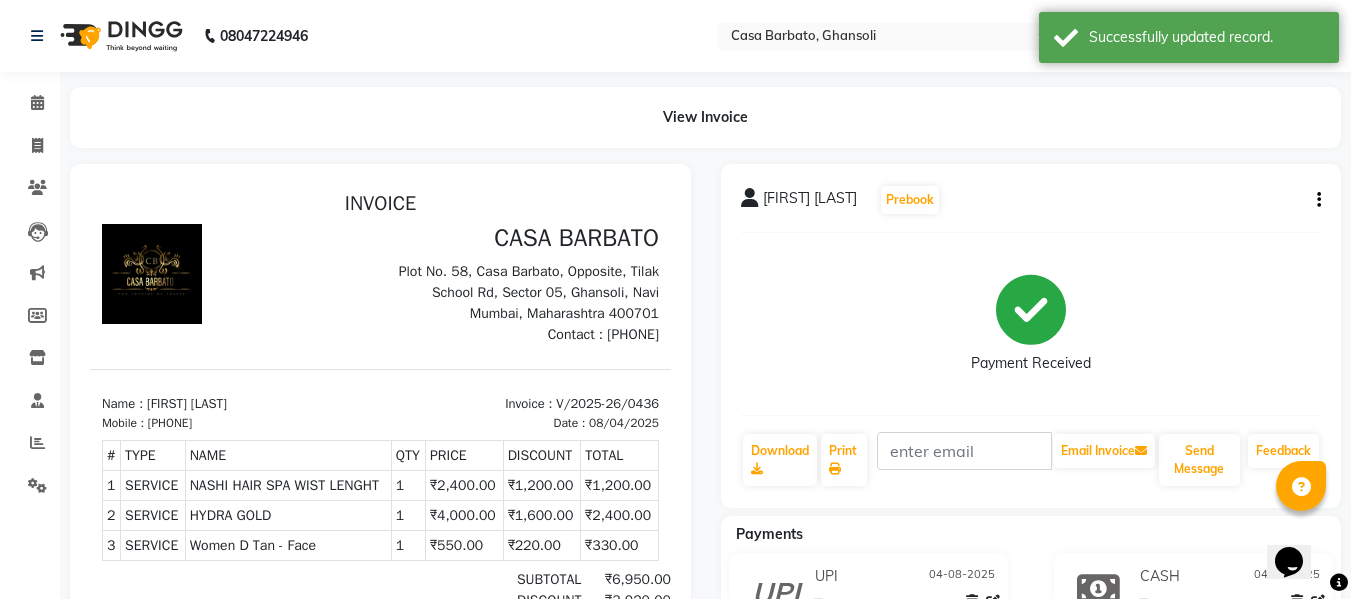 click 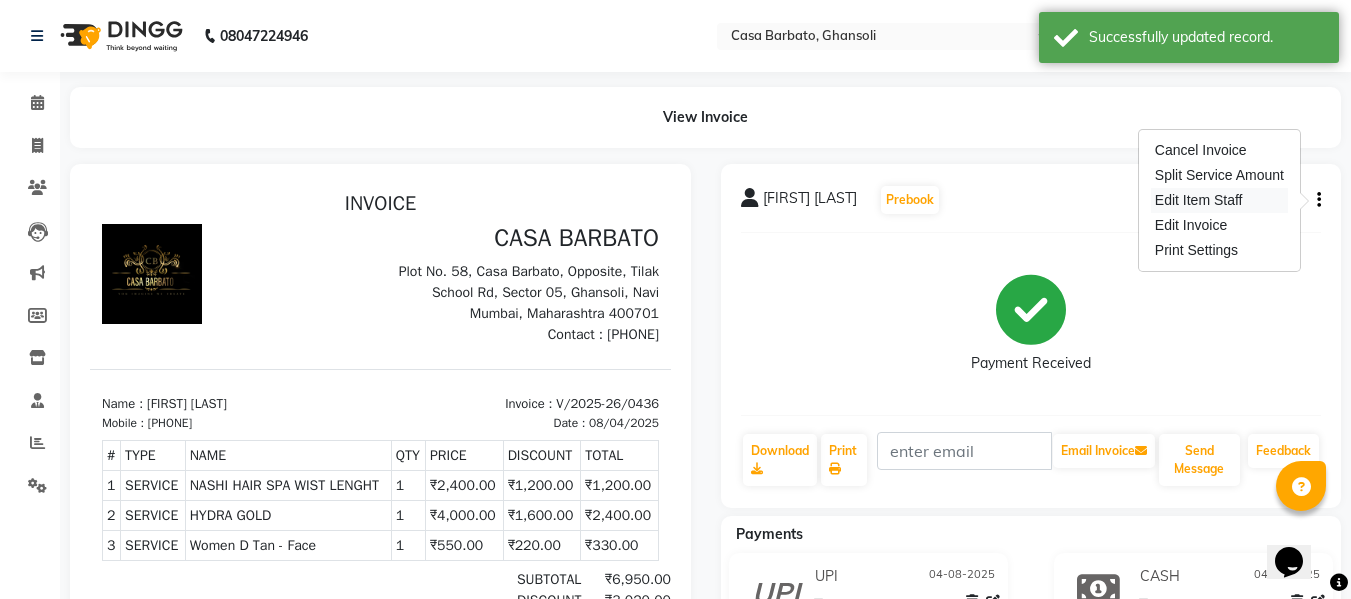 click on "Edit Item Staff" at bounding box center (1219, 200) 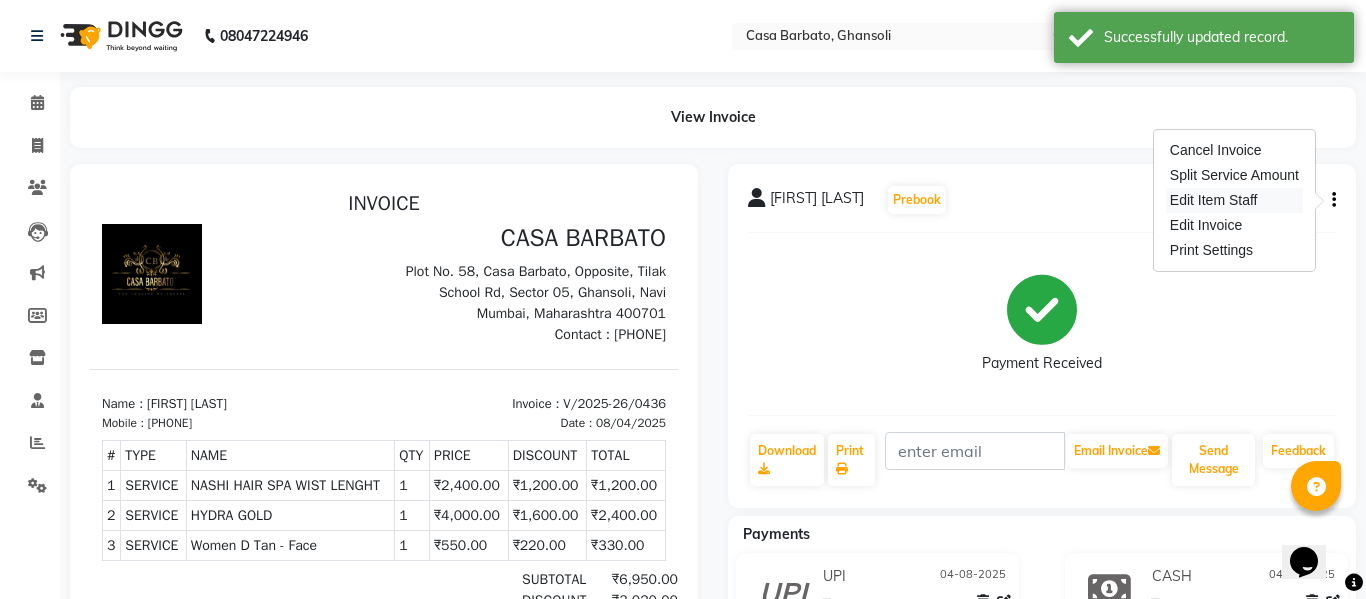 select on "10554" 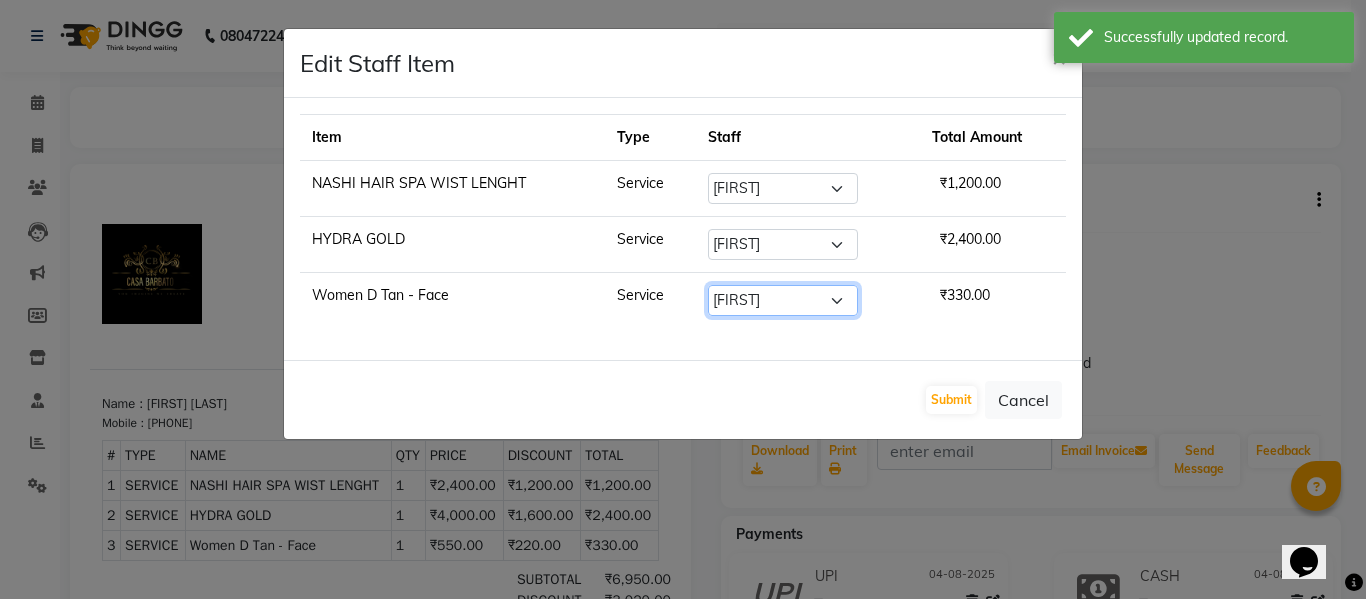 click on "Select  [FIRST]    [LAST]   [FIRST]   [FIRST]    [LAST]    [FIRST]" 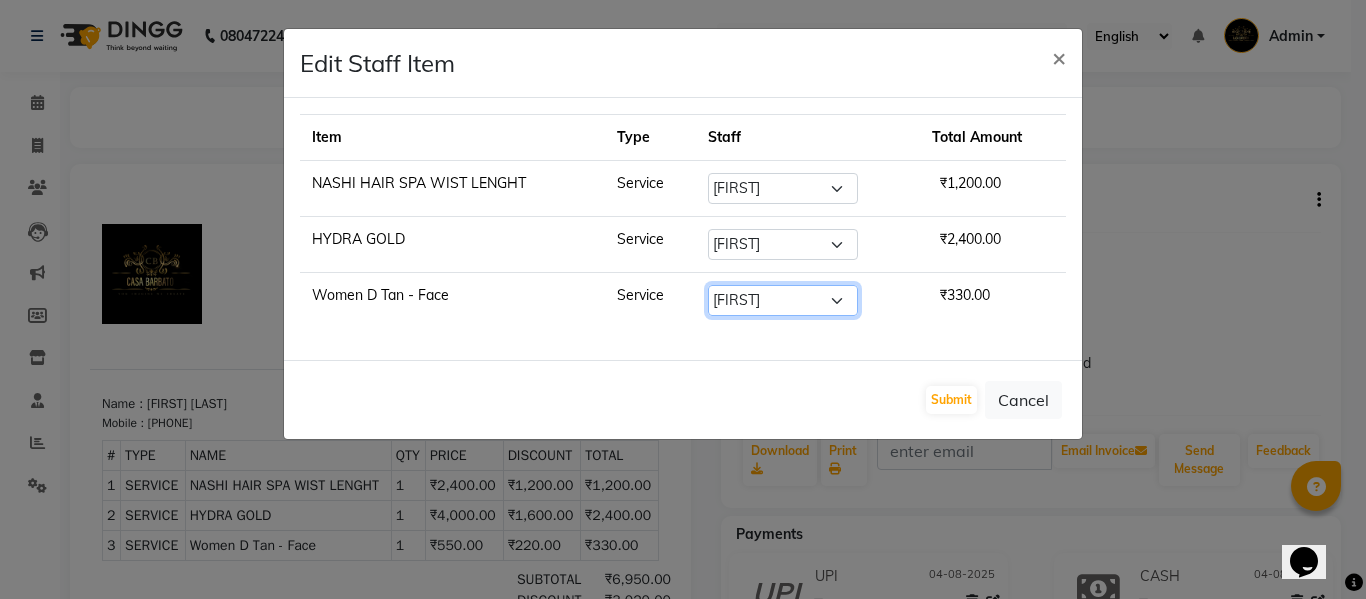 select on "10556" 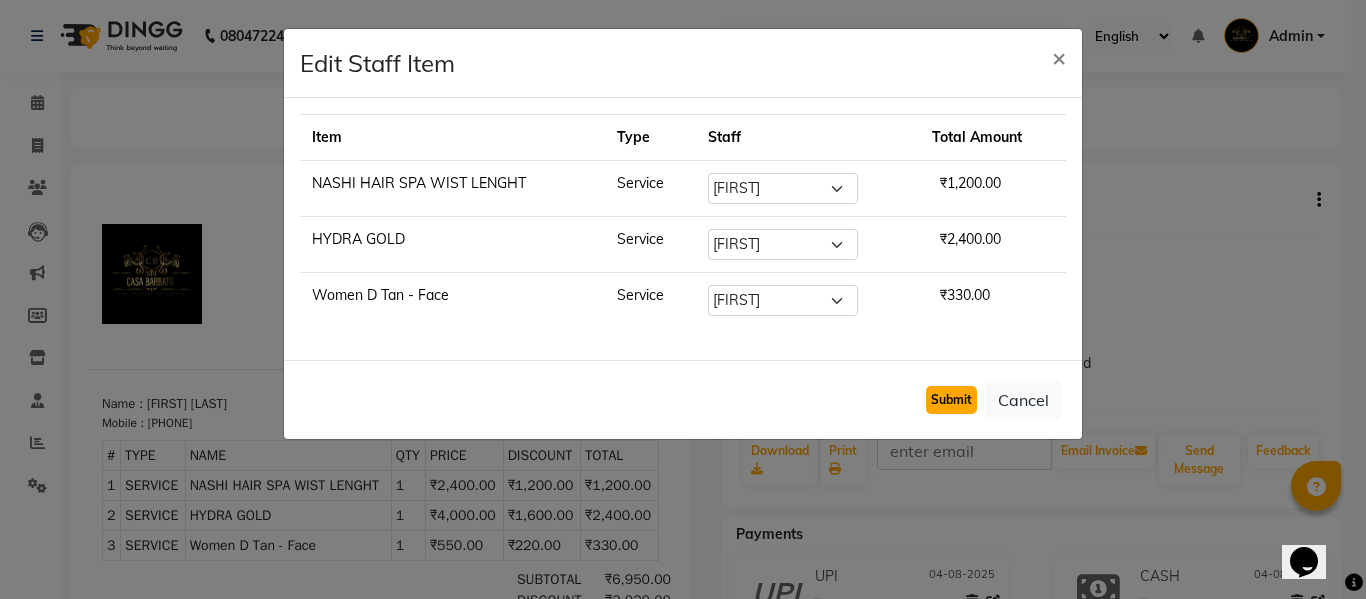 click on "Submit" 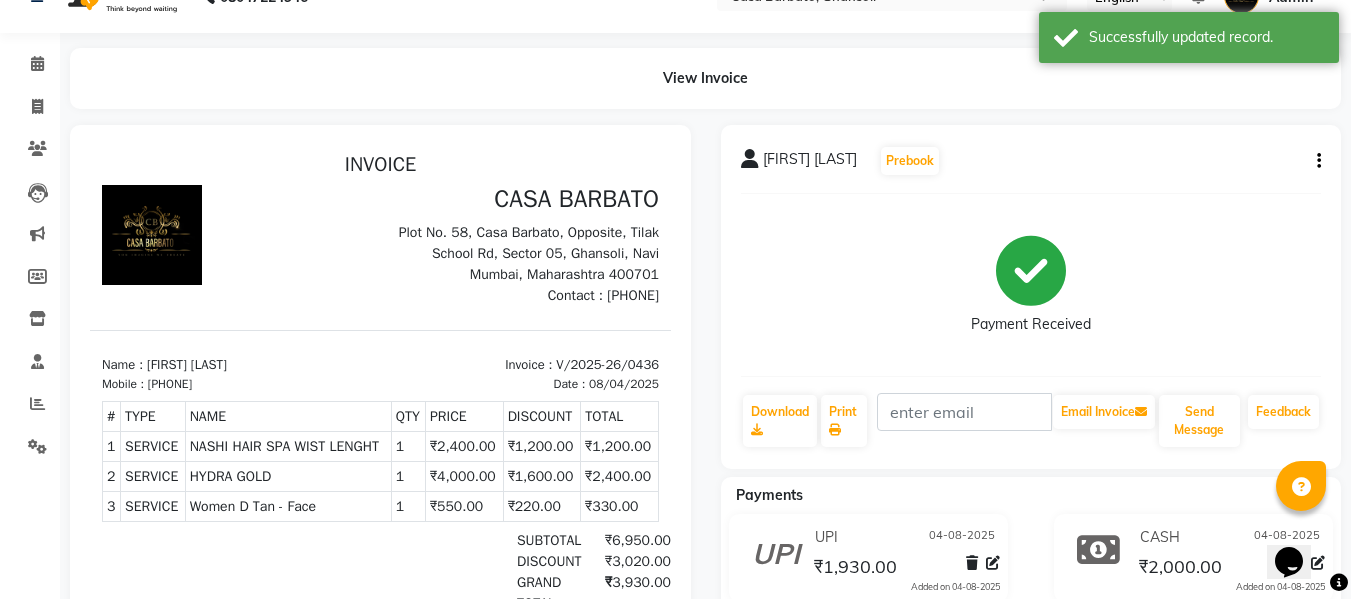 scroll, scrollTop: 40, scrollLeft: 0, axis: vertical 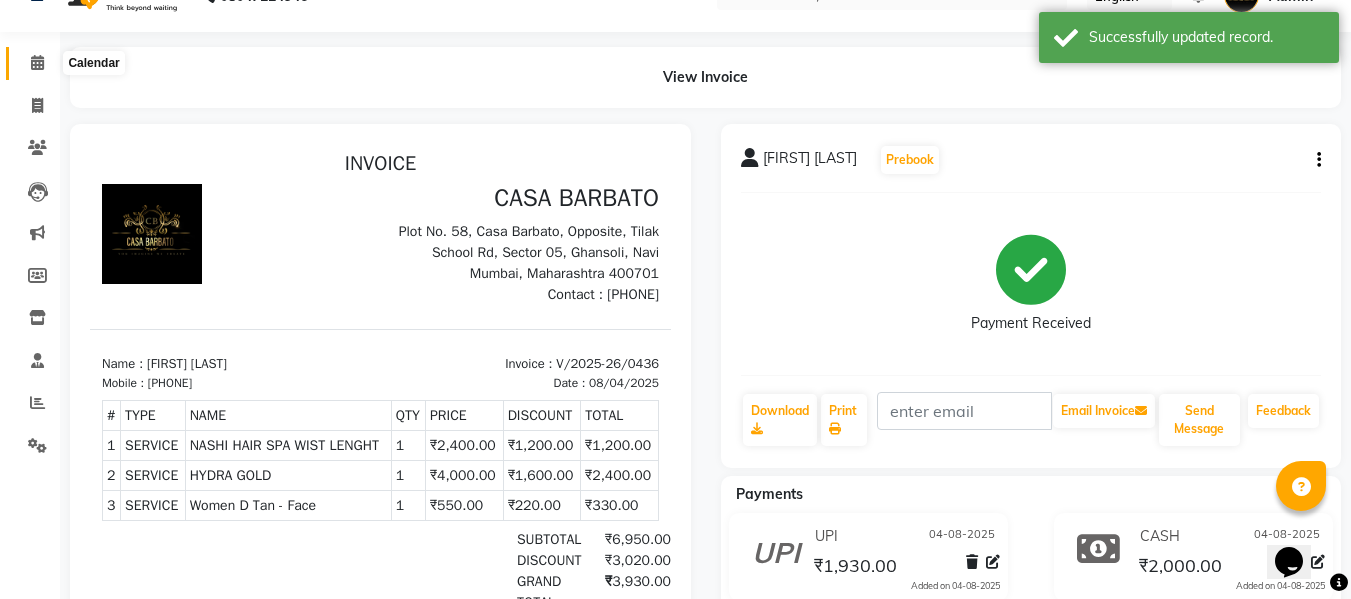 click 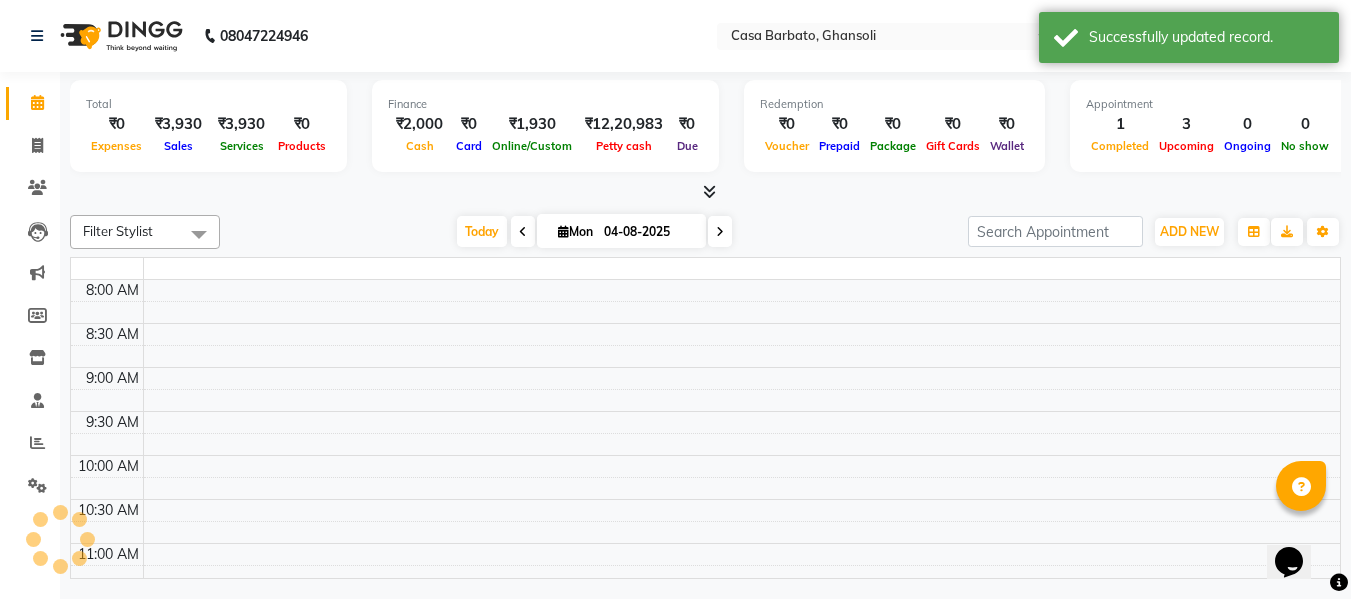 scroll, scrollTop: 0, scrollLeft: 0, axis: both 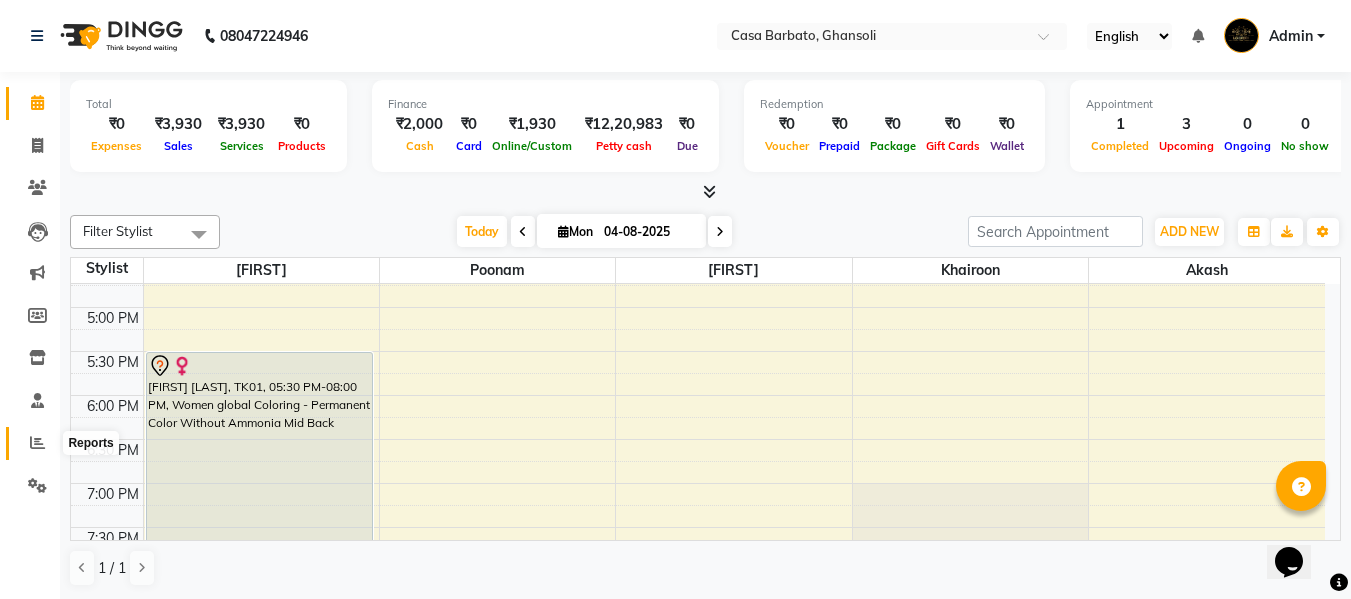 click 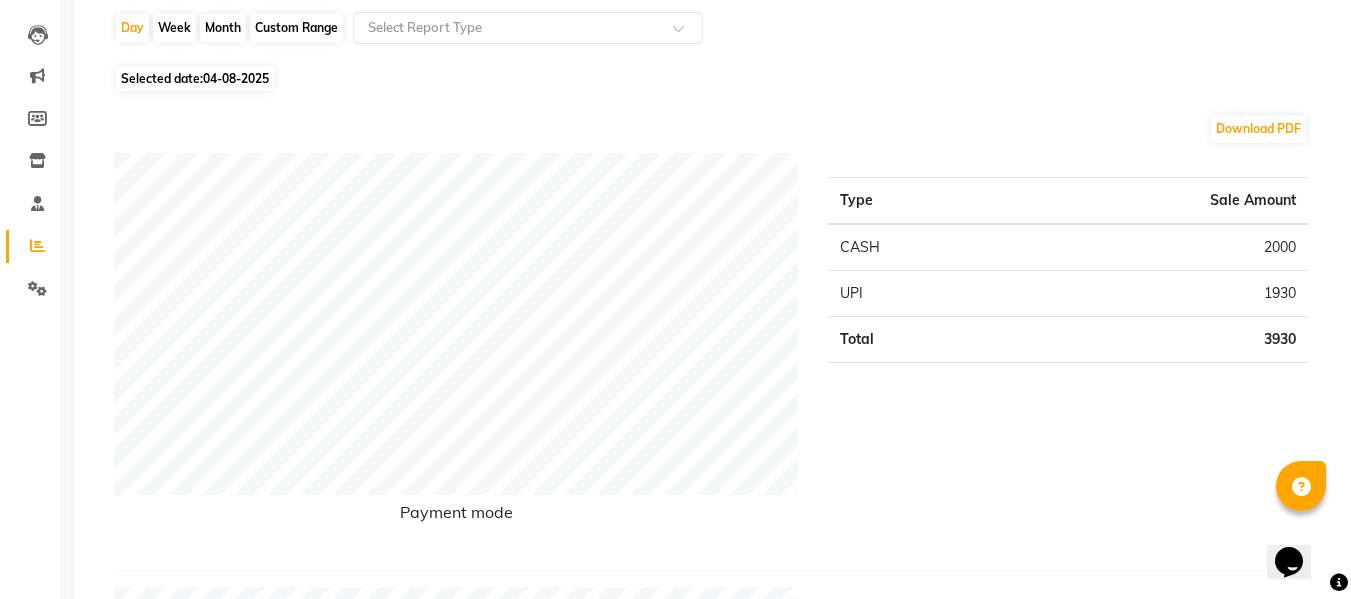scroll, scrollTop: 200, scrollLeft: 0, axis: vertical 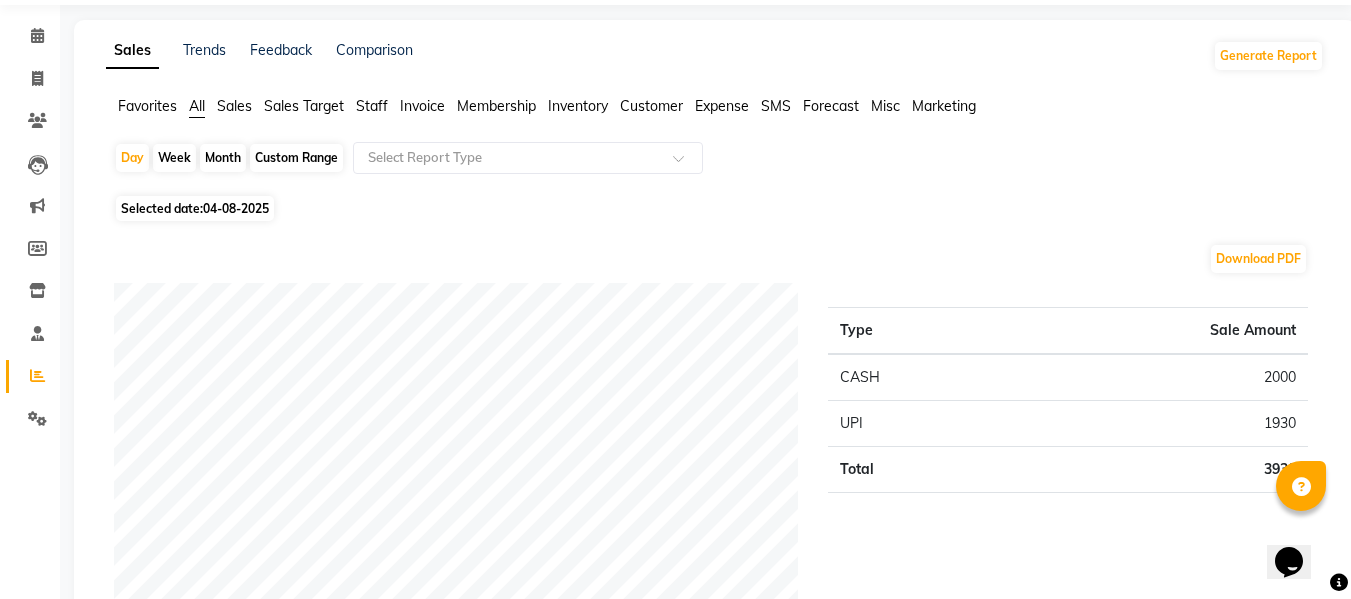 click on "Week" 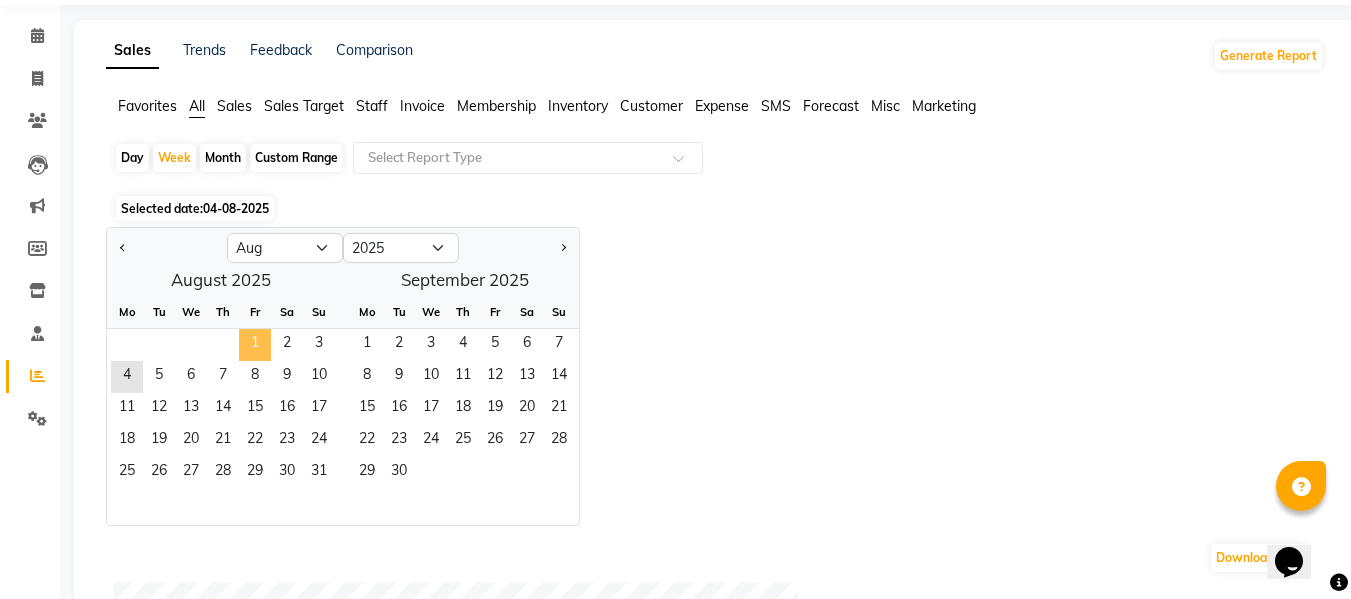 click on "1" 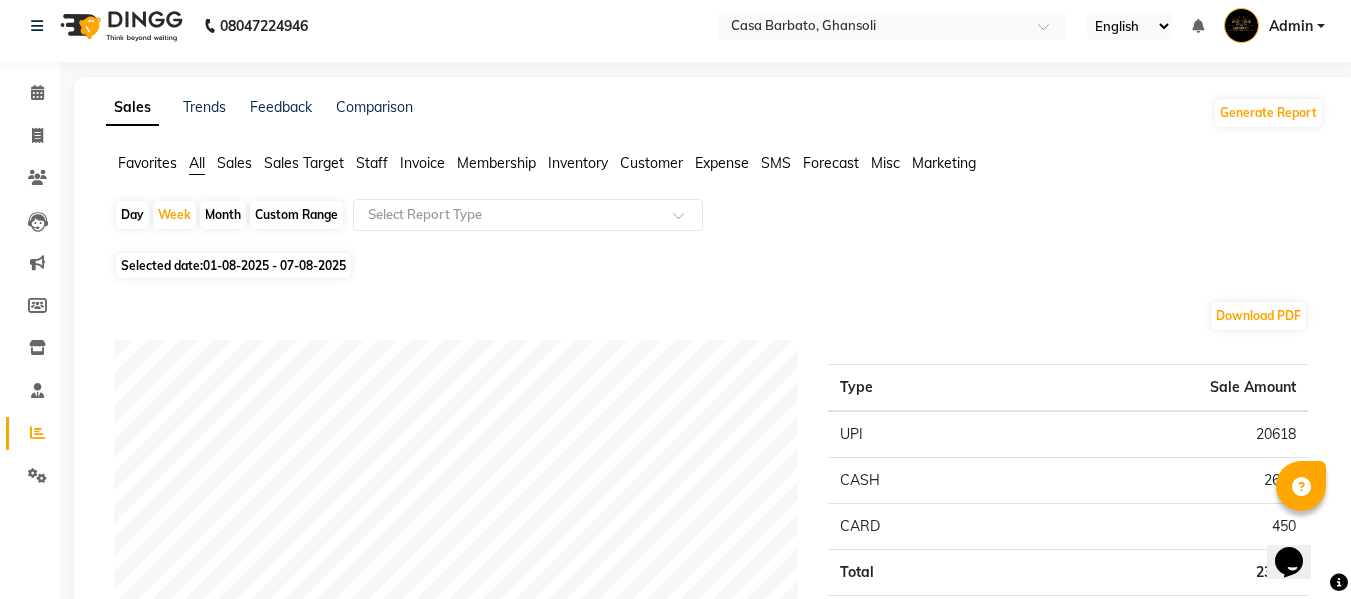 scroll, scrollTop: 0, scrollLeft: 0, axis: both 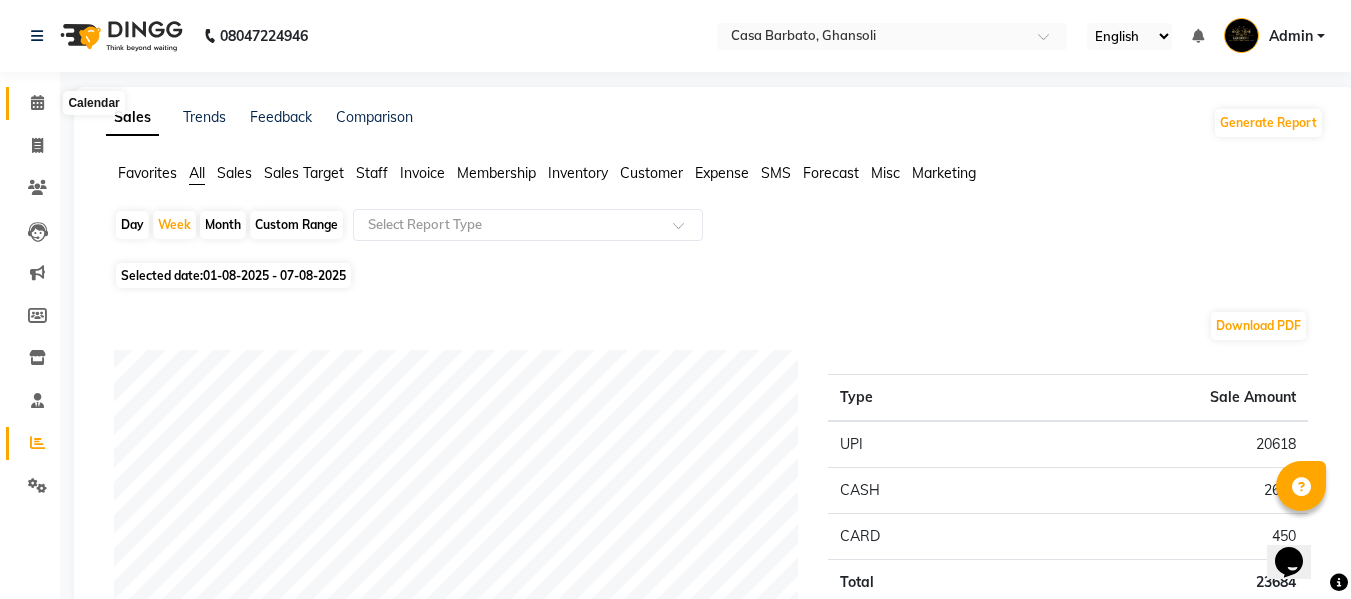 click 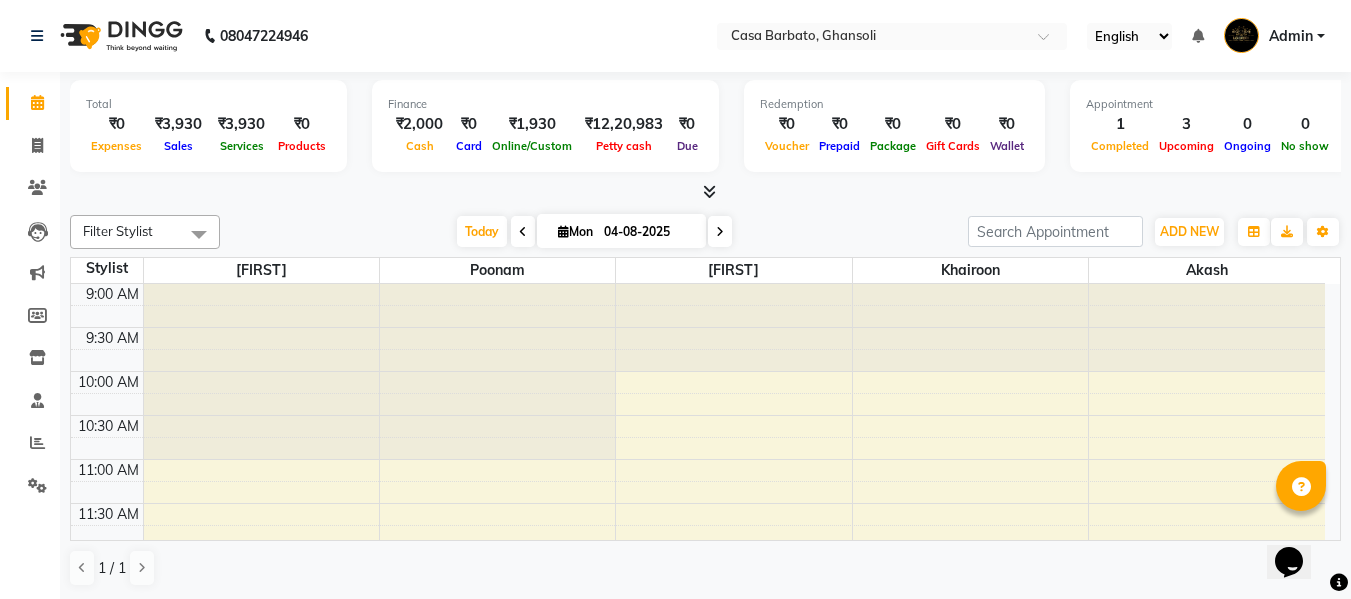 click at bounding box center [523, 232] 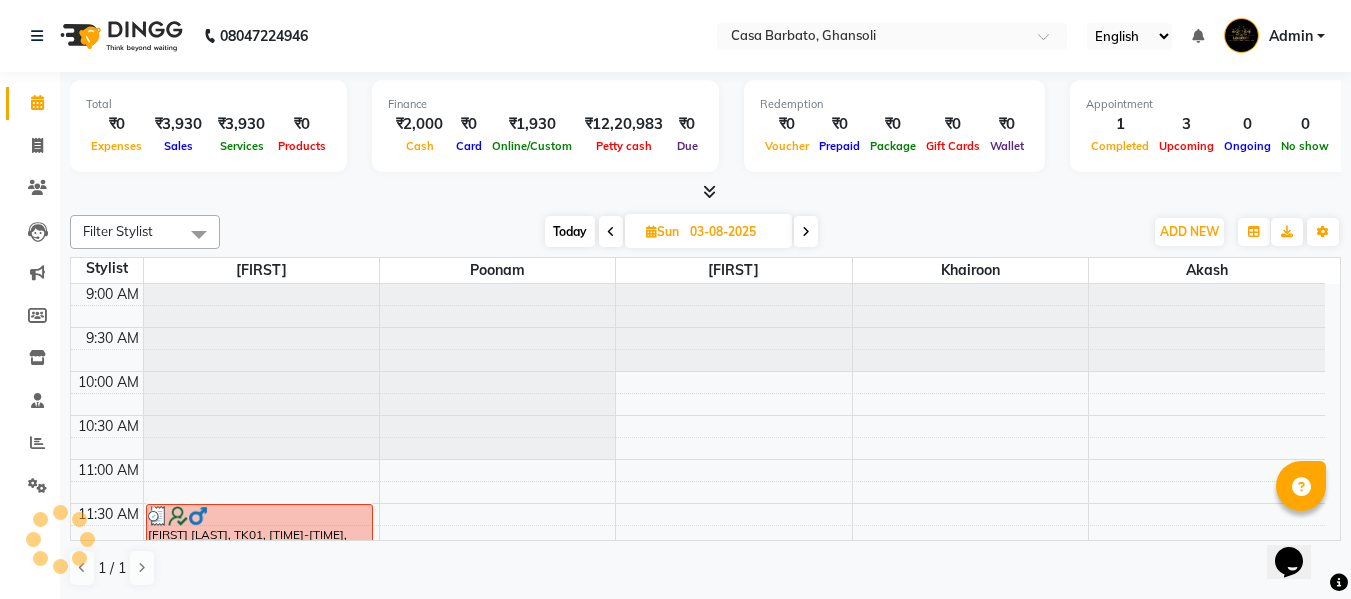 scroll, scrollTop: 617, scrollLeft: 0, axis: vertical 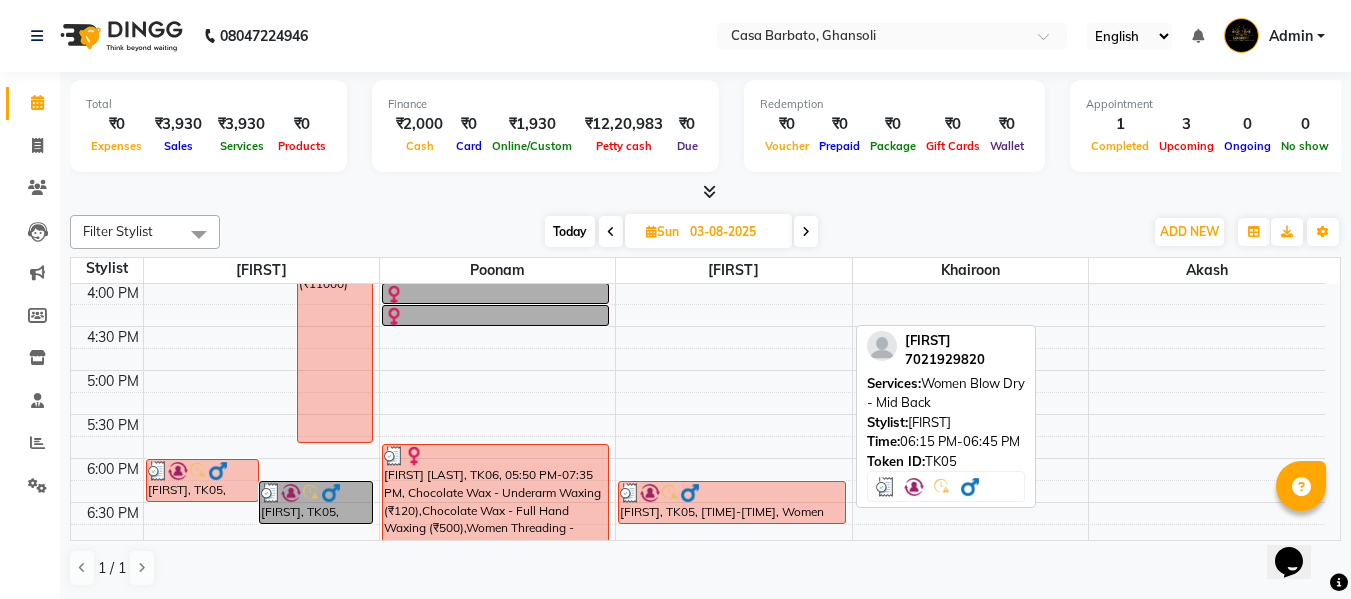 click at bounding box center [732, 493] 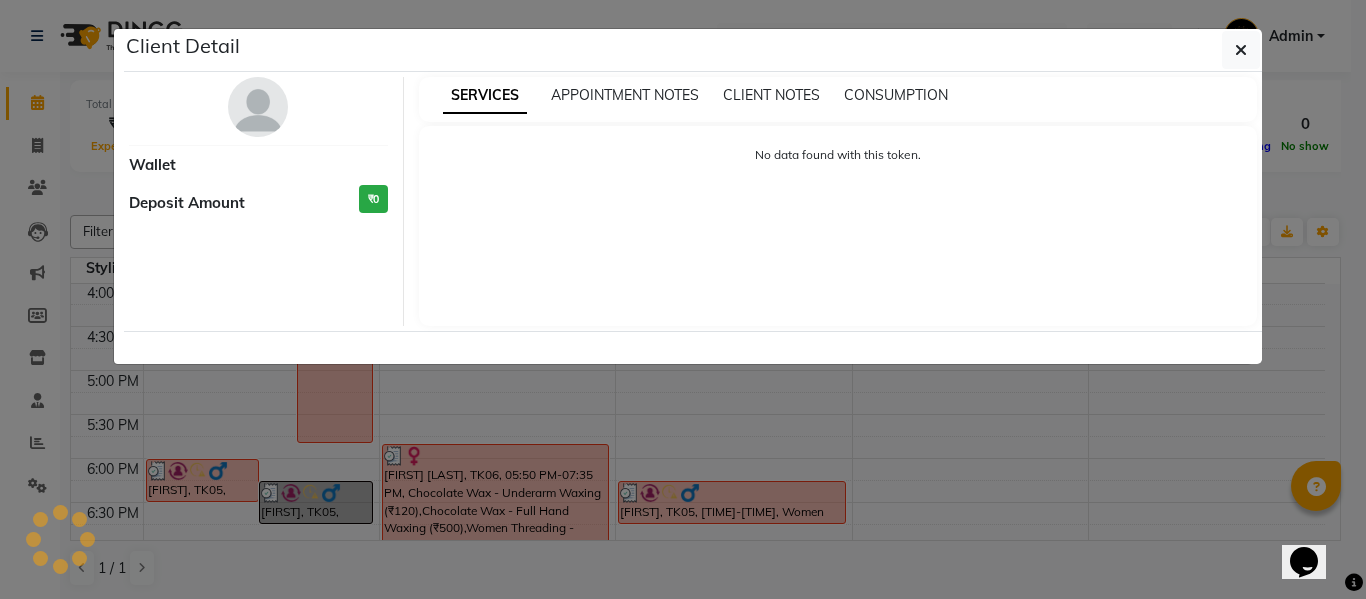 select on "3" 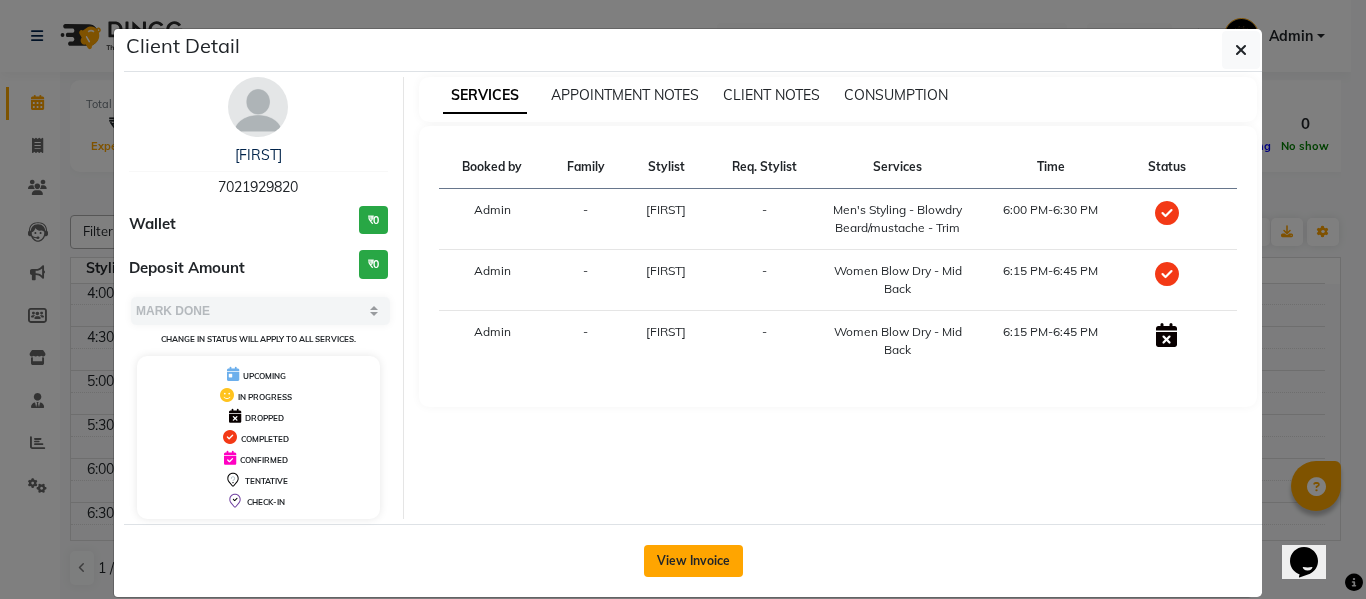 click on "View Invoice" 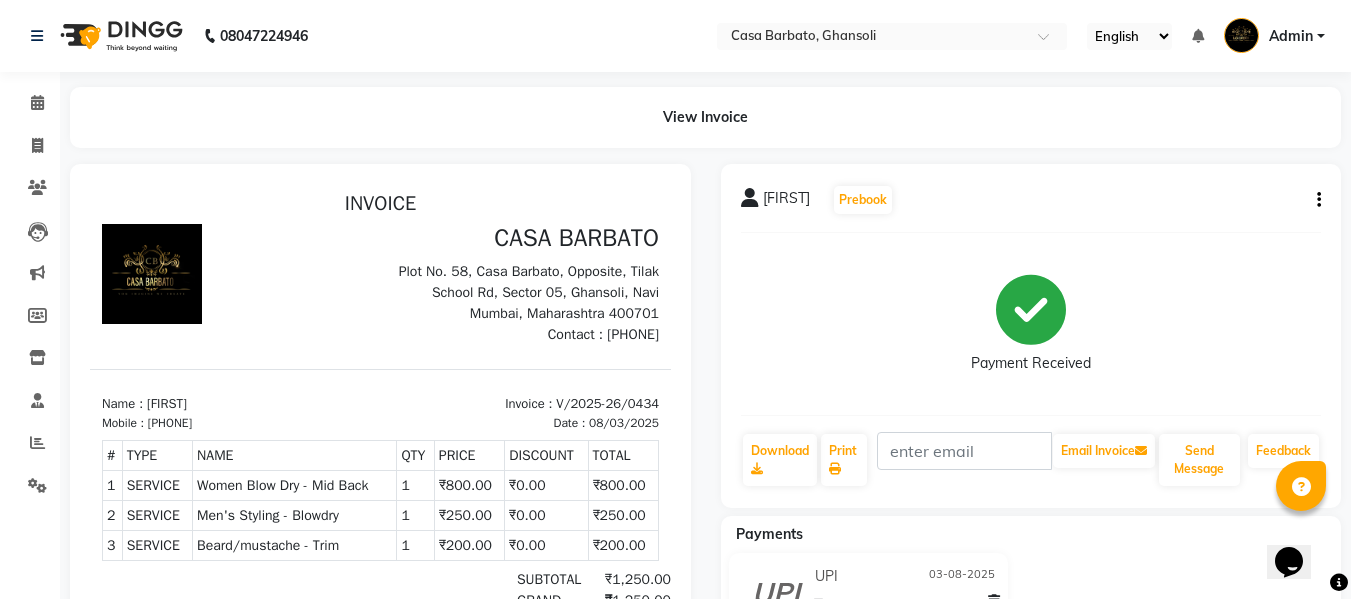 scroll, scrollTop: 0, scrollLeft: 0, axis: both 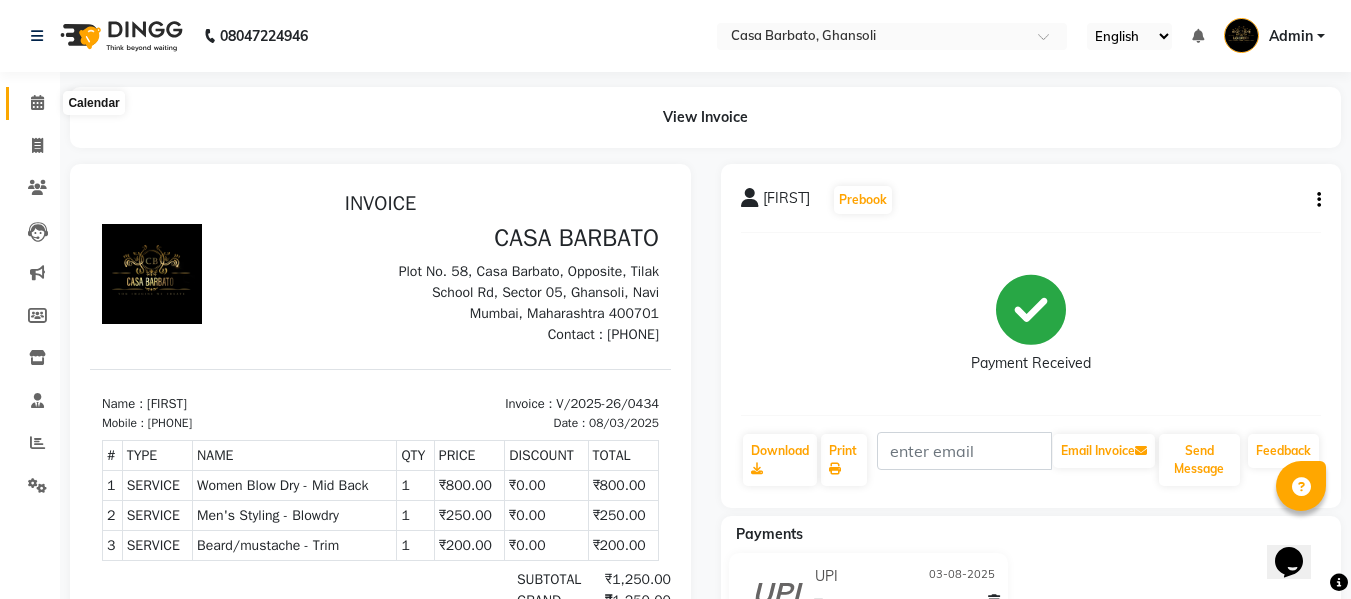click 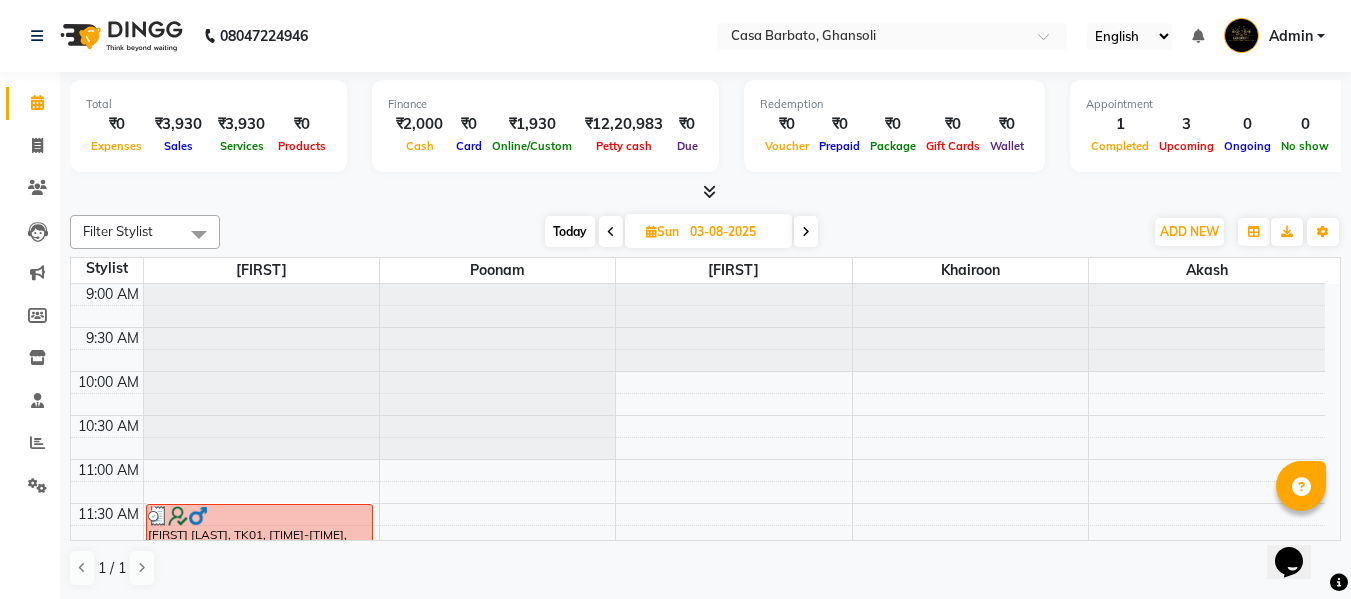 click at bounding box center (806, 232) 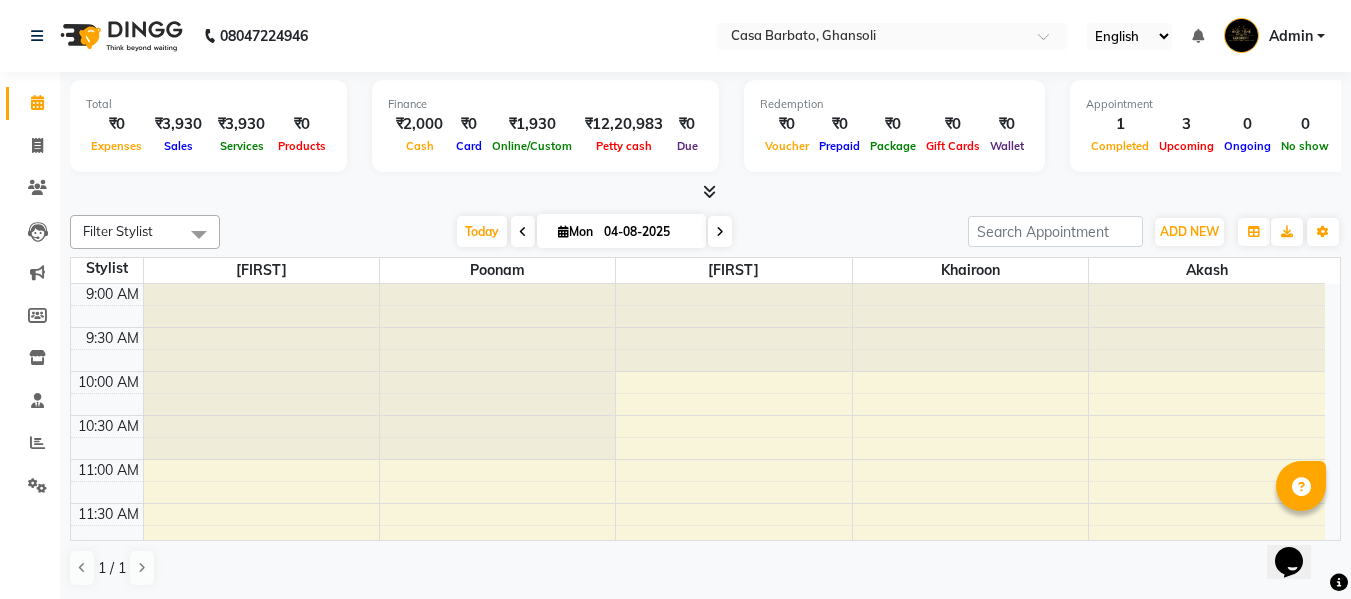 scroll, scrollTop: 617, scrollLeft: 0, axis: vertical 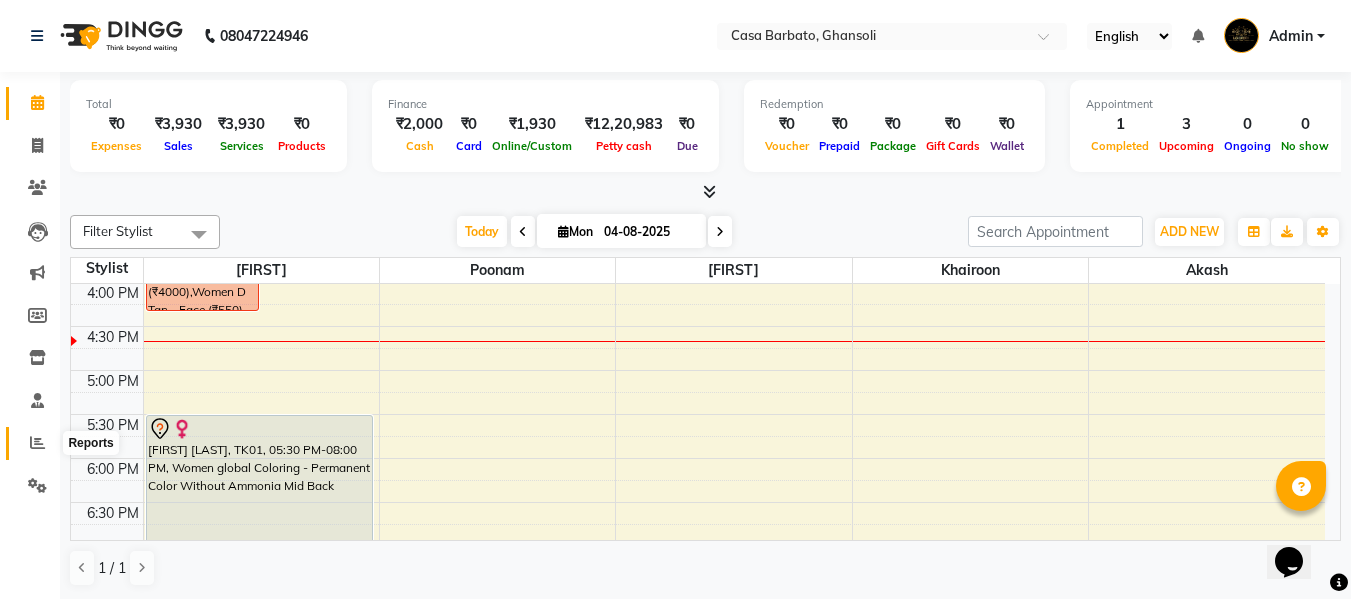 click 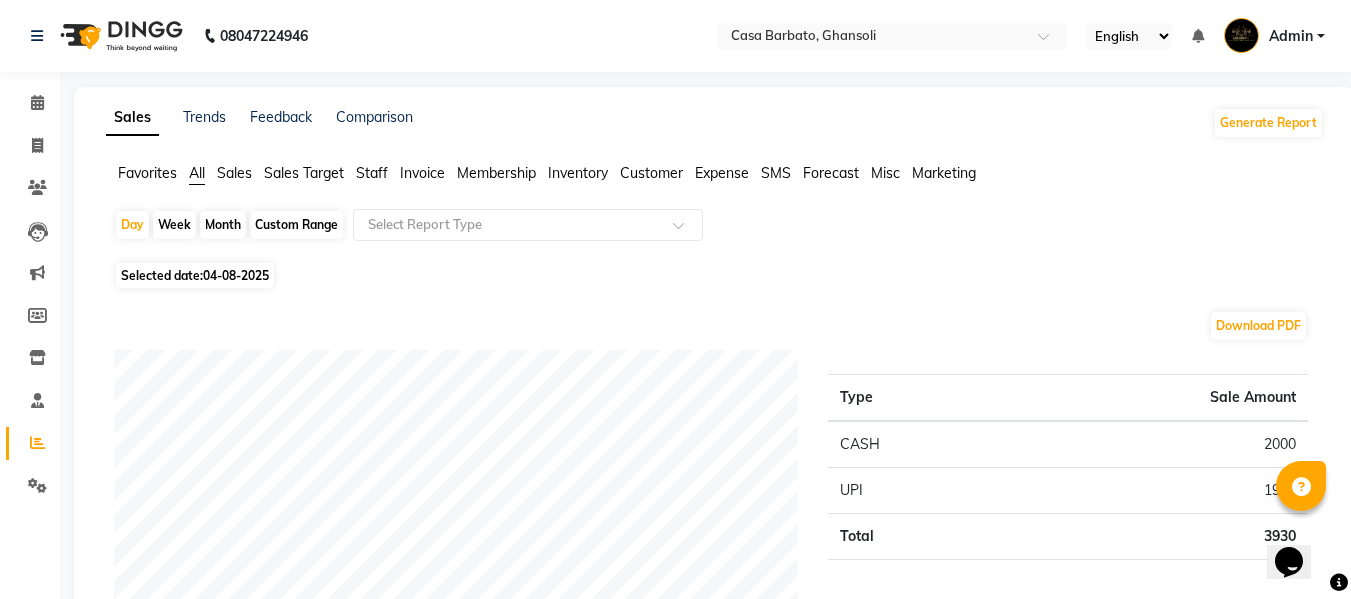 click on "Month" 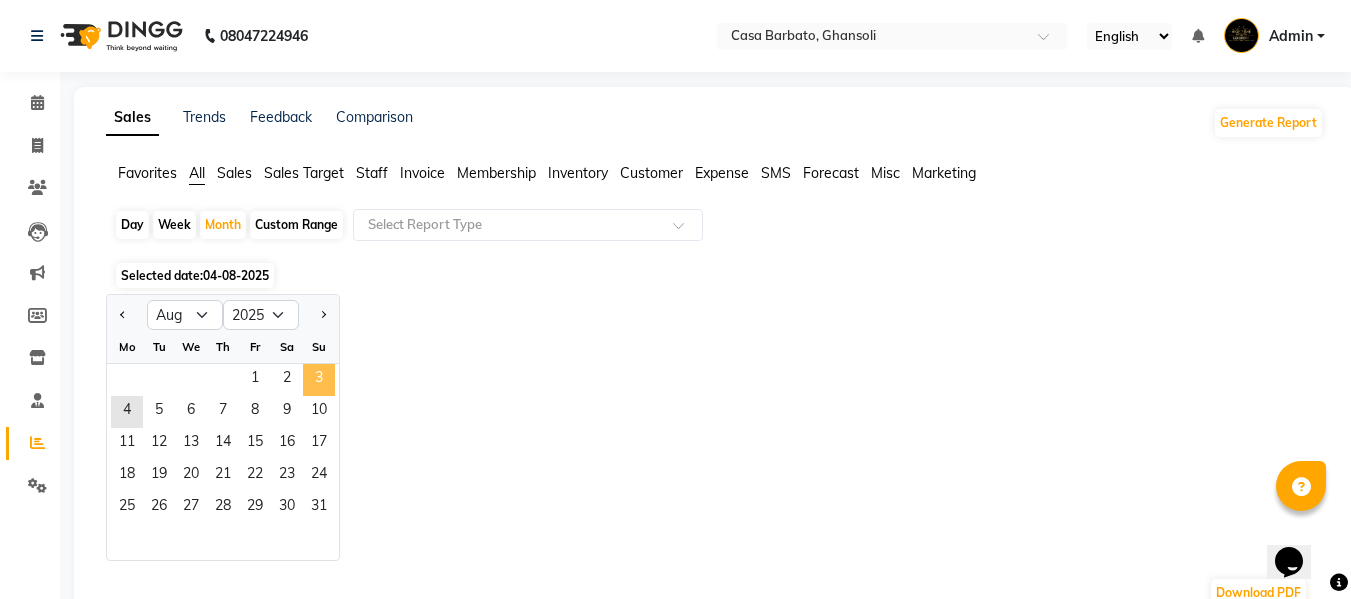 click on "3" 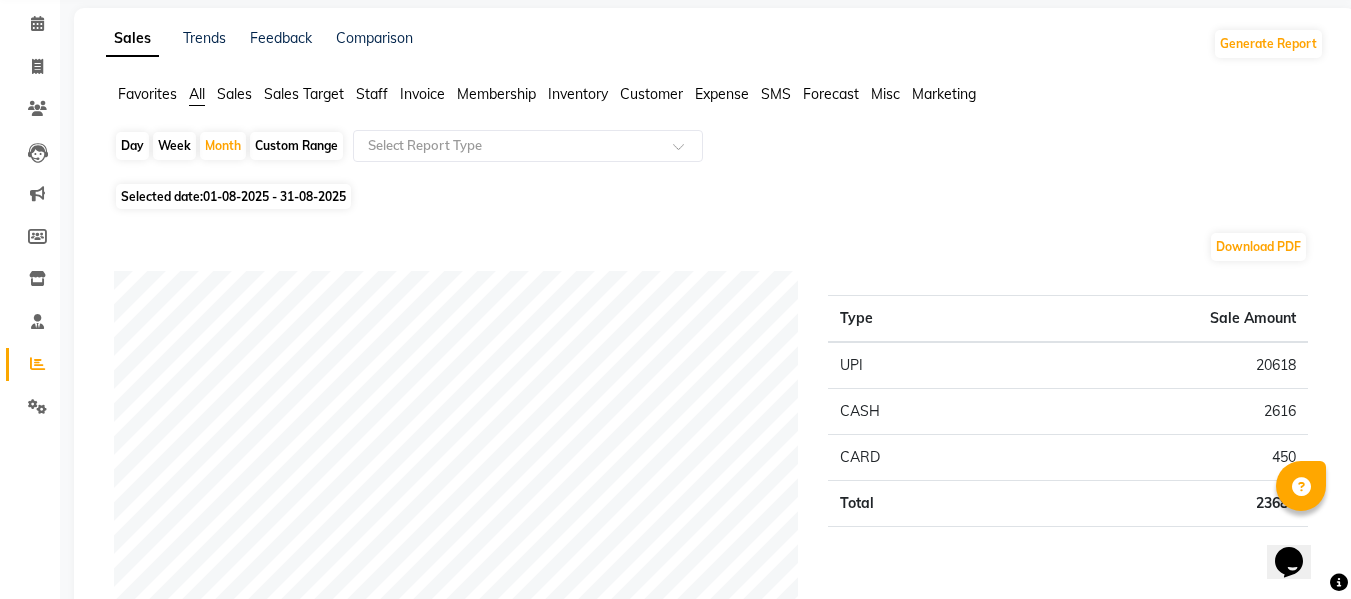 scroll, scrollTop: 40, scrollLeft: 0, axis: vertical 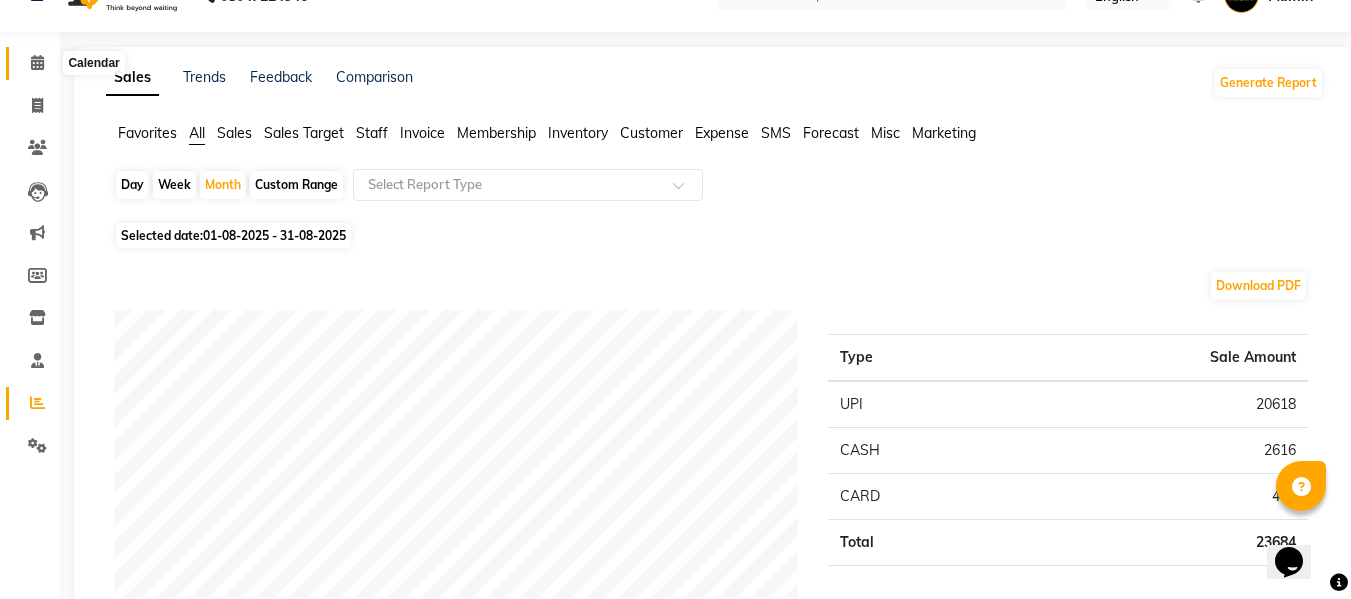 click 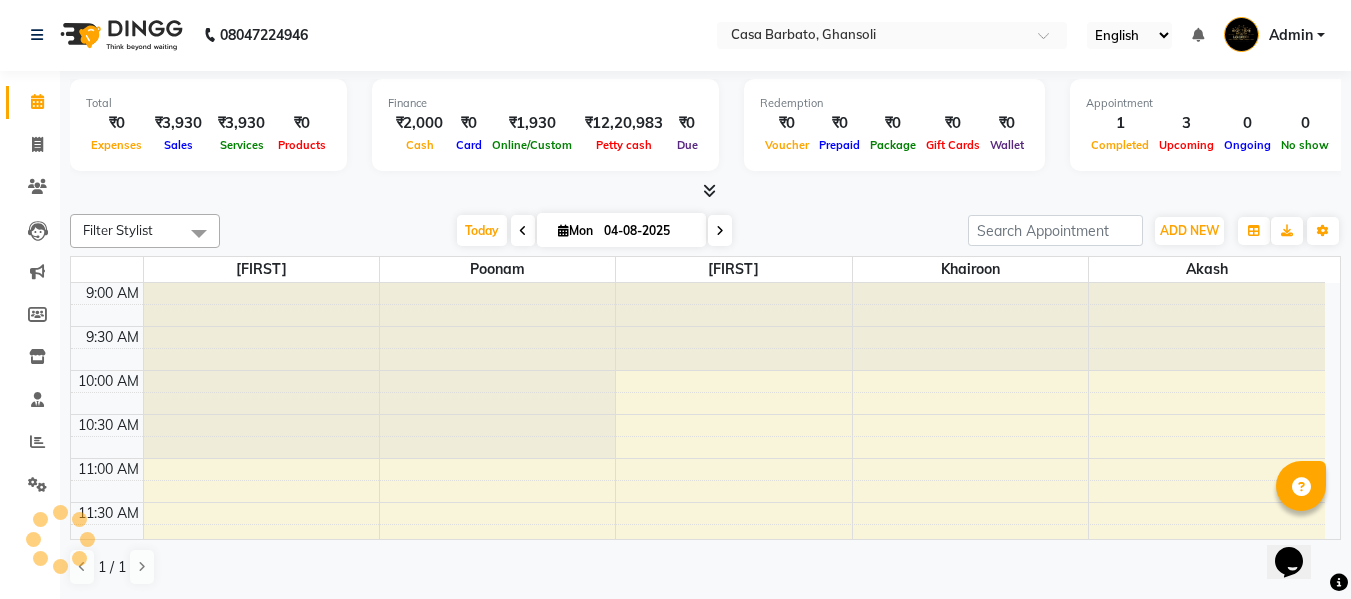 scroll, scrollTop: 0, scrollLeft: 0, axis: both 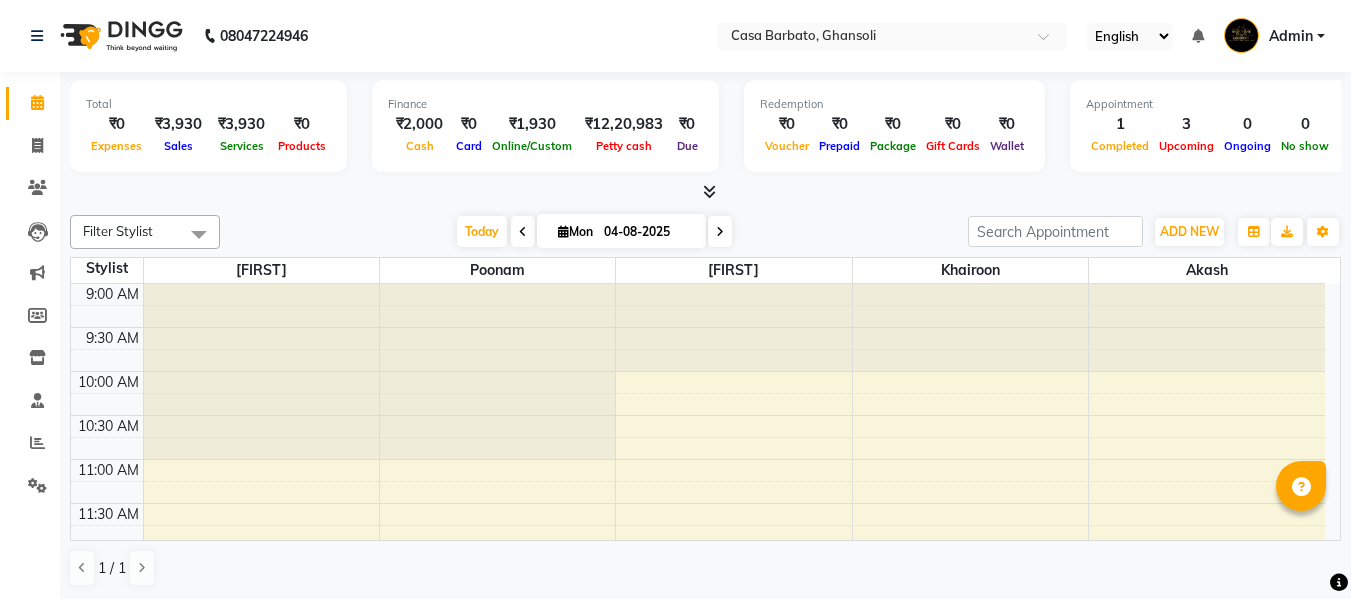 click at bounding box center [563, 231] 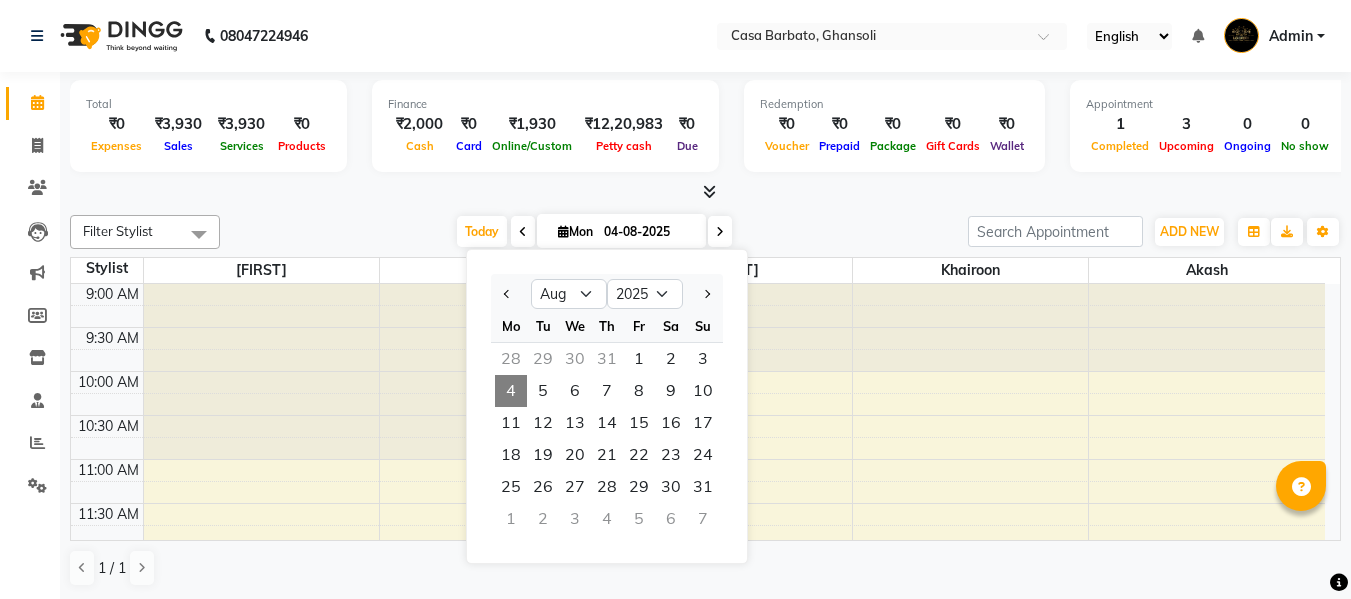 click at bounding box center [563, 231] 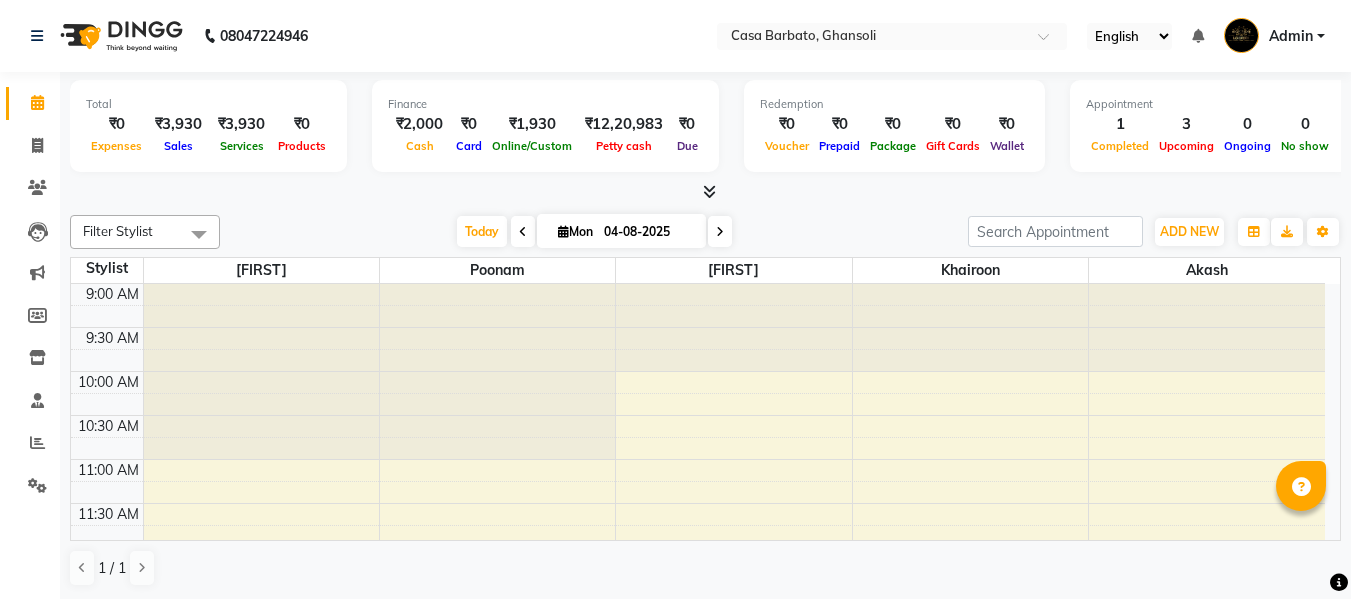 click at bounding box center [563, 231] 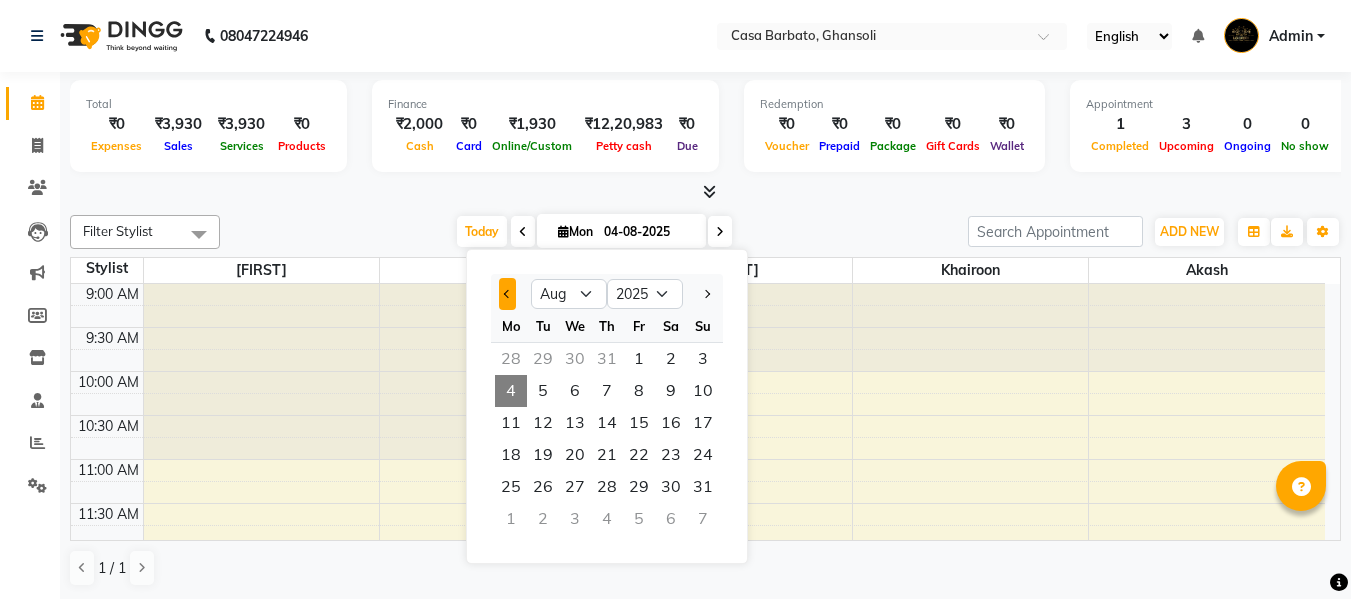 click at bounding box center (508, 294) 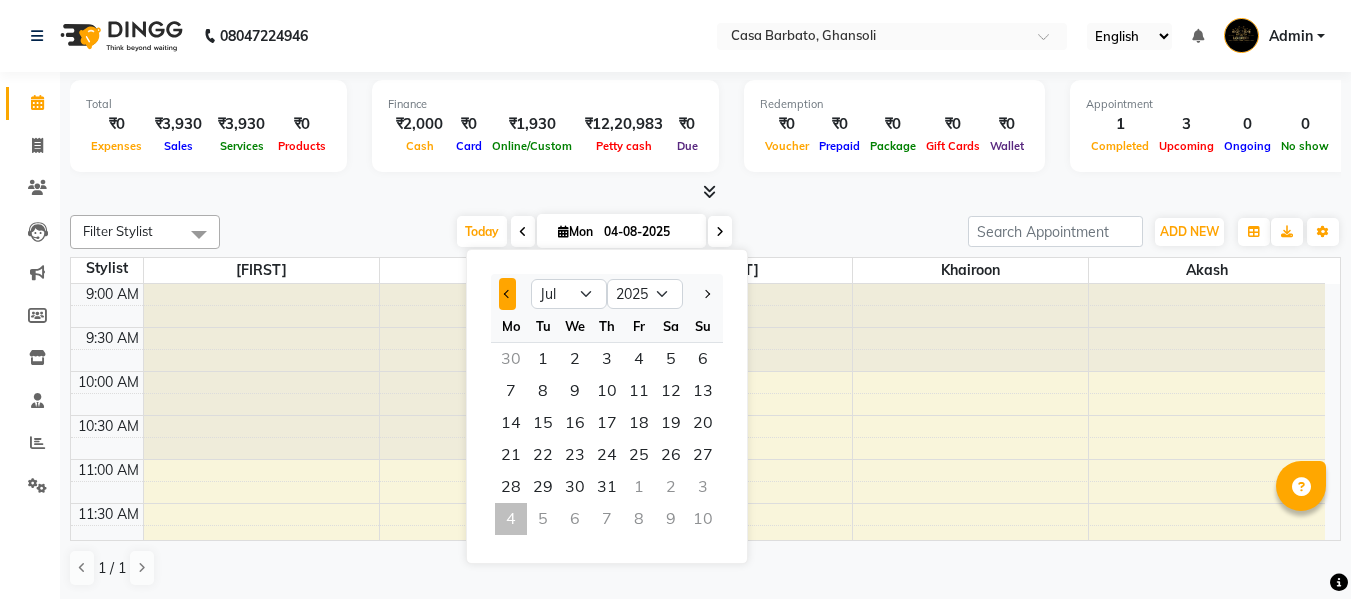 click at bounding box center [508, 294] 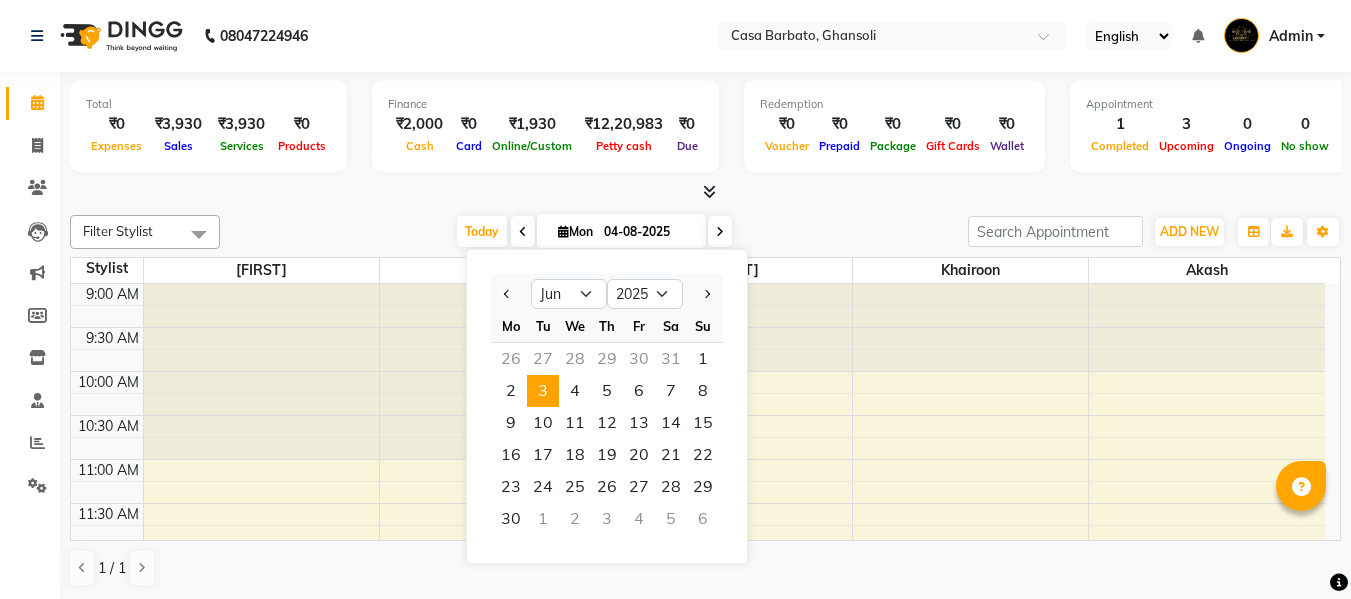 click on "3" at bounding box center (543, 391) 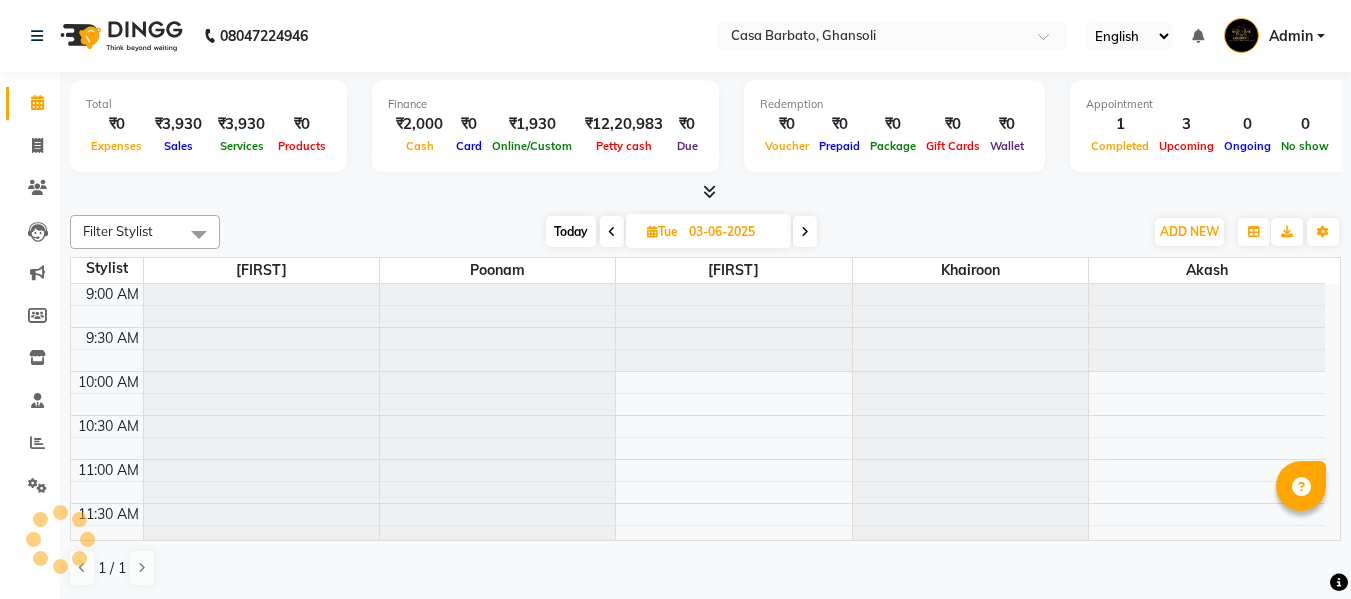 scroll, scrollTop: 617, scrollLeft: 0, axis: vertical 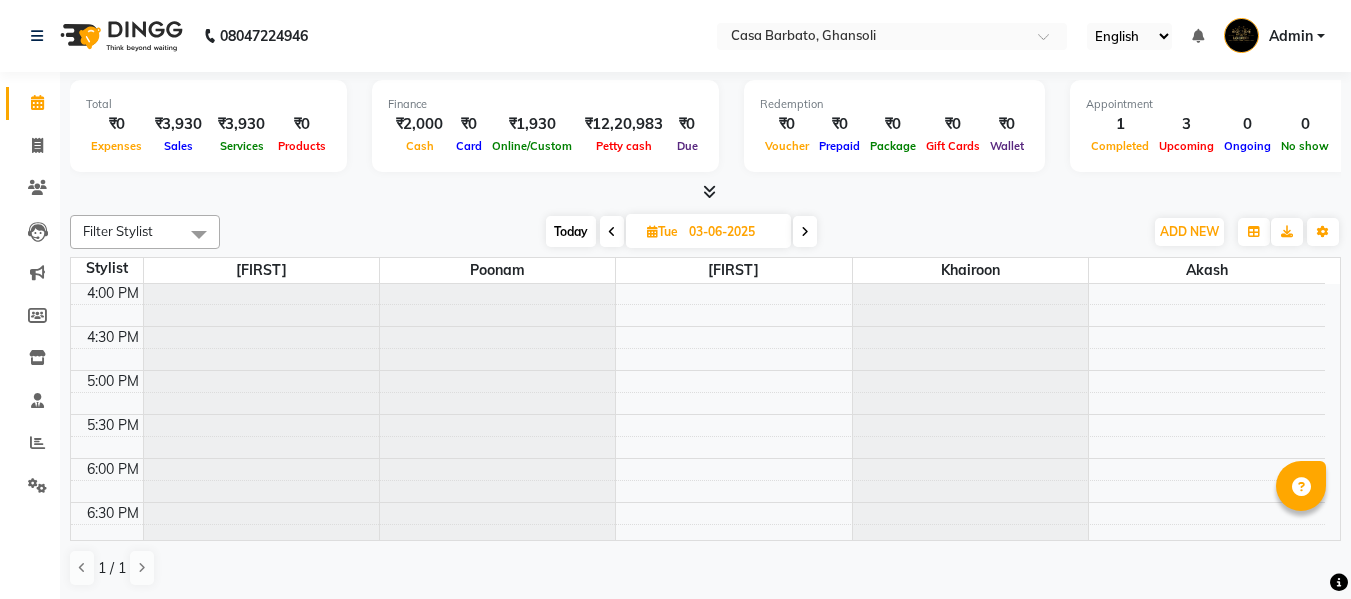 click at bounding box center (805, 232) 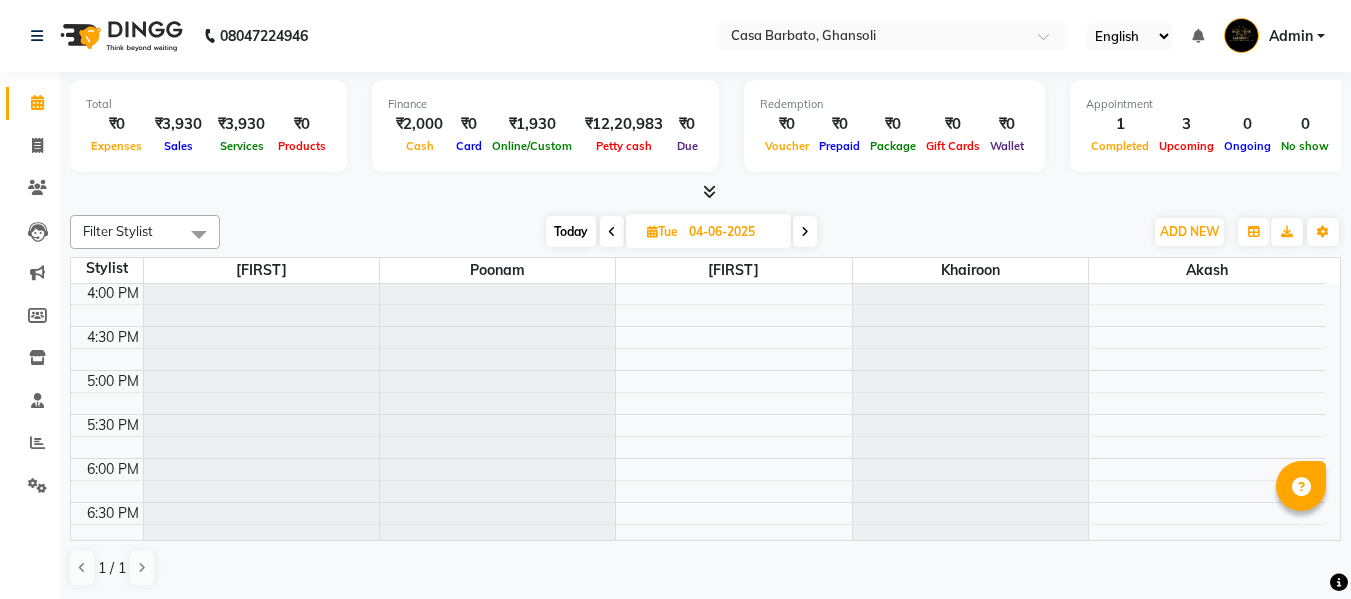scroll, scrollTop: 617, scrollLeft: 0, axis: vertical 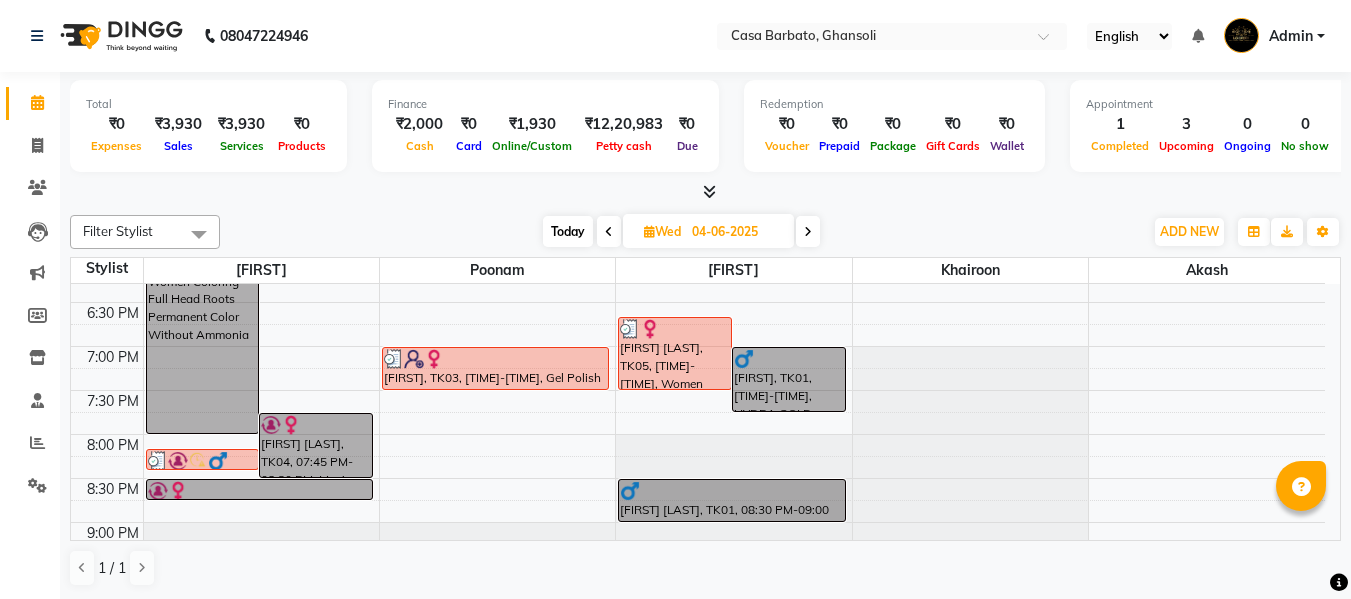 click at bounding box center (649, 231) 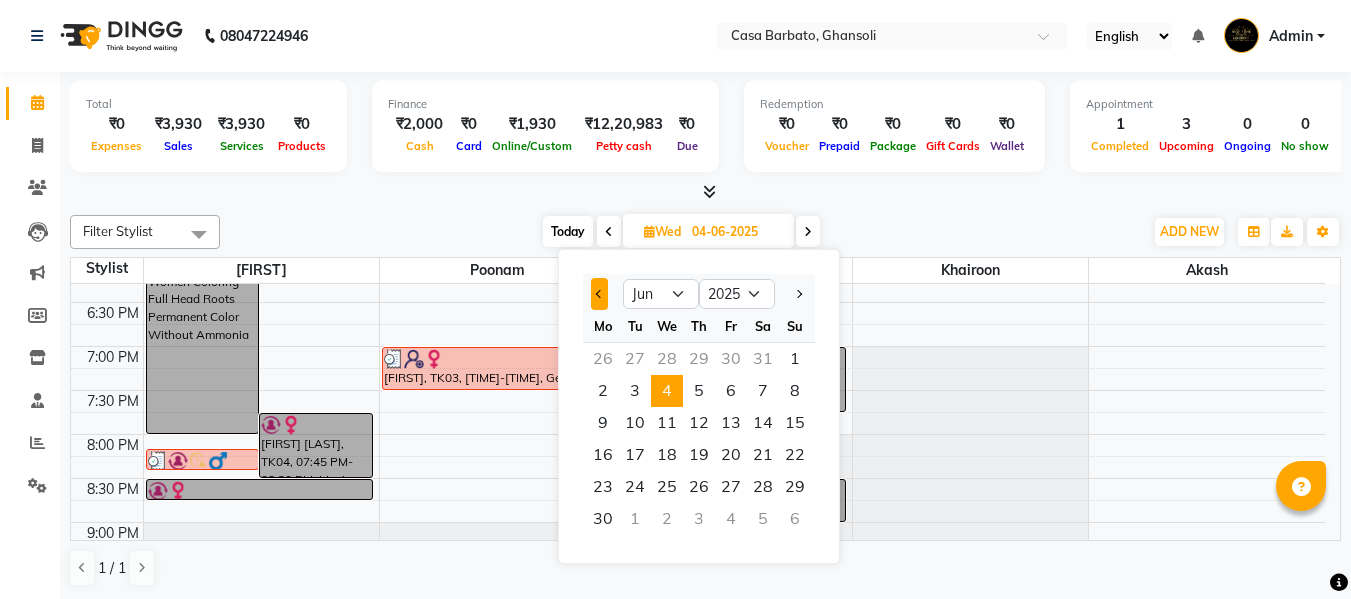 click at bounding box center [600, 294] 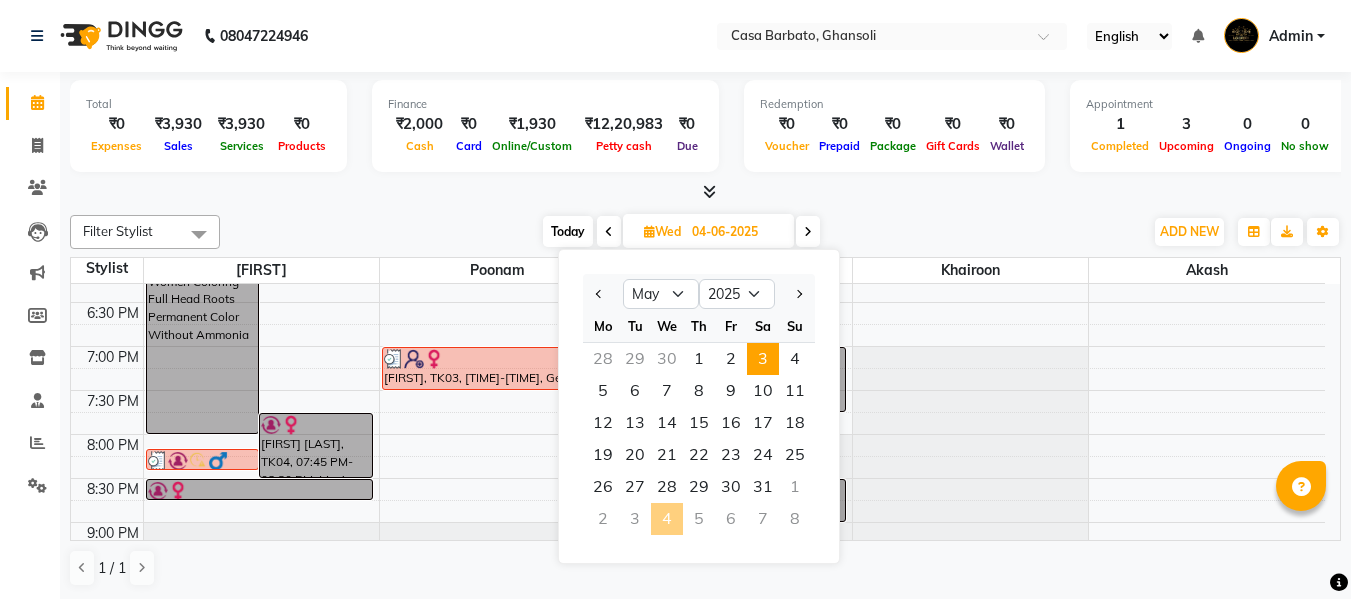 click on "3" at bounding box center (763, 359) 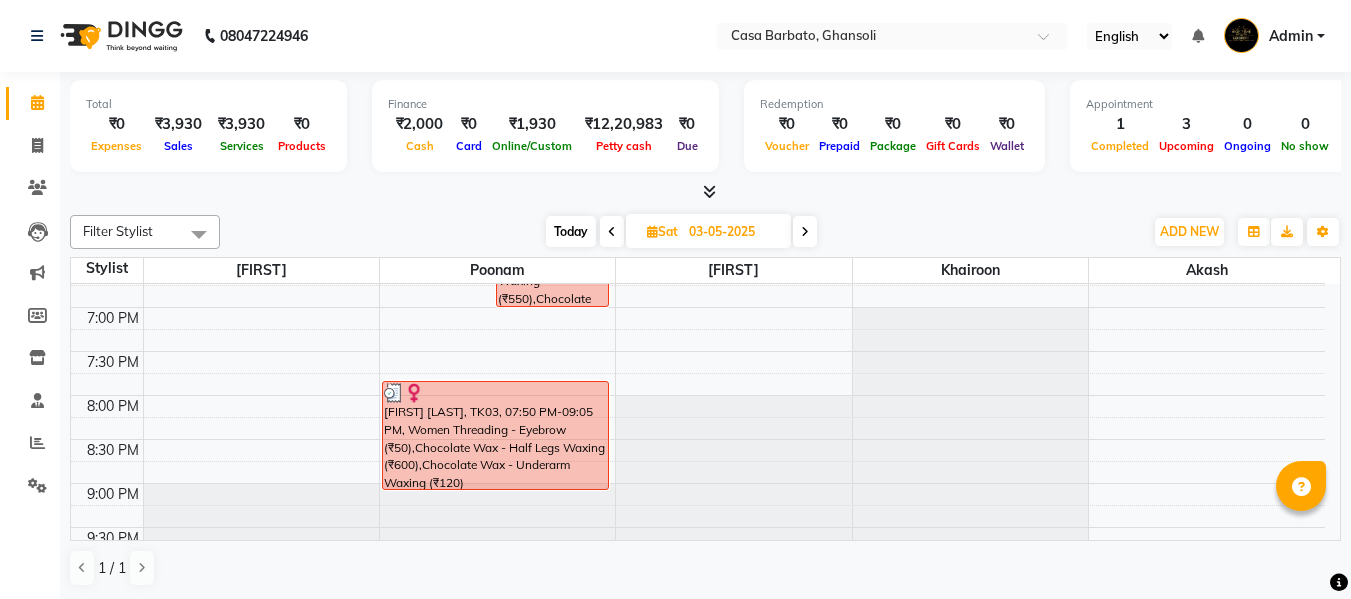 scroll, scrollTop: 857, scrollLeft: 0, axis: vertical 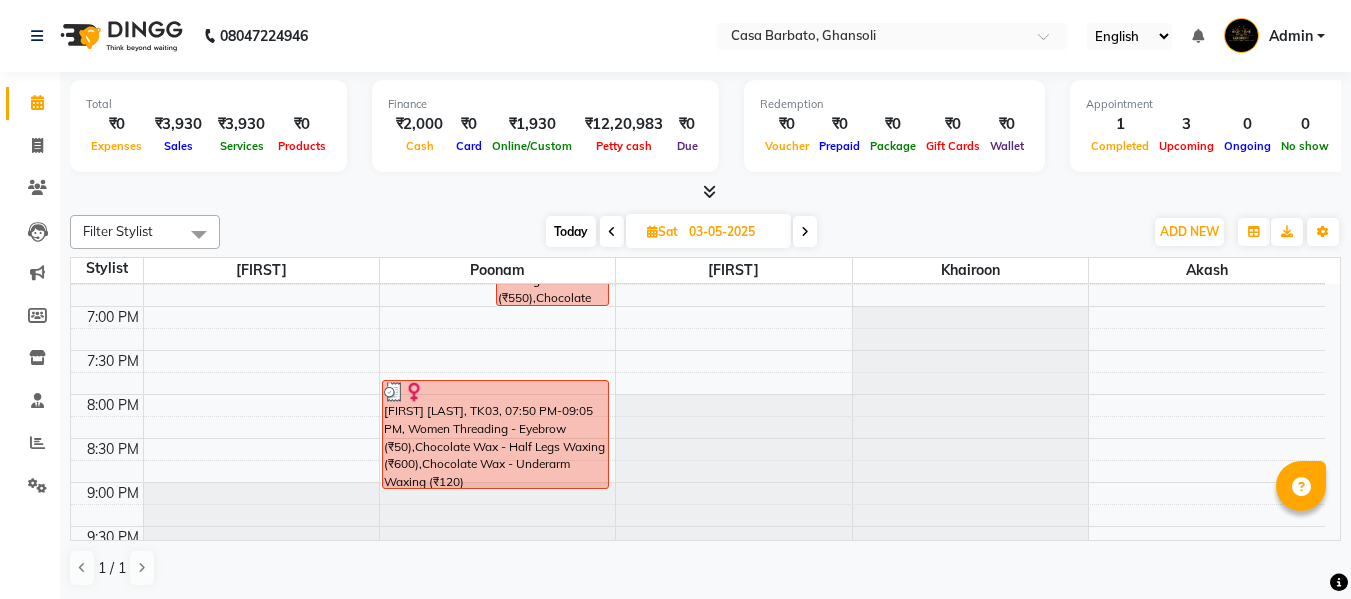 click at bounding box center (805, 232) 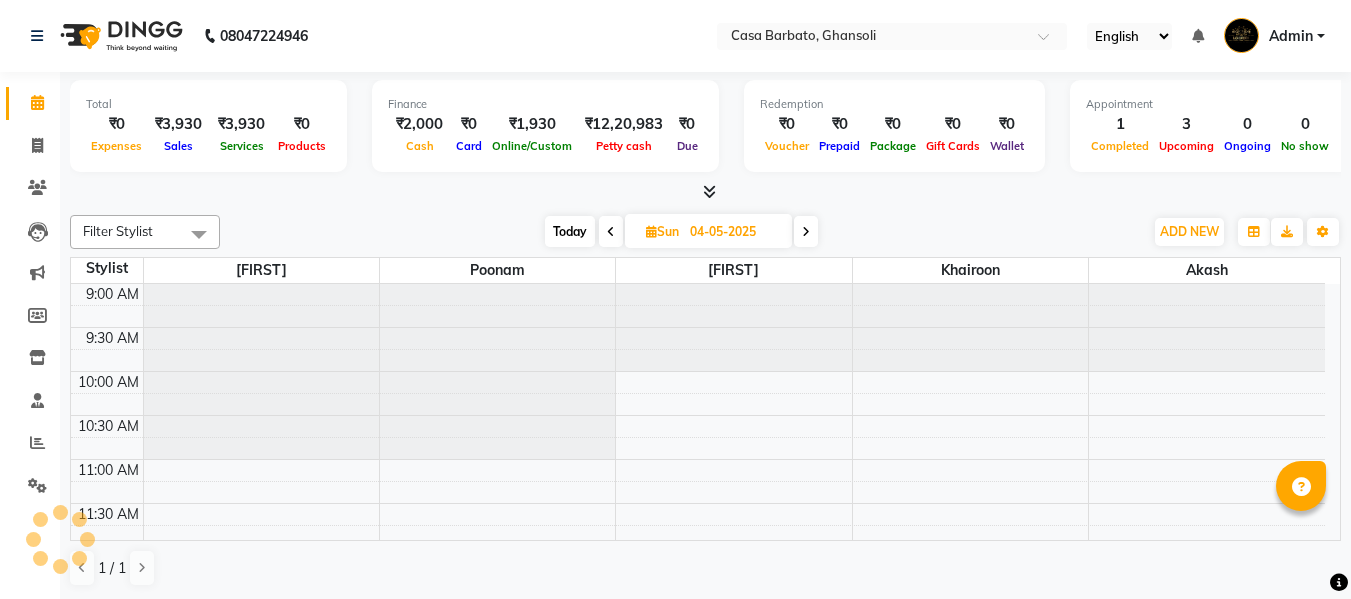 scroll, scrollTop: 617, scrollLeft: 0, axis: vertical 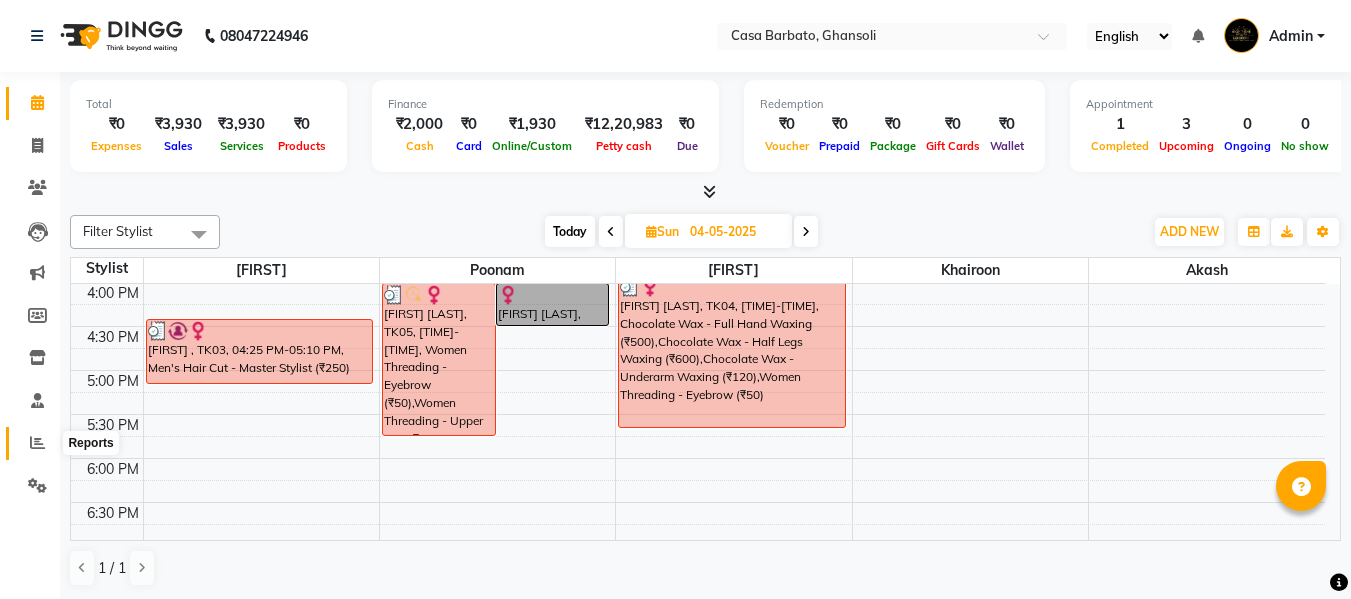 click 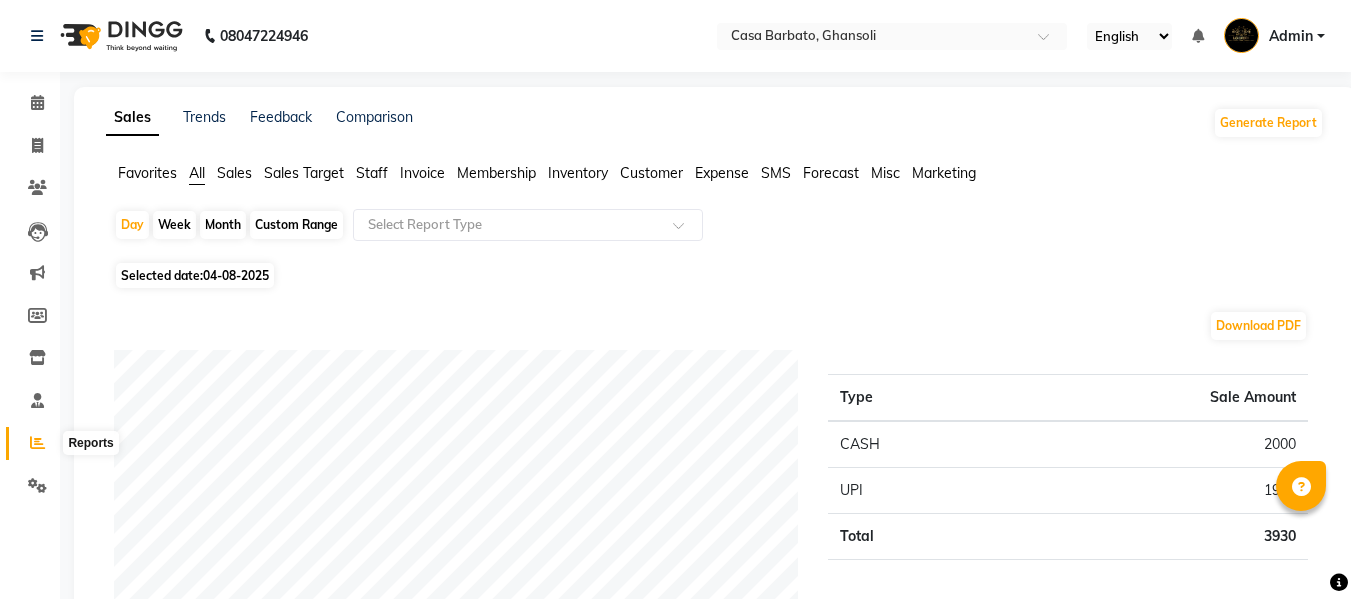 click 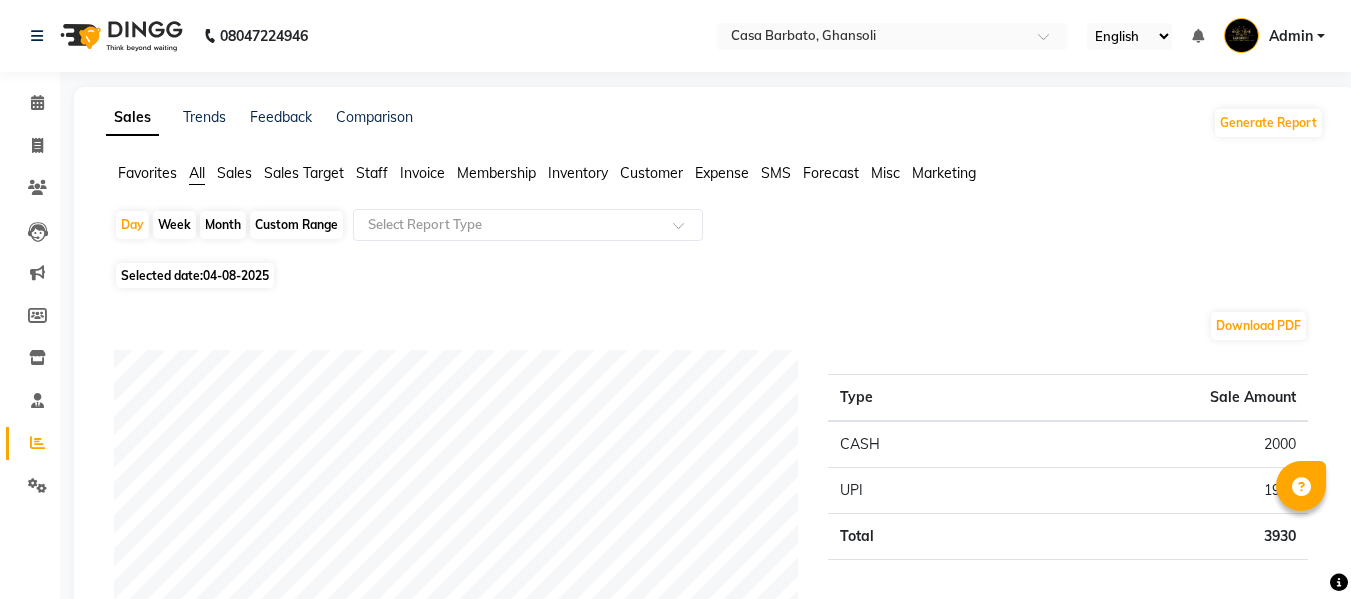 click on "Month" 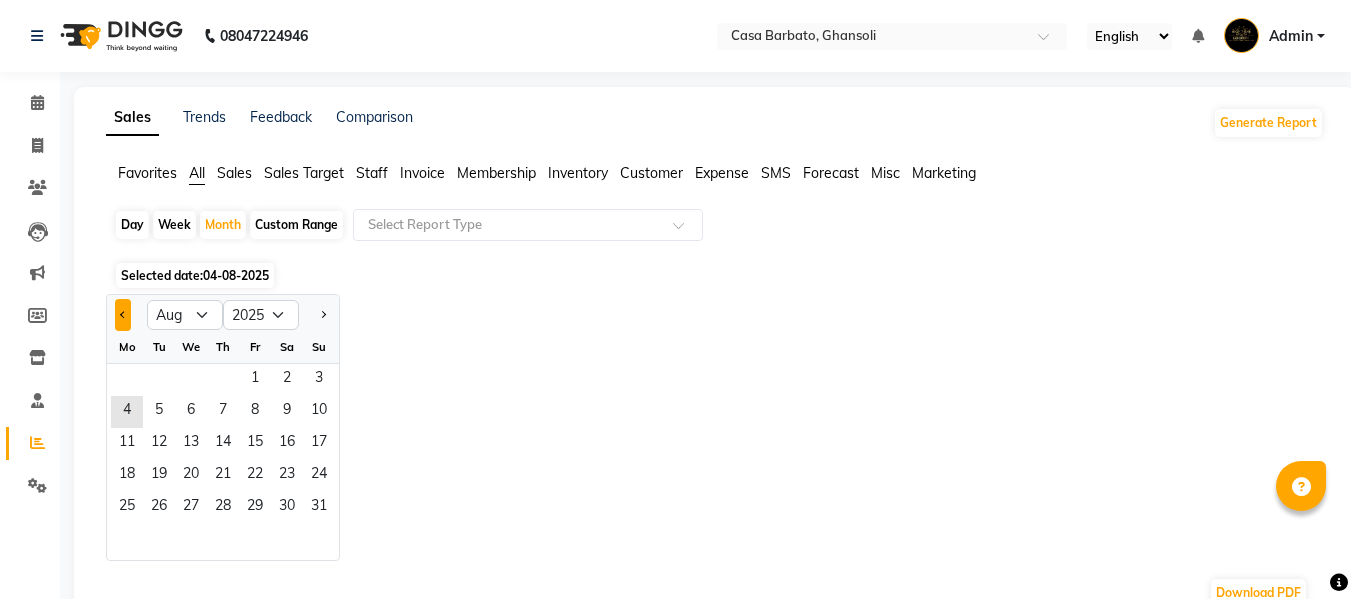 click 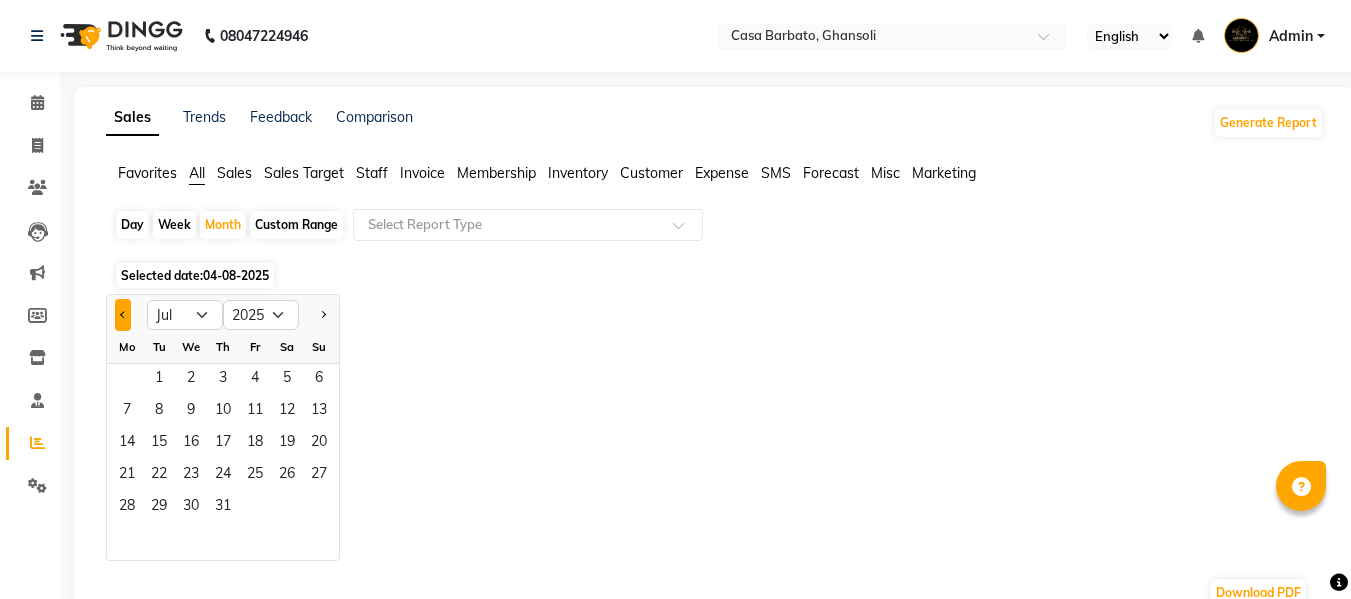 click 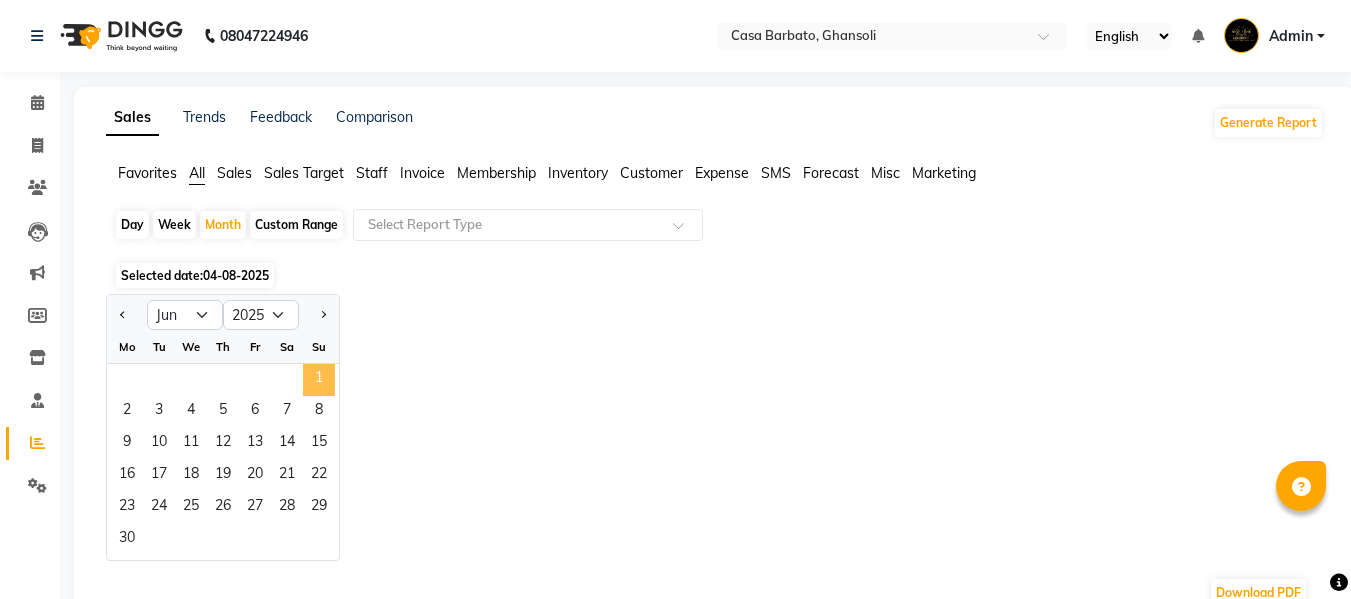 click on "1" 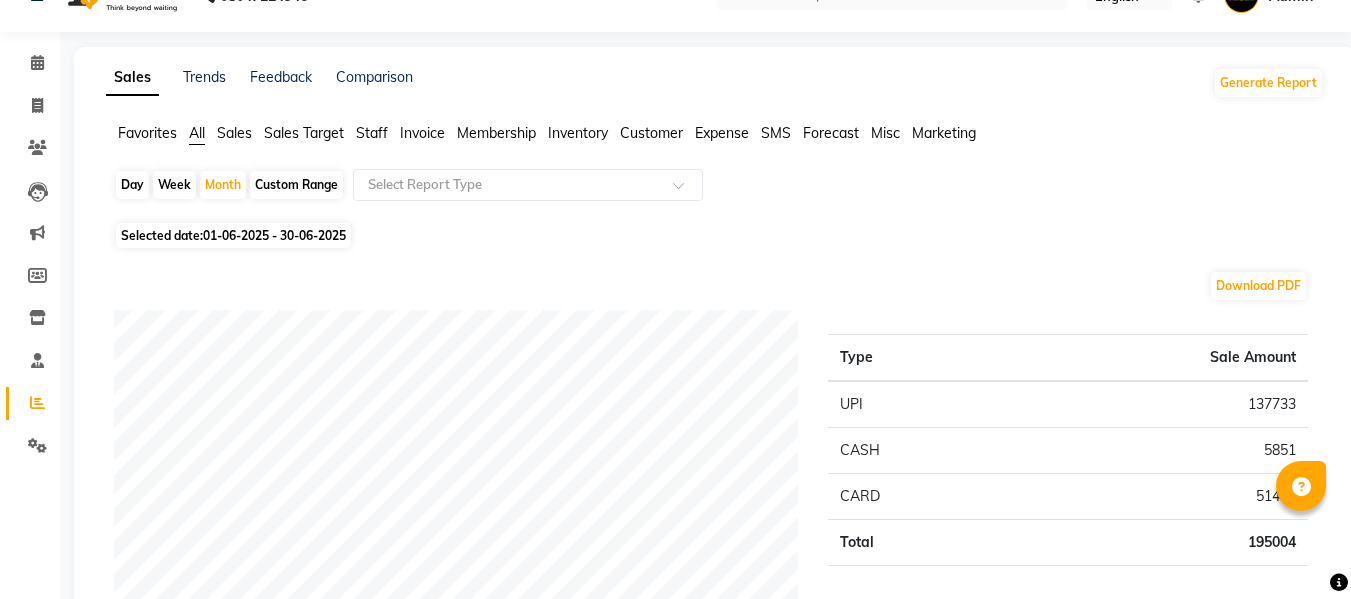 scroll, scrollTop: 0, scrollLeft: 0, axis: both 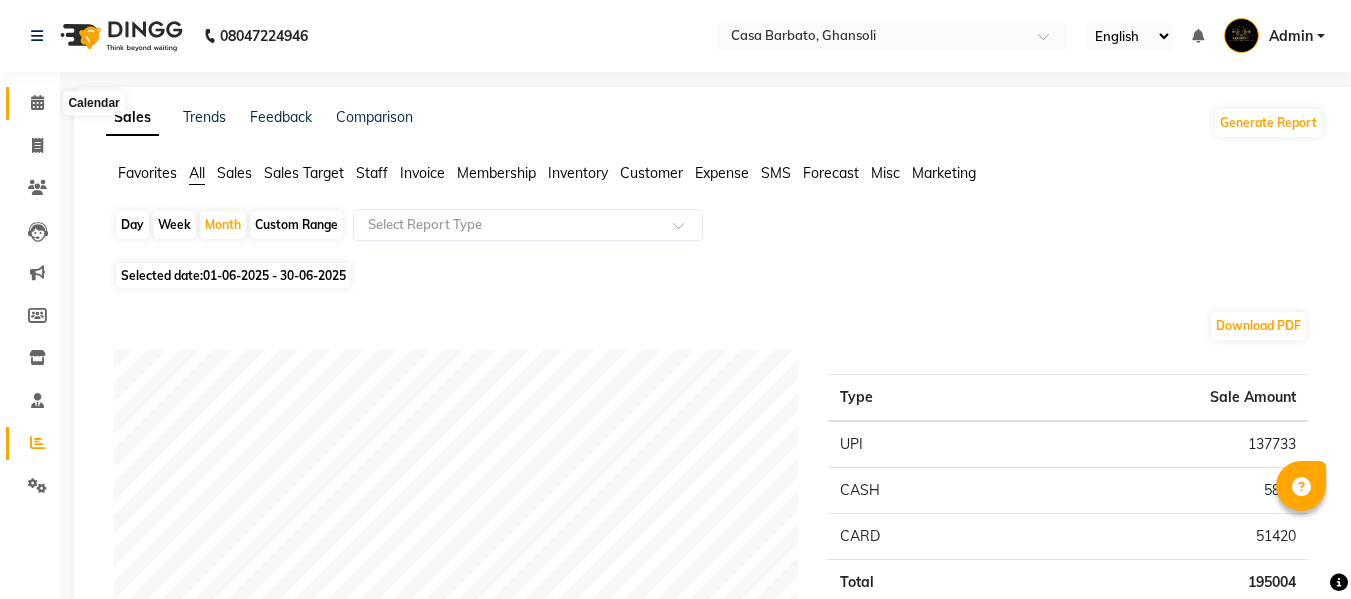 click 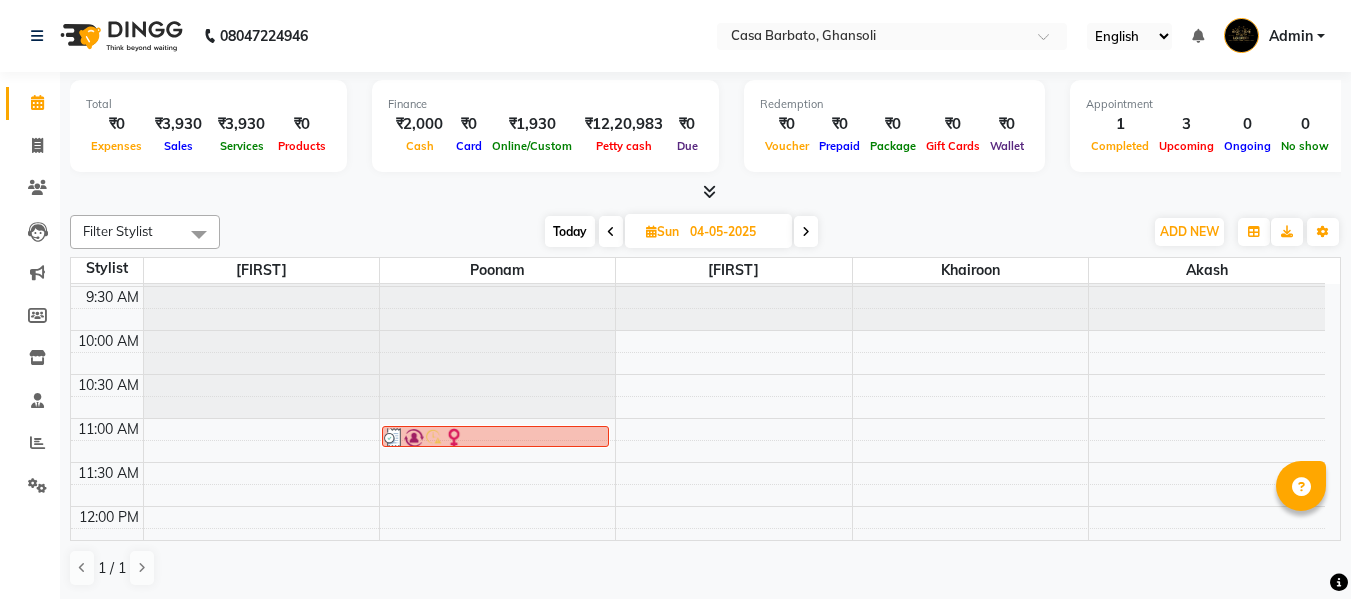 scroll, scrollTop: 80, scrollLeft: 0, axis: vertical 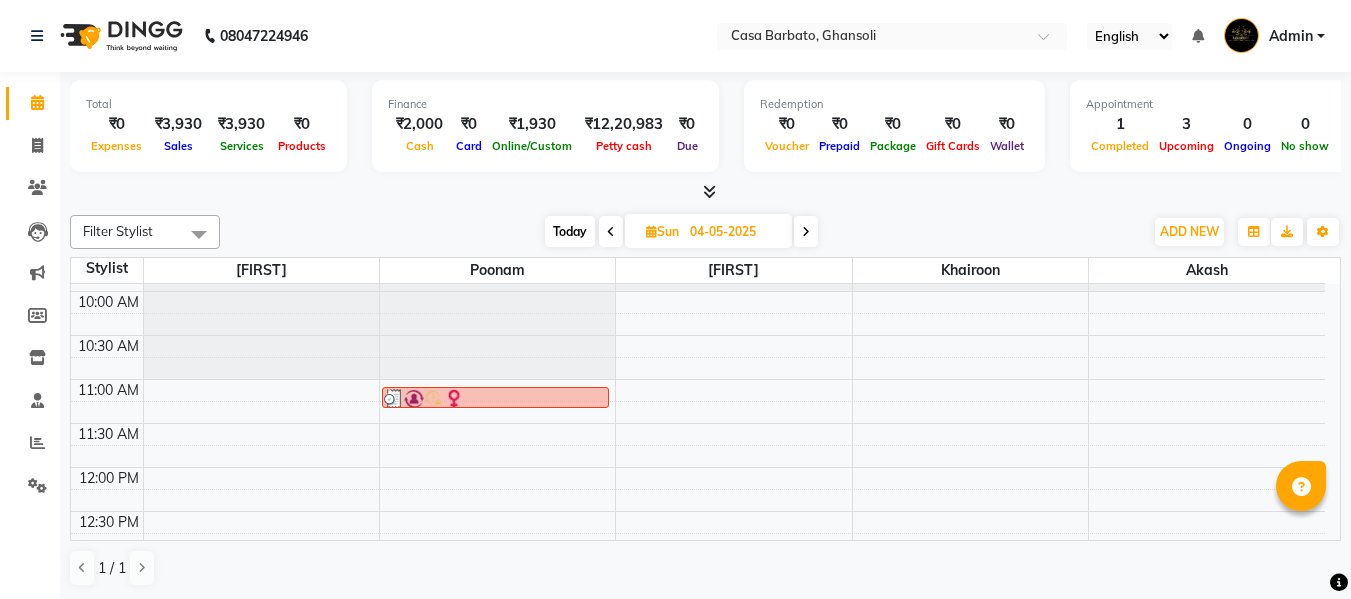 click at bounding box center [611, 232] 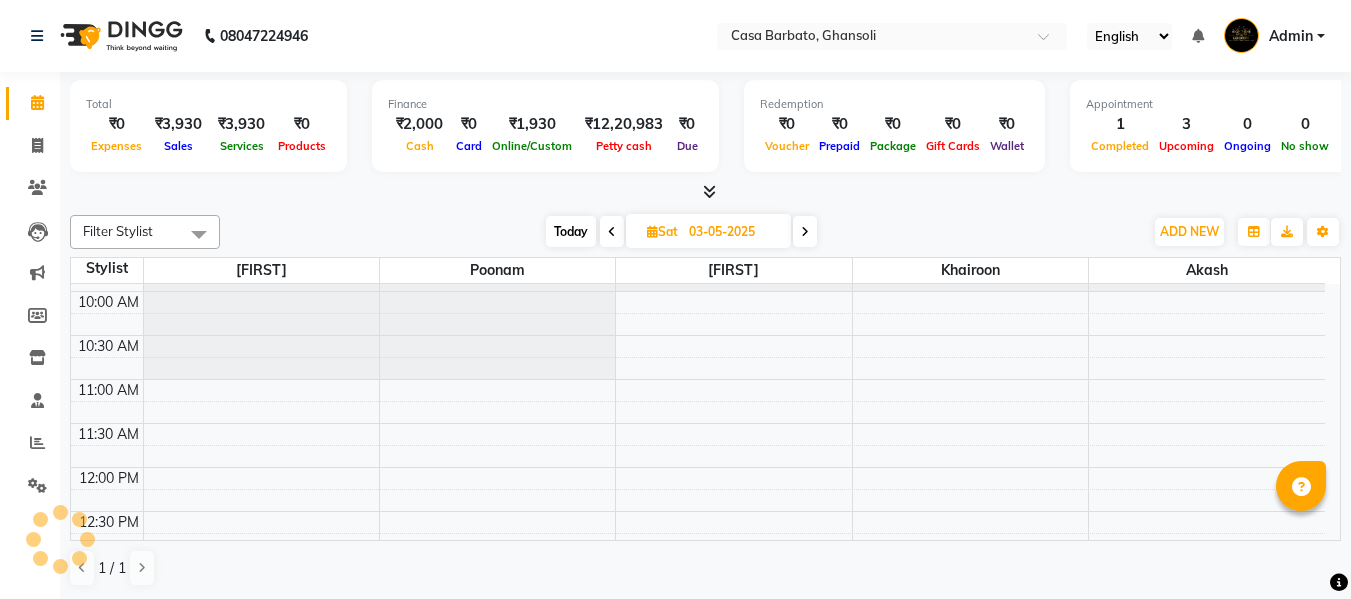 scroll, scrollTop: 617, scrollLeft: 0, axis: vertical 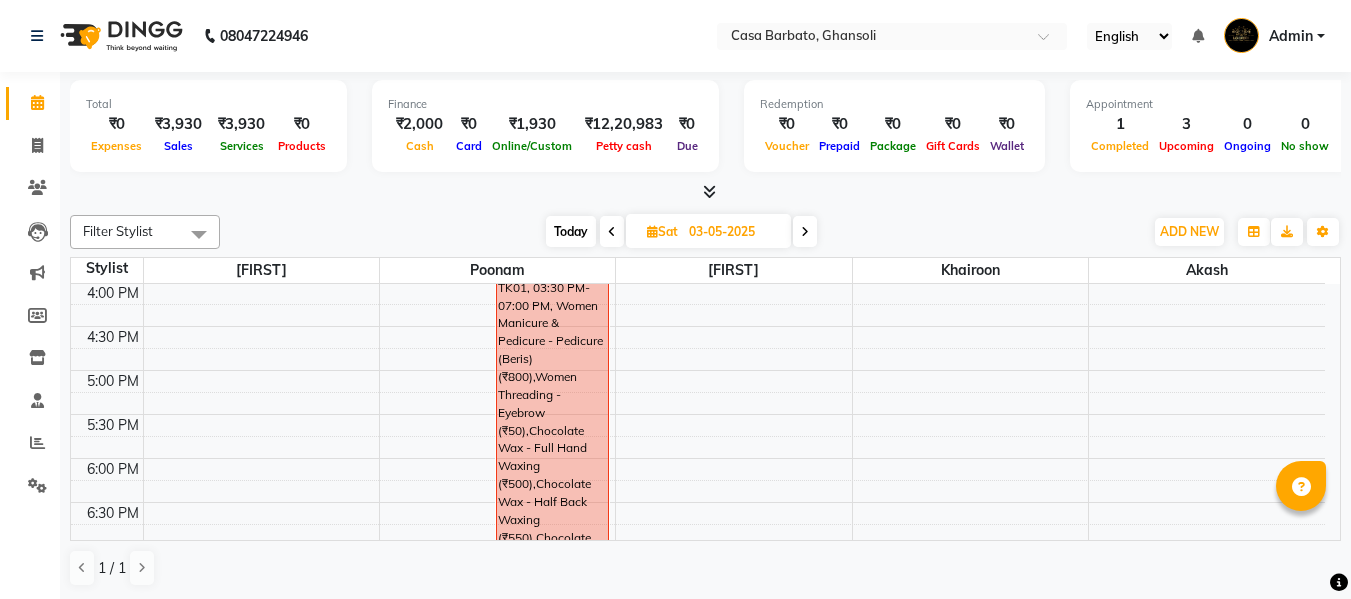 click at bounding box center [612, 232] 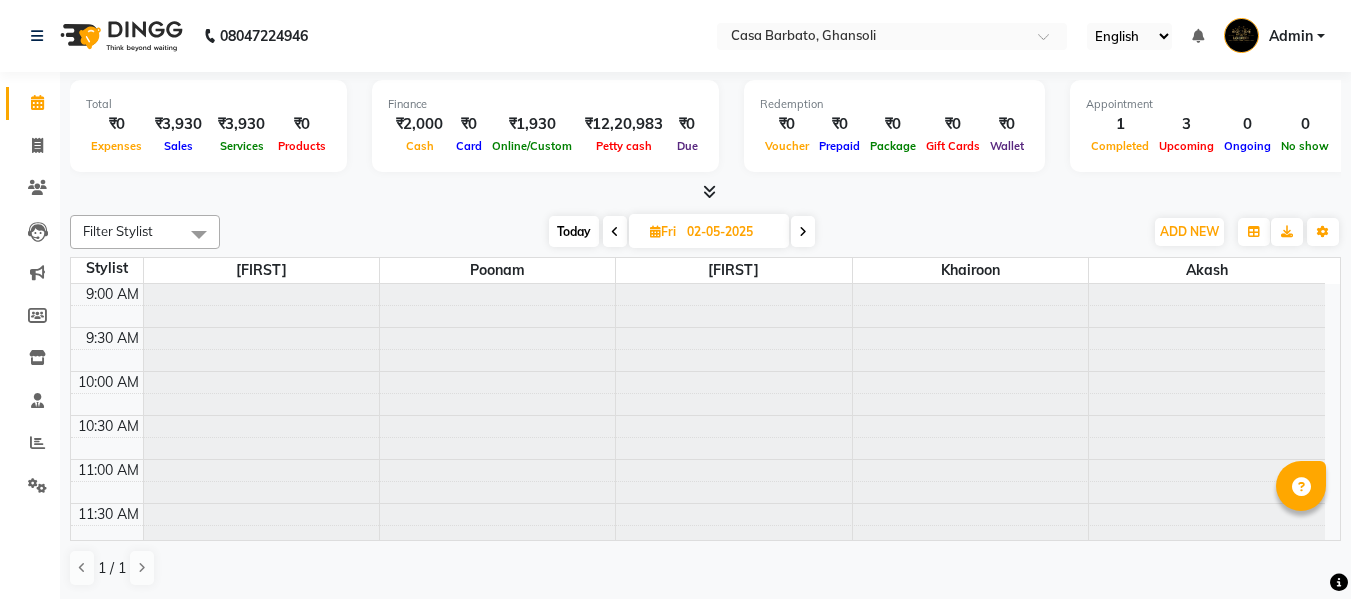 scroll, scrollTop: 617, scrollLeft: 0, axis: vertical 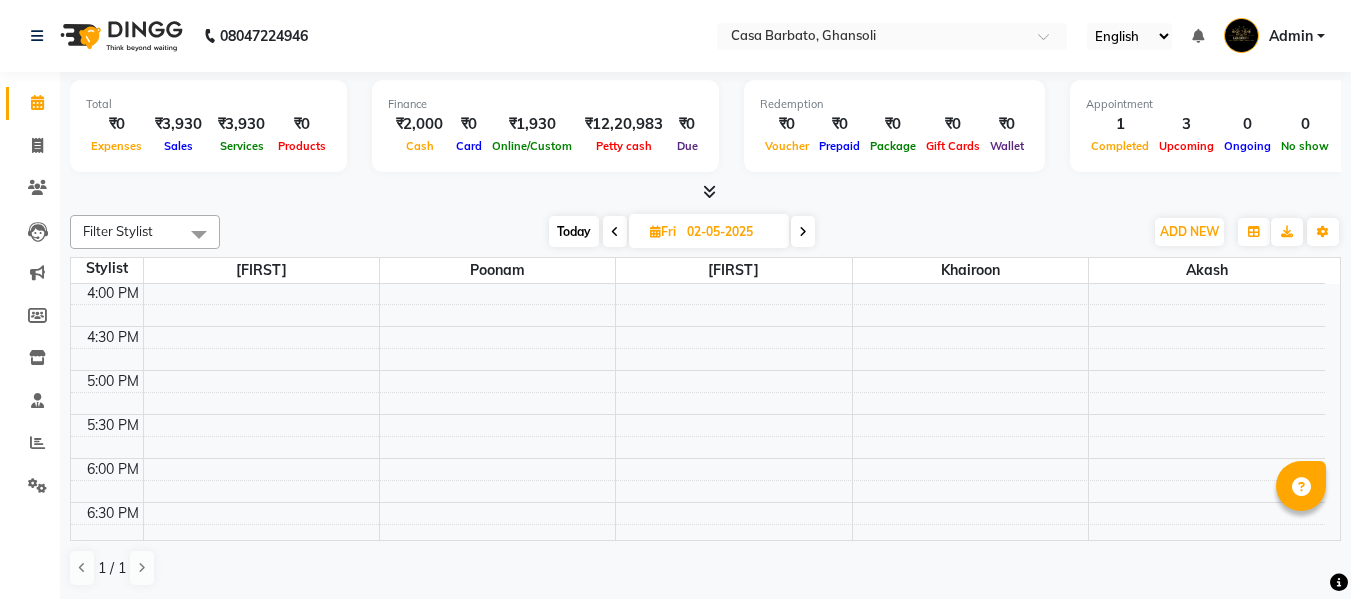 click at bounding box center (615, 231) 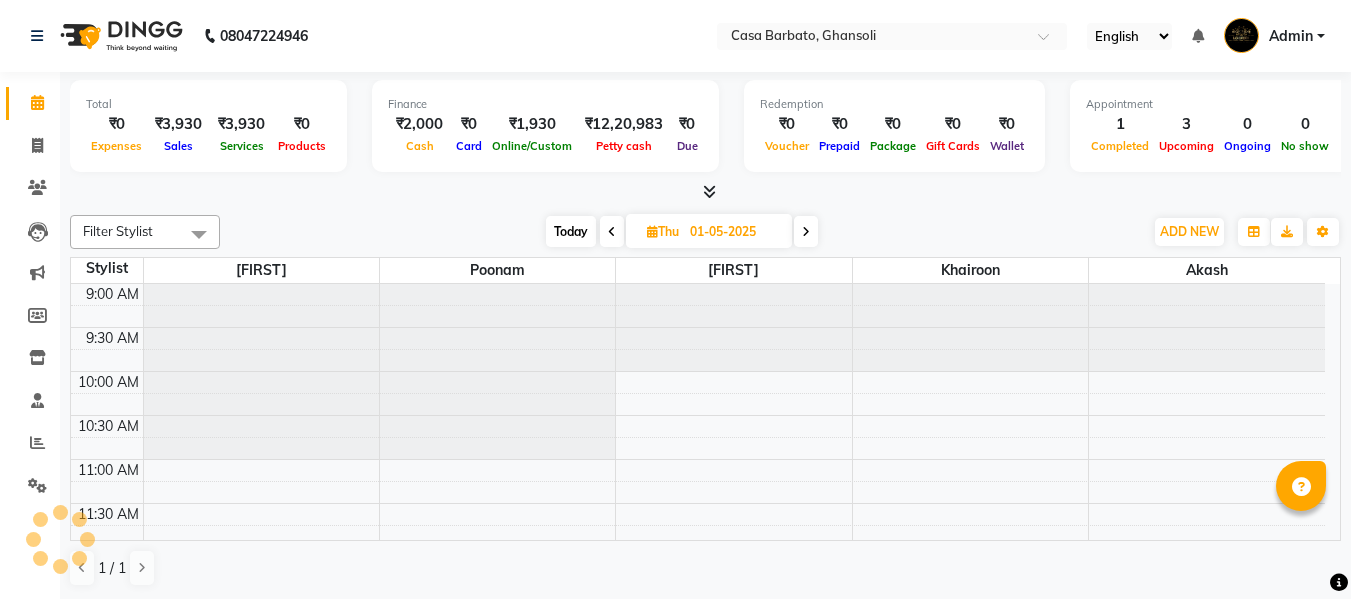 scroll, scrollTop: 617, scrollLeft: 0, axis: vertical 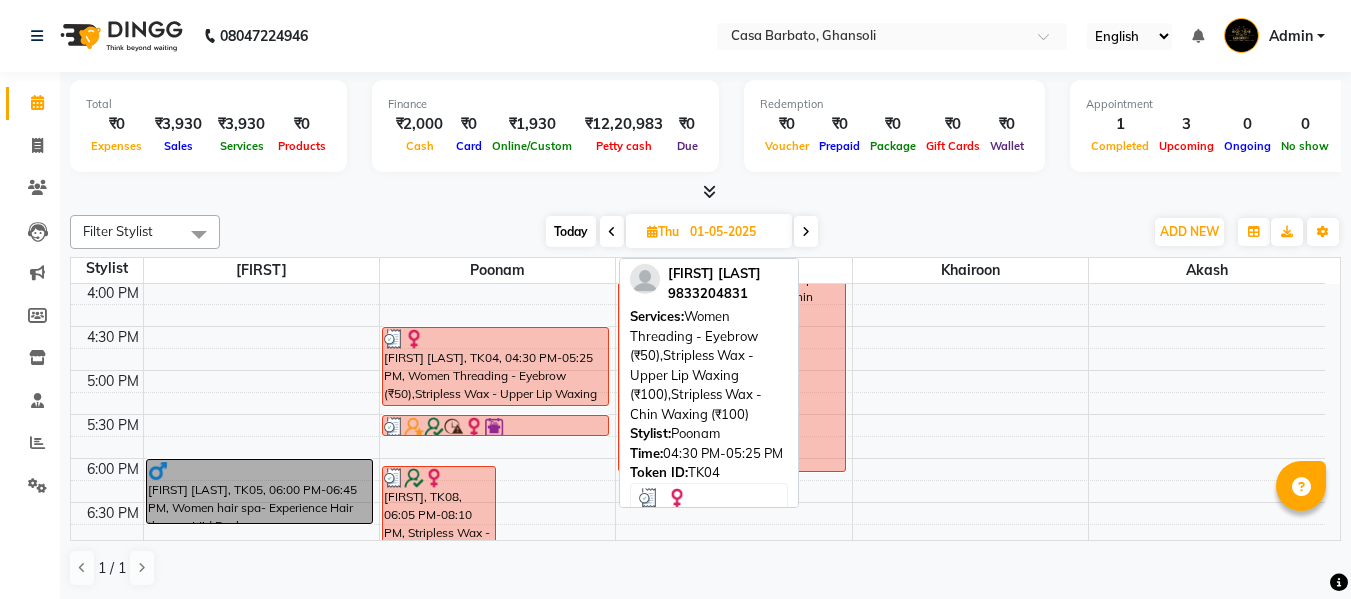 click on "[FIRST] [LAST], TK04, 04:30 PM-05:25 PM, Women Threading - Eyebrow (₹50),Stripless Wax - Upper Lip Waxing (₹100),Stripless Wax - Chin Waxing (₹100)" at bounding box center (496, 366) 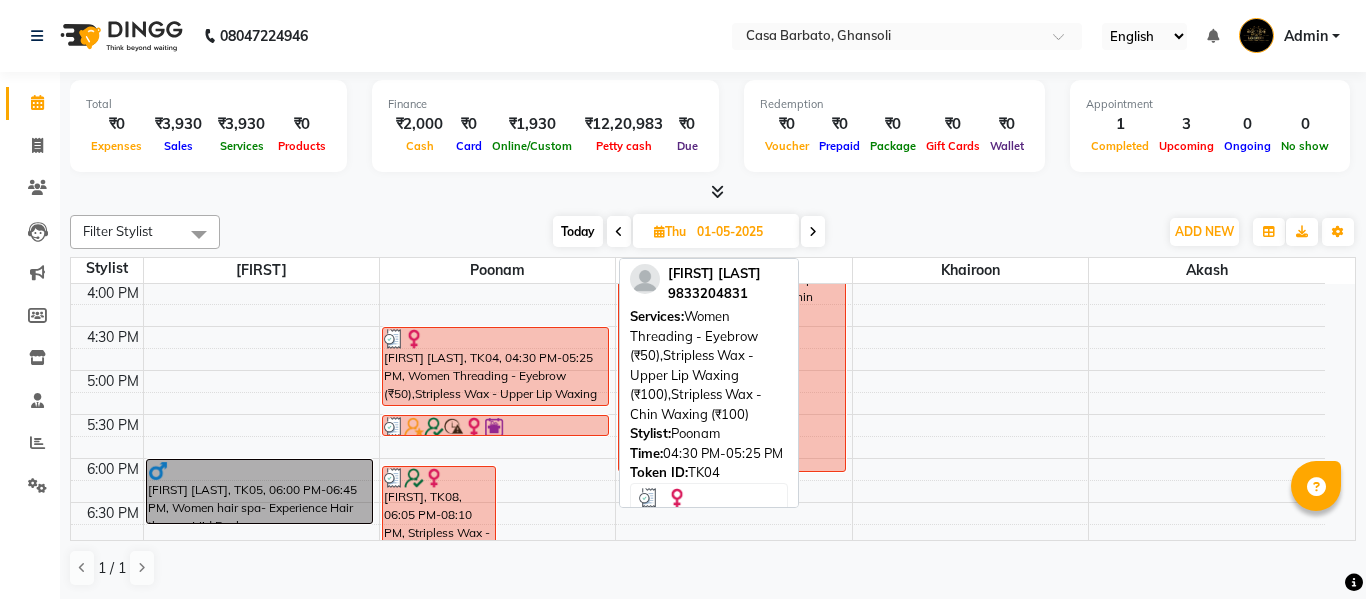 select on "3" 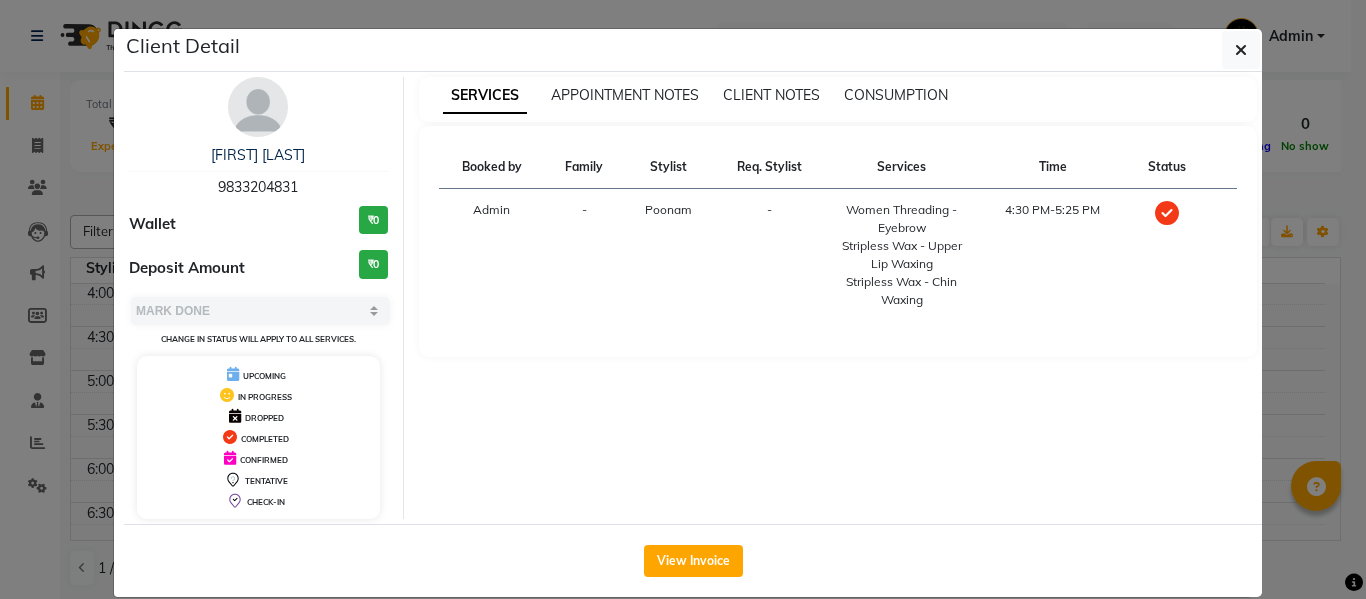 click on "SERVICES APPOINTMENT NOTES CLIENT NOTES CONSUMPTION Booked by Family Stylist Req. Stylist Services Time Status  Admin  - [FIRST] -  Women Threading - Eyebrow   Stripless Wax - Upper Lip Waxing   Stripless Wax - Chin Waxing   4:30 PM-5:25 PM" at bounding box center (838, 298) 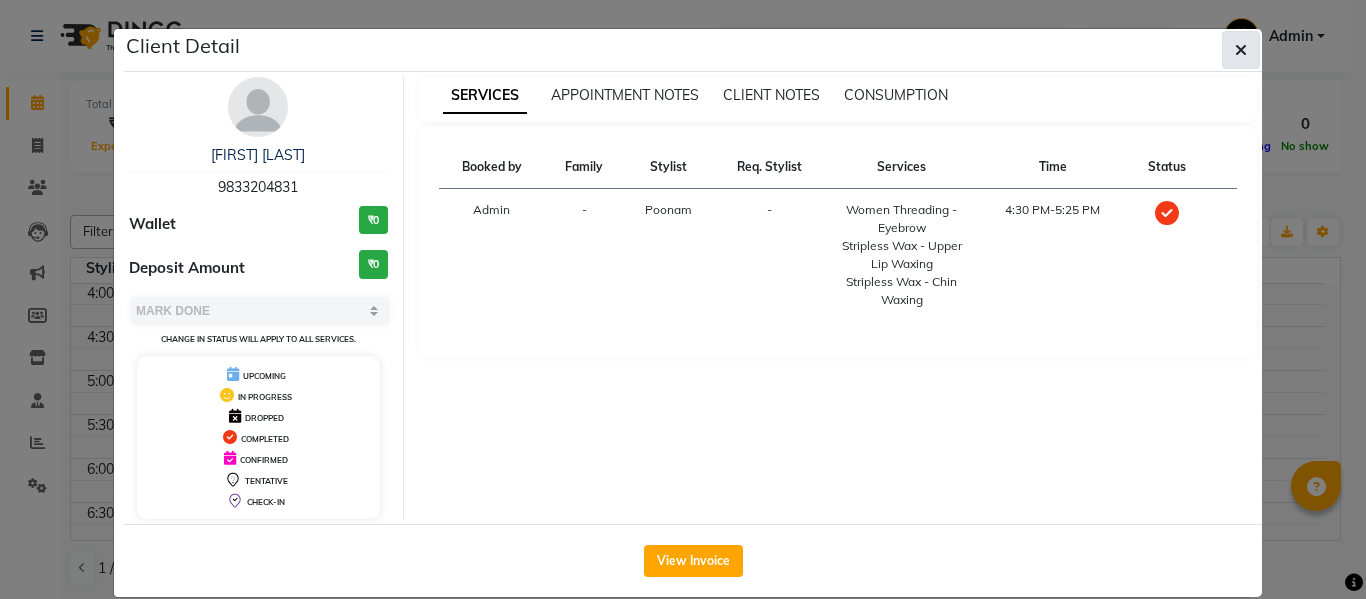 click 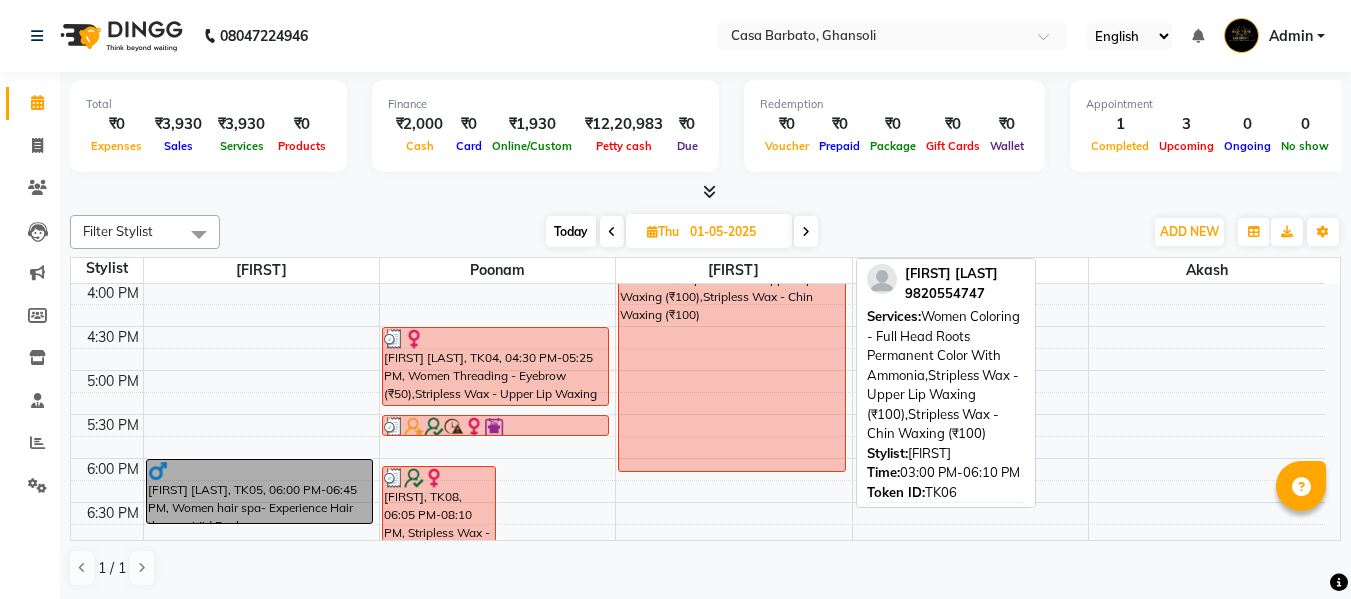 click on "[FIRST] [LAST], TK06, 03:00 PM-06:10 PM, Women Coloring  - Full Head Roots Permanent Color With Ammonia,Stripless Wax - Upper Lip Waxing (₹100),Stripless Wax - Chin Waxing (₹100)" at bounding box center [732, 333] 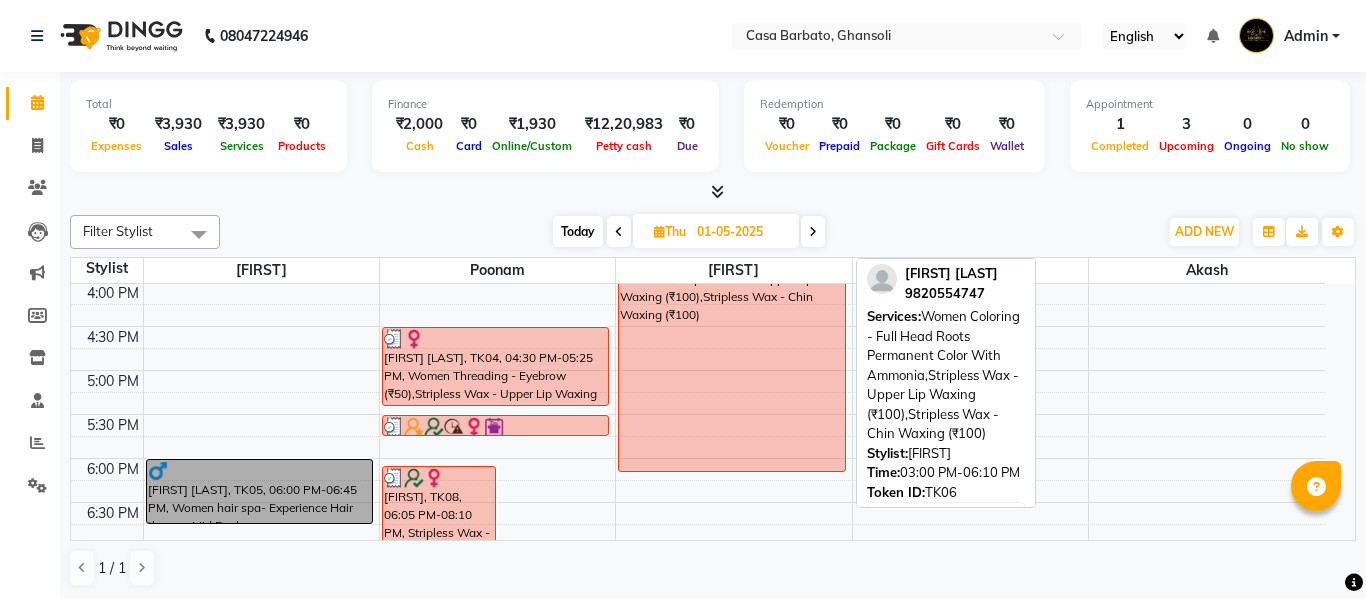 select on "3" 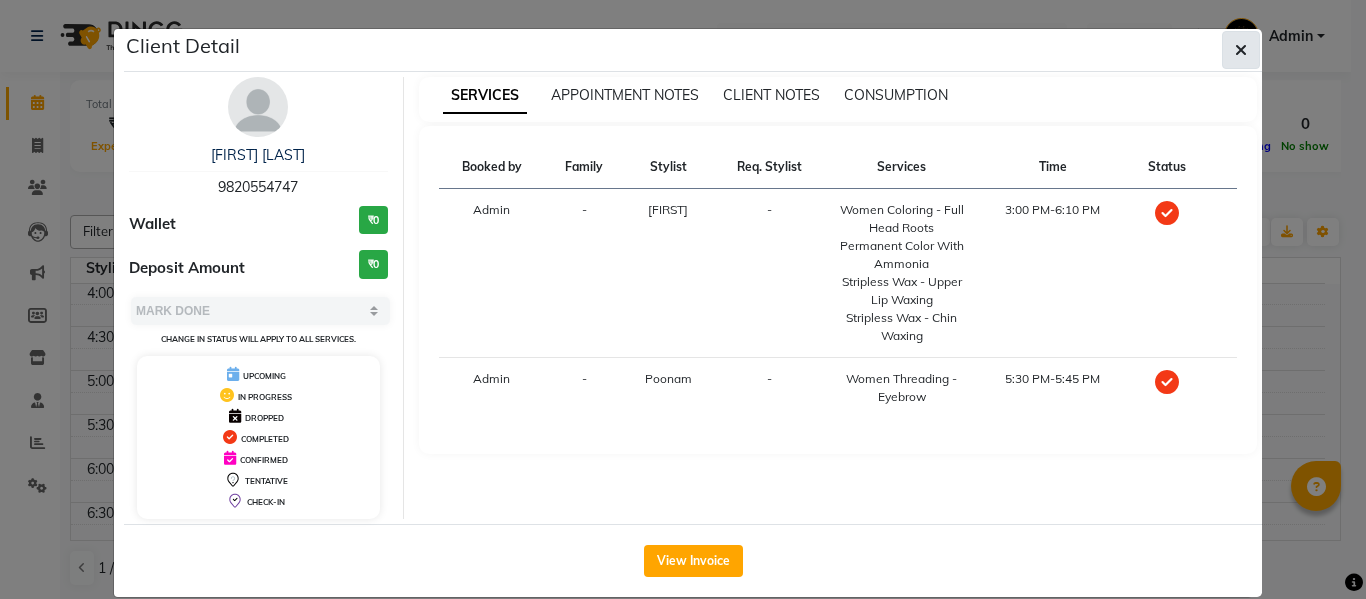 click 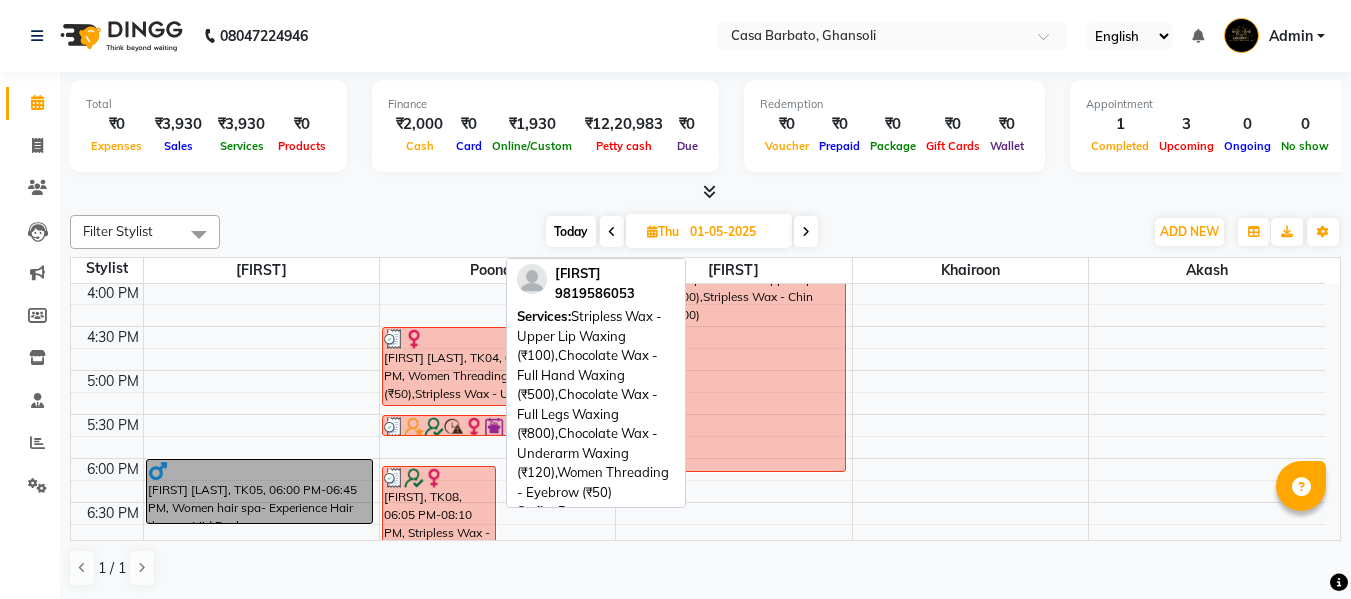 click on "[FIRST], TK08, 06:05 PM-08:10 PM, Stripless Wax - Upper Lip Waxing (₹100),Chocolate Wax - Full Hand Waxing (₹500),Chocolate Wax - Full Legs Waxing (₹800),Chocolate Wax - Underarm Waxing (₹120),Women Threading - Eyebrow (₹50)" at bounding box center [439, 557] 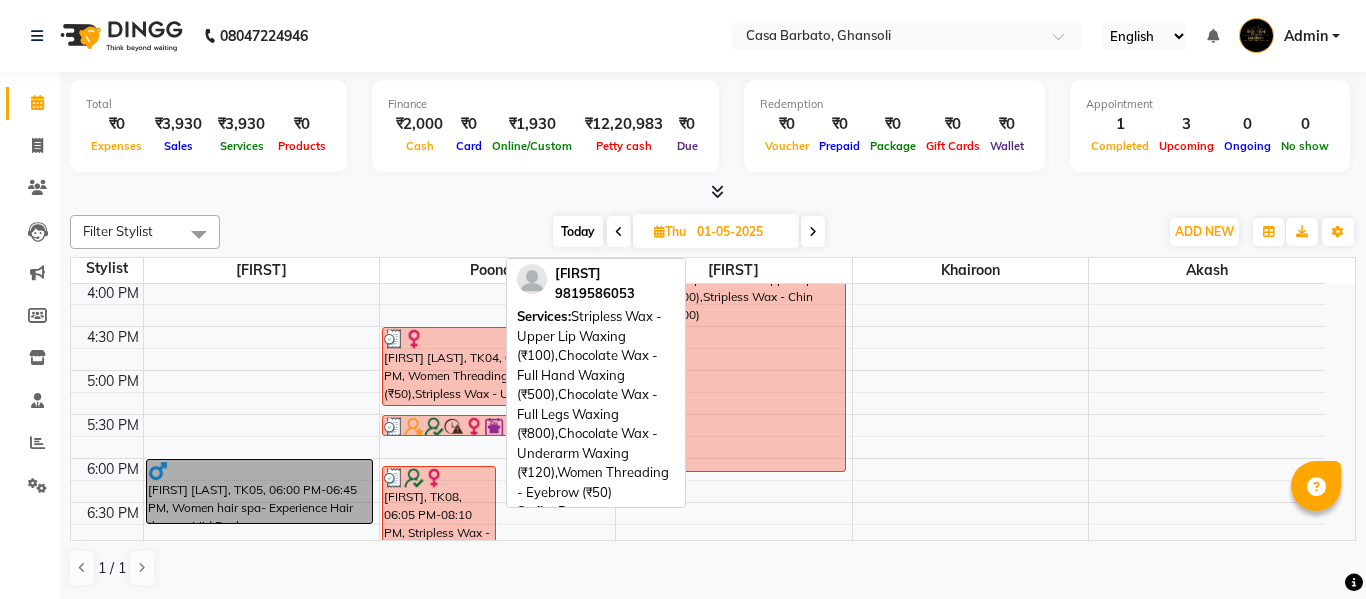 select on "3" 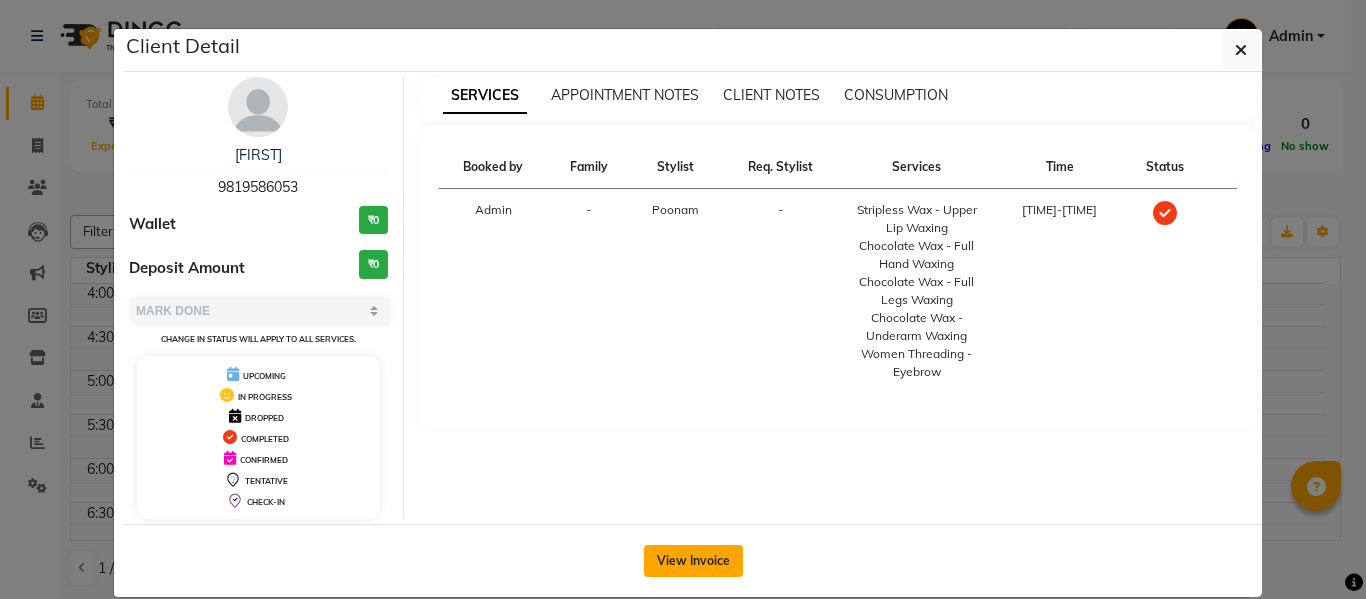 click on "View Invoice" 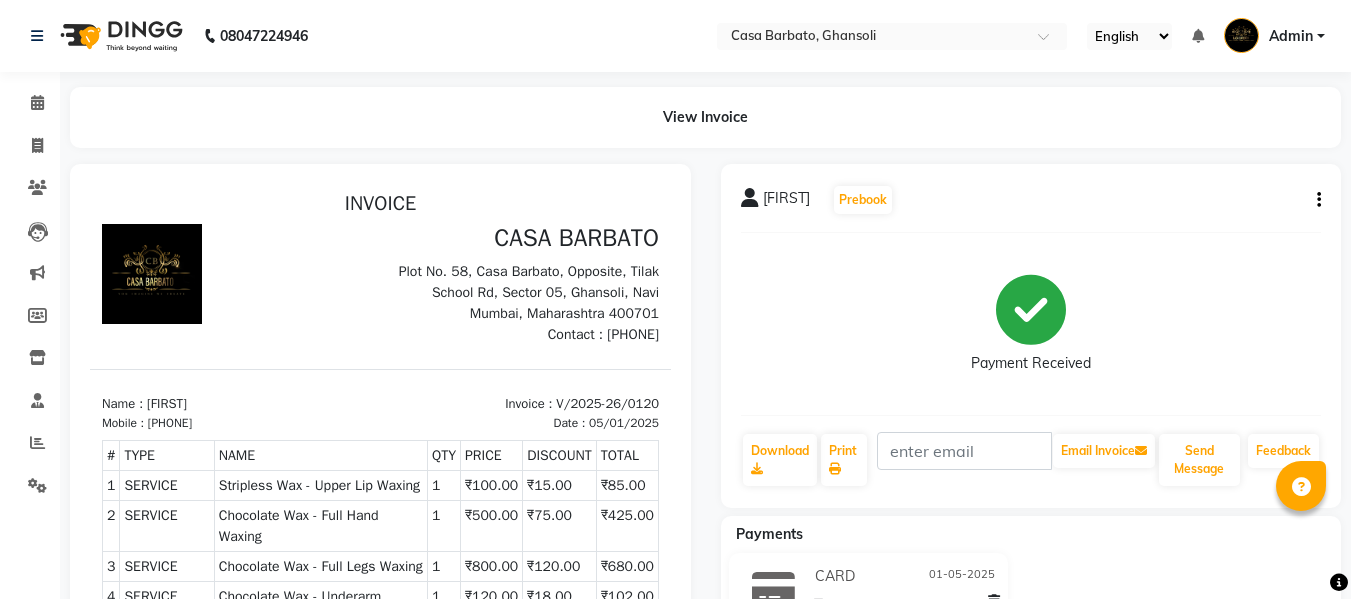 scroll, scrollTop: 0, scrollLeft: 0, axis: both 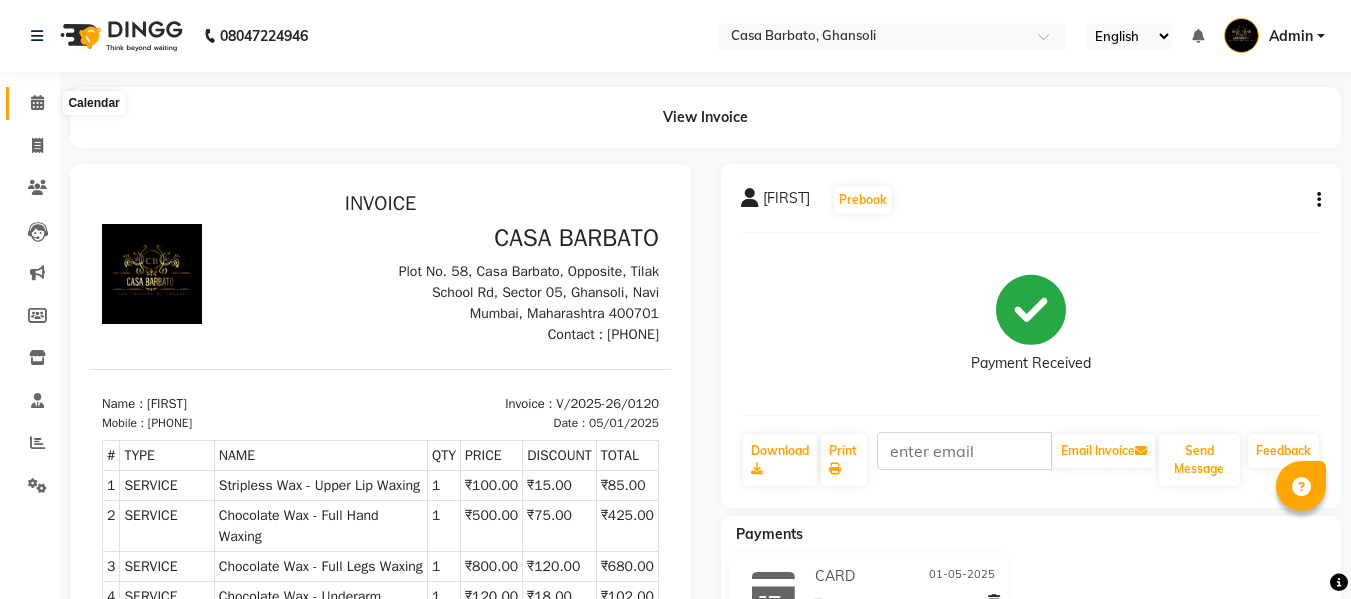 click 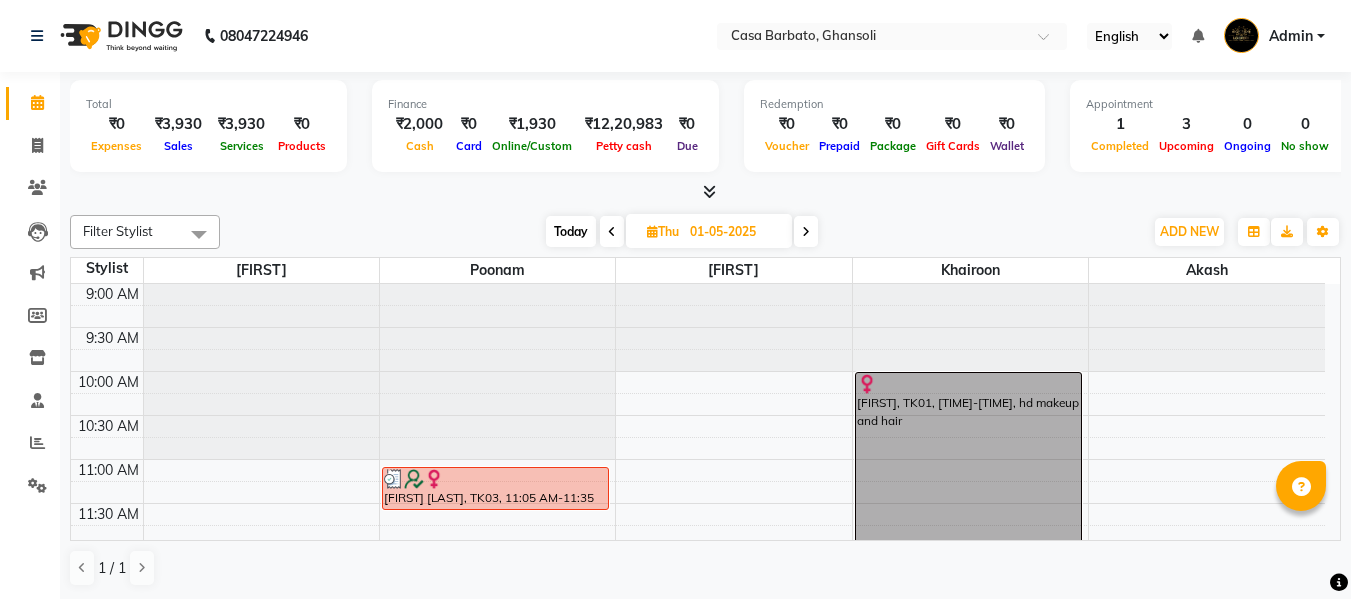 click at bounding box center (806, 232) 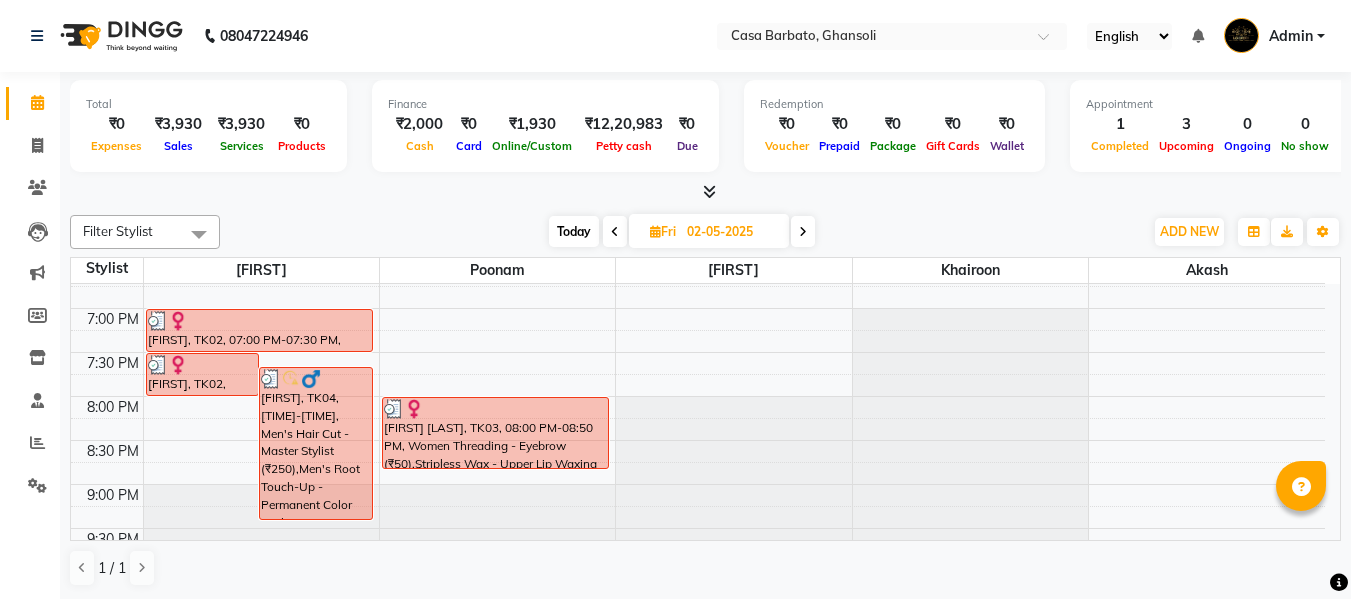 scroll, scrollTop: 897, scrollLeft: 0, axis: vertical 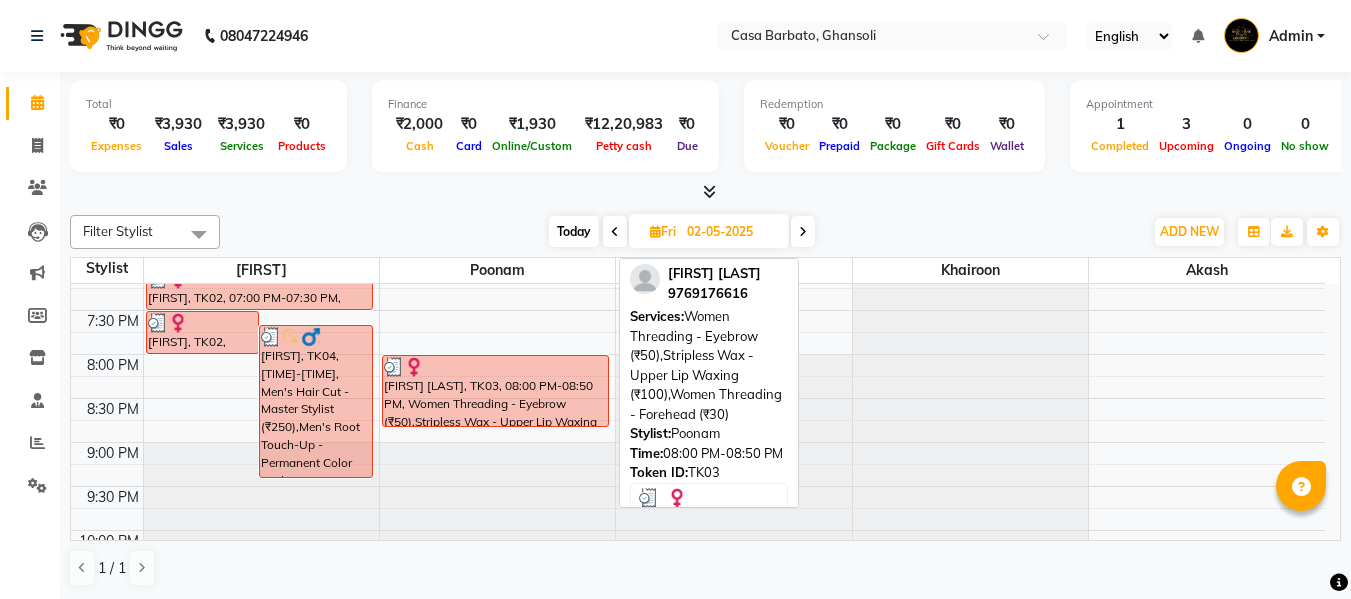 click on "[FIRST] [LAST], TK03, 08:00 PM-08:50 PM, Women Threading - Eyebrow (₹50),Stripless Wax - Upper Lip Waxing (₹100),Women Threading - Forehead (₹30)" at bounding box center [496, 391] 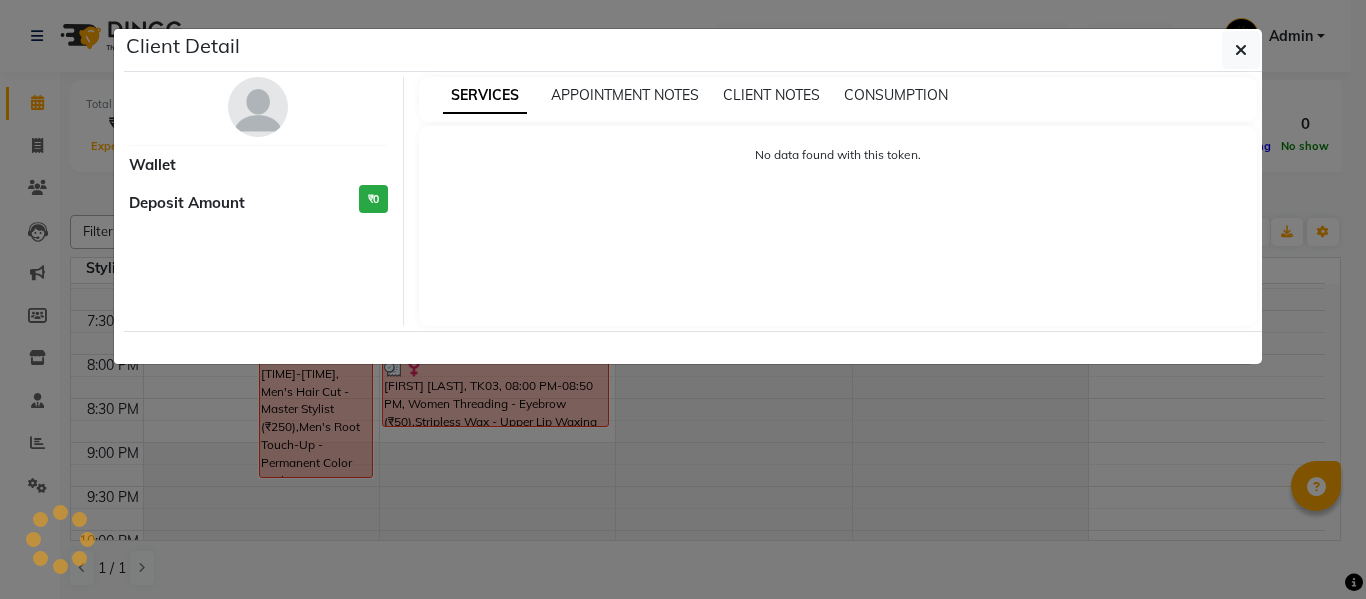 select on "3" 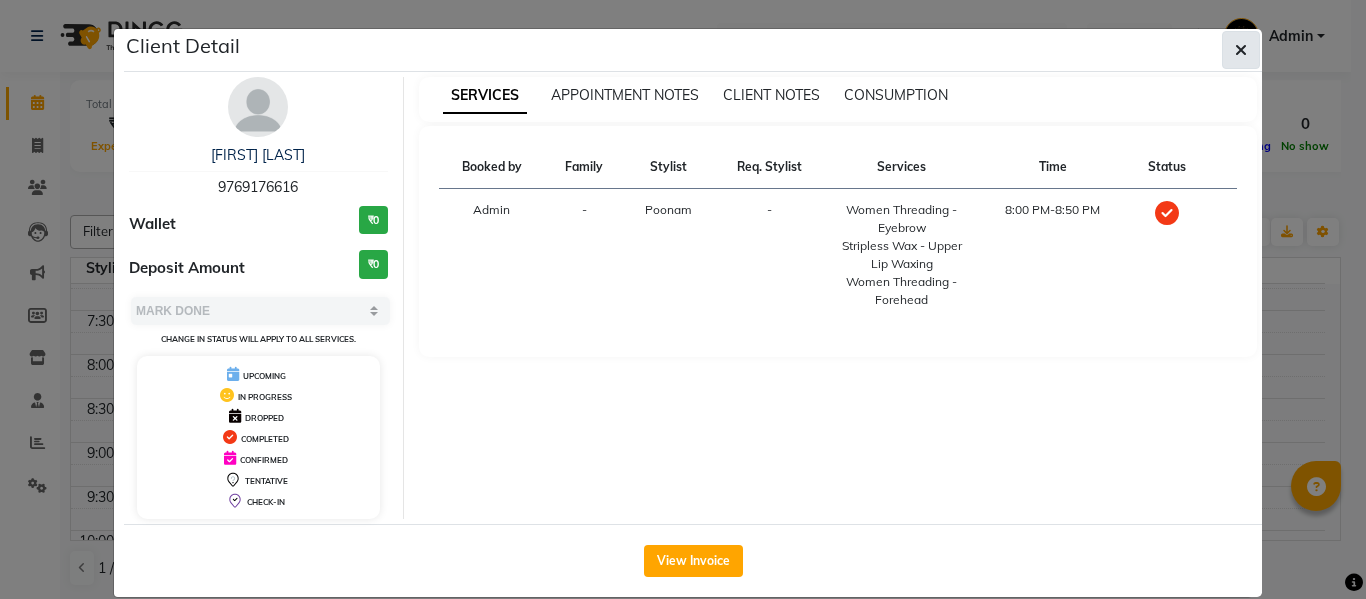 click 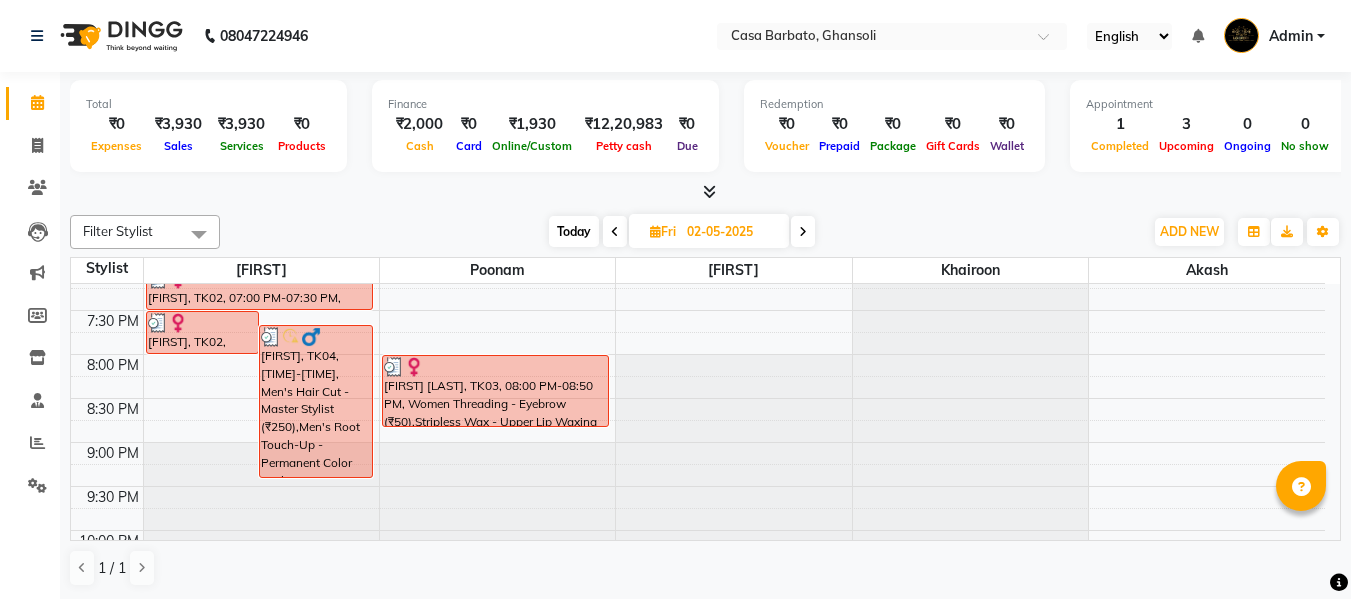 click at bounding box center [803, 232] 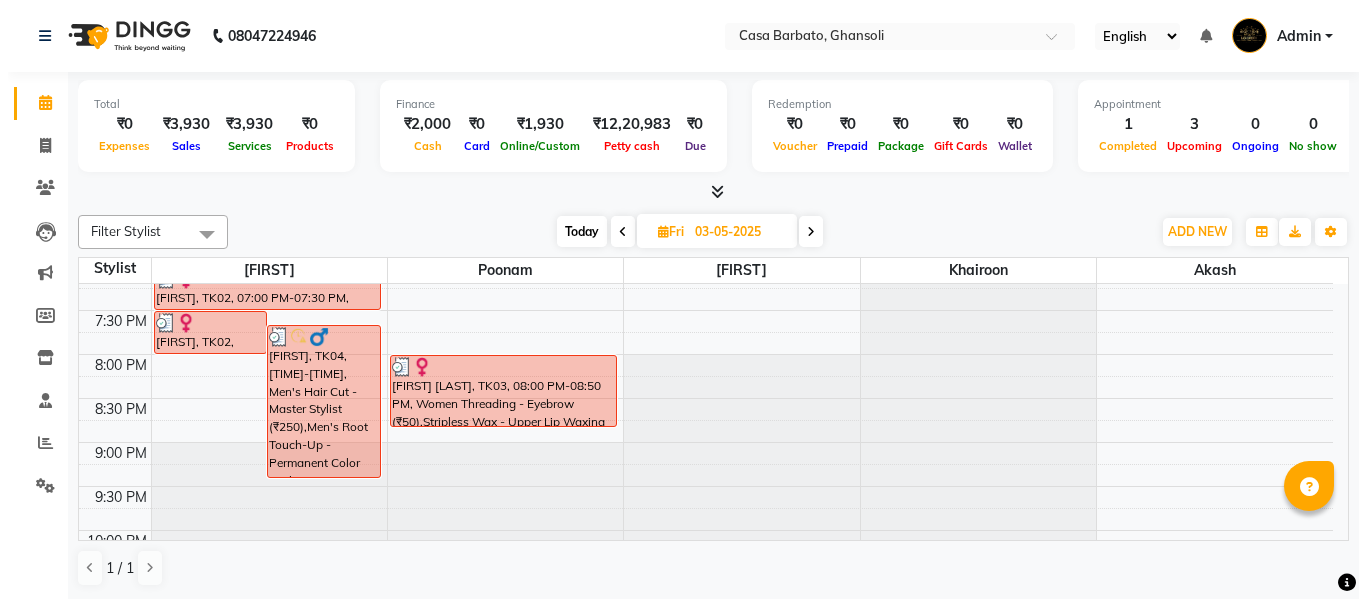 scroll, scrollTop: 617, scrollLeft: 0, axis: vertical 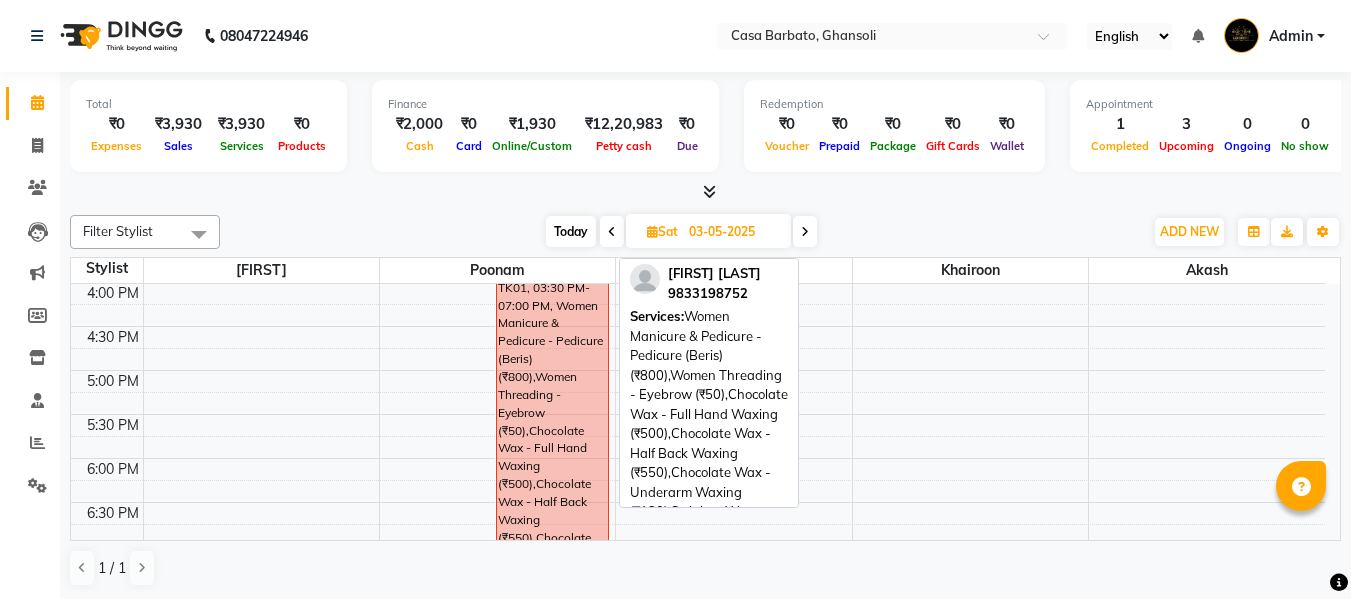 click on "[FIRST] [LAST], TK01, 03:30 PM-07:00 PM, Women Manicure & Pedicure - Pedicure (Beris) (₹800),Women Threading - Eyebrow (₹50),Chocolate Wax - Full Hand Waxing (₹500),Chocolate Wax - Half Back Waxing (₹550),Chocolate Wax - Underarm Waxing (₹120),Stripless Wax - Upper Lip Waxing (₹100),Stripless Wax - Chin Waxing (₹100),Stripless Wax - Side Lock Waxing (₹100)" at bounding box center [553, 392] 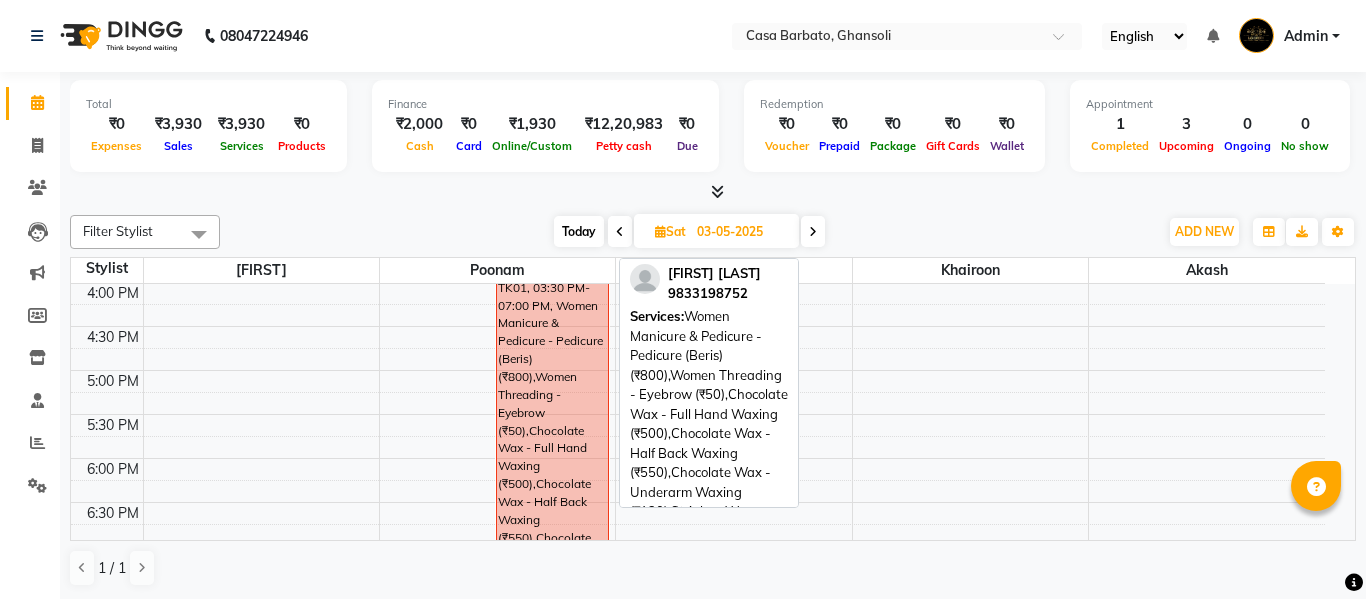 select on "3" 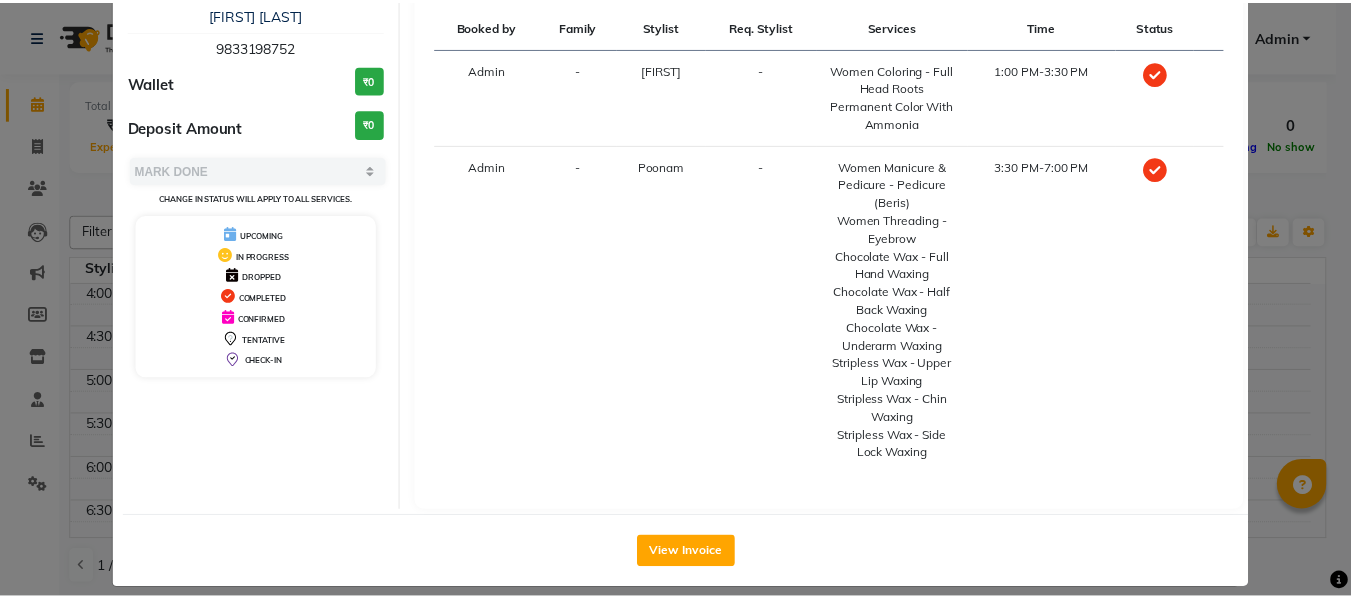 scroll, scrollTop: 160, scrollLeft: 0, axis: vertical 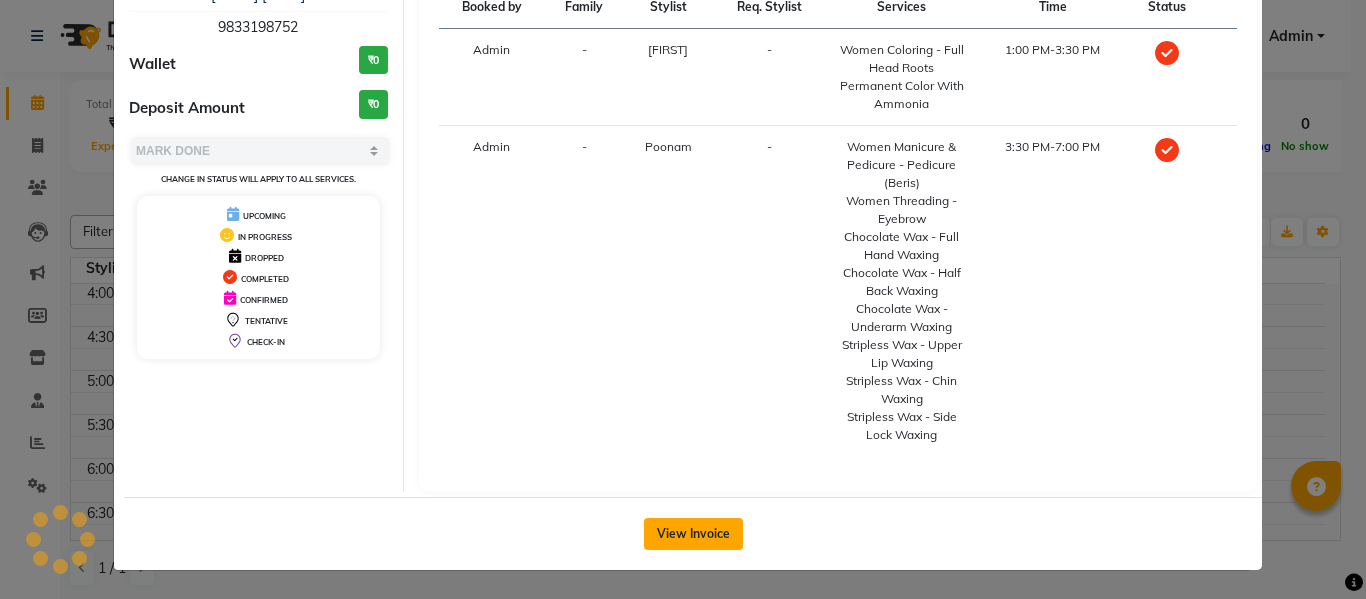 click on "View Invoice" 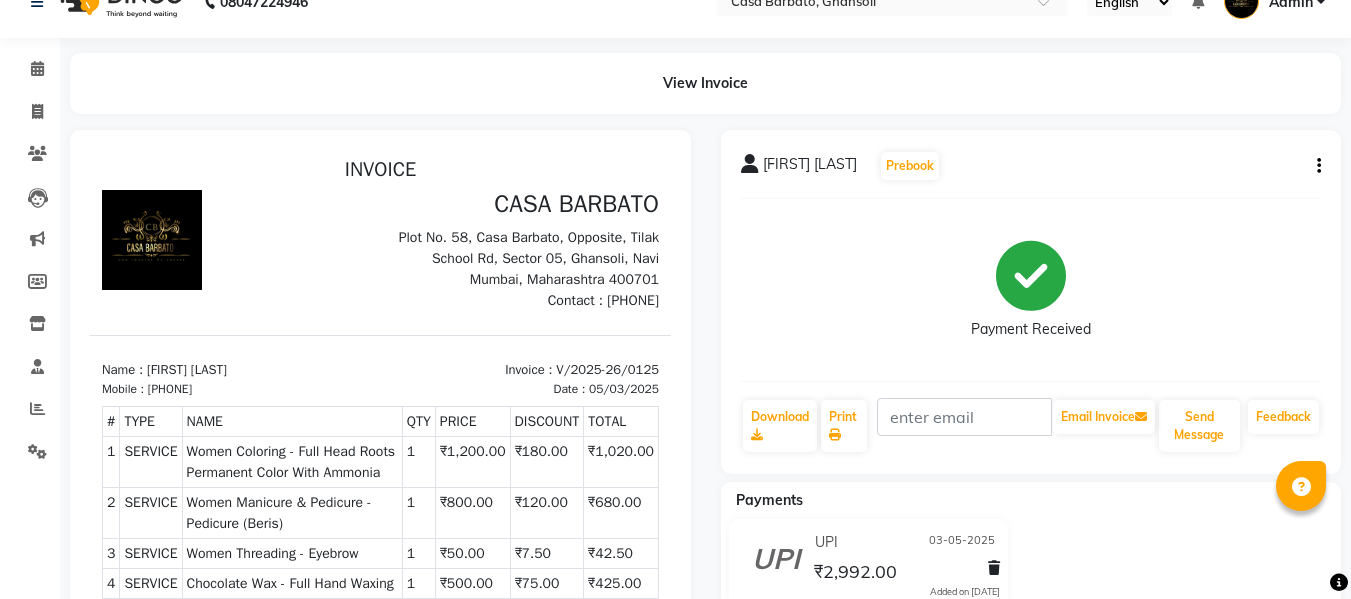scroll, scrollTop: 0, scrollLeft: 0, axis: both 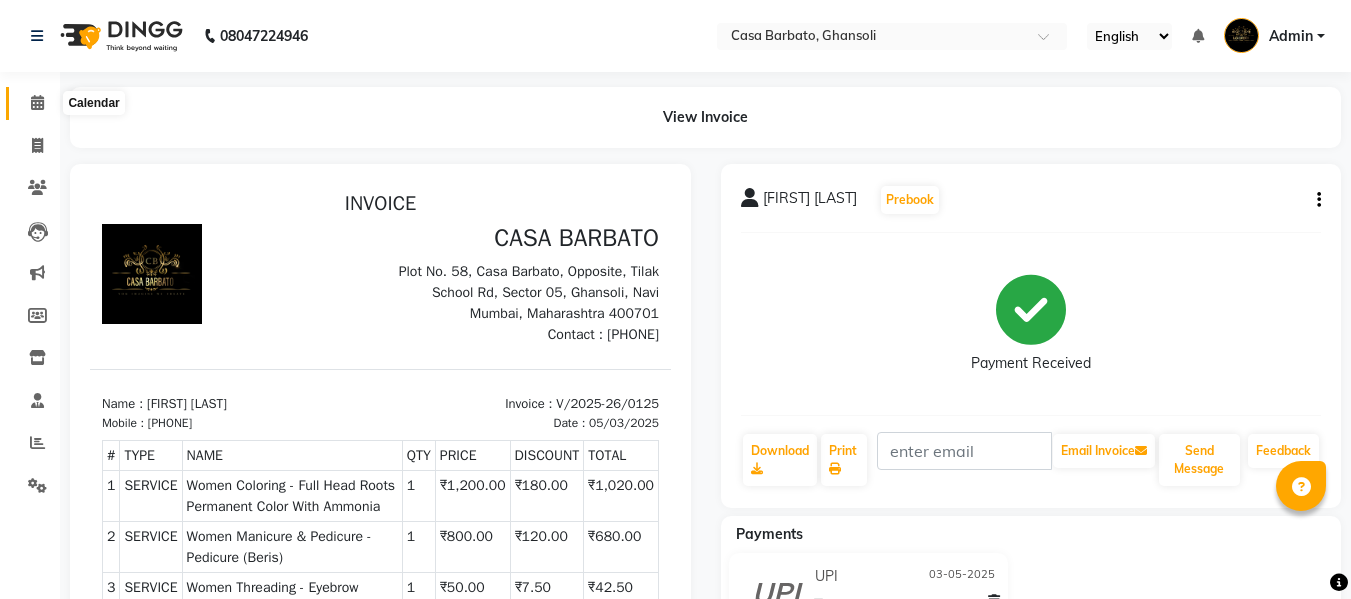 click 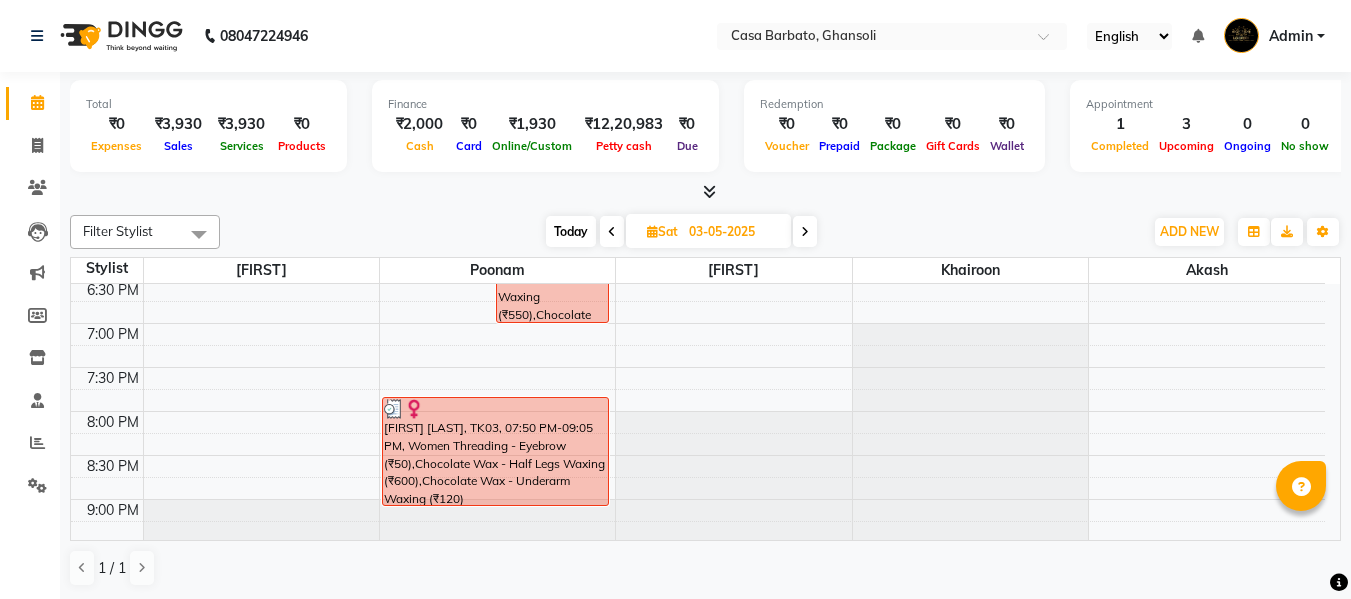 scroll, scrollTop: 880, scrollLeft: 0, axis: vertical 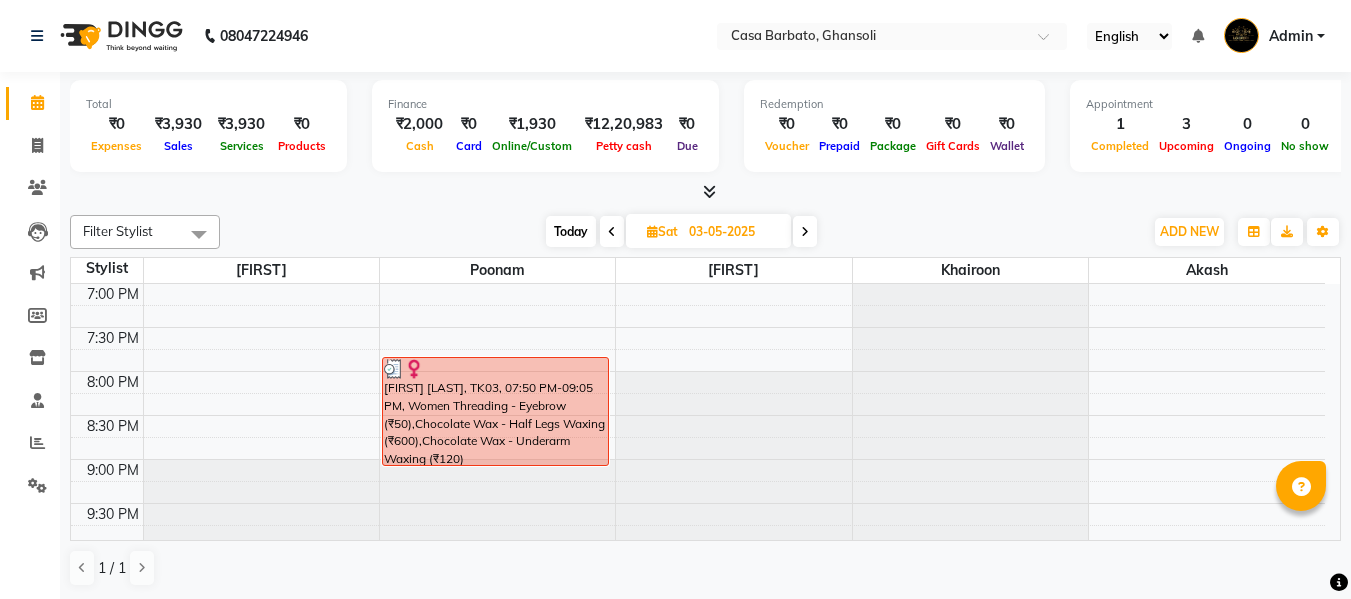 click at bounding box center [805, 232] 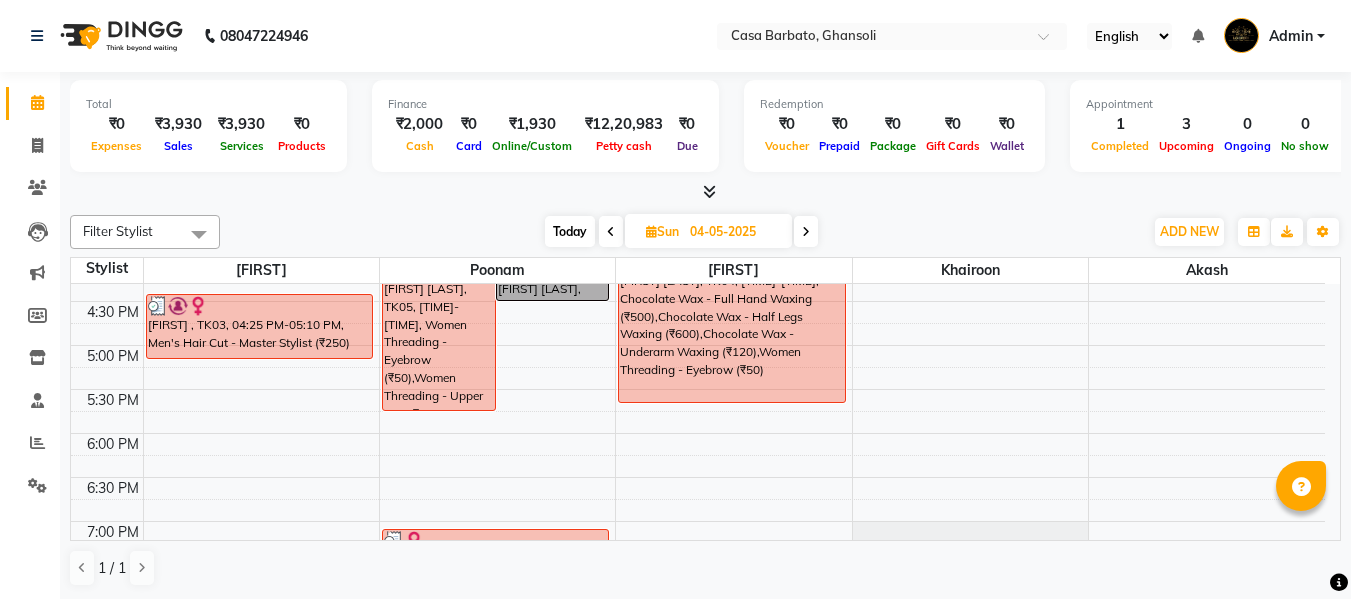scroll, scrollTop: 625, scrollLeft: 0, axis: vertical 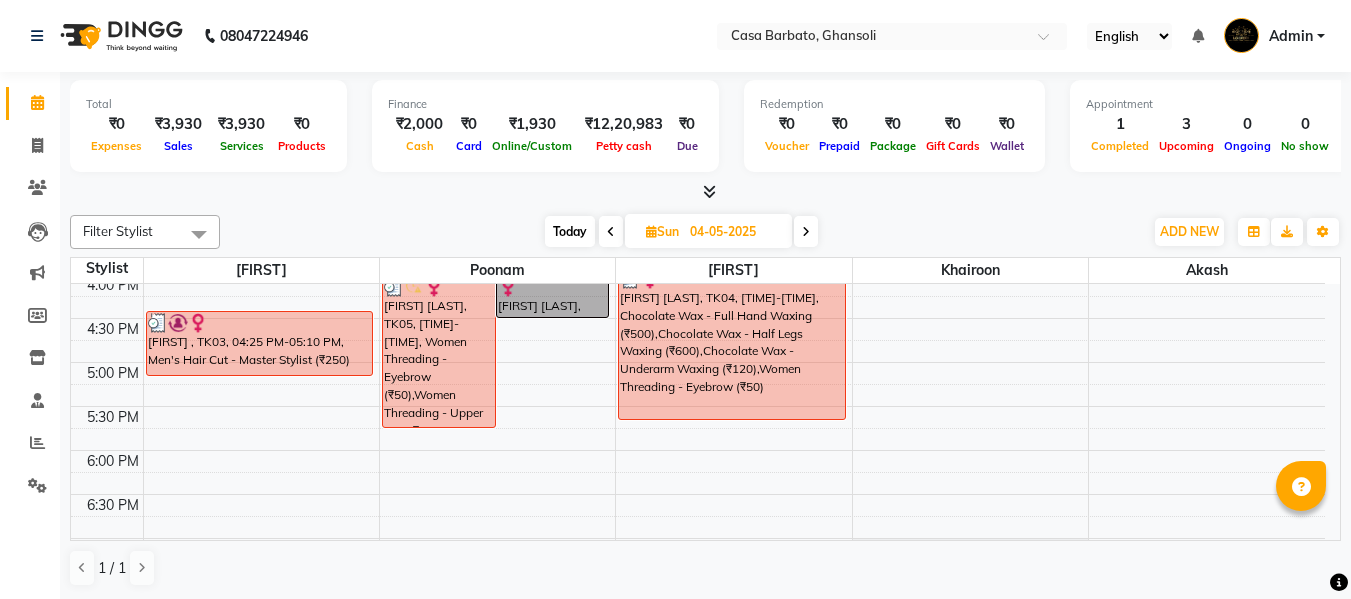 click at bounding box center [806, 232] 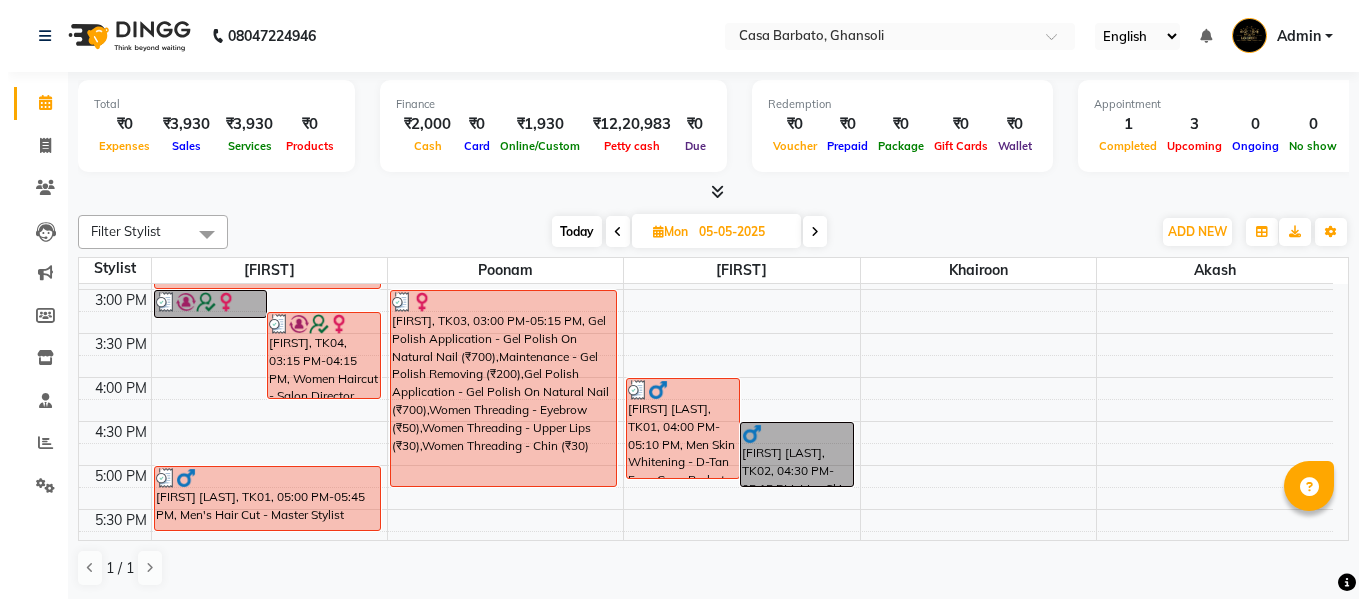 scroll, scrollTop: 505, scrollLeft: 0, axis: vertical 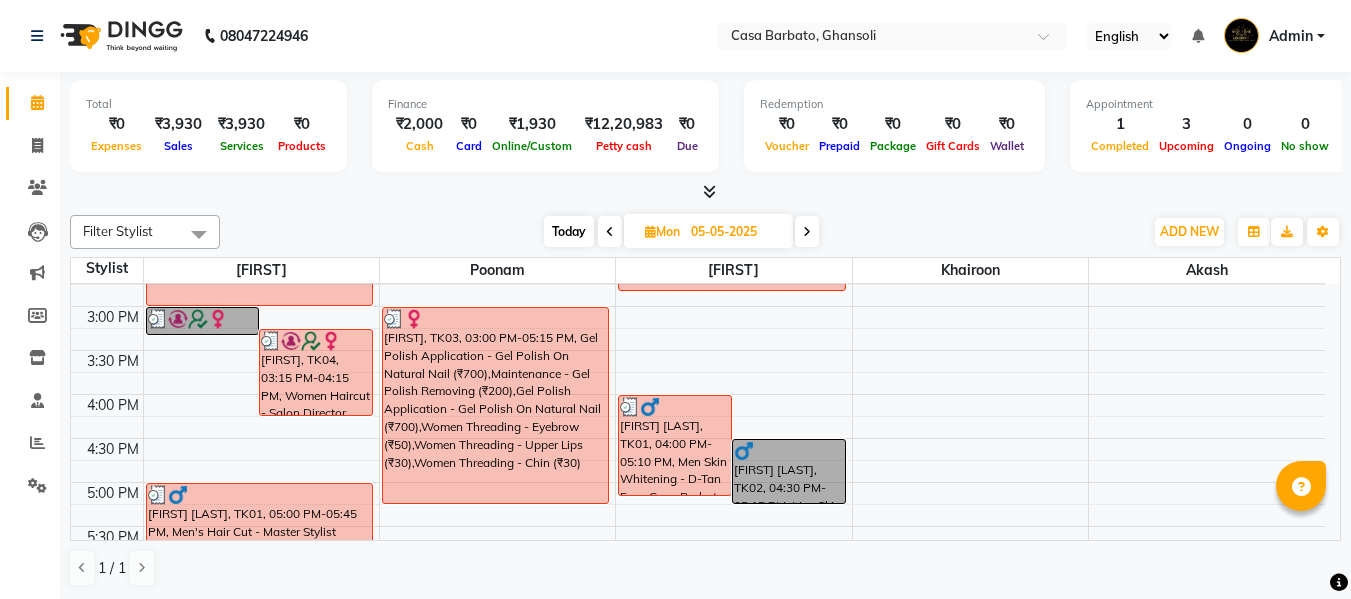 click at bounding box center [650, 231] 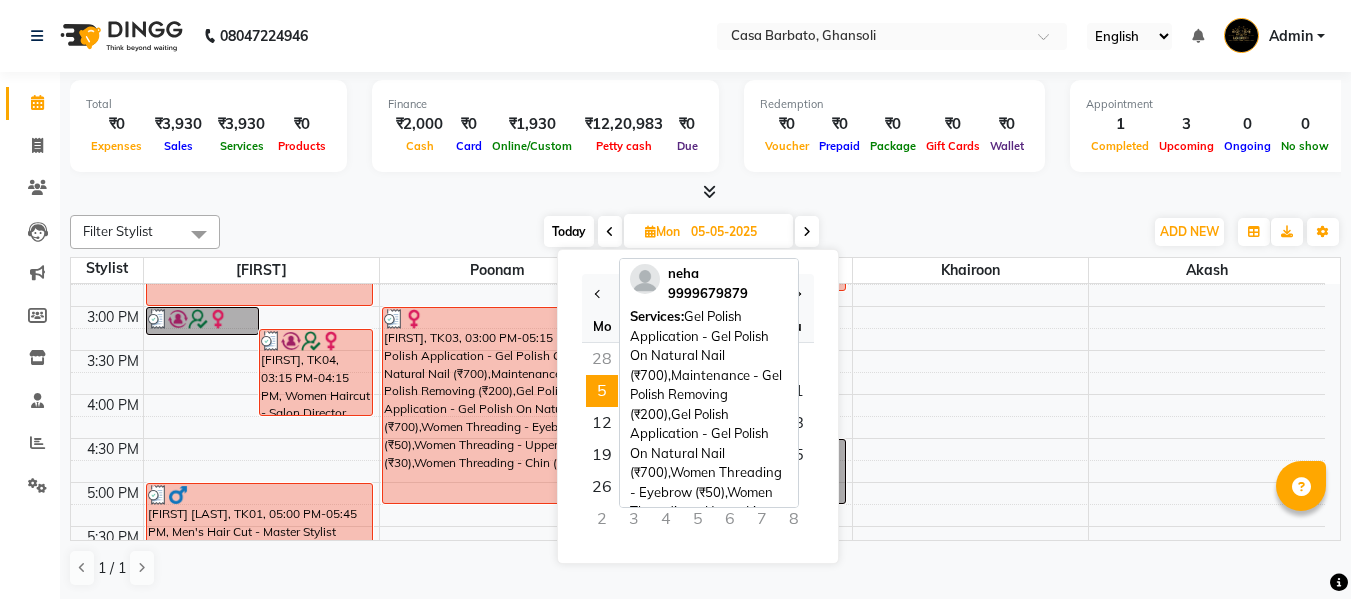 click on "[FIRST], TK03, 03:00 PM-05:15 PM, Gel Polish Application - Gel Polish On Natural Nail (₹700),Maintenance - Gel Polish Removing (₹200),Gel Polish Application - Gel Polish On Natural Nail (₹700),Women Threading - Eyebrow (₹50),Women Threading - Upper Lips (₹30),Women Threading - Chin (₹30)" at bounding box center (496, 405) 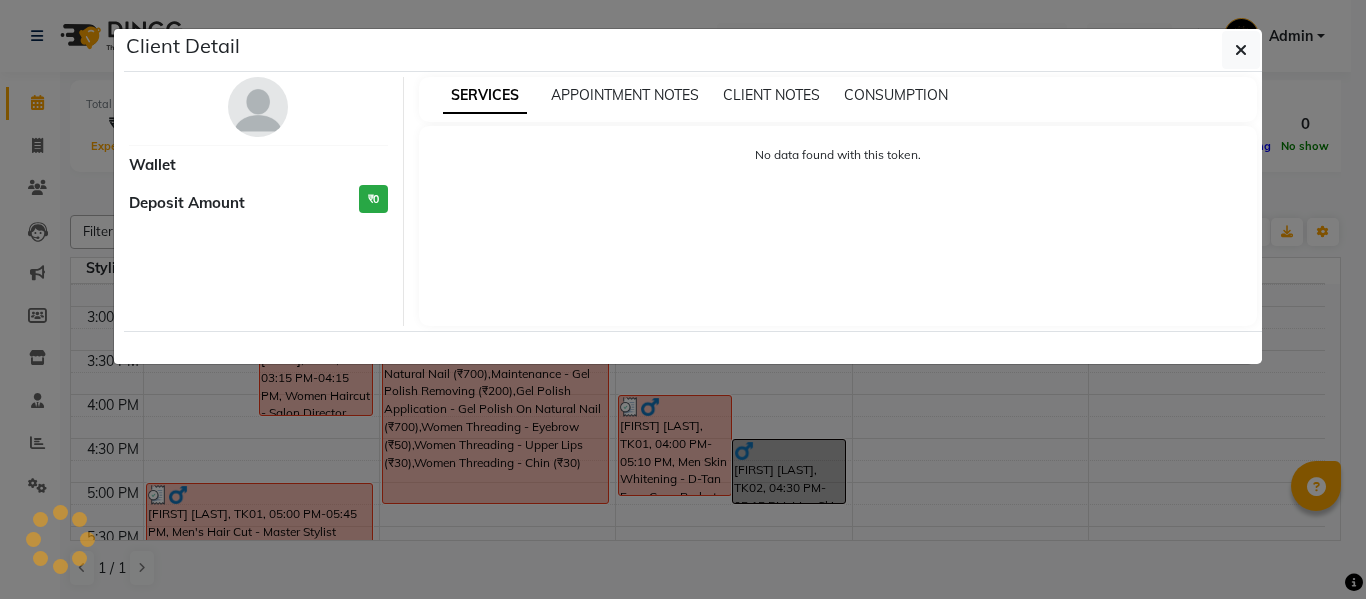 select on "3" 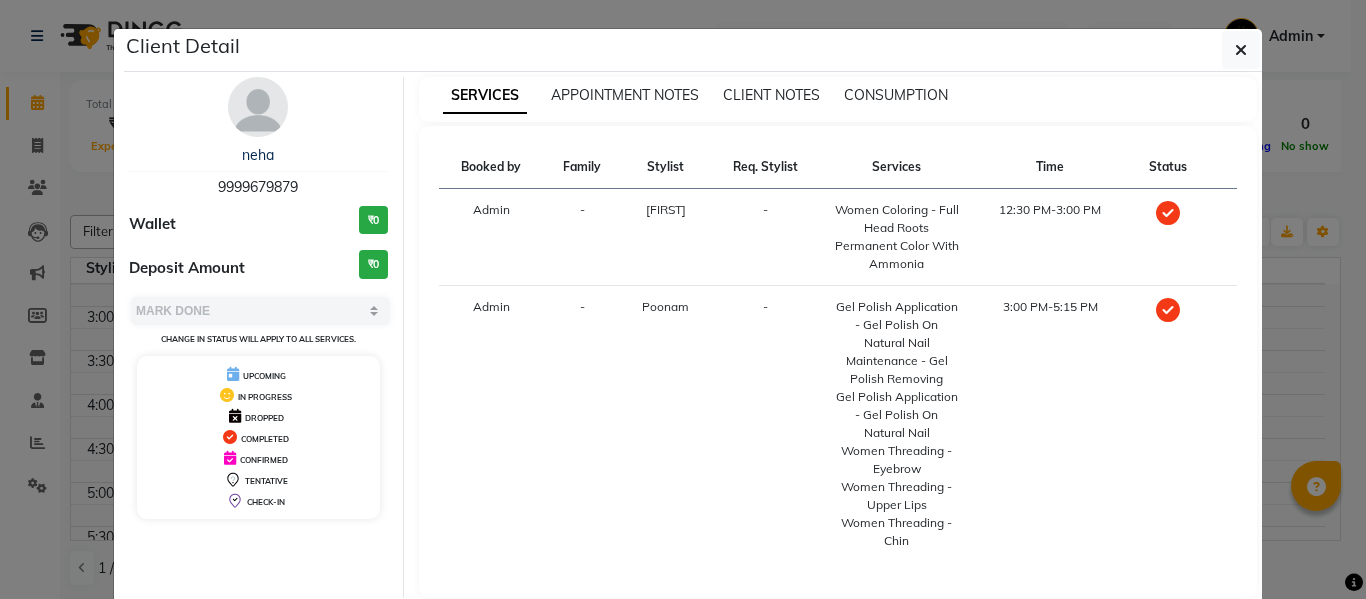 click on "-" at bounding box center (765, 424) 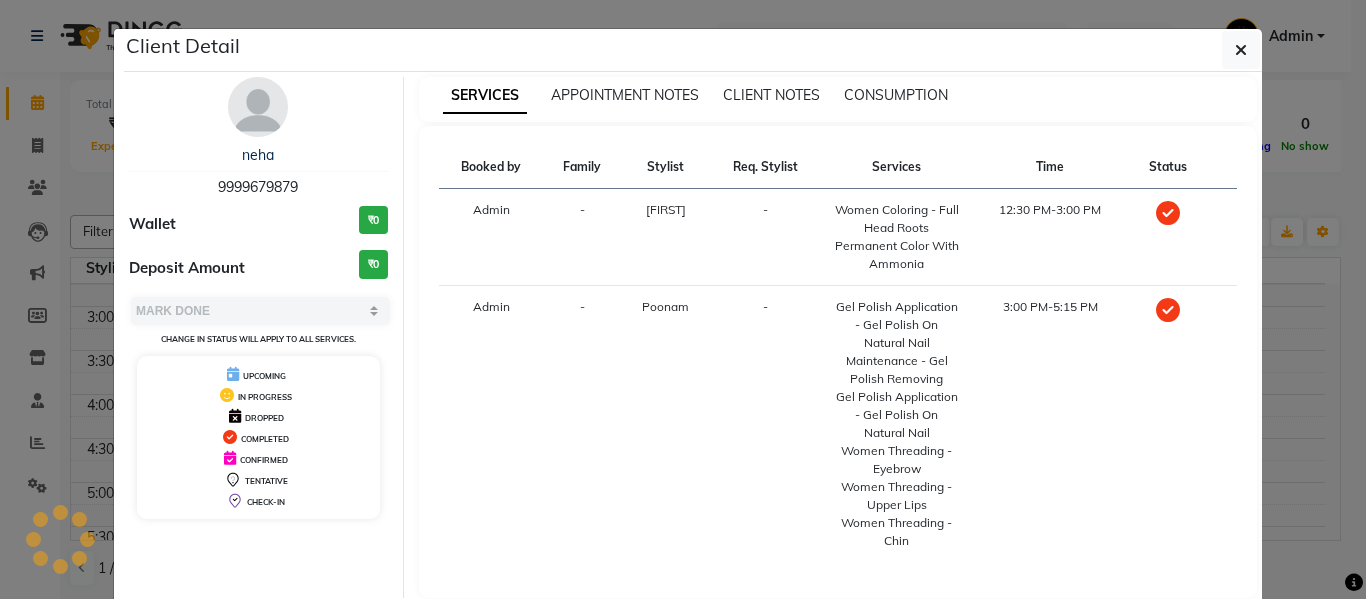 click at bounding box center [1354, 583] 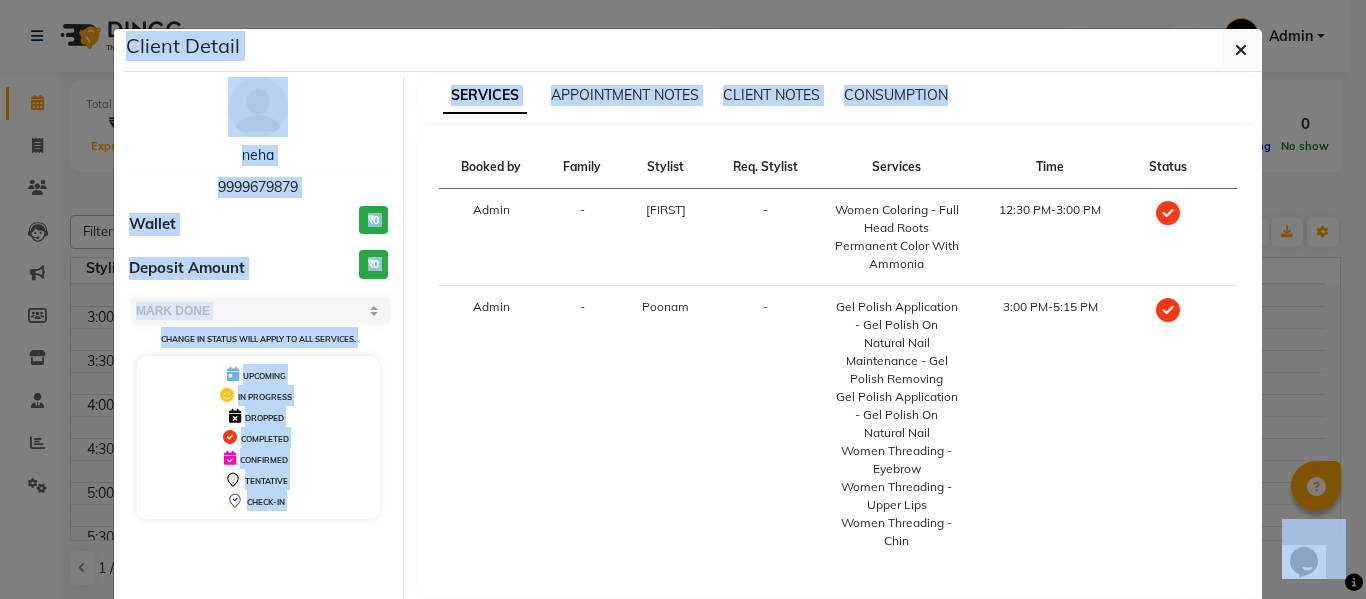click on "08047224946 Select Location × Casa Barbato, Ghansoli English ENGLISH Español العربية मराठी हिंदी ગુજરાતી தமிழ் 中文 Notifications nothing to show Admin Manage Profile Change Password Sign out  Version:3.16.0  ☀ CASA BARBATO, Ghansoli  Calendar  Invoice  Clients  Leads   Marketing  Members  Inventory  Staff  Reports  Settings Completed InProgress Upcoming Dropped Tentative Check-In Confirm Bookings Generate Report Segments Page Builder Total  ₹0  Expenses ₹3,930  Sales ₹3,930  Services ₹0  Products Finance  ₹2,000  Cash ₹0  Card ₹1,930  Online/Custom ₹12,20,983 Petty cash ₹0 Due  Redemption  ₹0 Voucher ₹0 Prepaid ₹0 Package ₹0  Gift Cards ₹0  Wallet  Appointment  1 Completed 3 Upcoming 0 Ongoing 0 No show  Other sales  ₹0  Packages ₹0  Memberships ₹0  Vouchers ₹0  Prepaids ₹0  Gift Cards Filter Stylist Select All Akash  Khairoon Poonam shantanu  Sumaiya Today  Mon 05-05-2025 Toggle Dropdown Add Appointment" at bounding box center [683, 299] 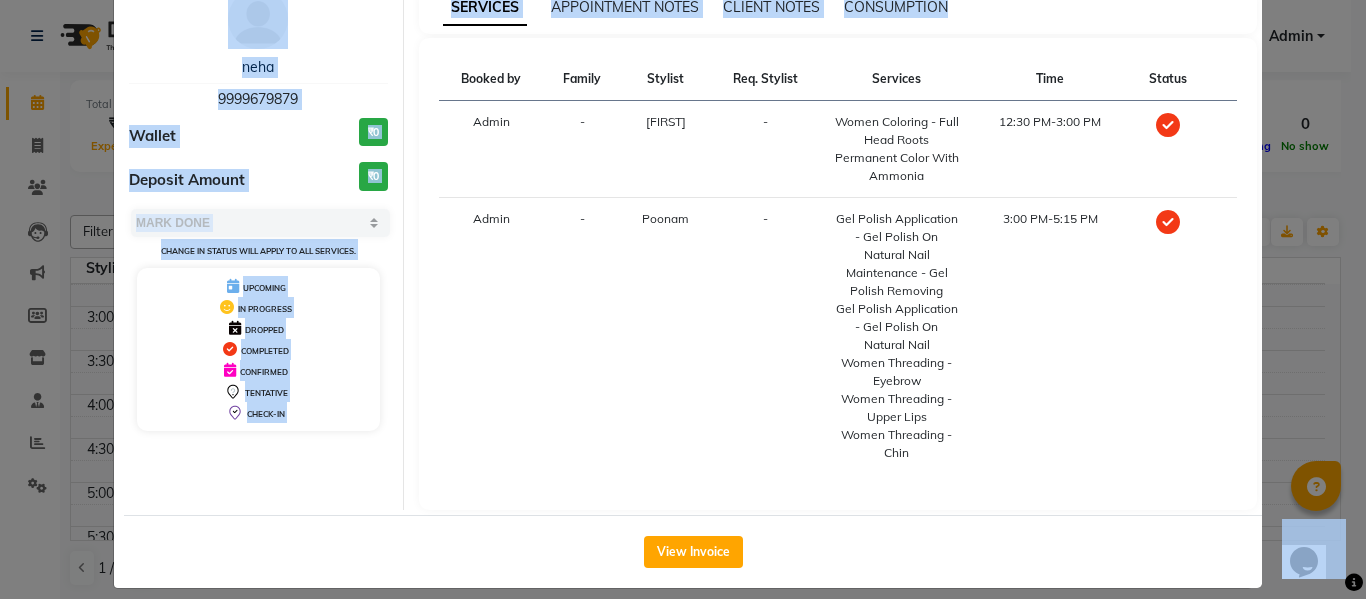 scroll, scrollTop: 106, scrollLeft: 0, axis: vertical 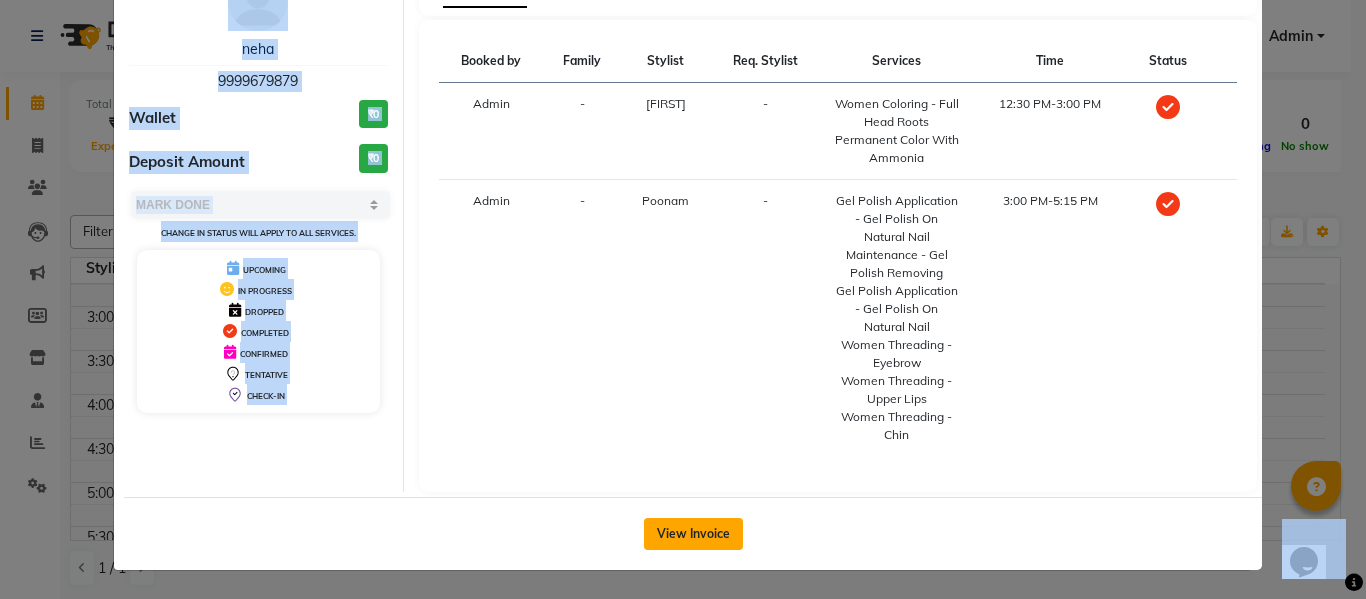 click on "View Invoice" 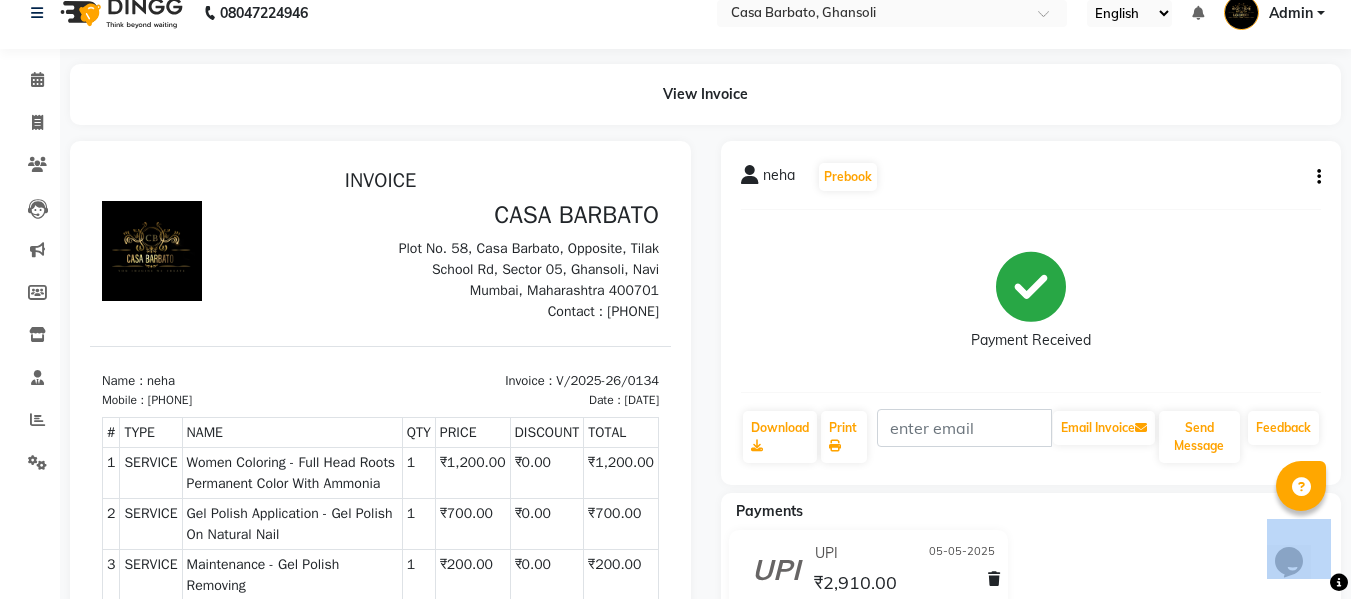scroll, scrollTop: 0, scrollLeft: 0, axis: both 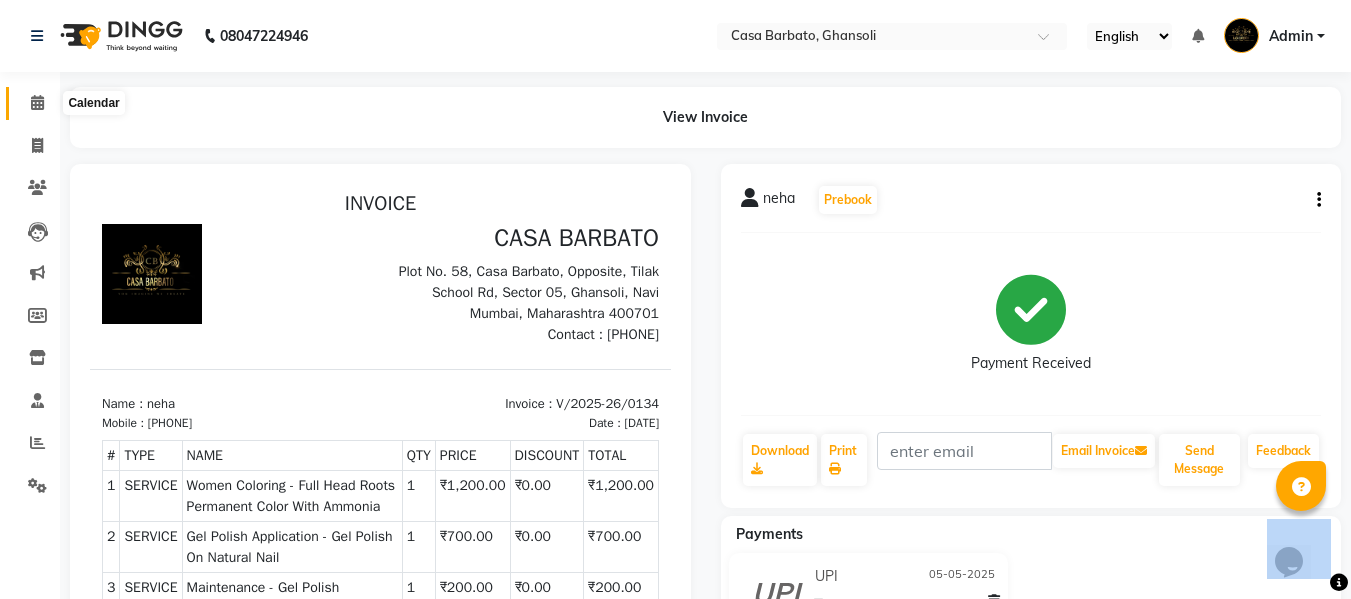 click 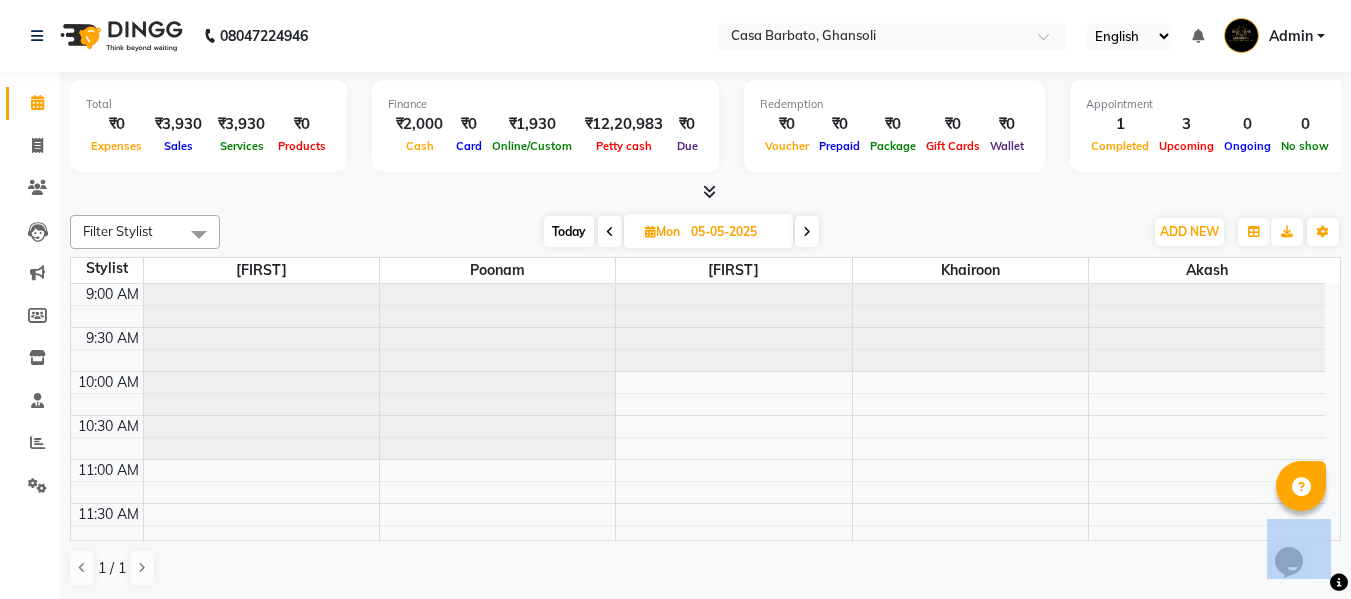 scroll, scrollTop: 1, scrollLeft: 0, axis: vertical 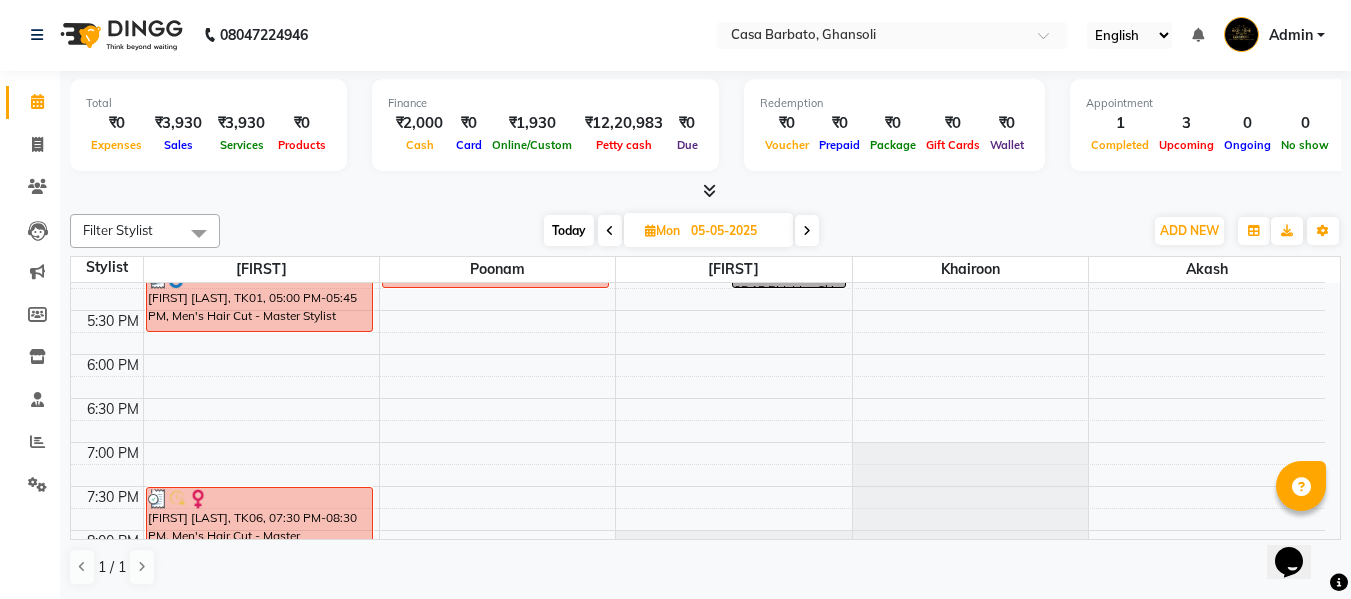 click at bounding box center [807, 231] 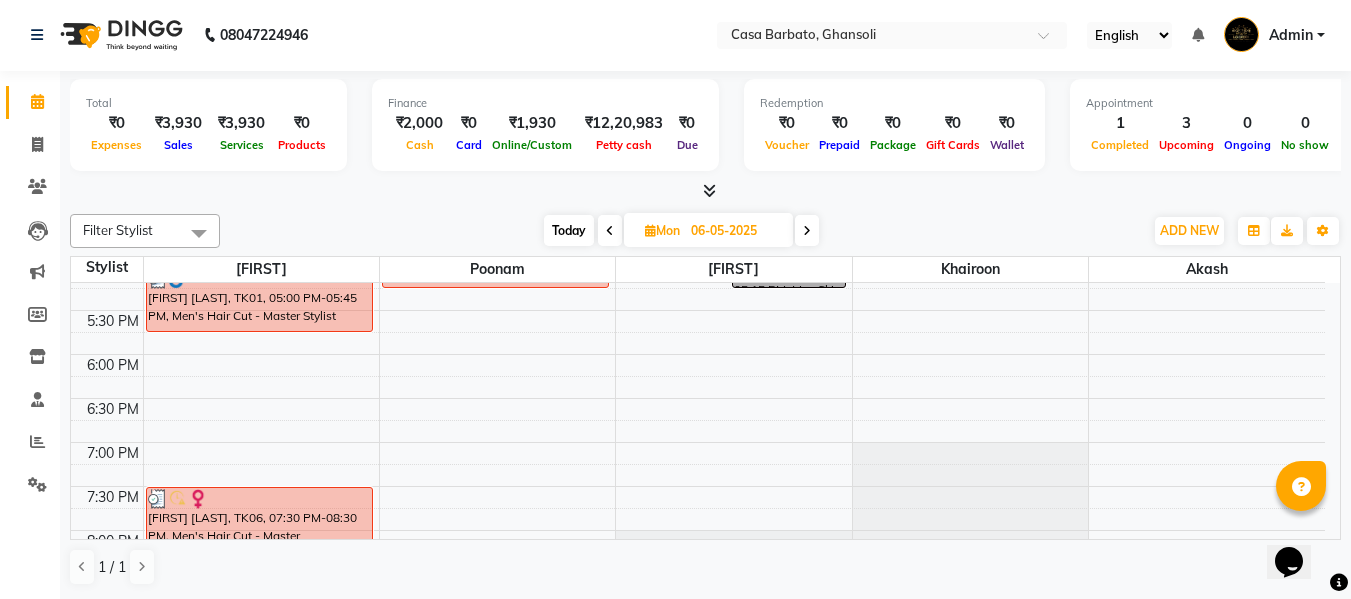 scroll, scrollTop: 705, scrollLeft: 0, axis: vertical 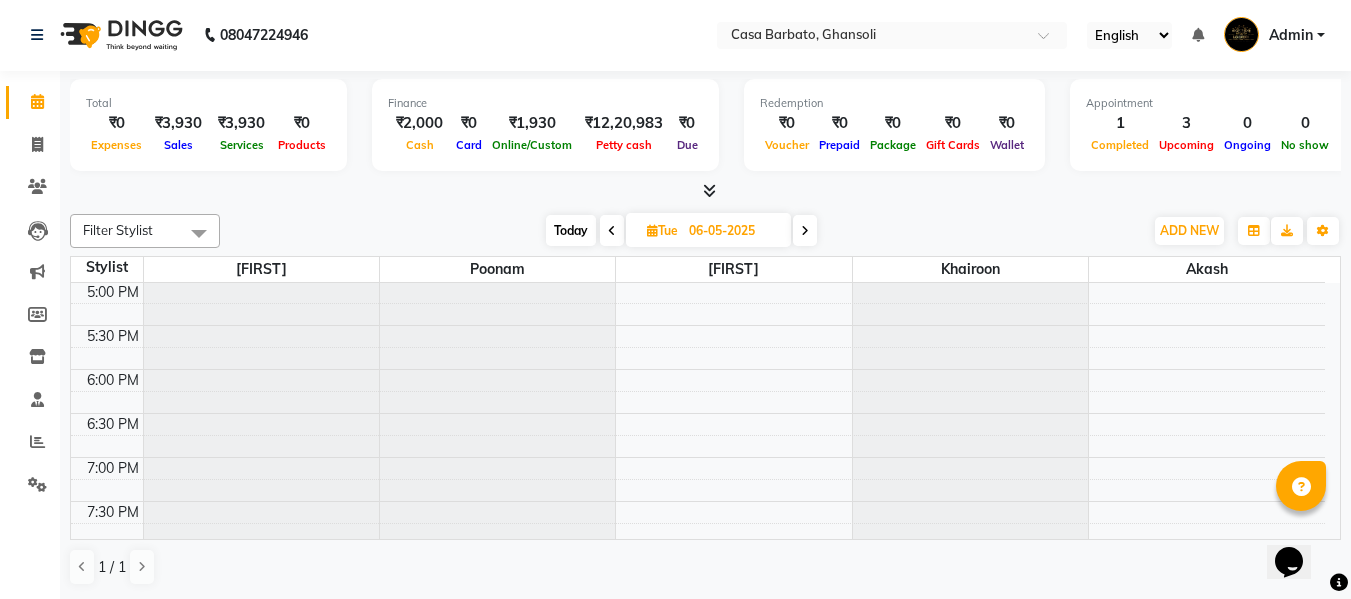 click at bounding box center (805, 231) 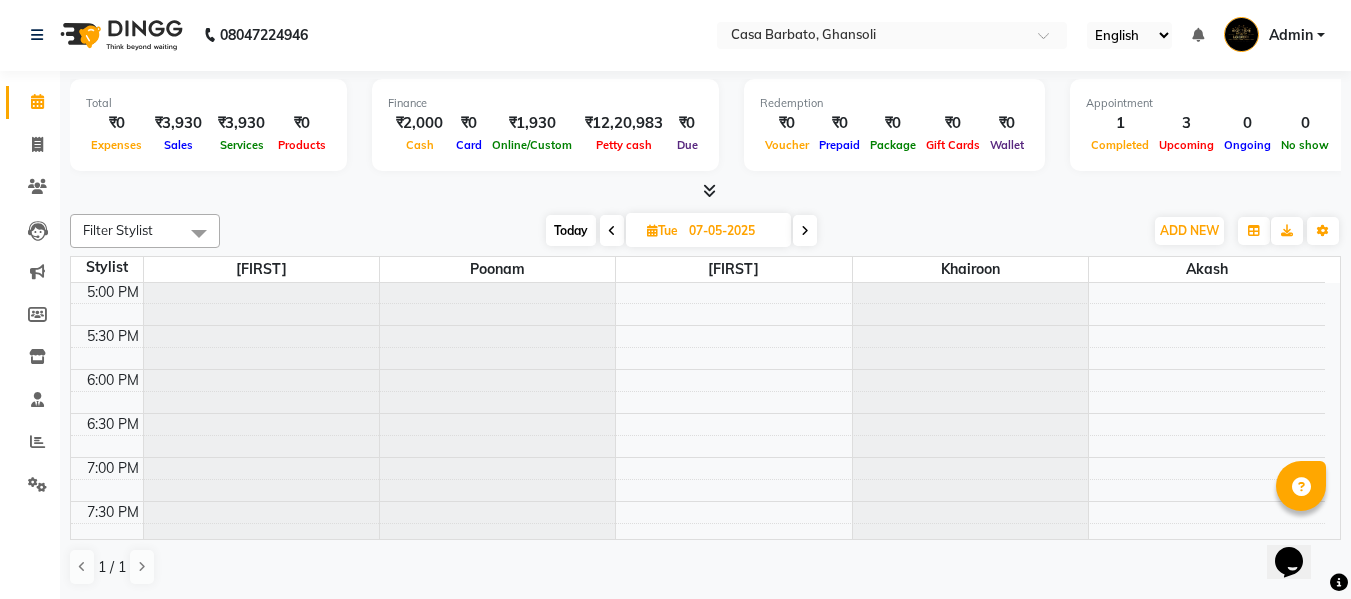 scroll, scrollTop: 705, scrollLeft: 0, axis: vertical 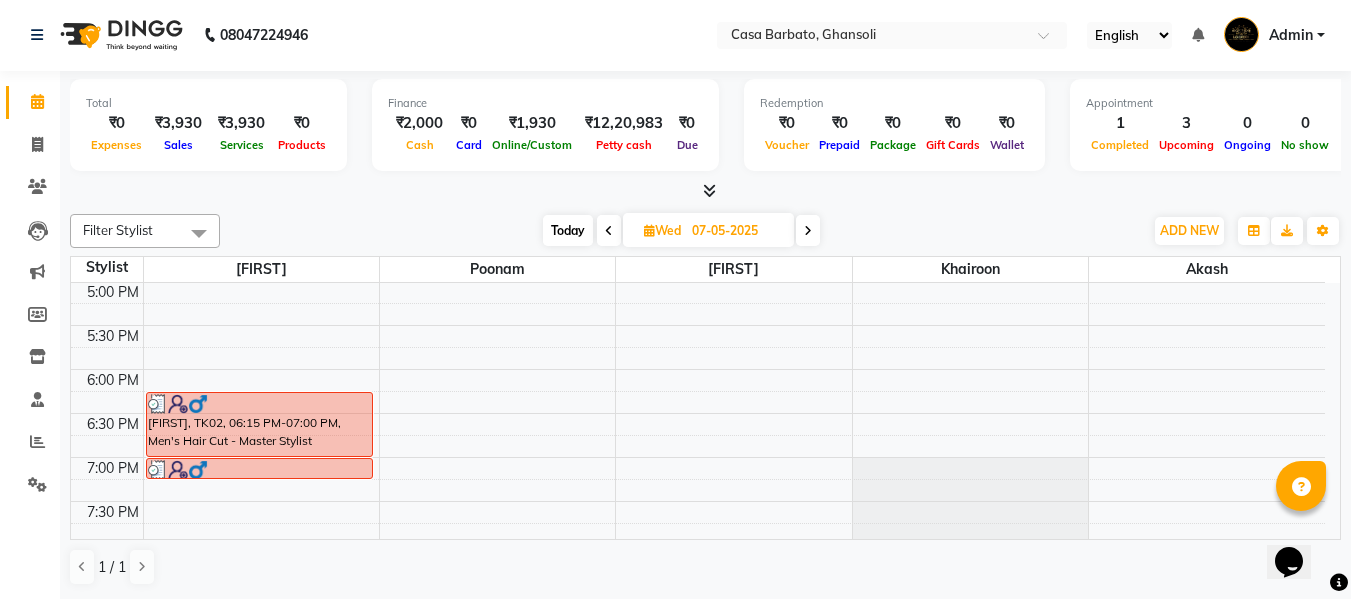 click at bounding box center (808, 231) 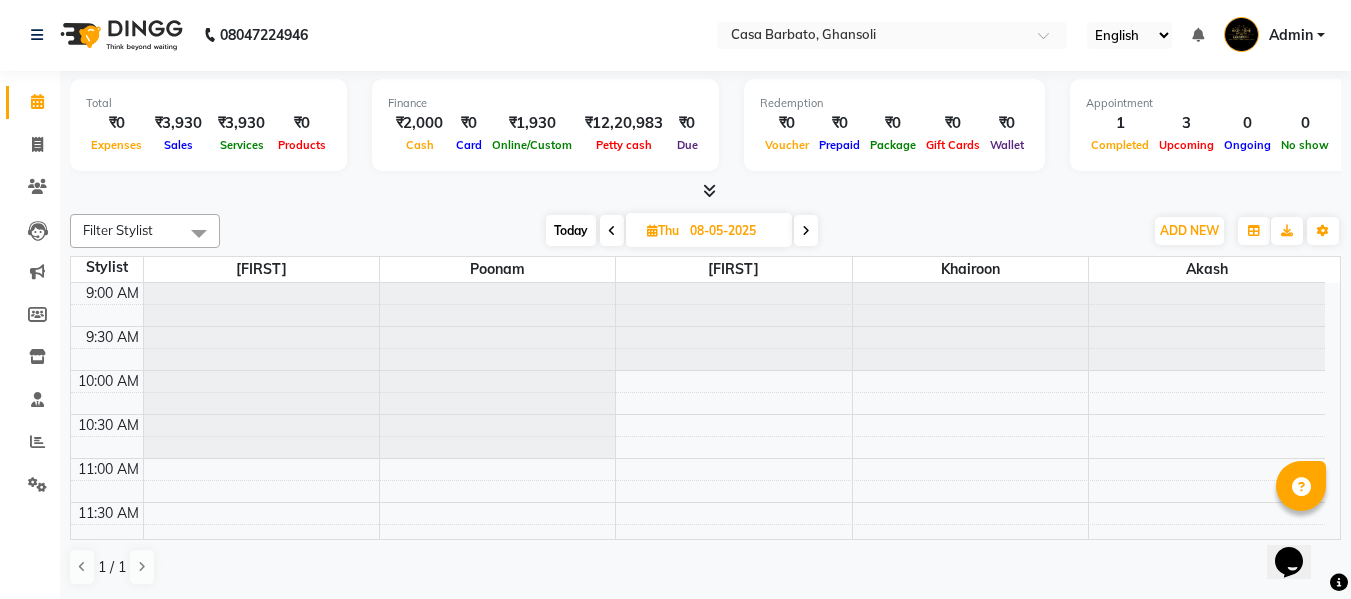 scroll, scrollTop: 705, scrollLeft: 0, axis: vertical 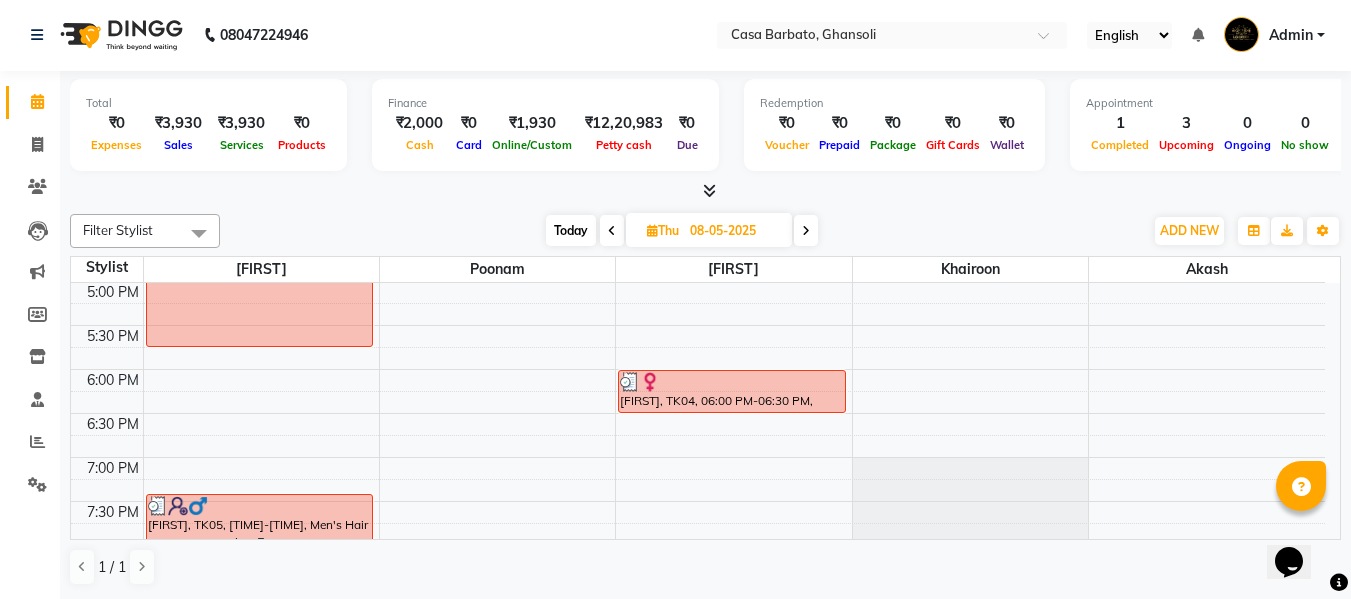 click at bounding box center (806, 231) 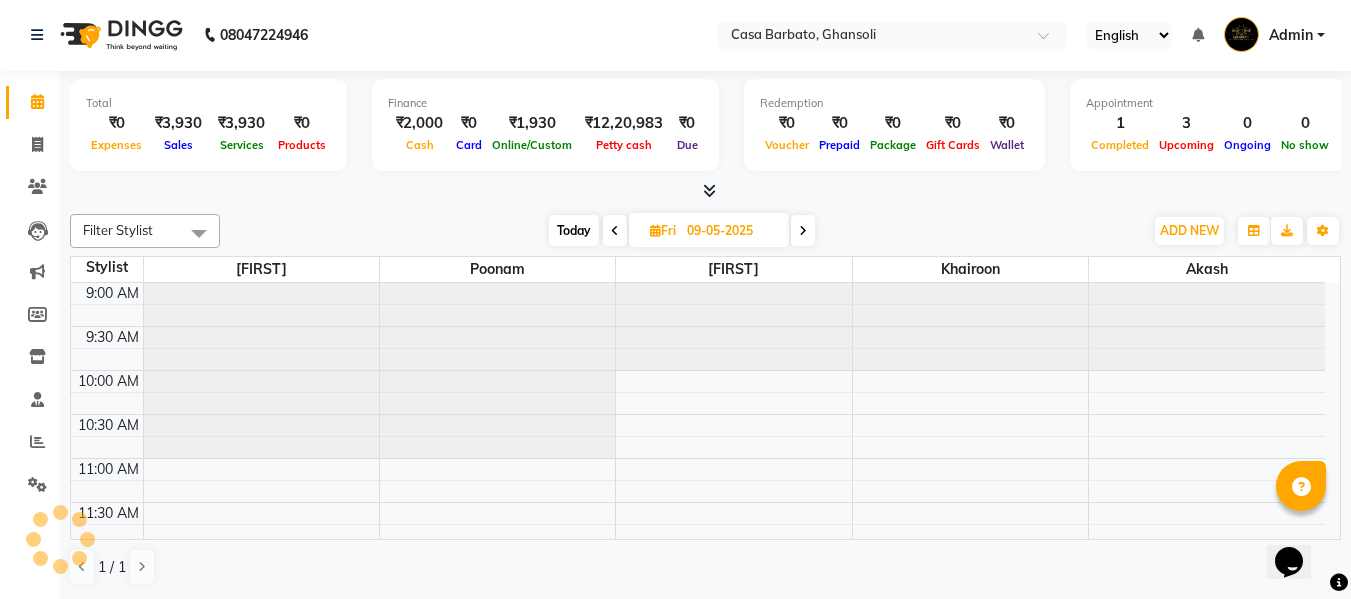 scroll, scrollTop: 705, scrollLeft: 0, axis: vertical 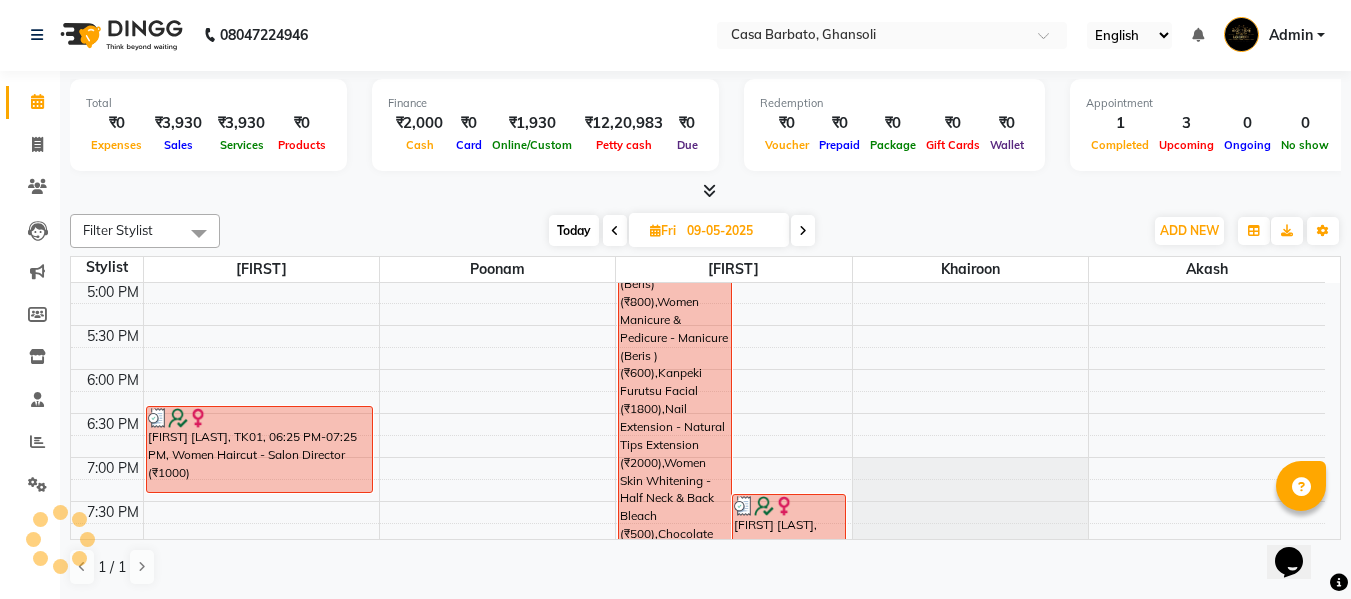 click at bounding box center (803, 231) 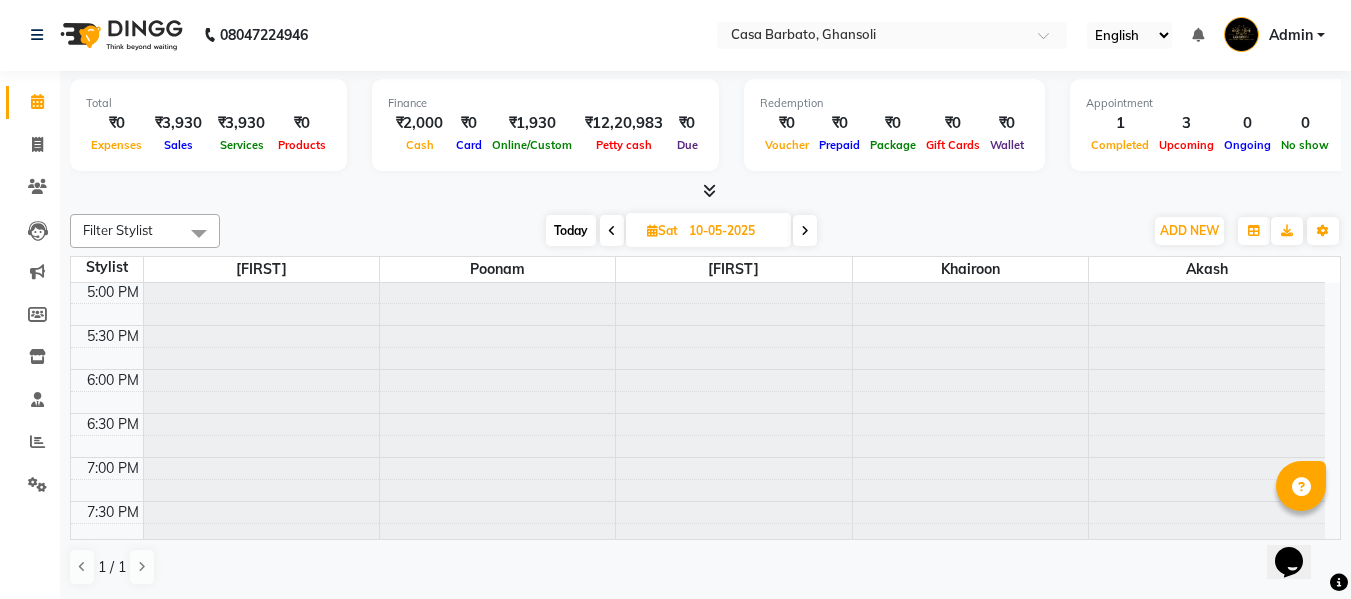 scroll, scrollTop: 705, scrollLeft: 0, axis: vertical 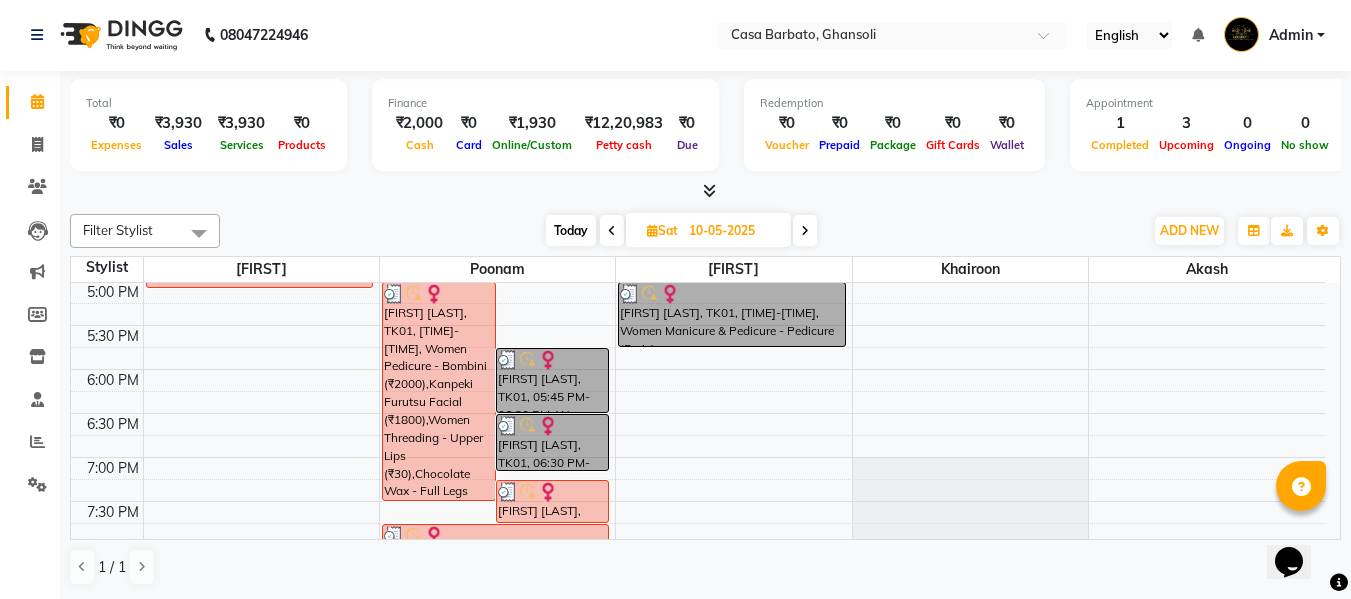 click at bounding box center [805, 231] 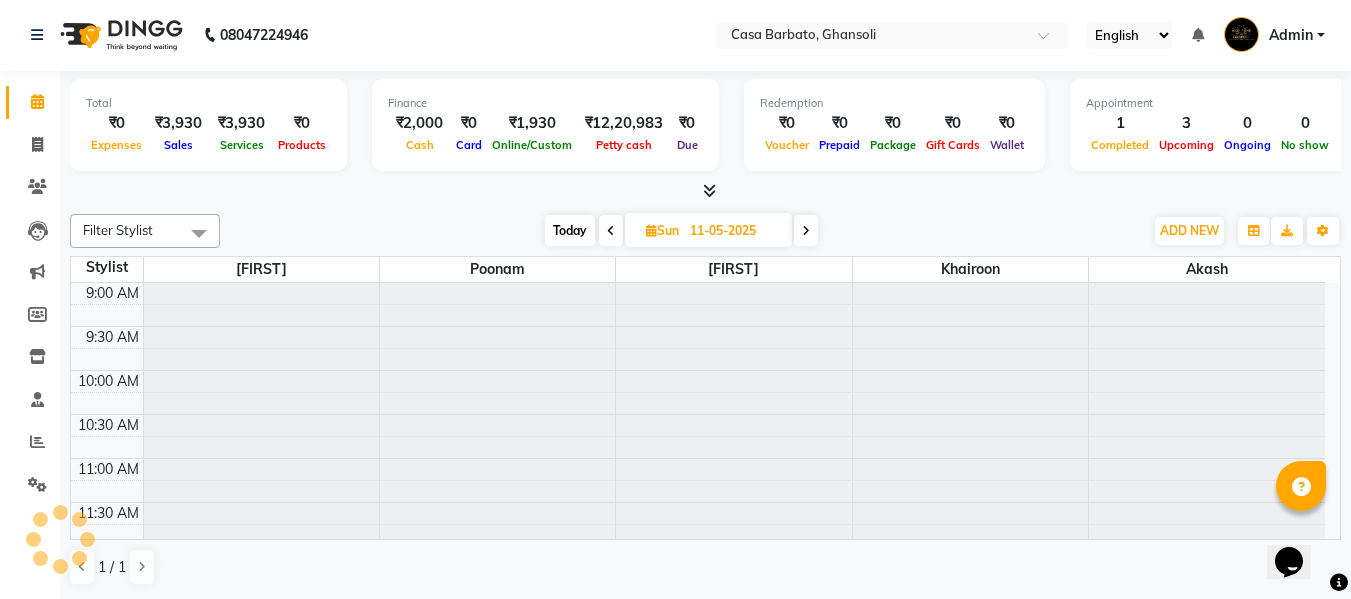 scroll, scrollTop: 705, scrollLeft: 0, axis: vertical 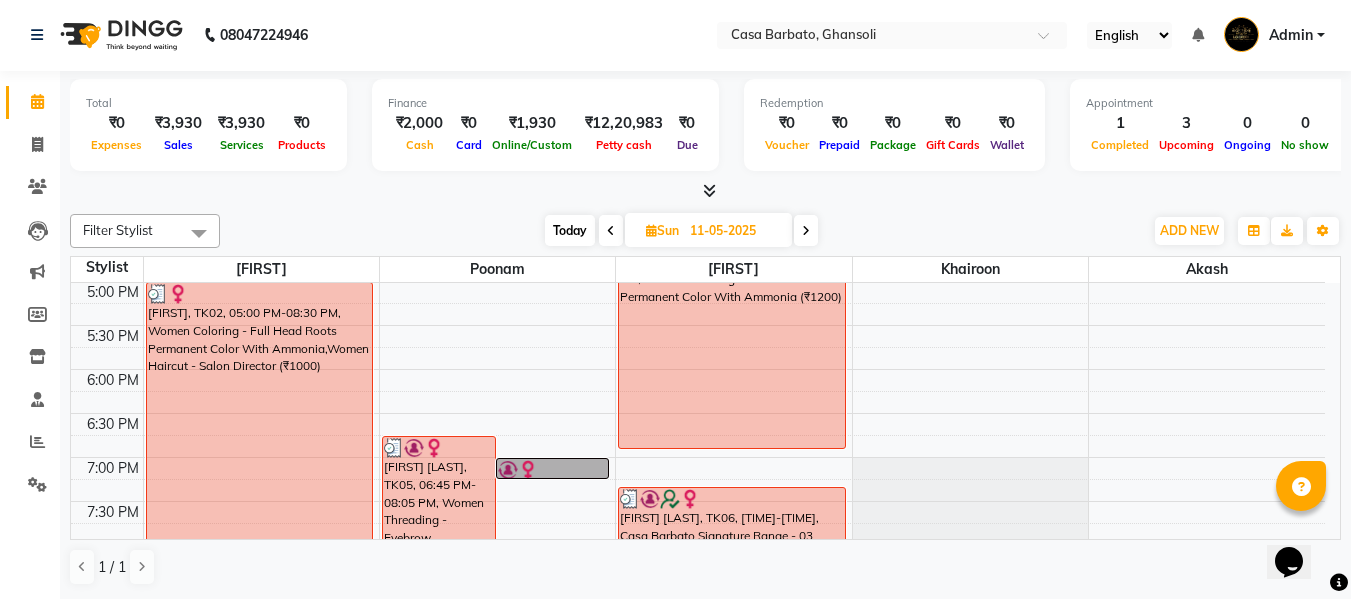 click at bounding box center [806, 231] 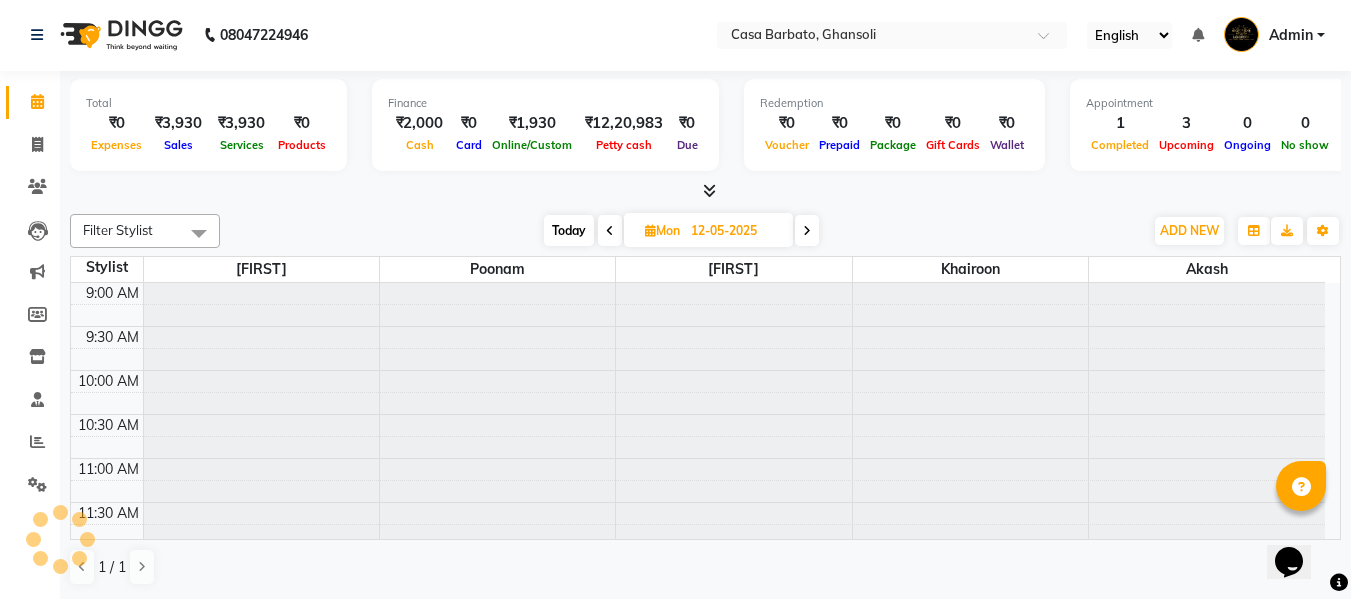 scroll, scrollTop: 705, scrollLeft: 0, axis: vertical 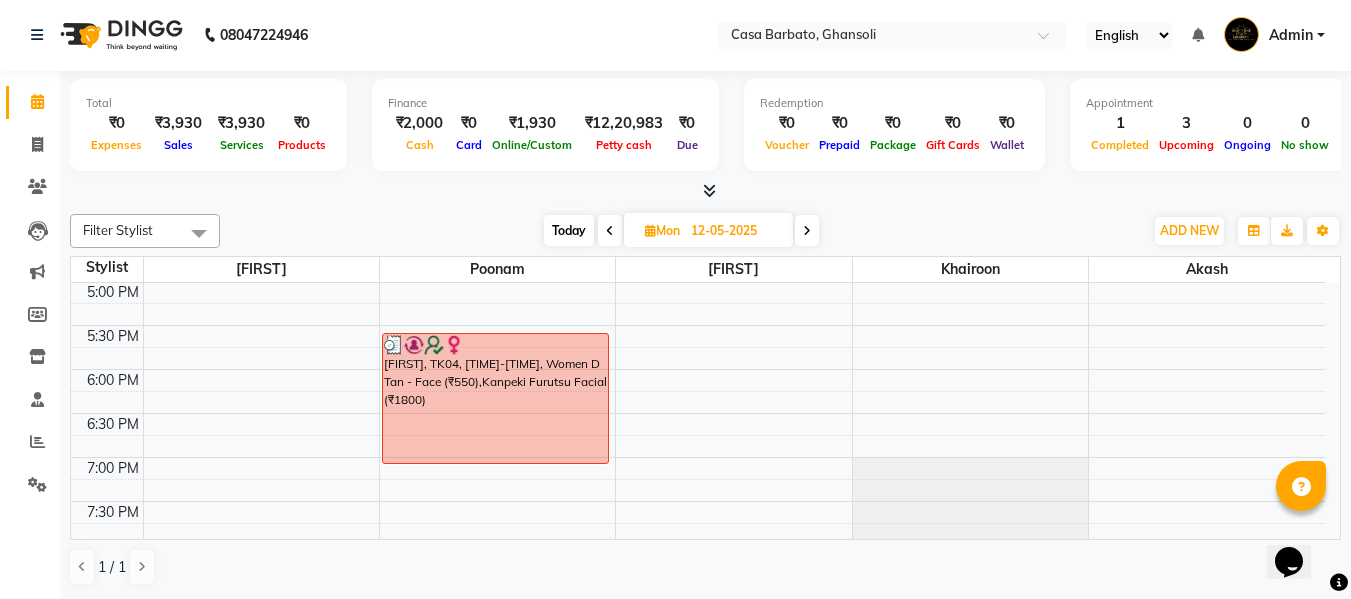 click at bounding box center [807, 231] 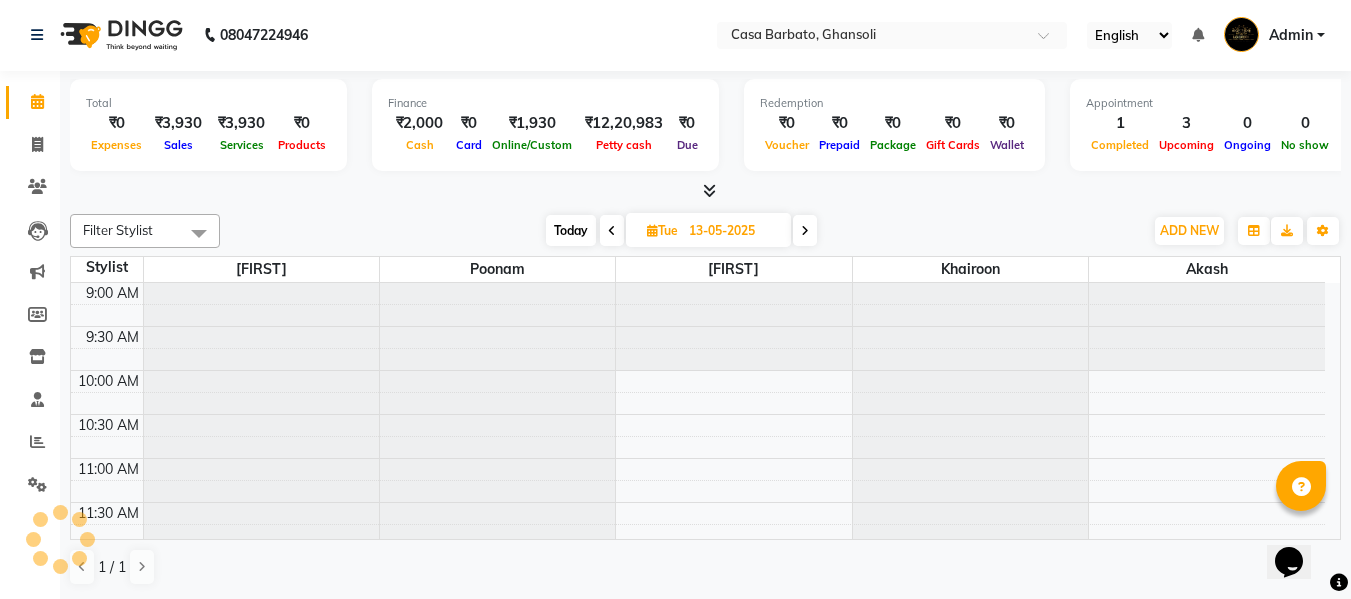 scroll, scrollTop: 705, scrollLeft: 0, axis: vertical 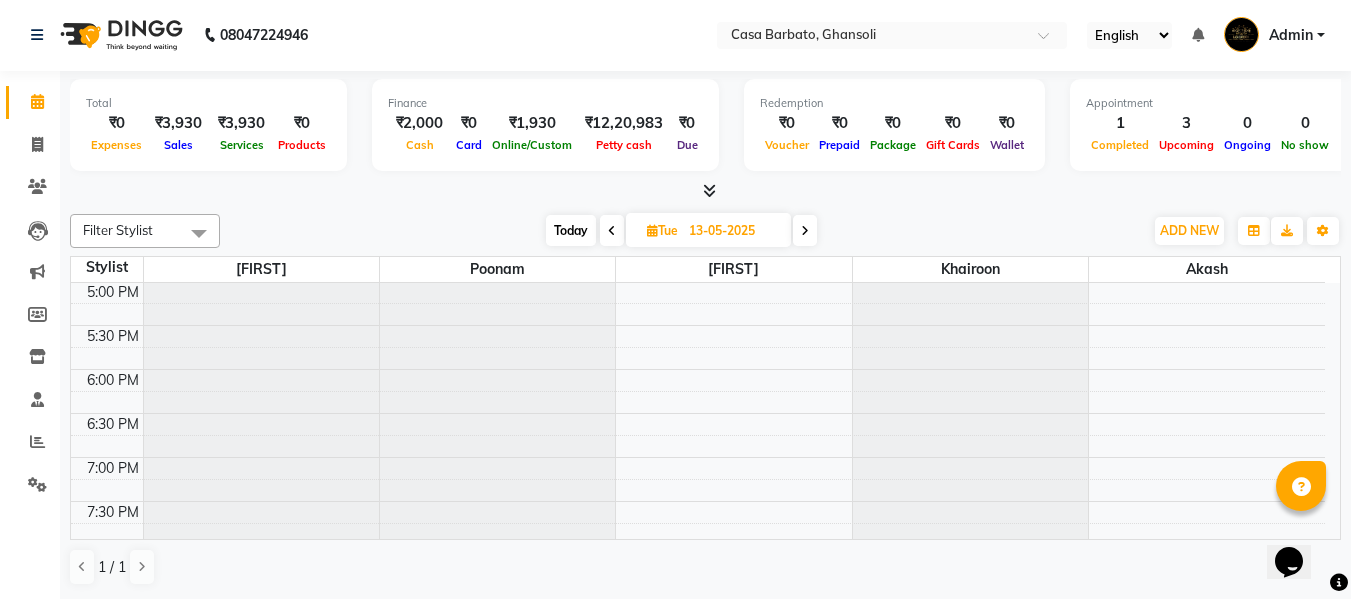 click at bounding box center [652, 230] 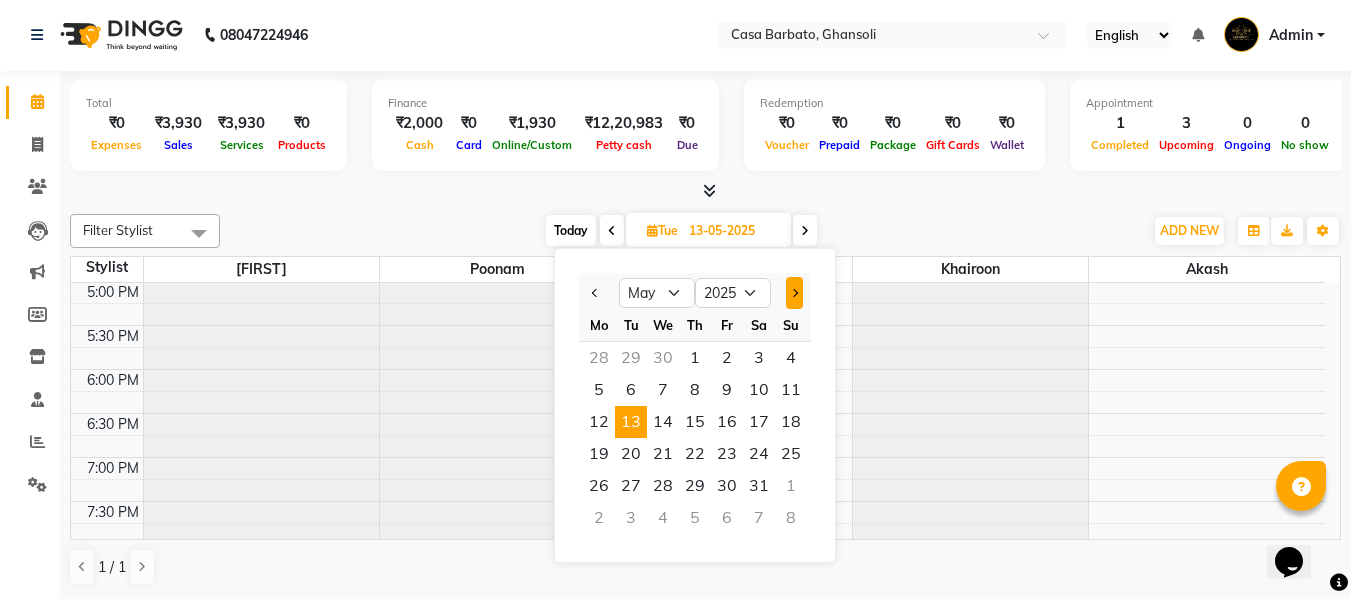 click at bounding box center (794, 293) 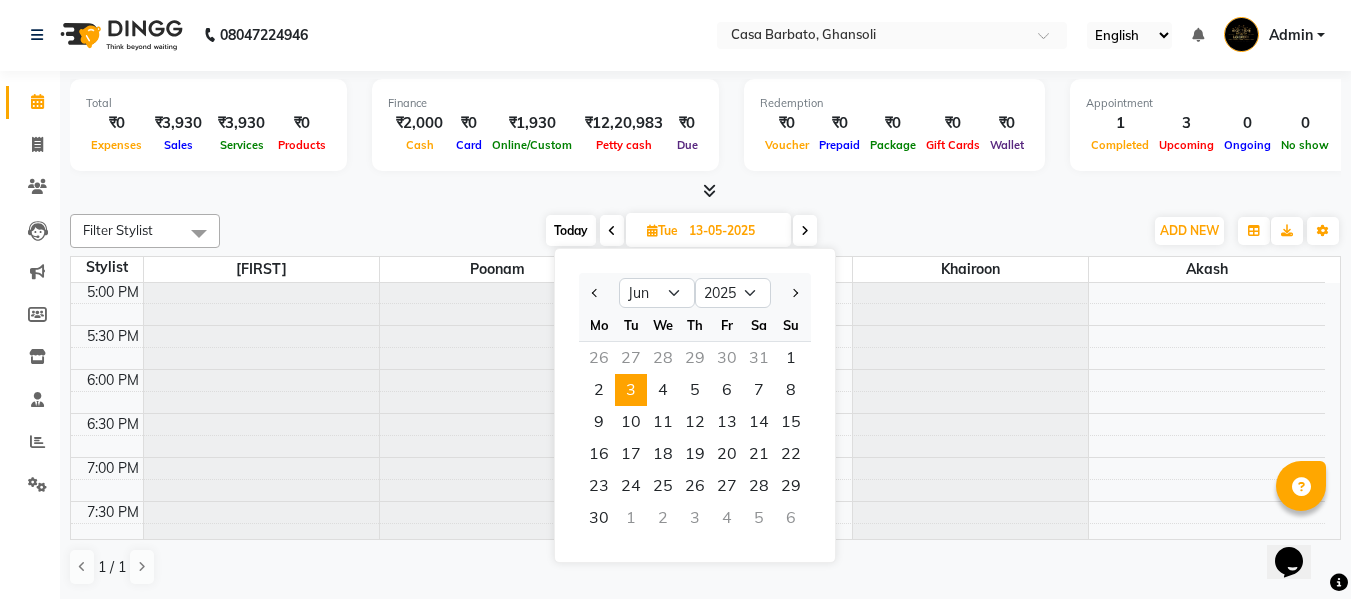 click on "3" at bounding box center [631, 390] 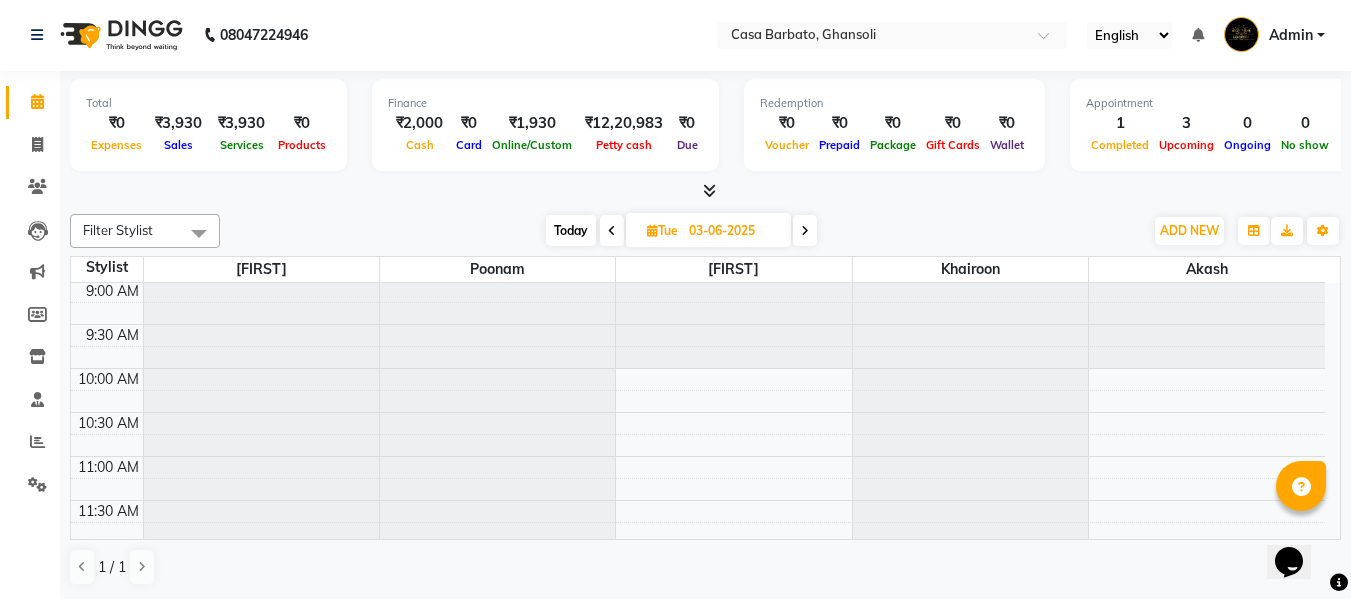scroll, scrollTop: 0, scrollLeft: 0, axis: both 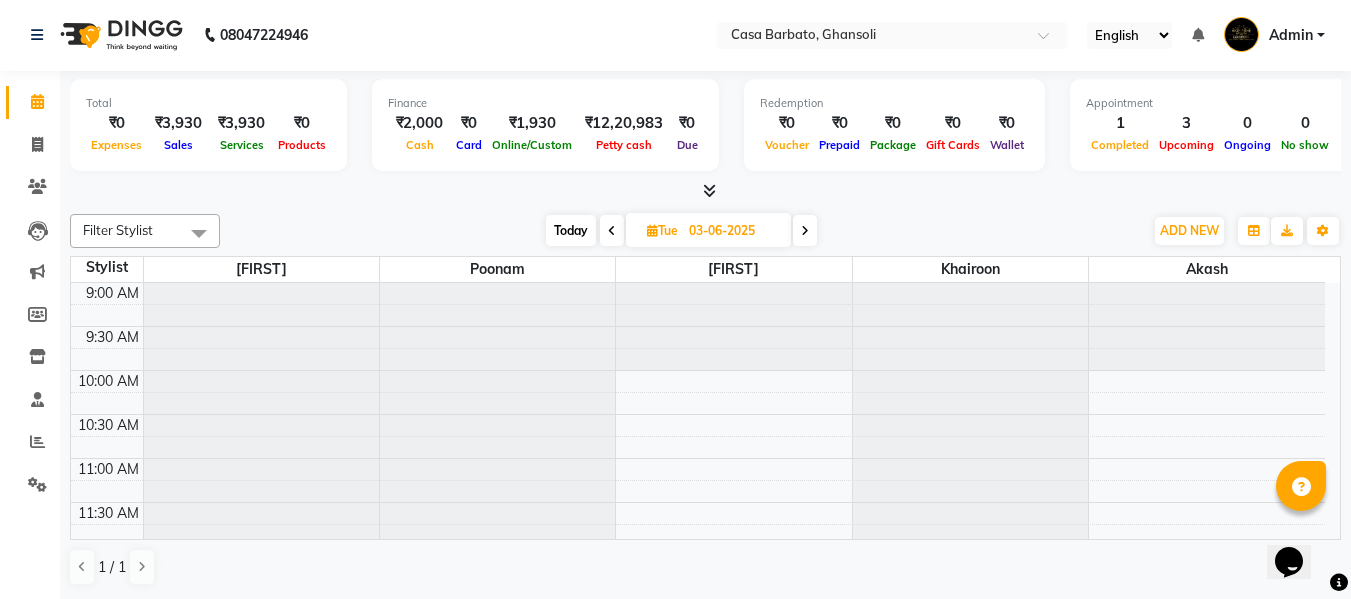click at bounding box center [805, 231] 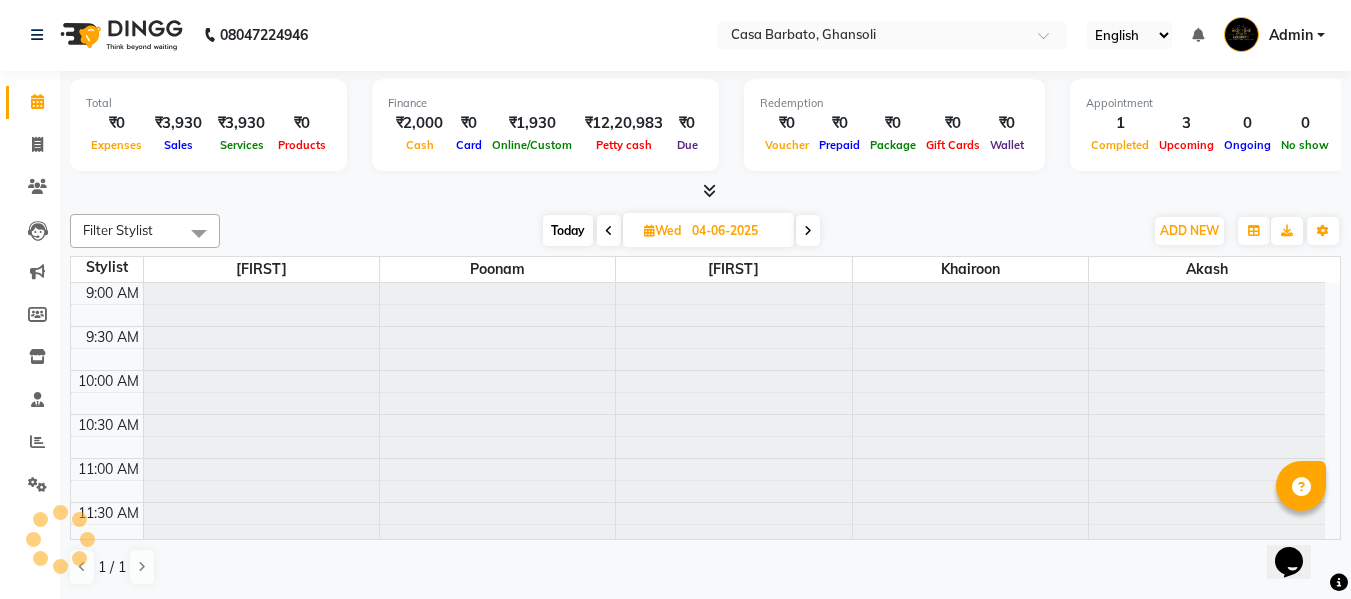 scroll, scrollTop: 705, scrollLeft: 0, axis: vertical 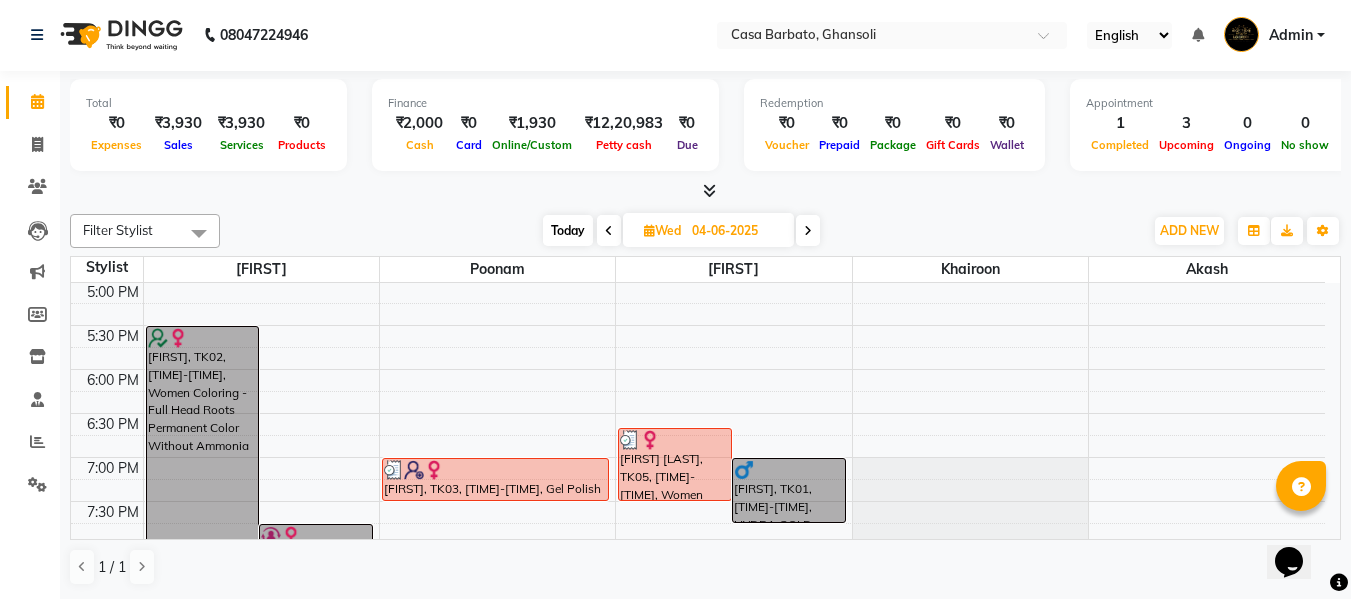 click at bounding box center (808, 231) 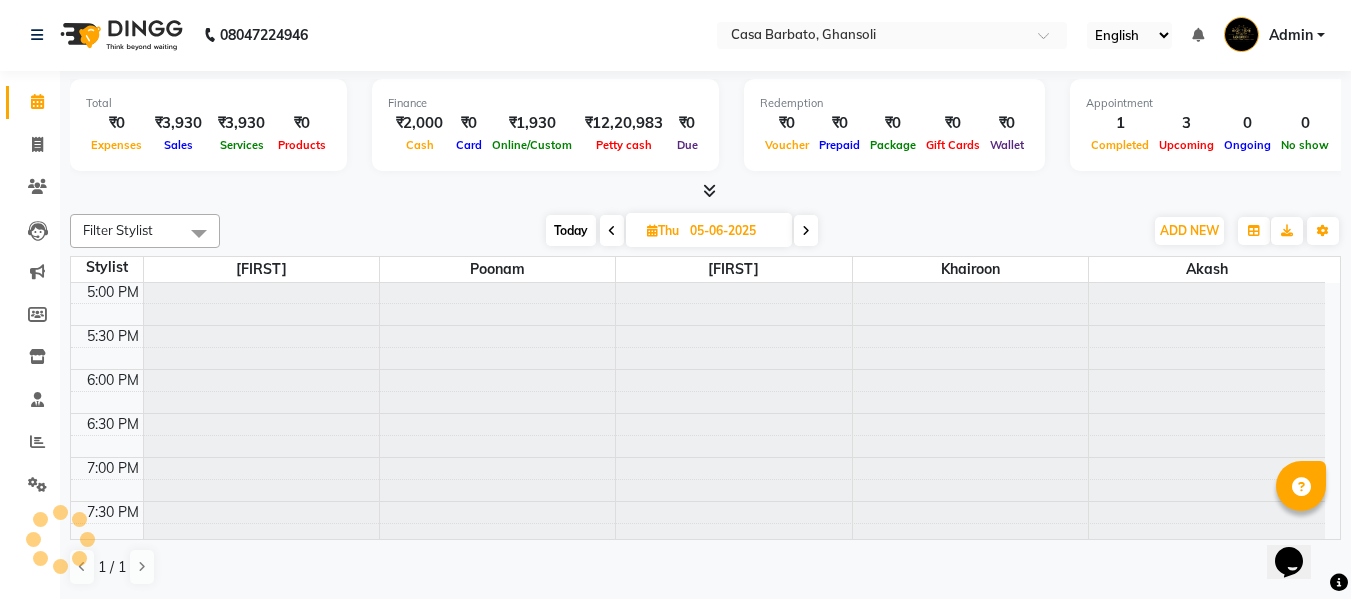 scroll, scrollTop: 705, scrollLeft: 0, axis: vertical 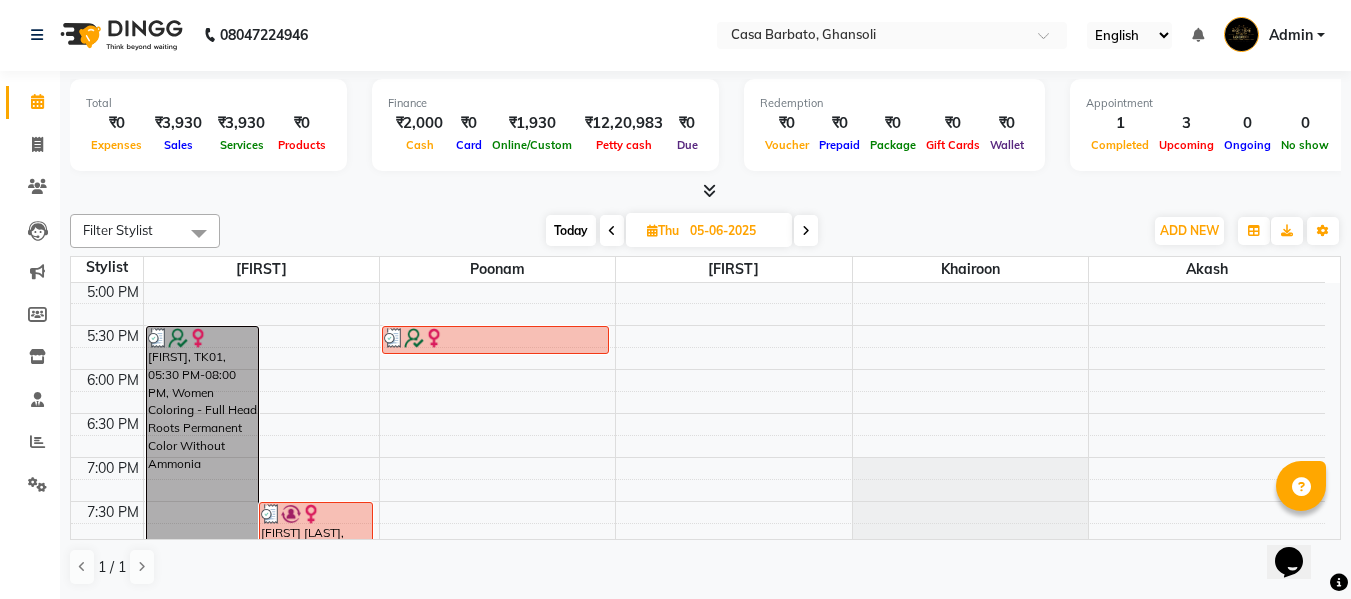 click at bounding box center (806, 231) 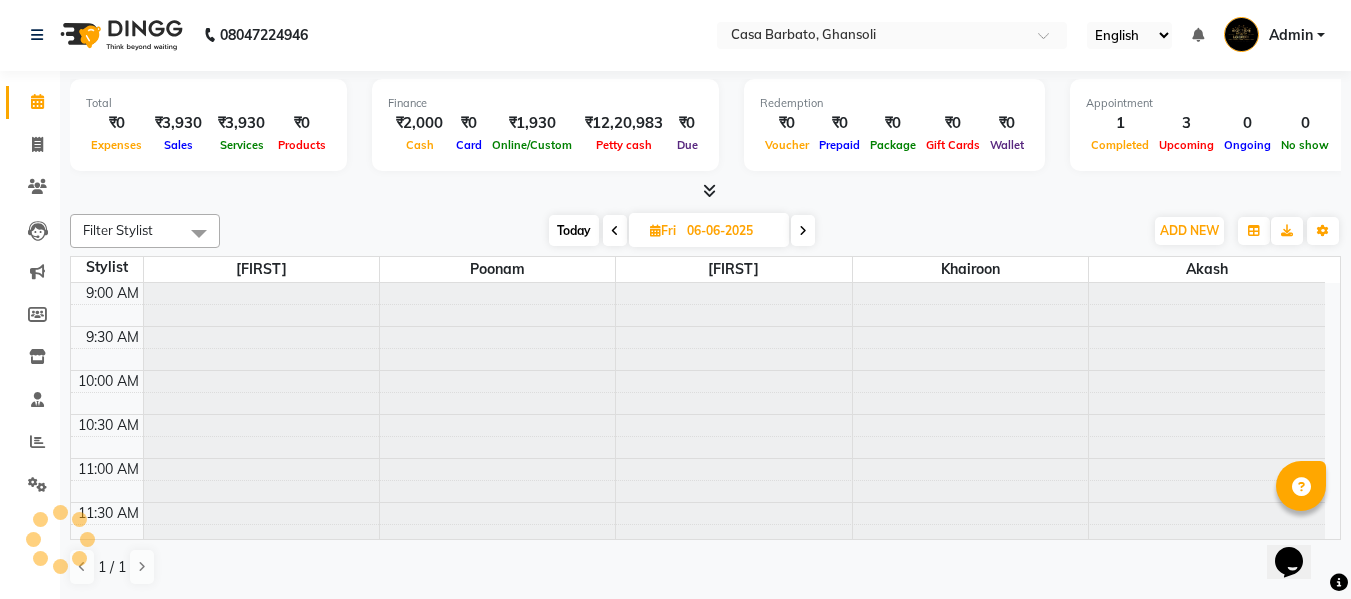 scroll, scrollTop: 705, scrollLeft: 0, axis: vertical 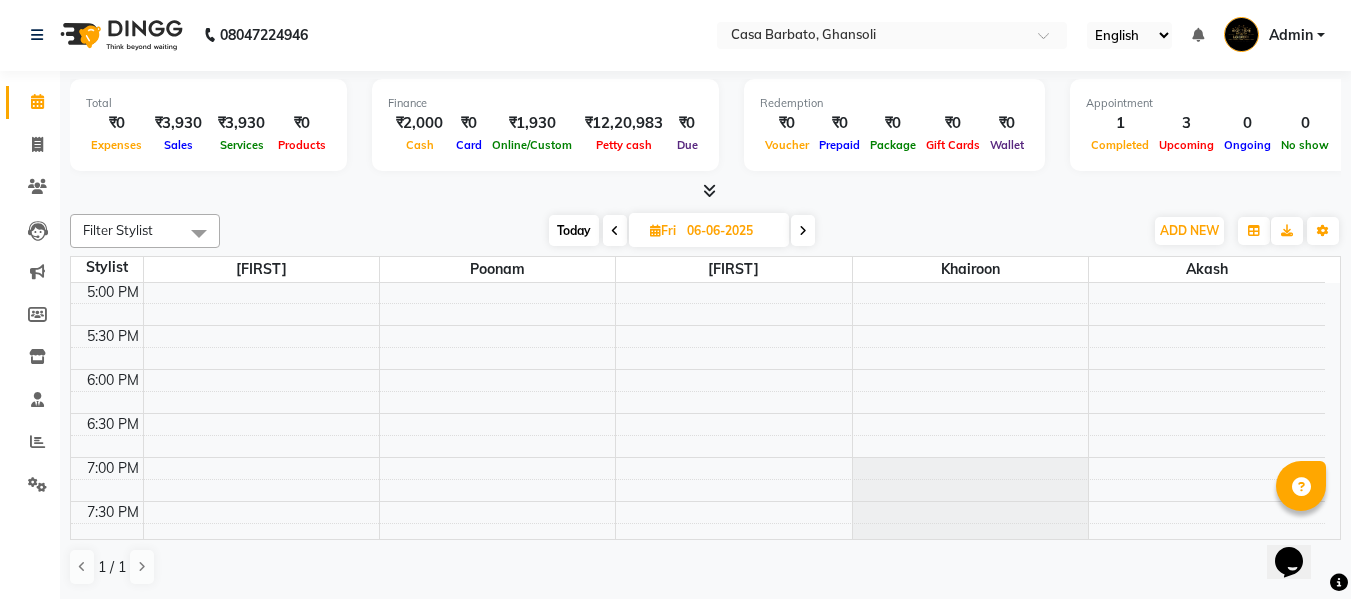 click at bounding box center (803, 231) 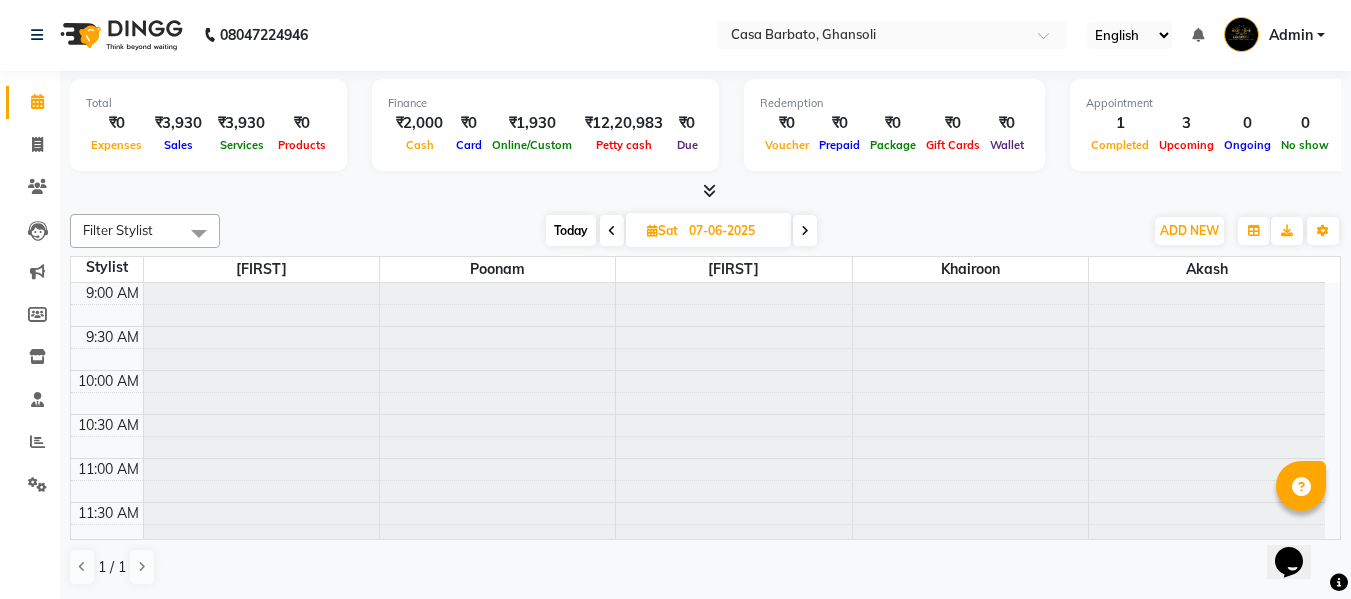 scroll, scrollTop: 705, scrollLeft: 0, axis: vertical 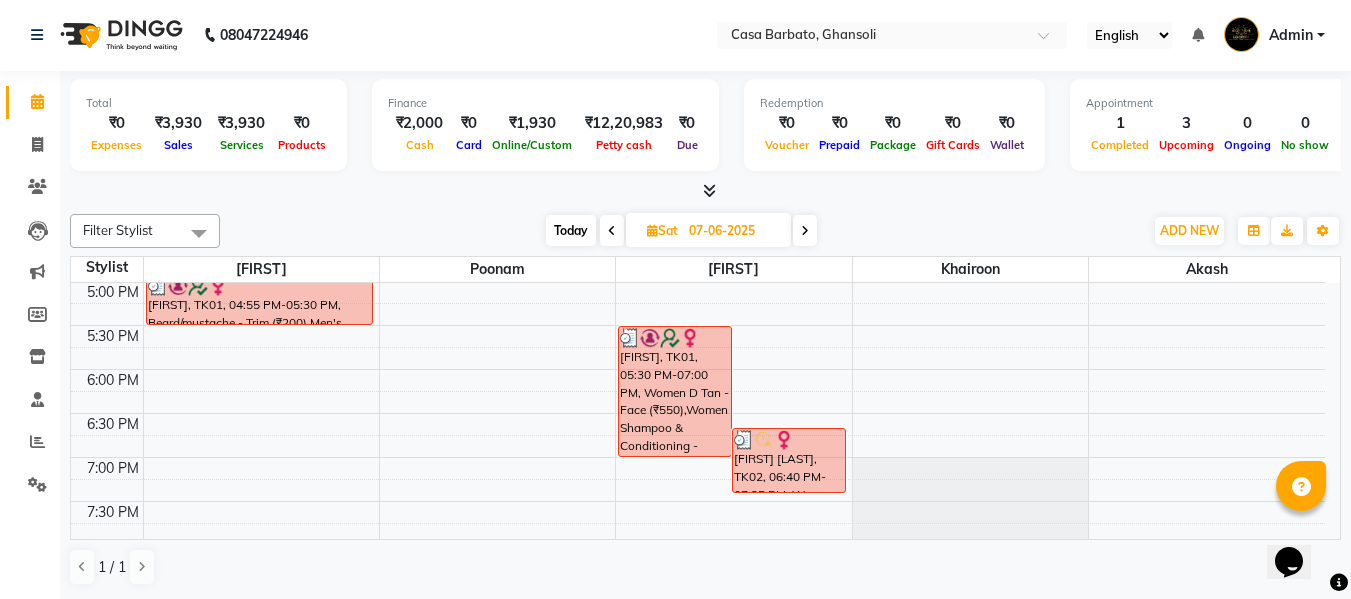 click at bounding box center (805, 231) 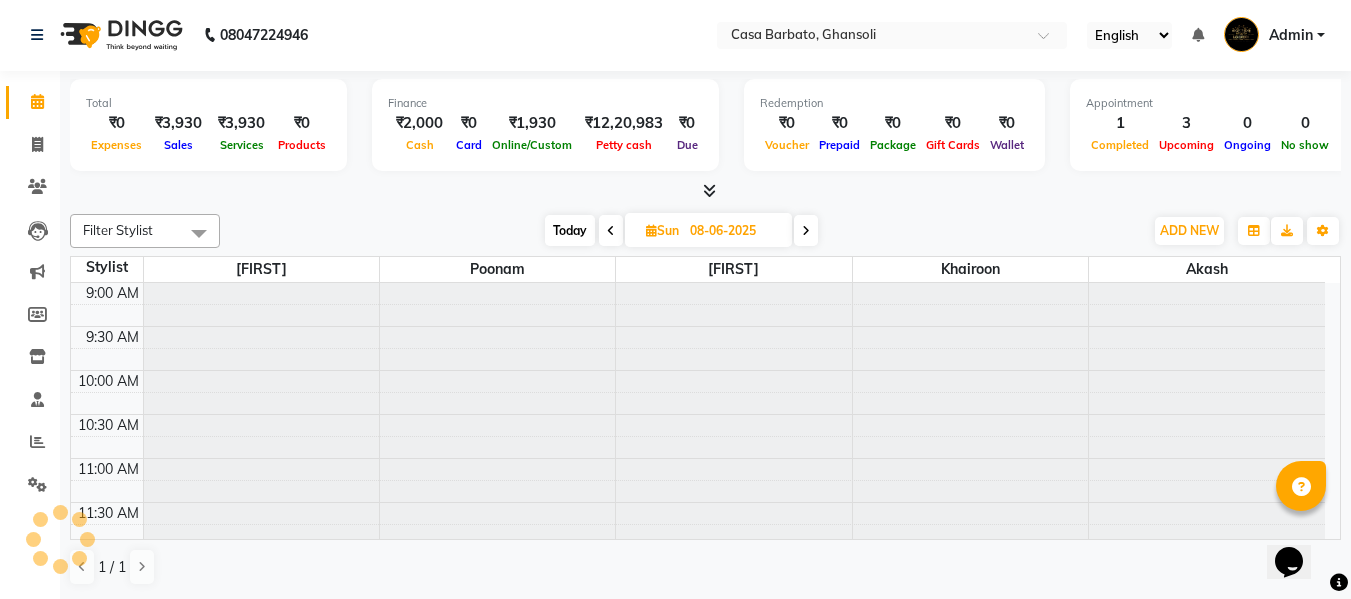 scroll, scrollTop: 705, scrollLeft: 0, axis: vertical 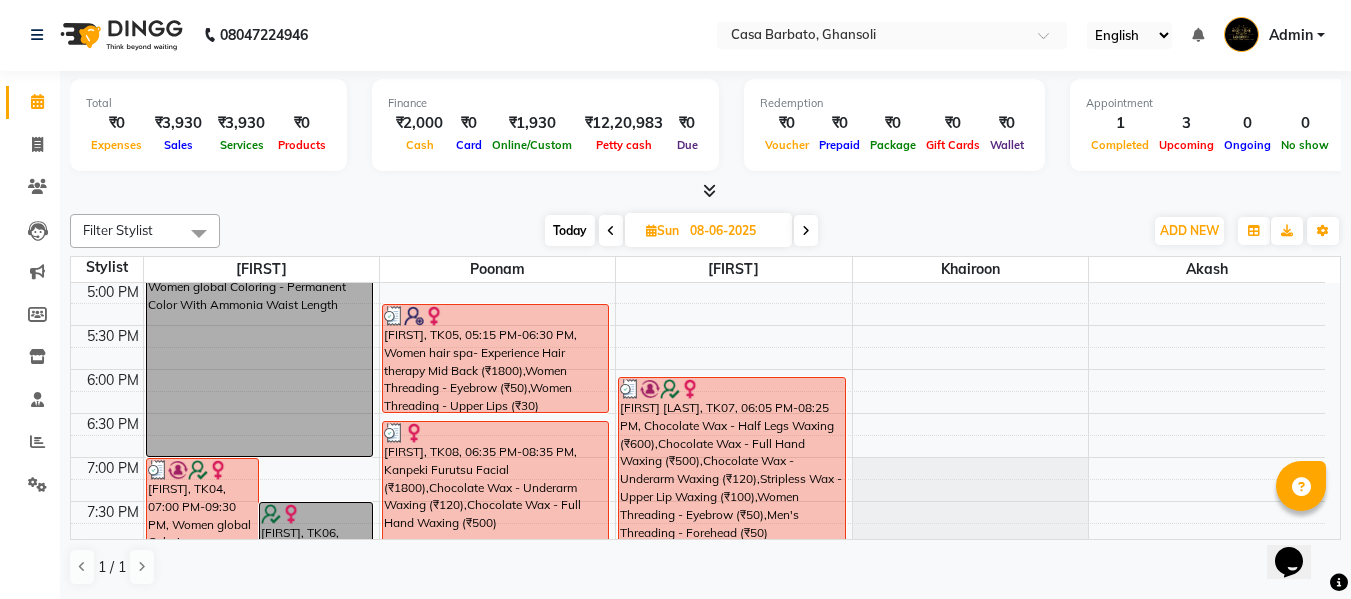 click at bounding box center (806, 231) 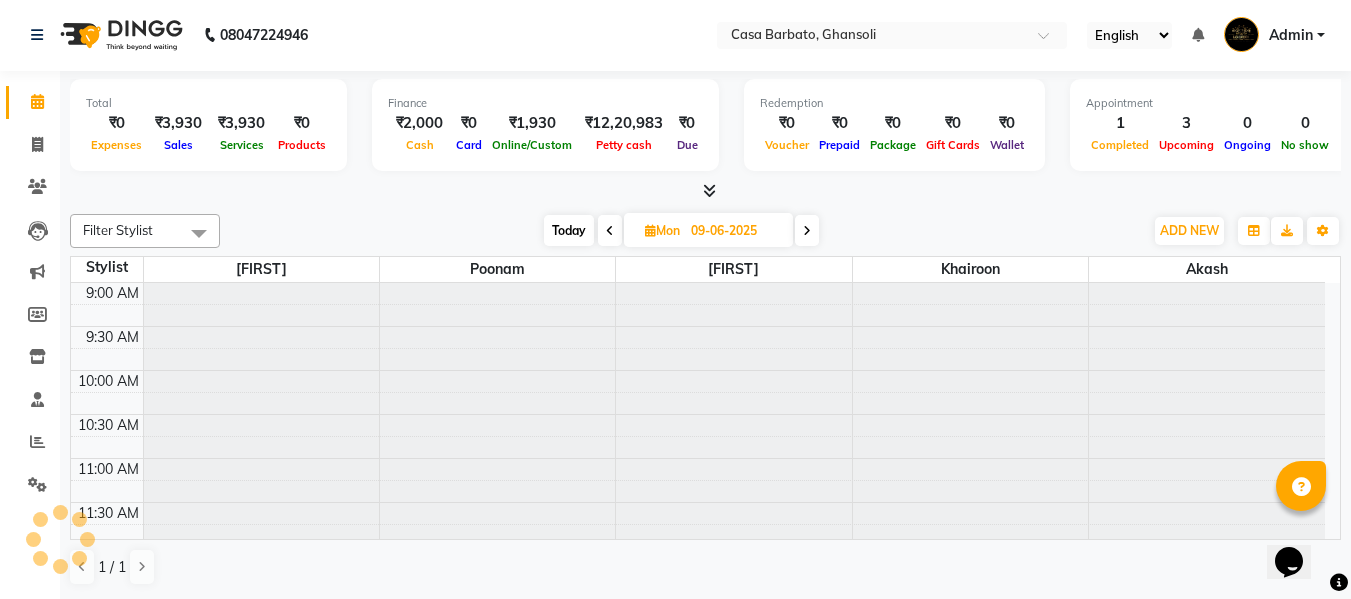 scroll, scrollTop: 705, scrollLeft: 0, axis: vertical 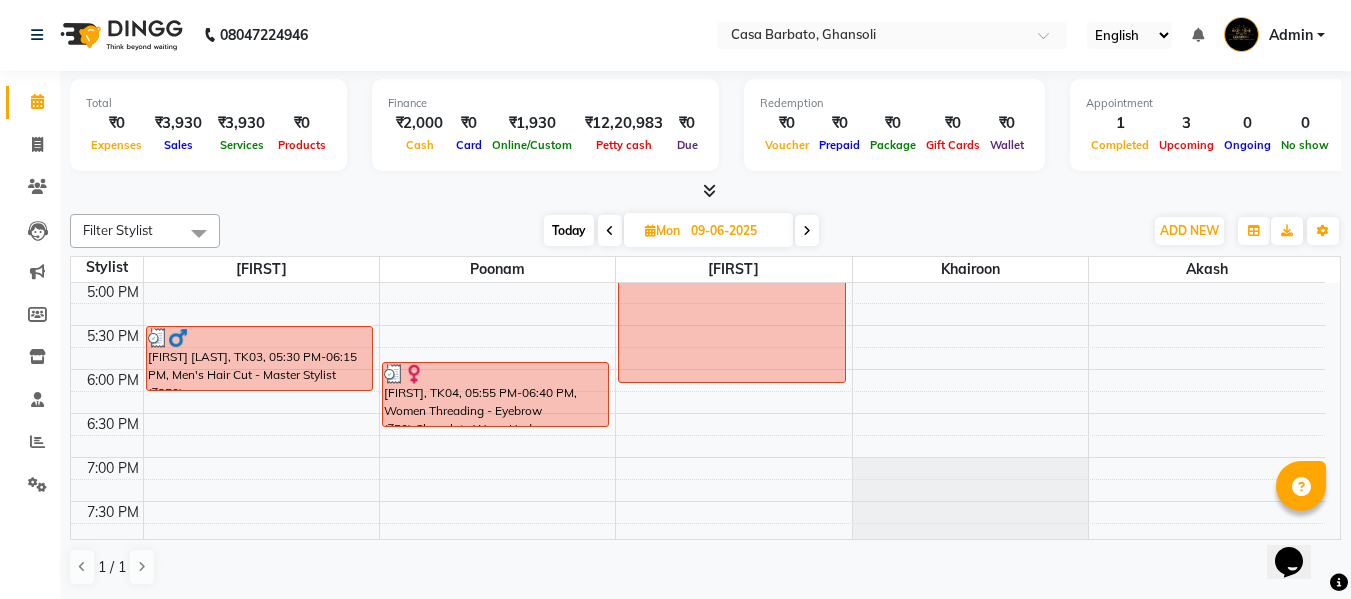 click at bounding box center (807, 231) 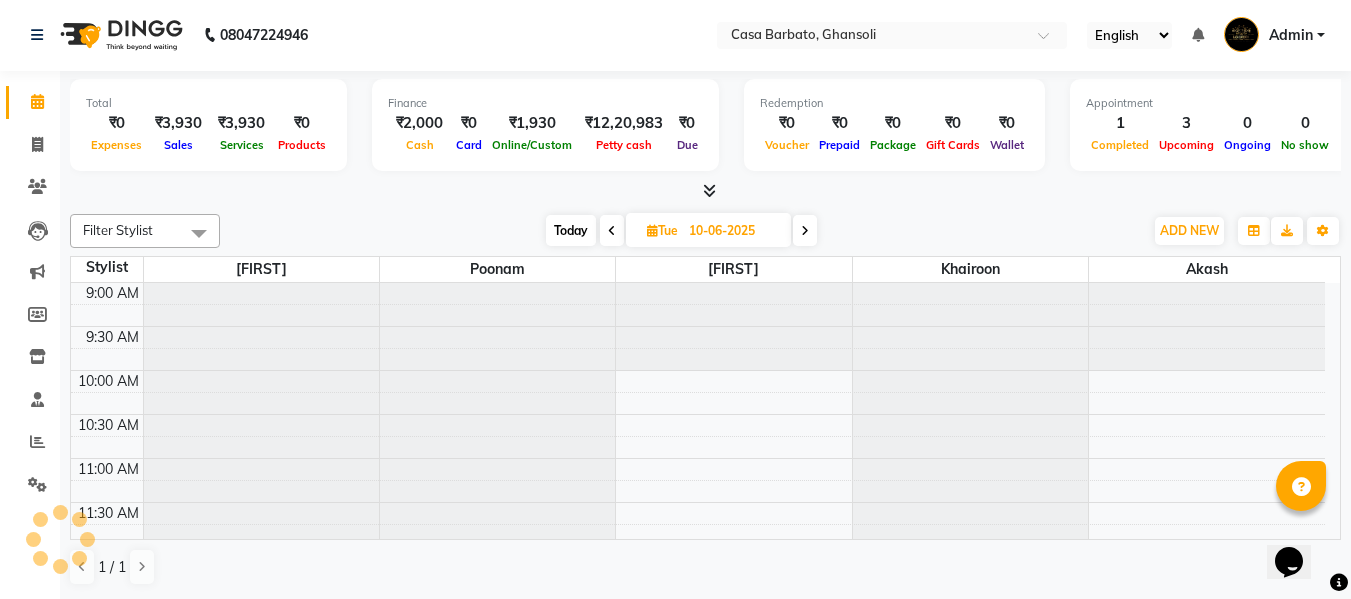 scroll, scrollTop: 705, scrollLeft: 0, axis: vertical 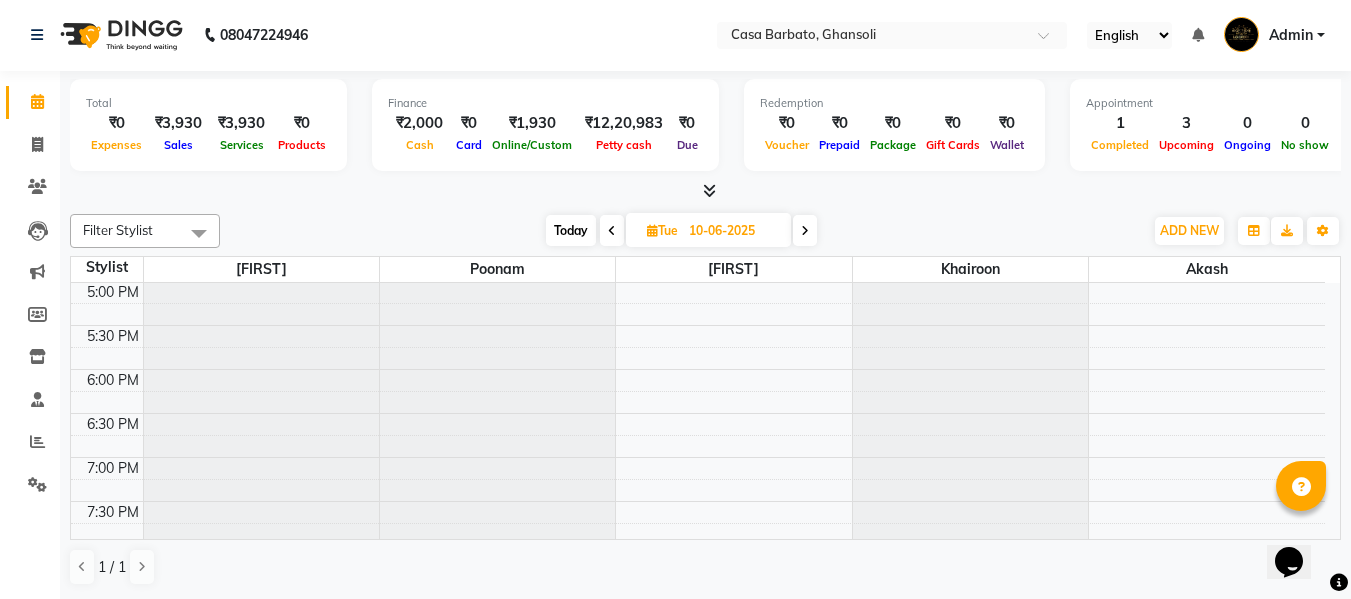 click at bounding box center (805, 231) 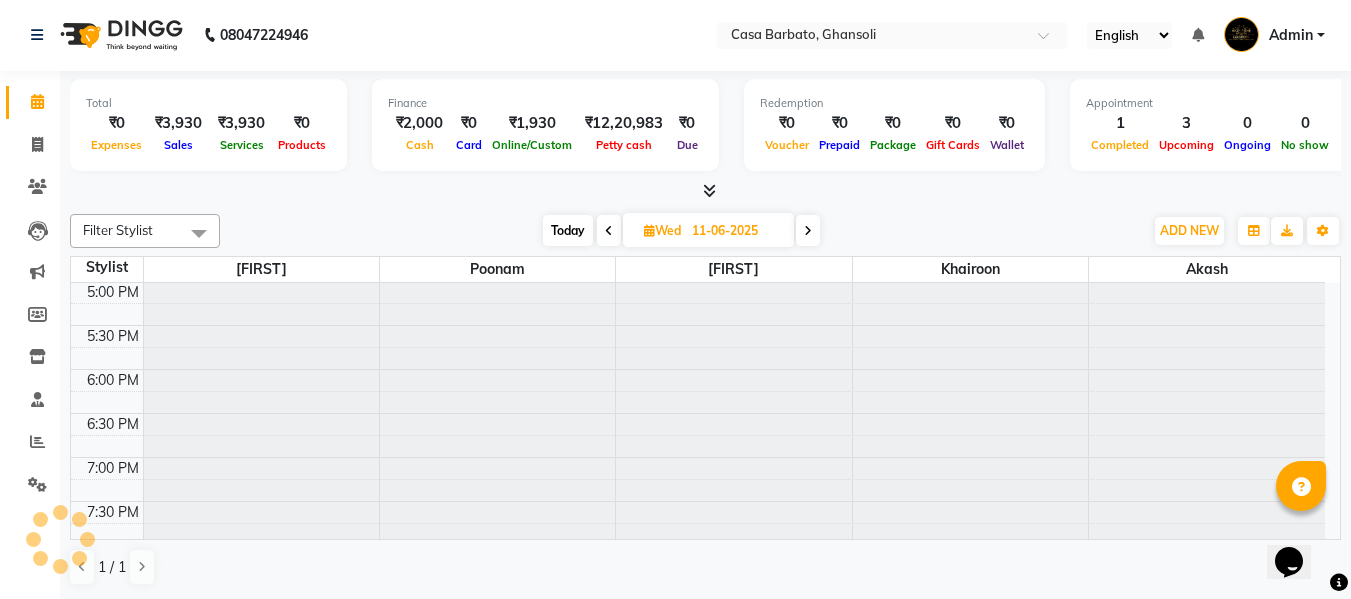 scroll, scrollTop: 705, scrollLeft: 0, axis: vertical 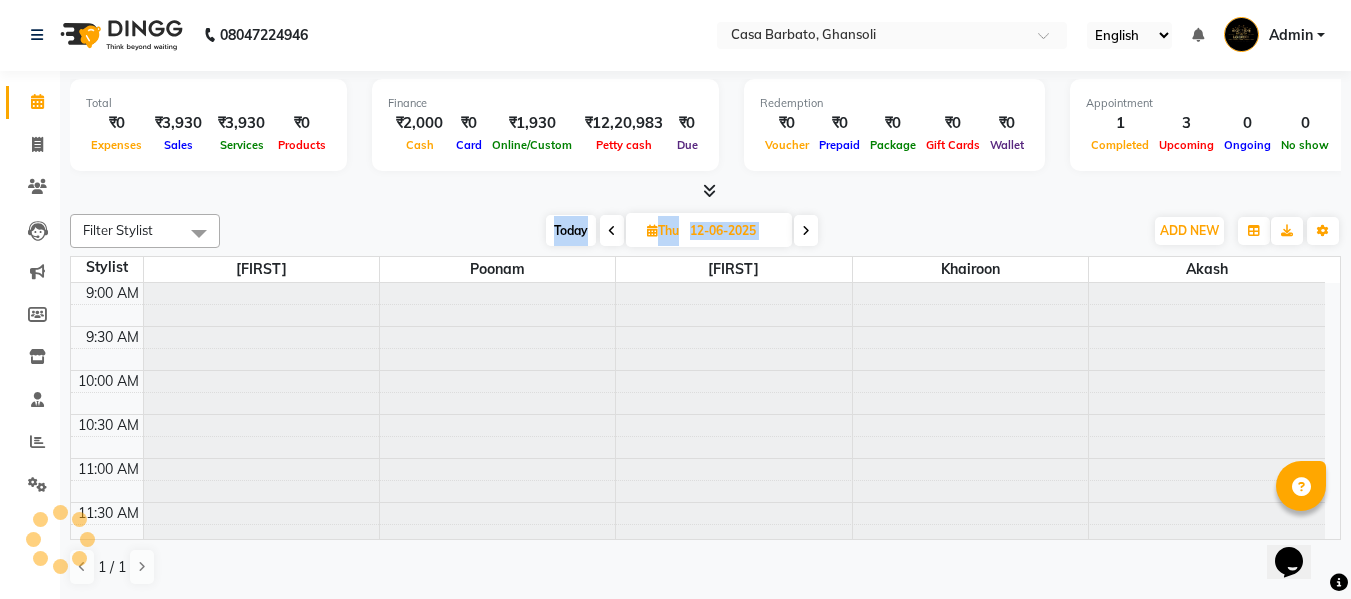 click at bounding box center (806, 231) 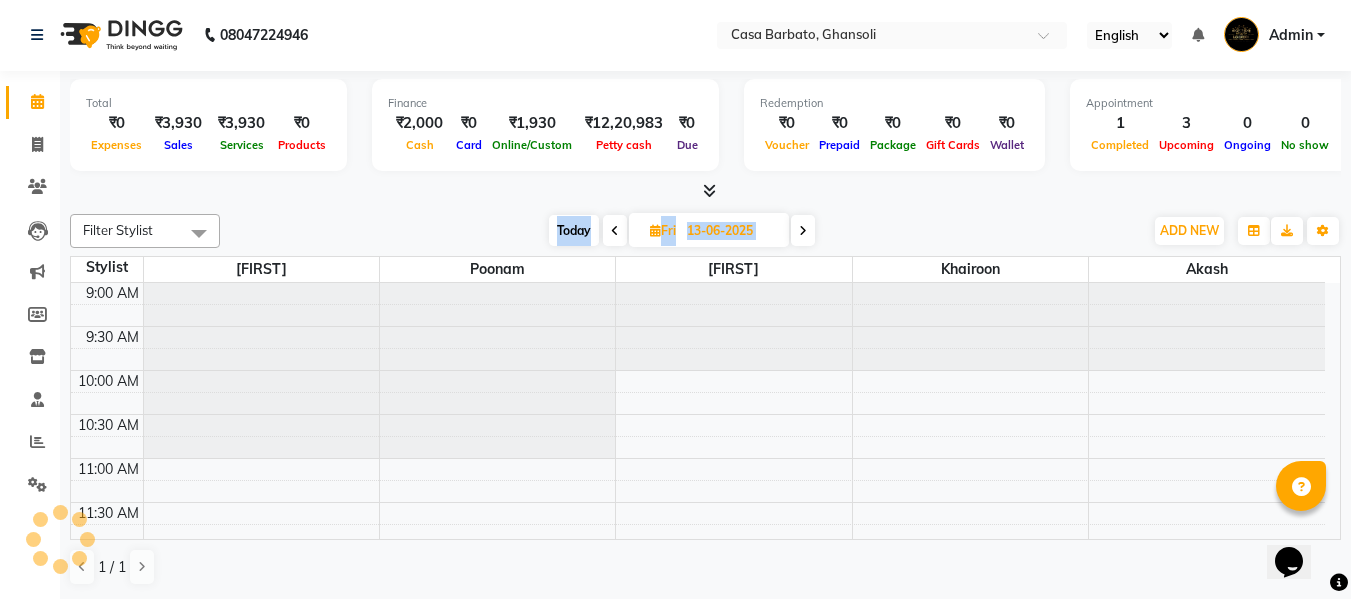 click at bounding box center (803, 231) 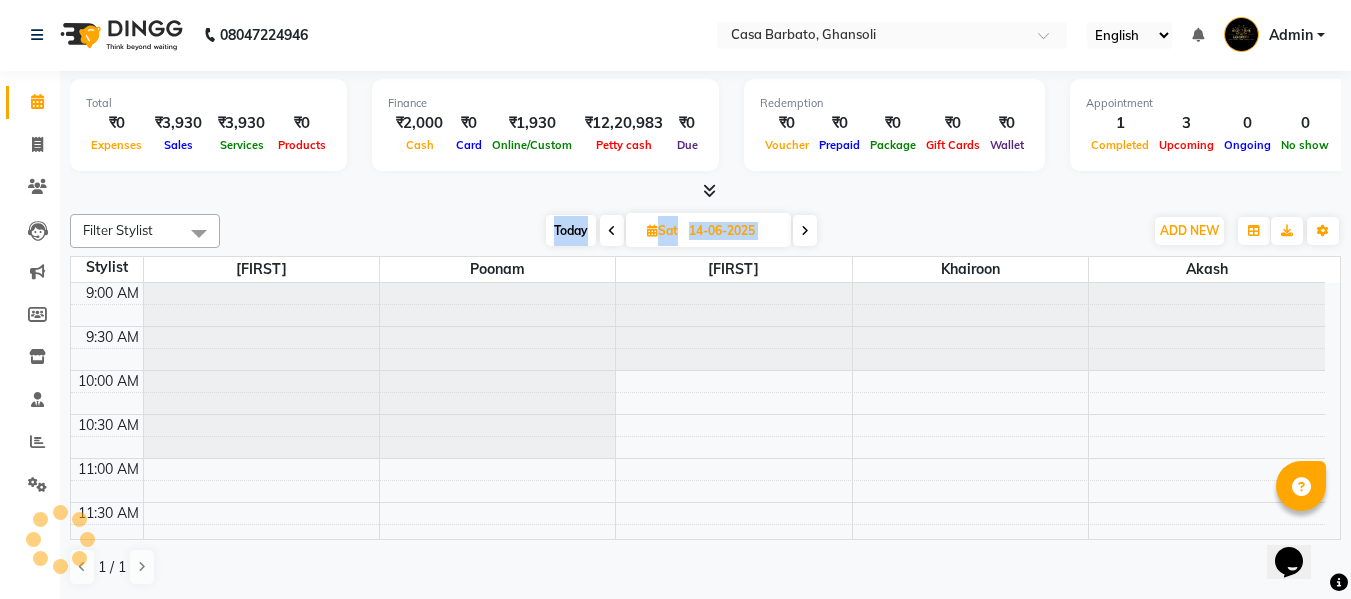 scroll, scrollTop: 705, scrollLeft: 0, axis: vertical 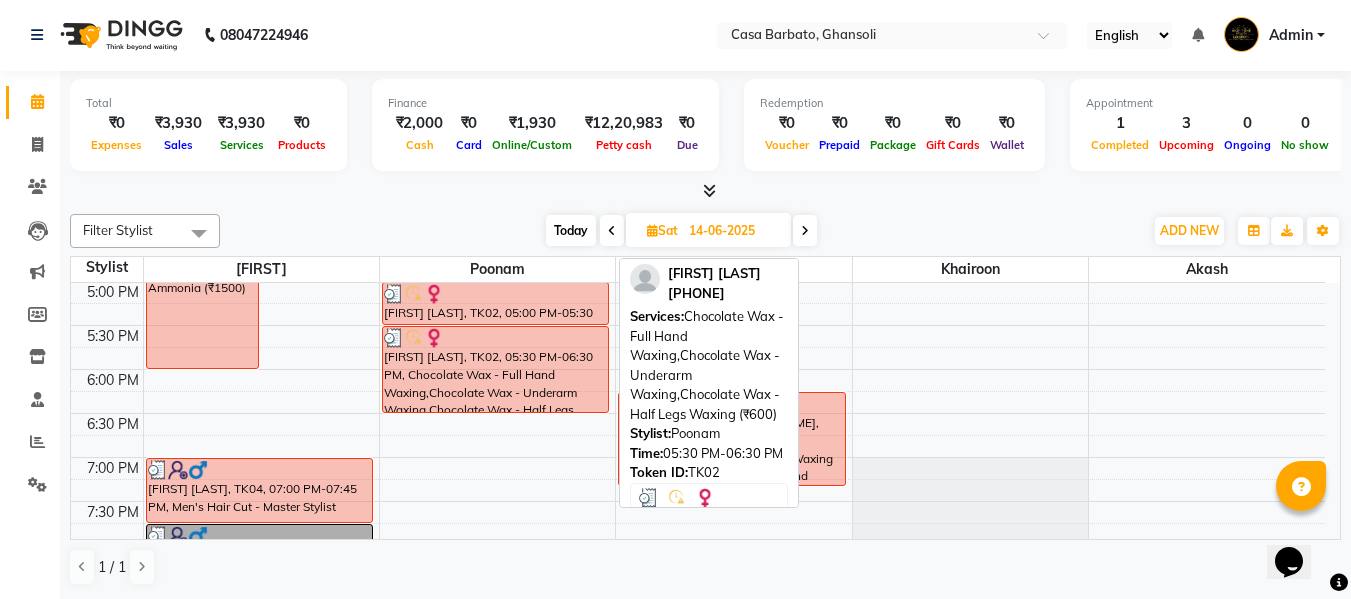 click on "[FIRST] [LAST], TK02, 05:30 PM-06:30 PM, Chocolate Wax - Full Hand Waxing,Chocolate Wax - Underarm Waxing,Chocolate Wax -  Half Legs Waxing (₹600)" at bounding box center [496, 369] 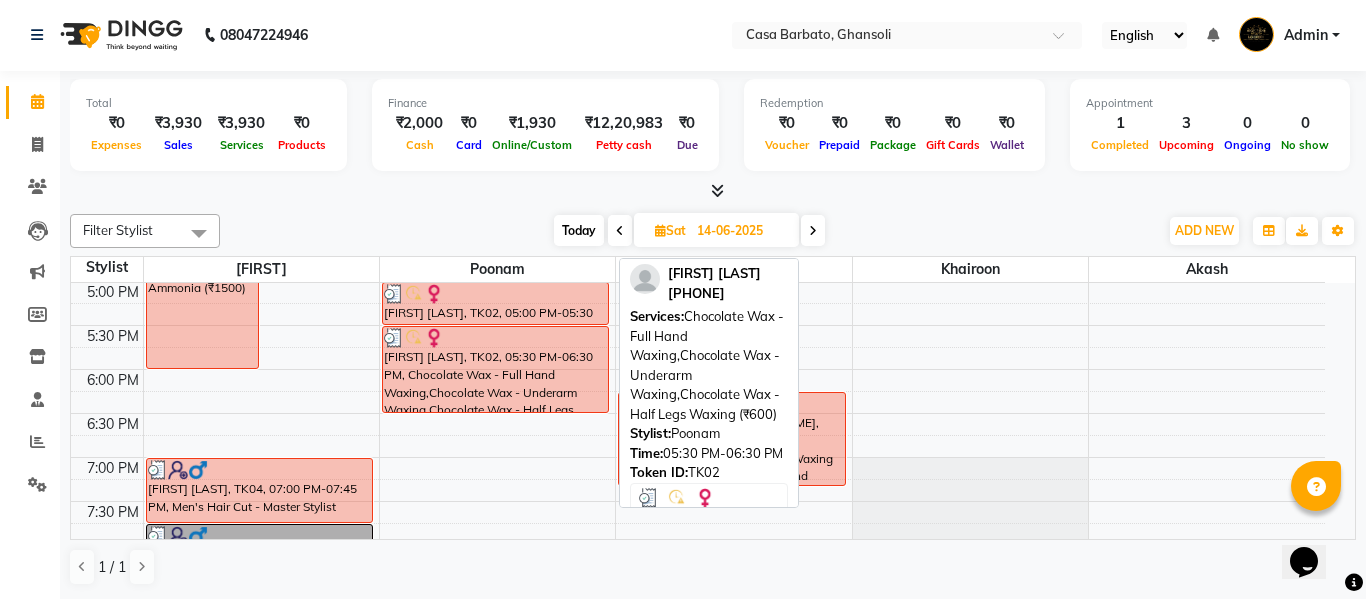 select on "3" 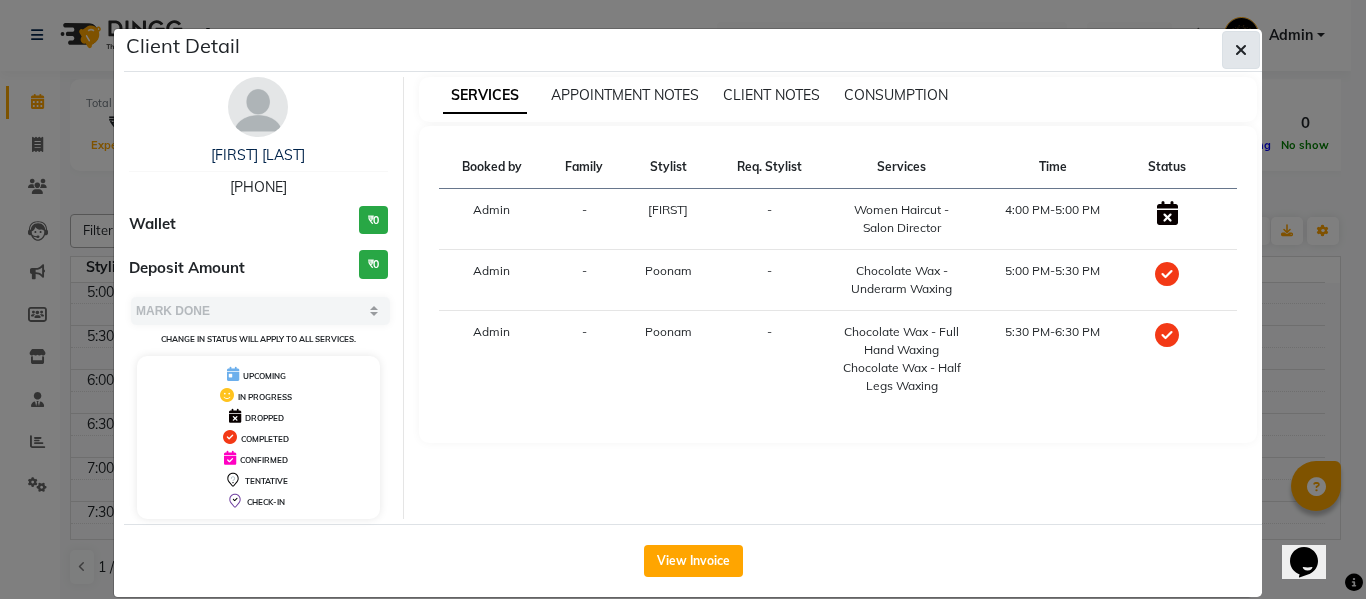 click 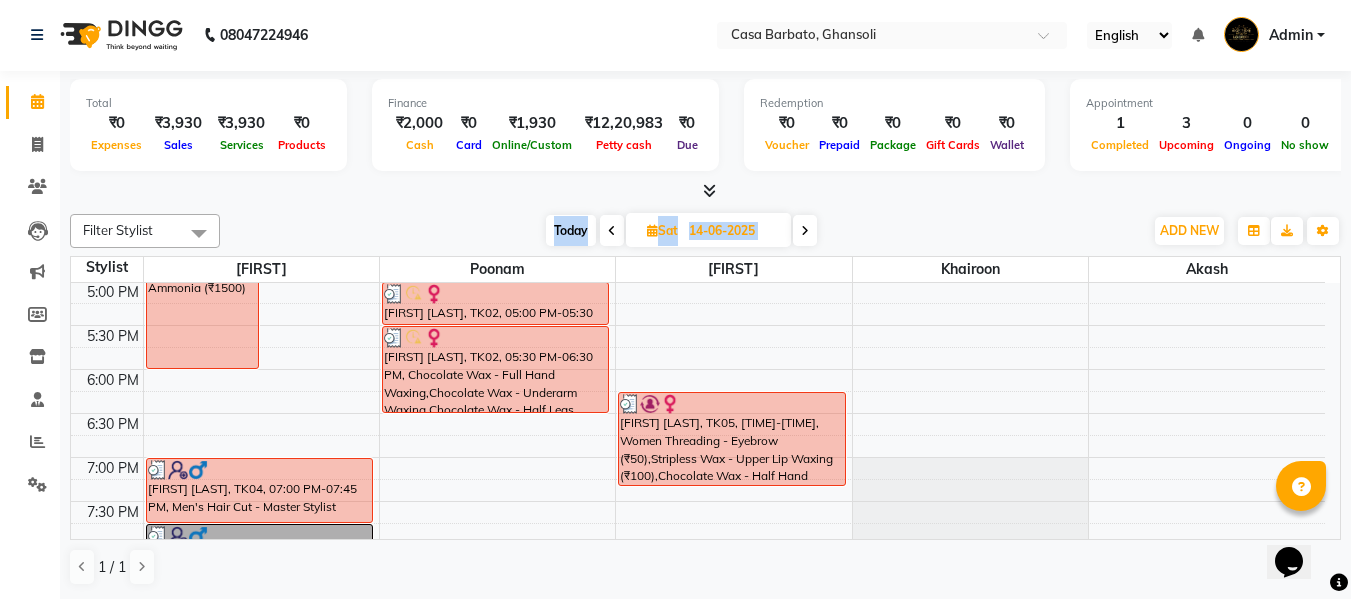 click at bounding box center (652, 230) 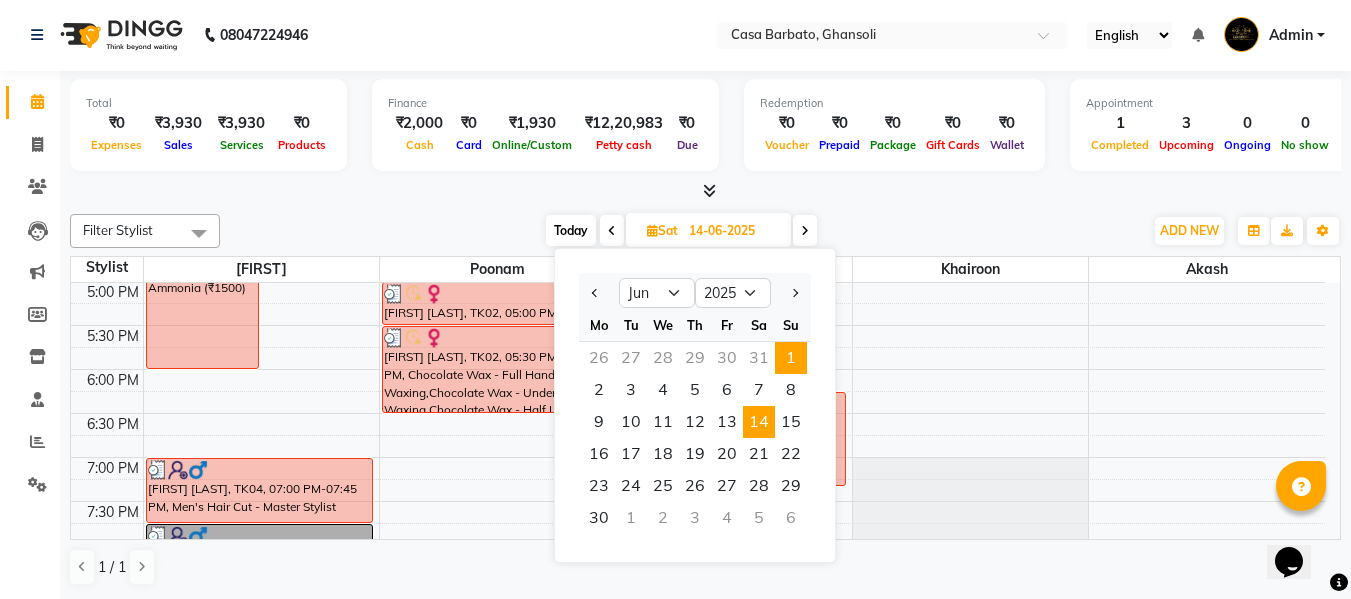 click on "1" at bounding box center [791, 358] 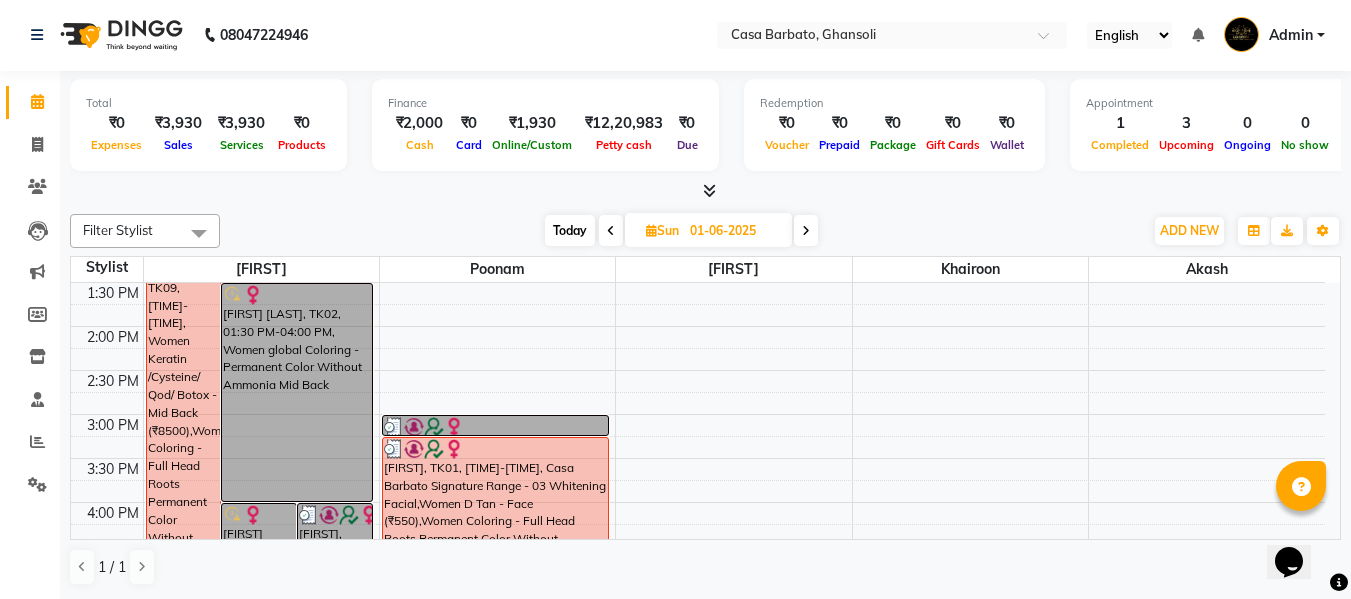 scroll, scrollTop: 385, scrollLeft: 0, axis: vertical 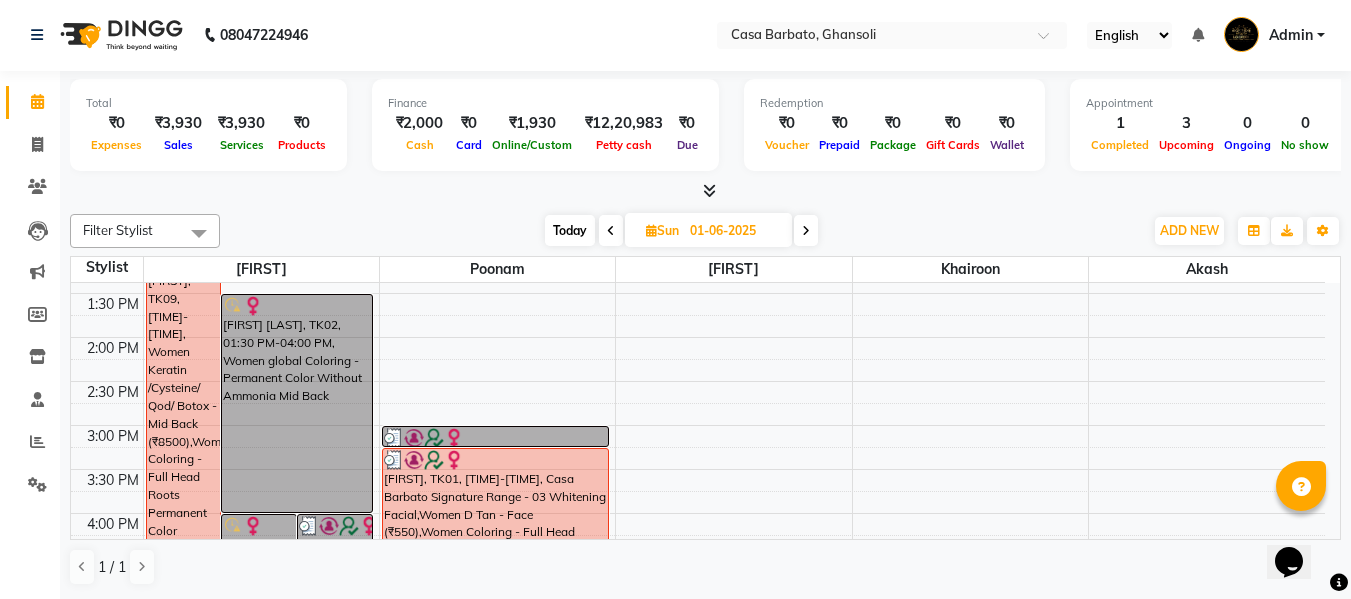 click at bounding box center [806, 231] 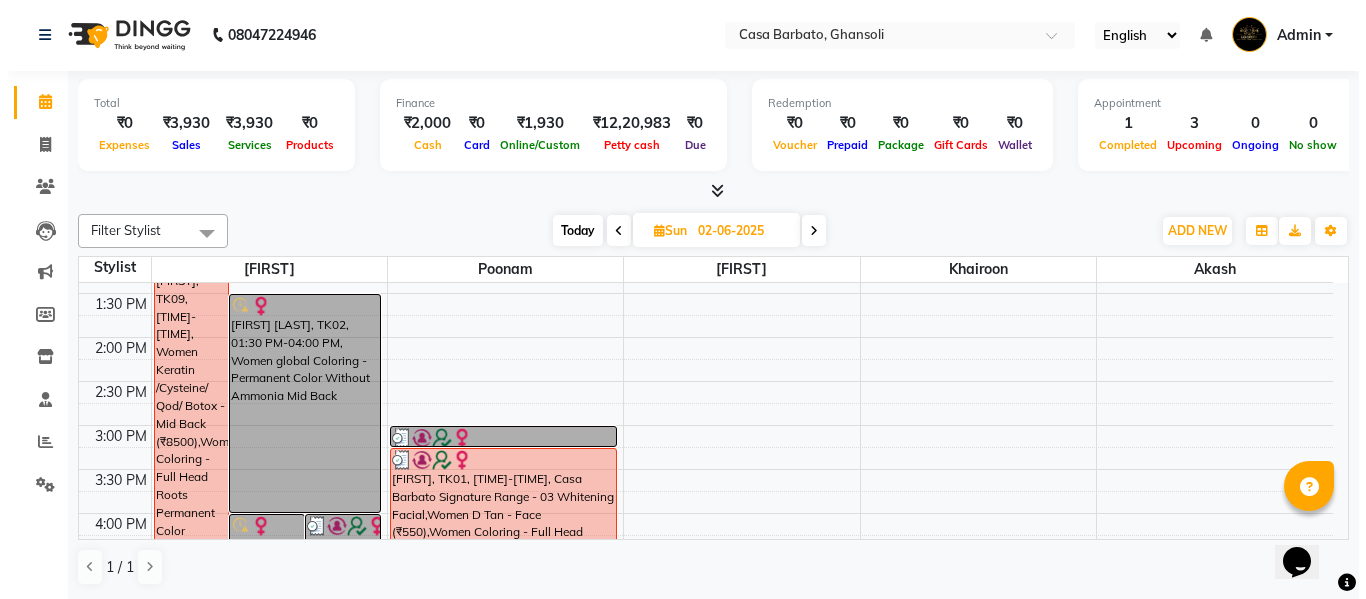 scroll, scrollTop: 705, scrollLeft: 0, axis: vertical 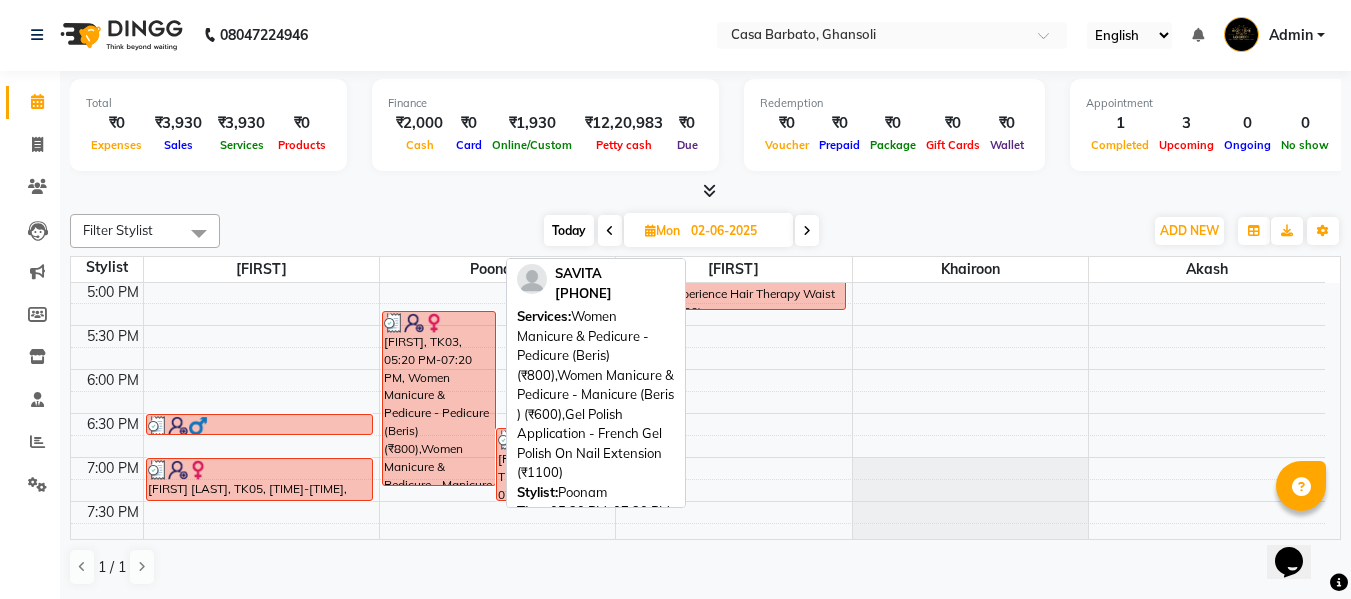 click on "[FIRST], TK03, 05:20 PM-07:20 PM, Women Manicure & Pedicure - Pedicure (Beris) (₹800),Women Manicure & Pedicure - Manicure (Beris ) (₹600),Gel Polish Application - French Gel Polish On Nail Extension (₹1100)" at bounding box center [439, 398] 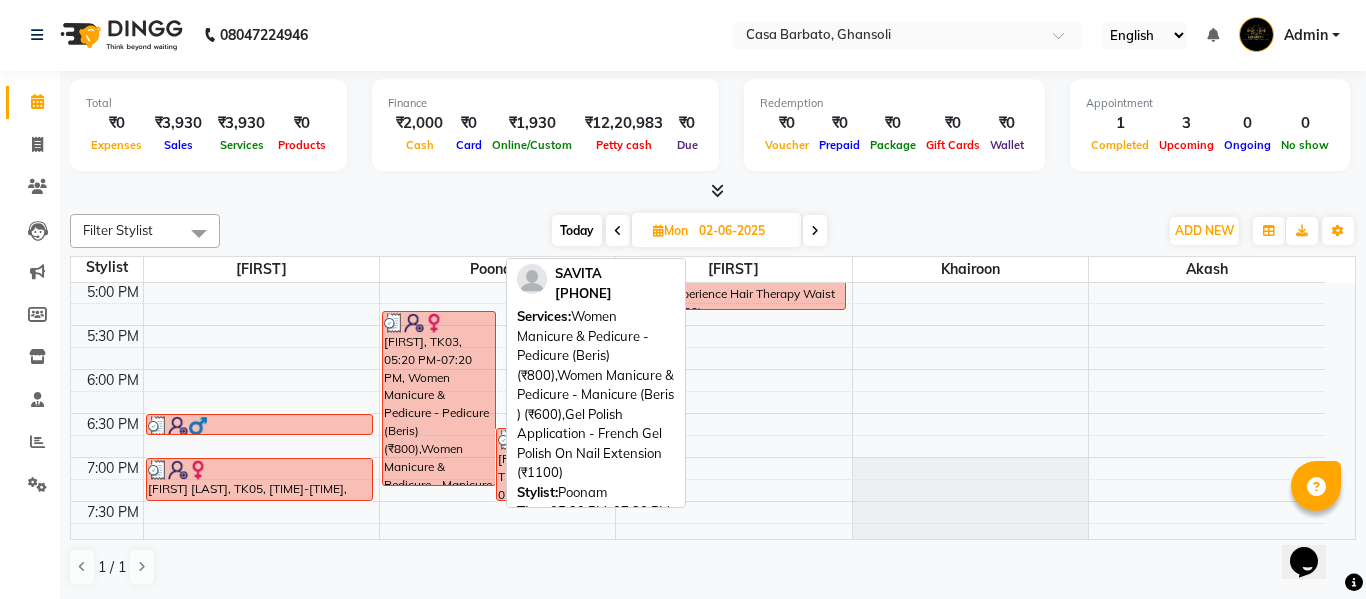 select on "3" 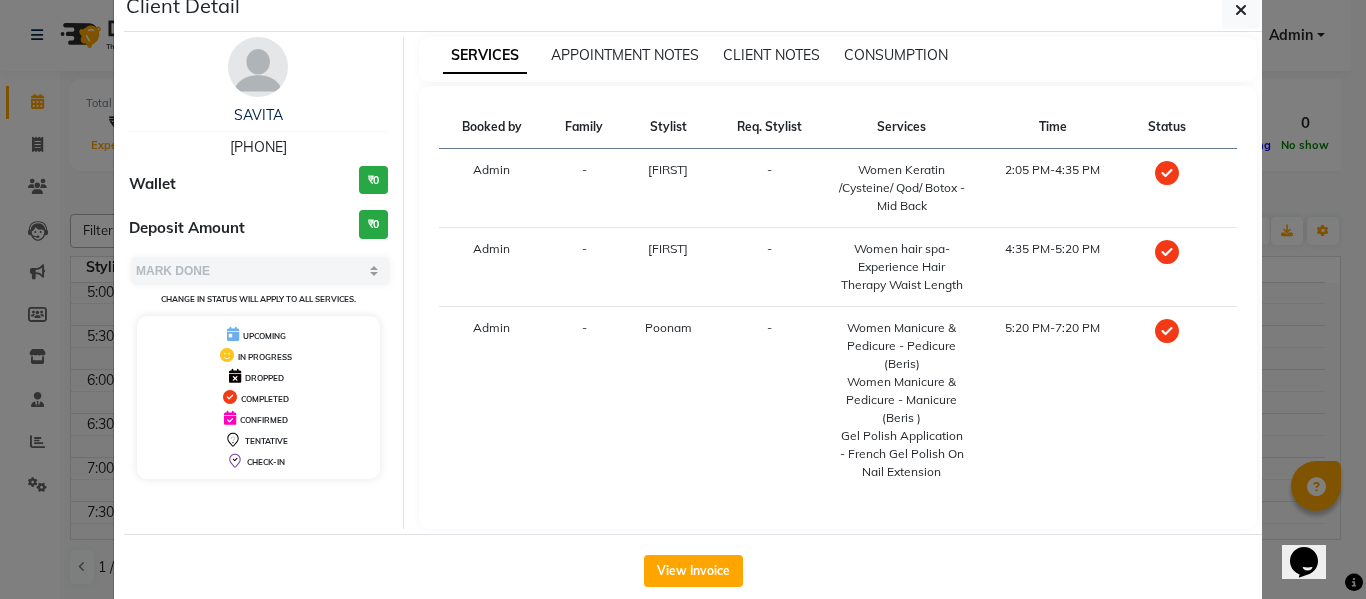 scroll, scrollTop: 77, scrollLeft: 0, axis: vertical 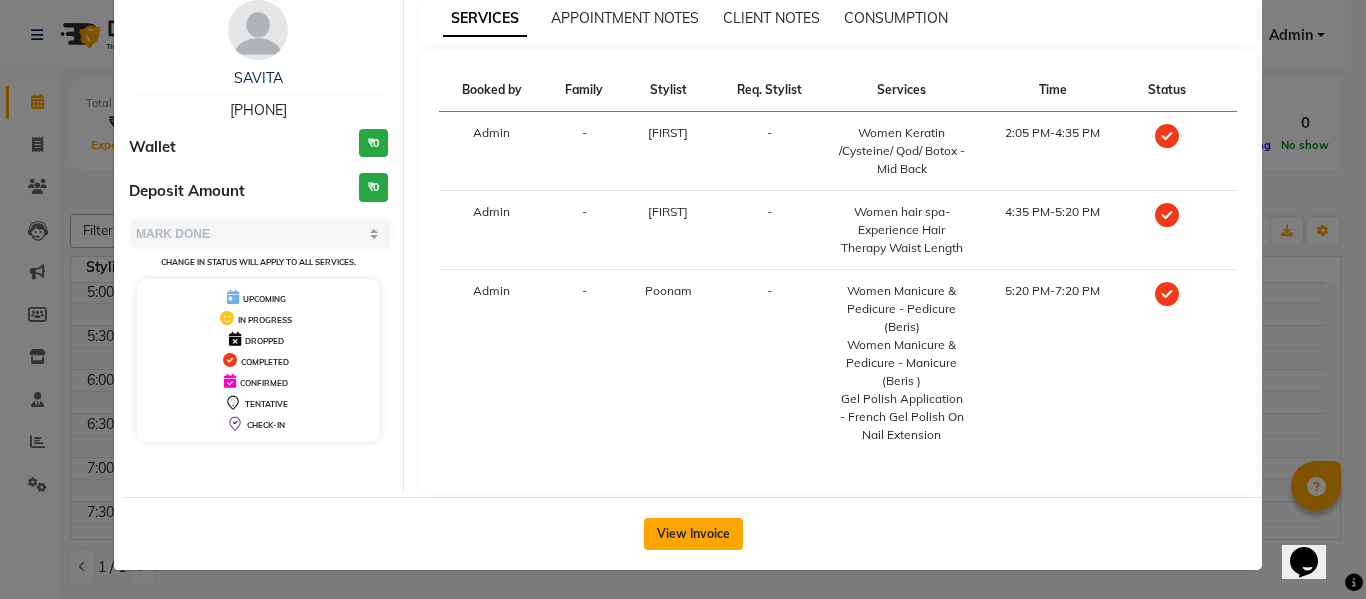 click on "View Invoice" 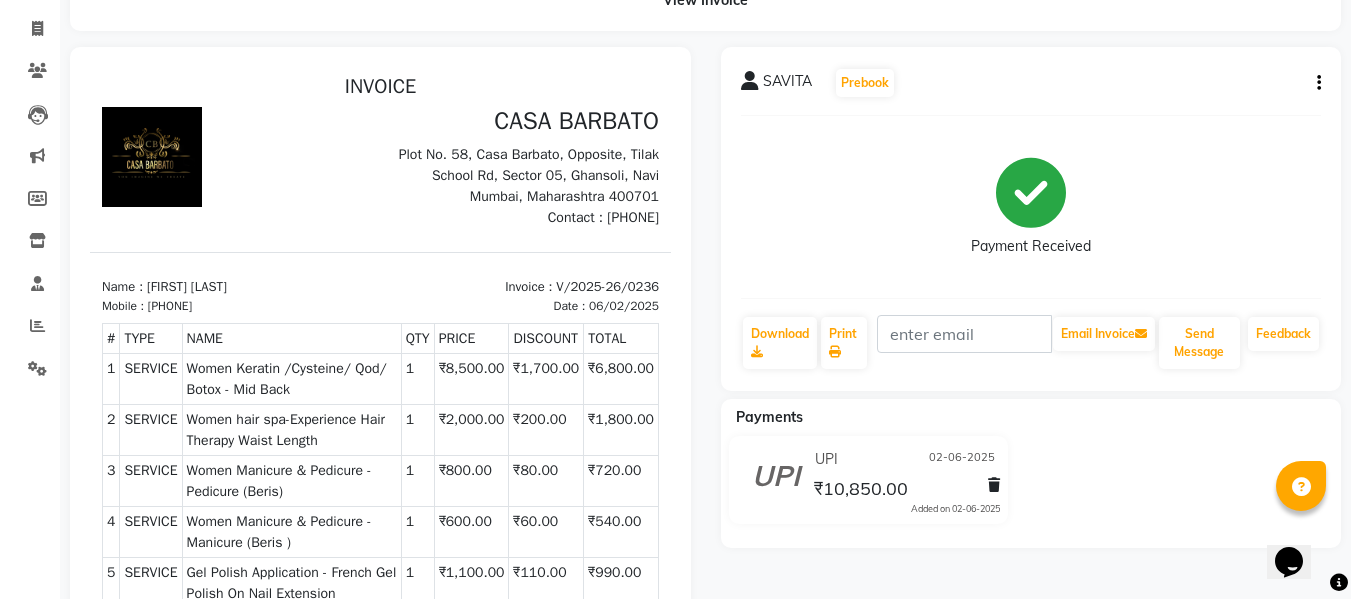 scroll, scrollTop: 160, scrollLeft: 0, axis: vertical 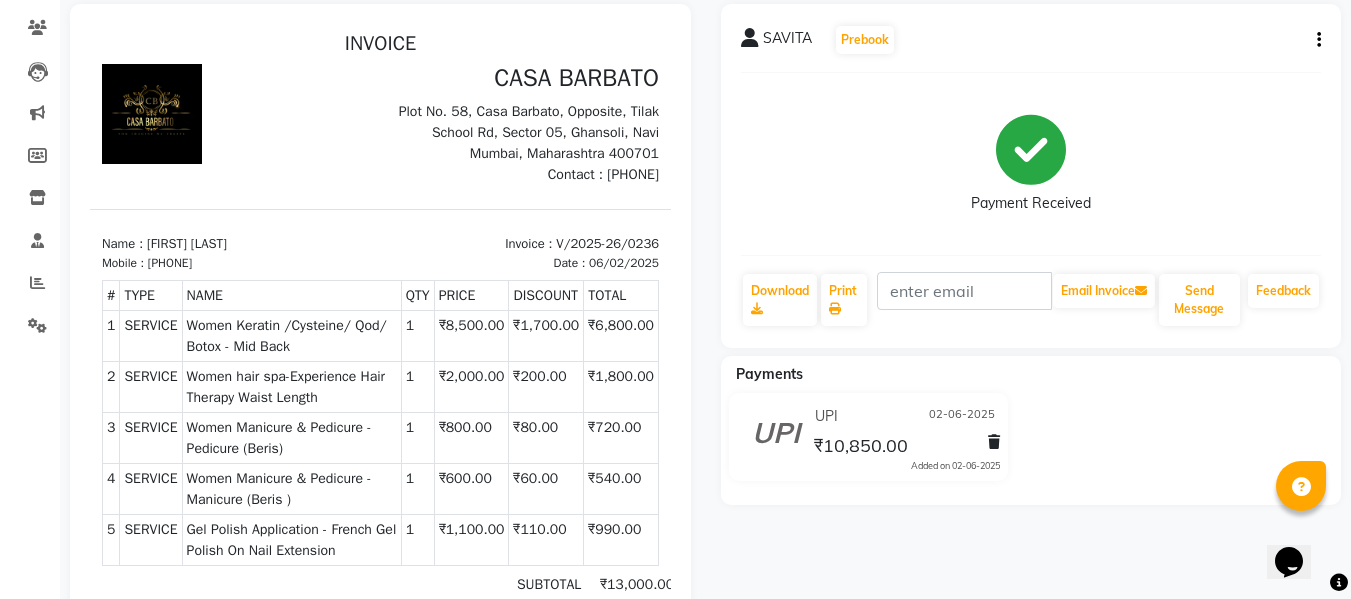 click 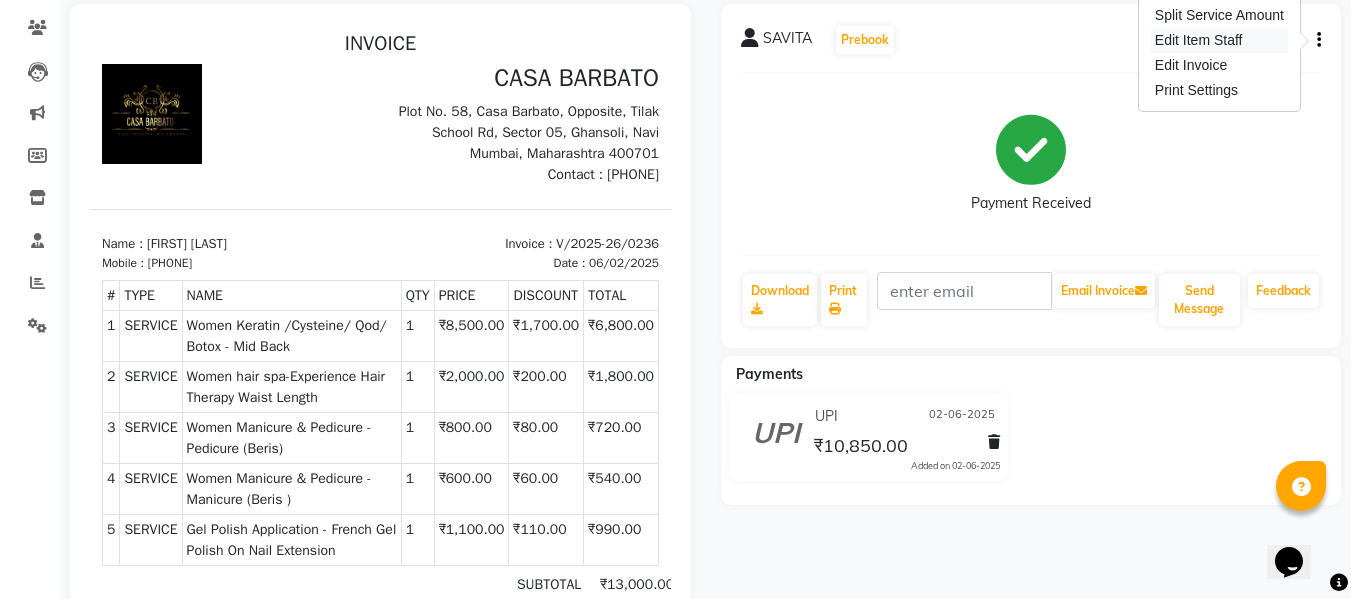 click on "Edit Item Staff" at bounding box center (1219, 40) 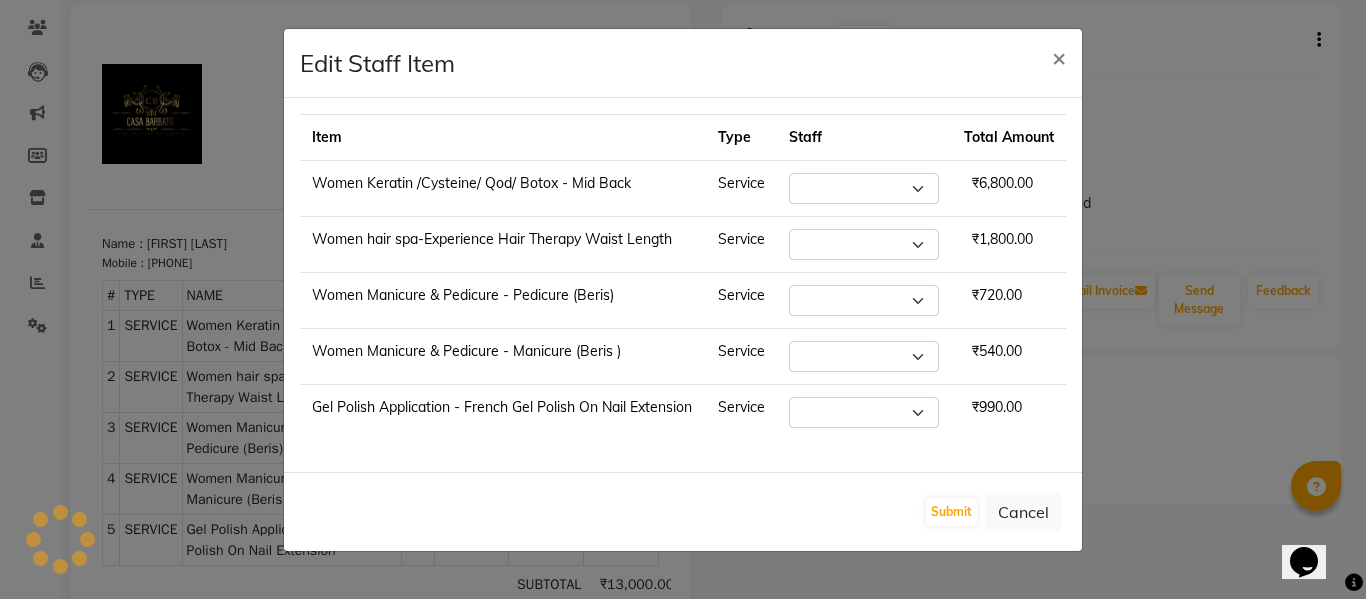 select on "10554" 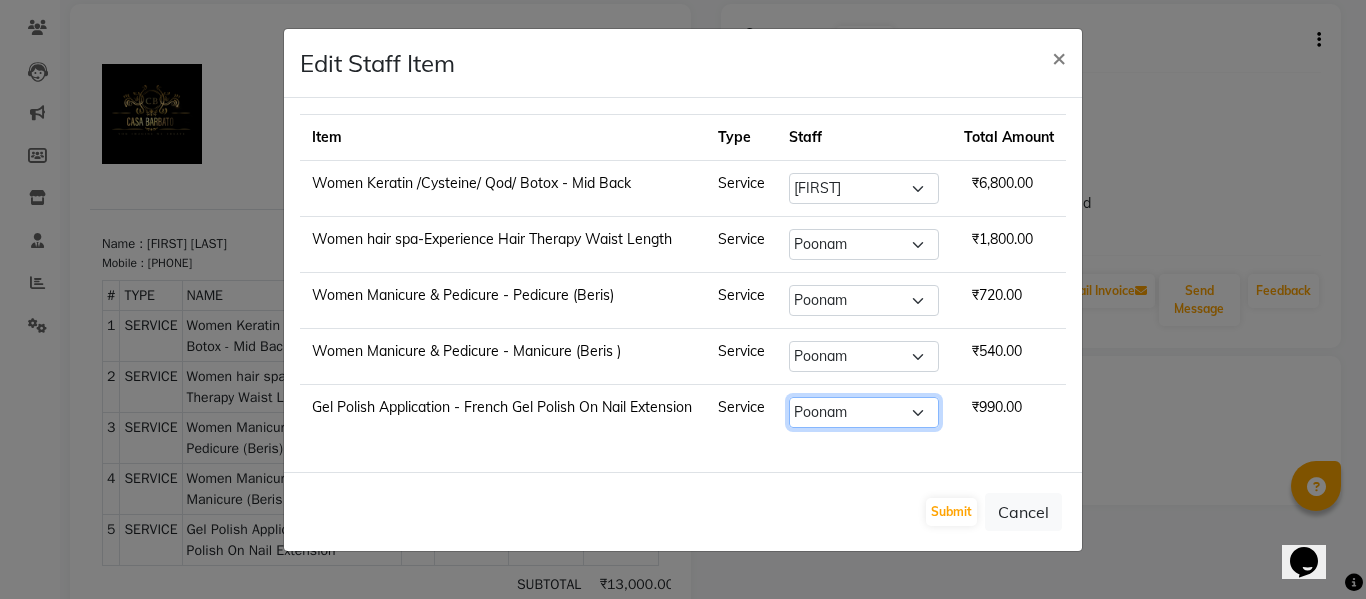 click on "Select  [FIRST]    [LAST]   [FIRST]   [FIRST]    [LAST]    [FIRST]" 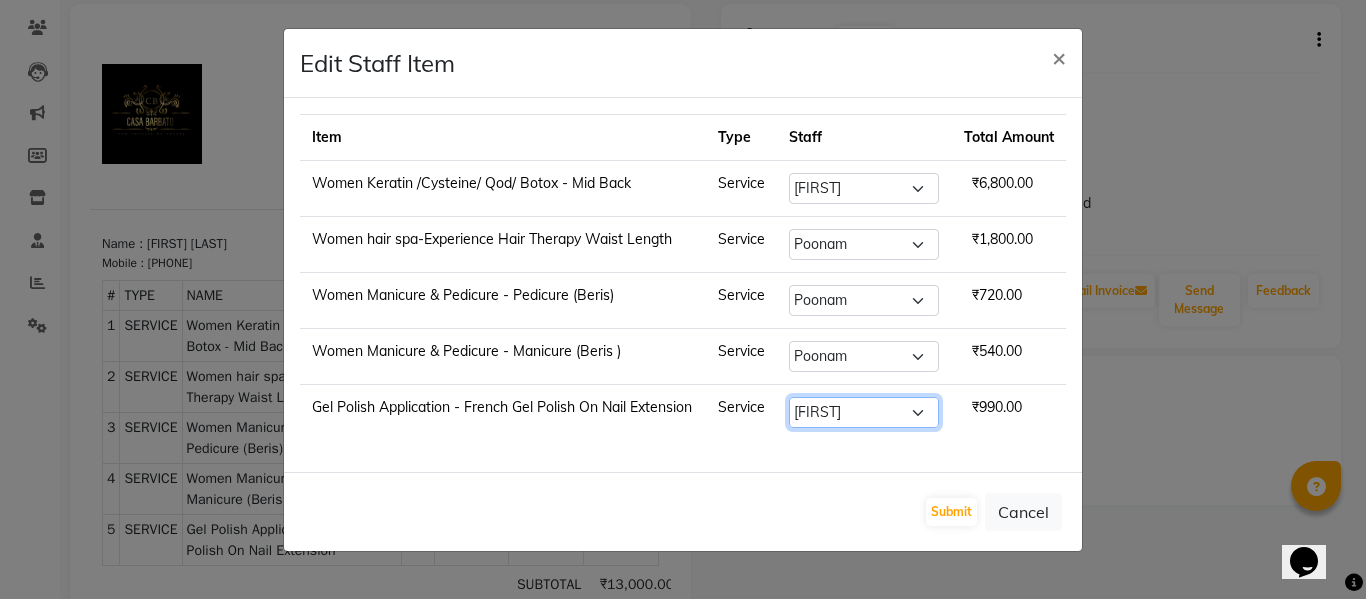 click on "Select  [FIRST]    [LAST]   [FIRST]   [FIRST]    [LAST]    [FIRST]" 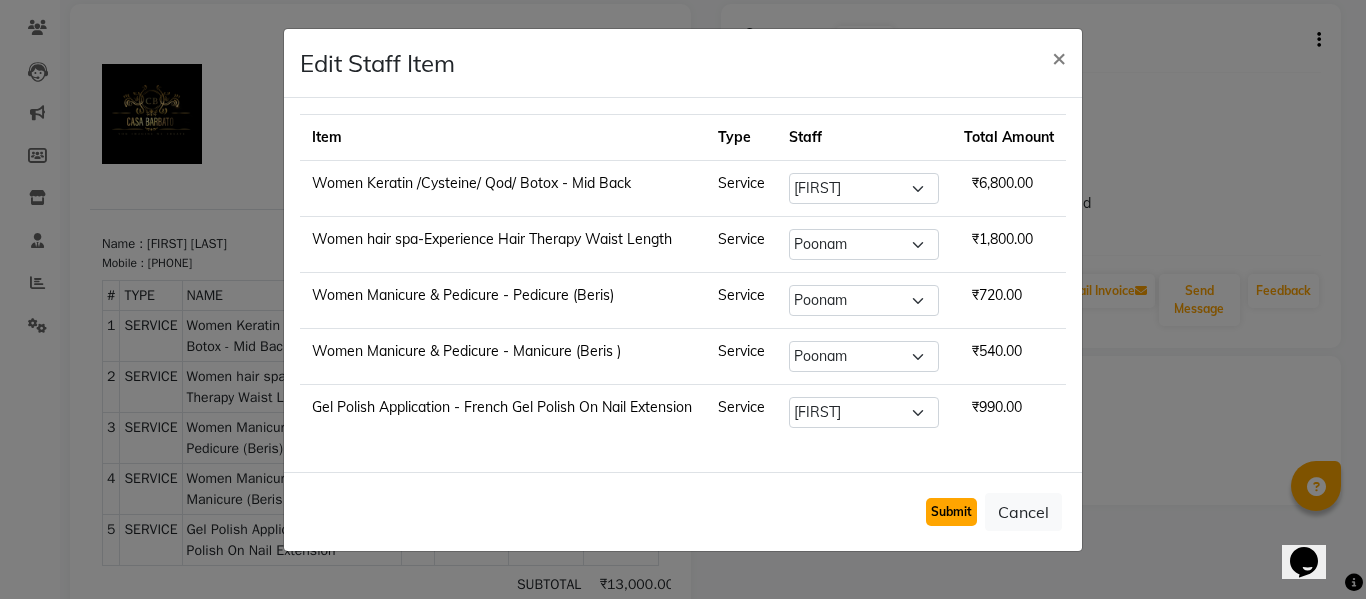 click on "Submit" 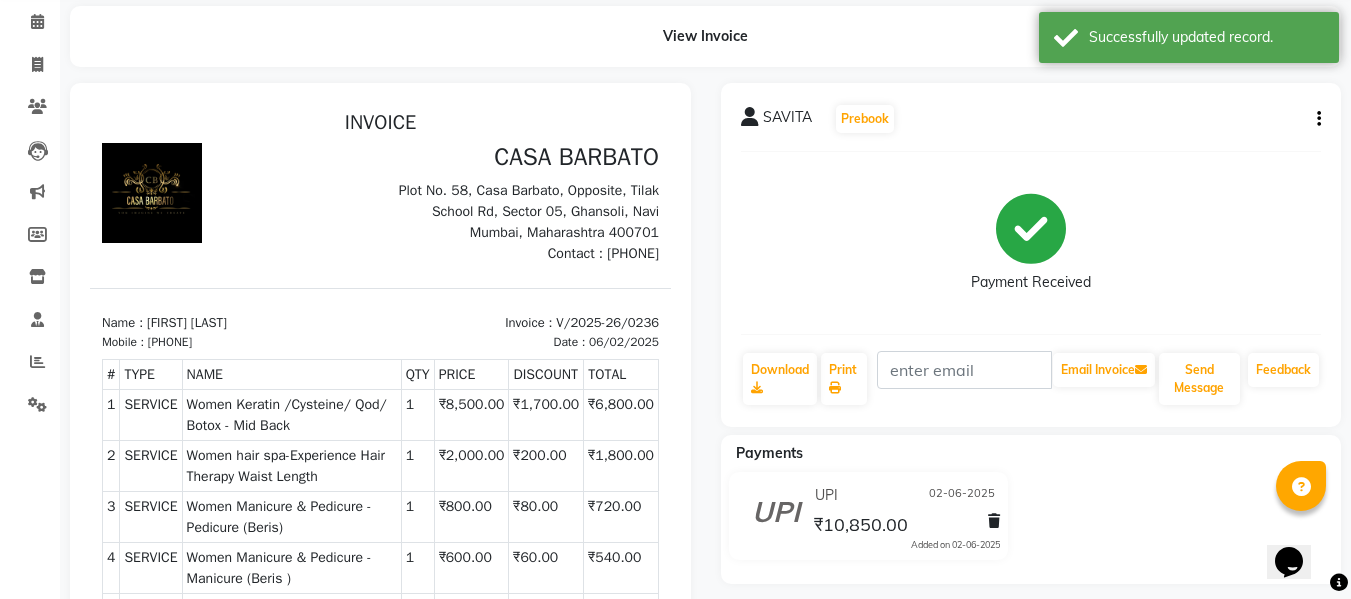 scroll, scrollTop: 40, scrollLeft: 0, axis: vertical 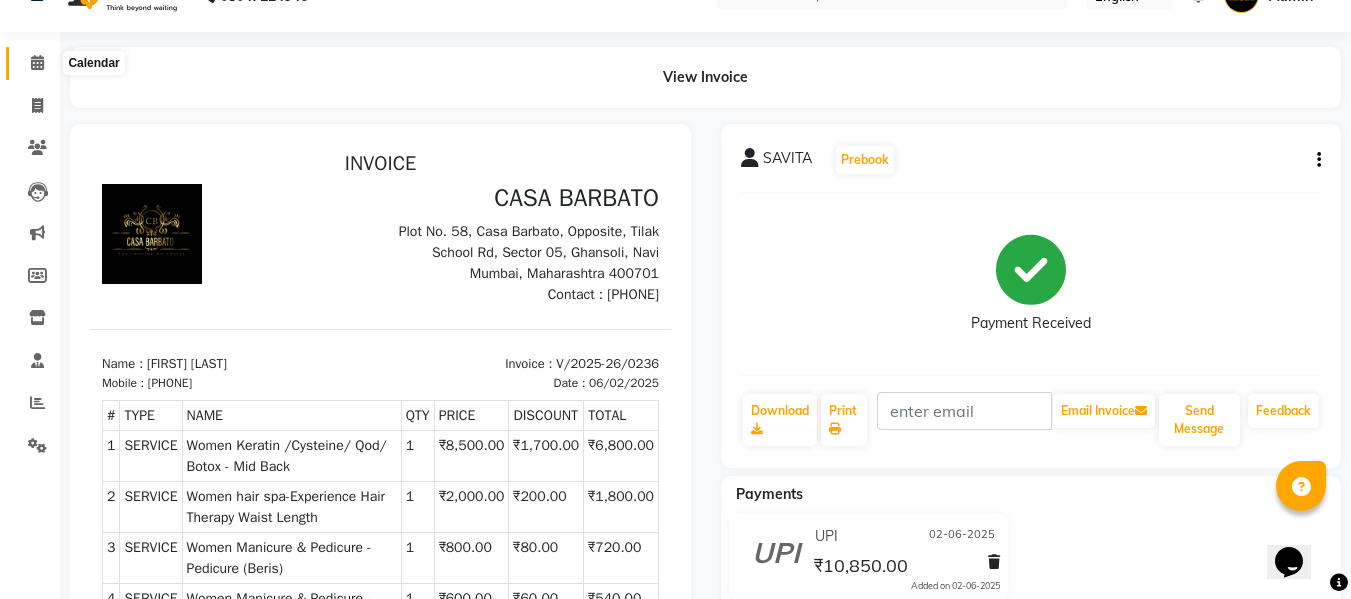 click 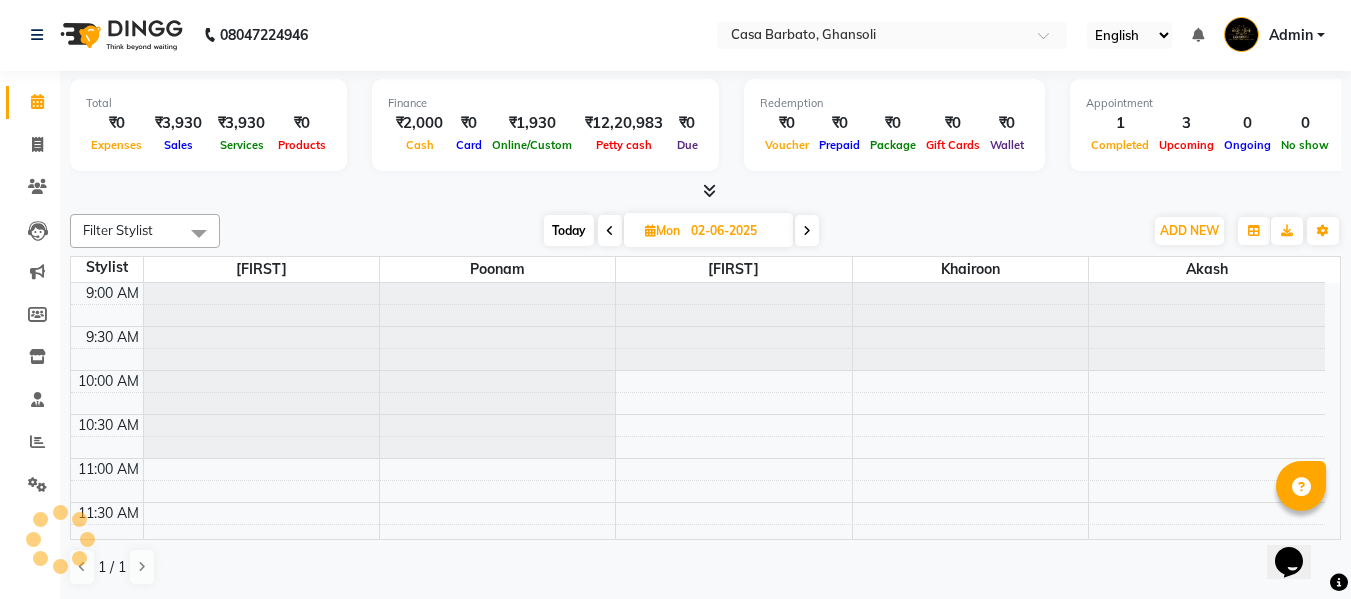 scroll, scrollTop: 0, scrollLeft: 0, axis: both 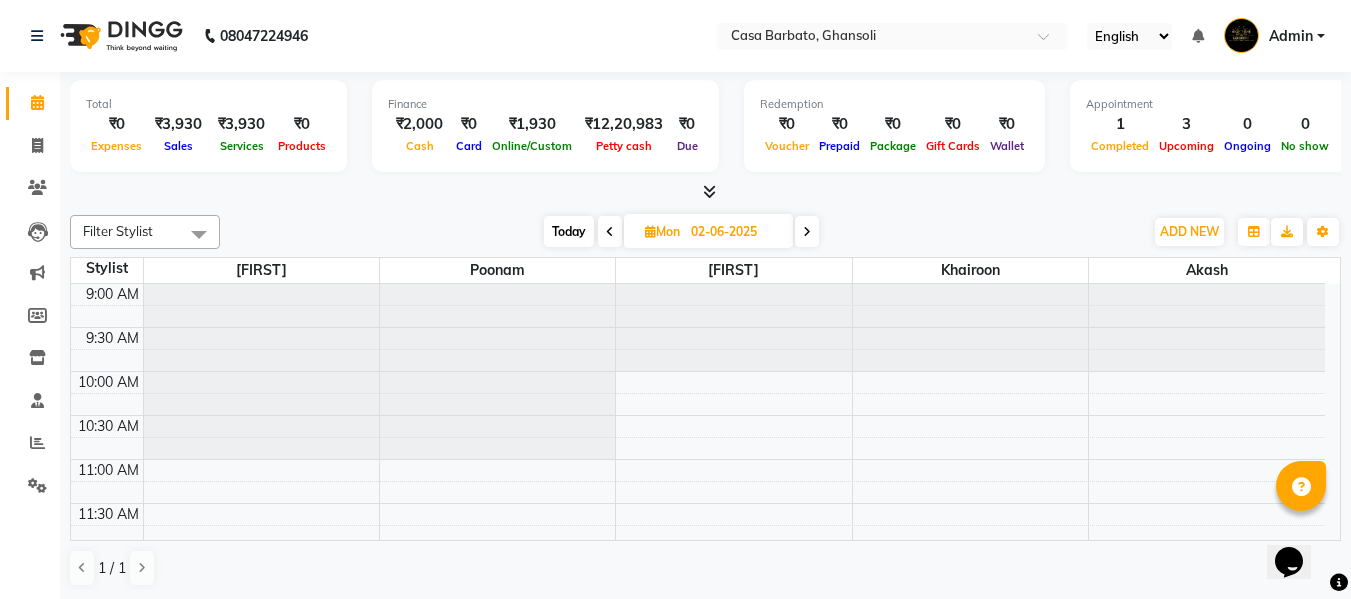click on "Opens Chat This icon Opens the chat window." at bounding box center (1299, 527) 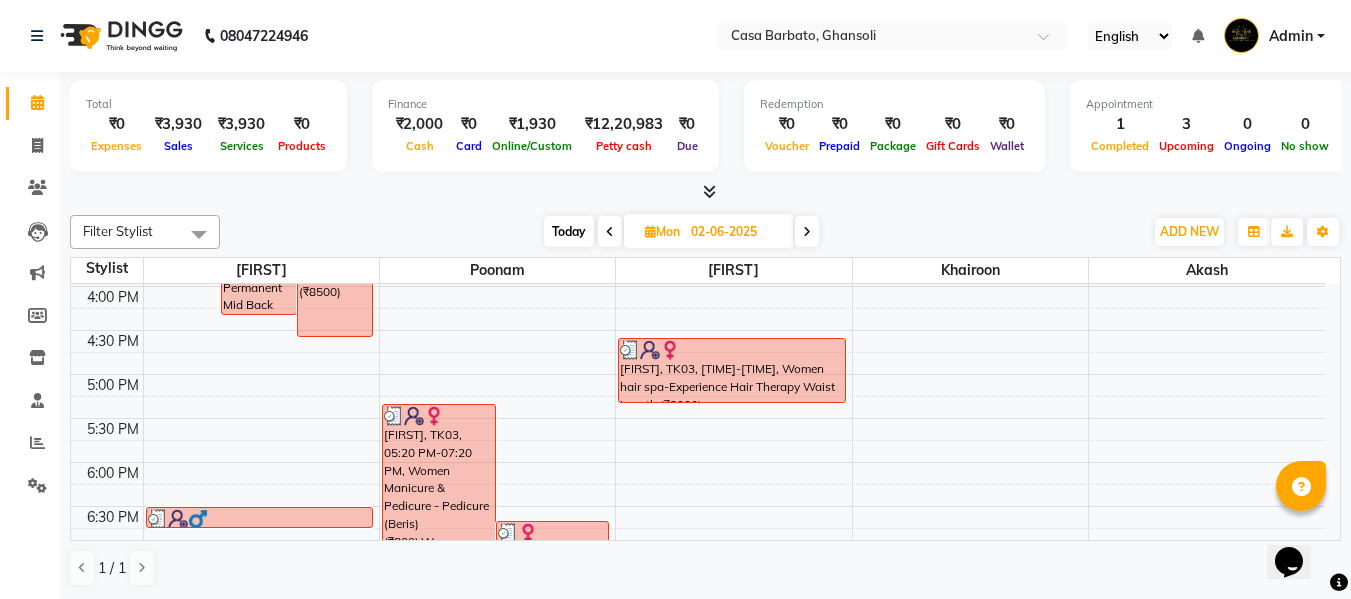scroll, scrollTop: 653, scrollLeft: 0, axis: vertical 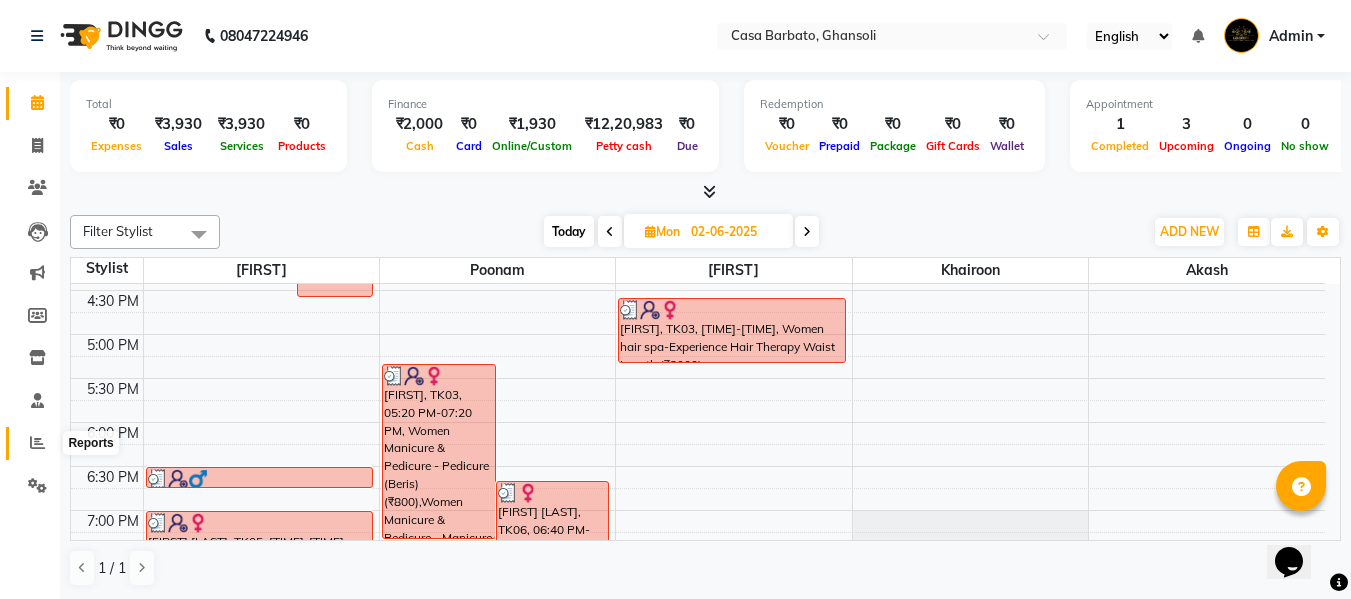 click 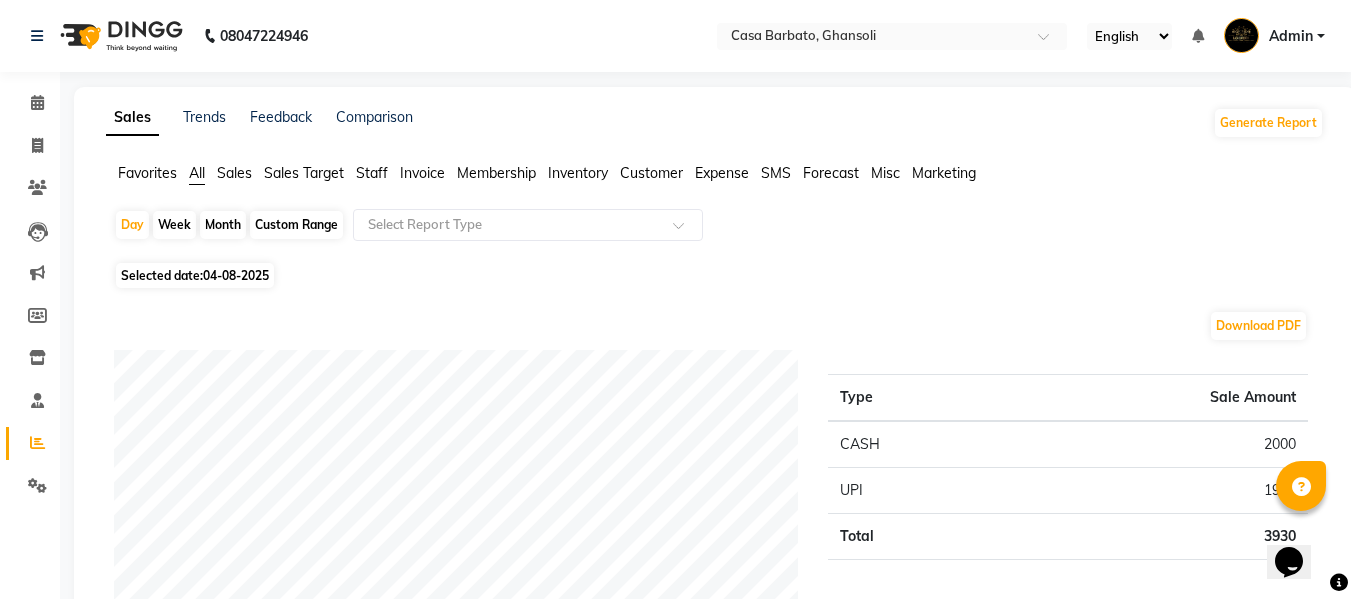 click on "Staff" 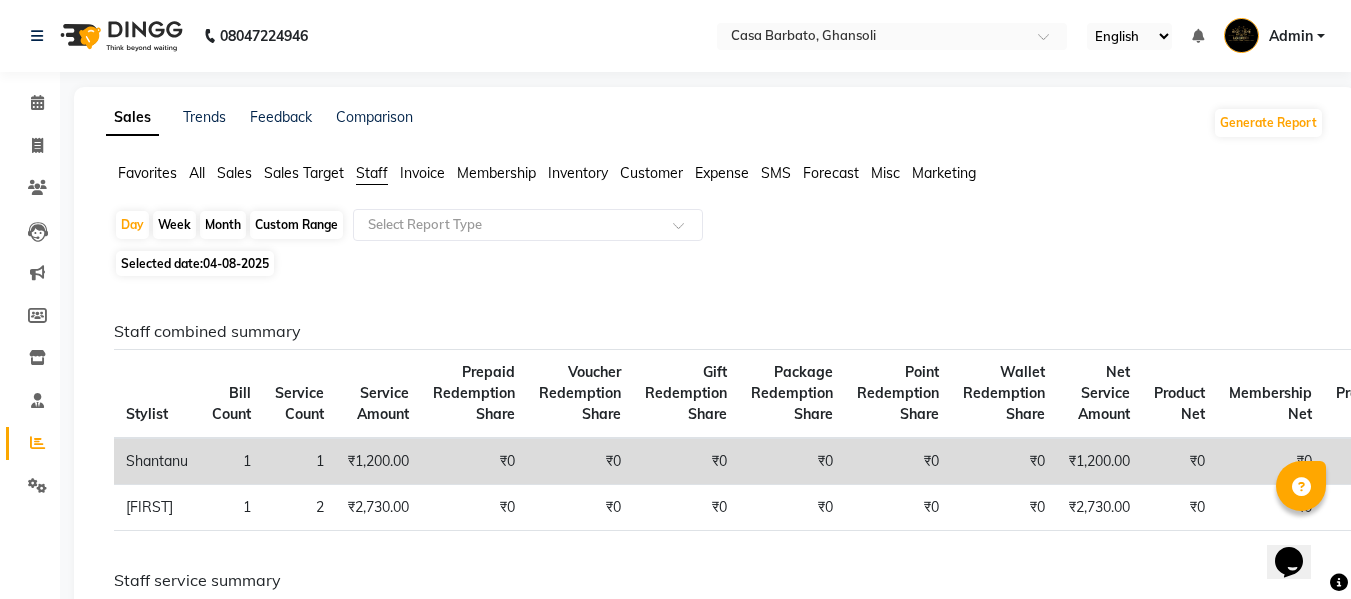 click on "Month" 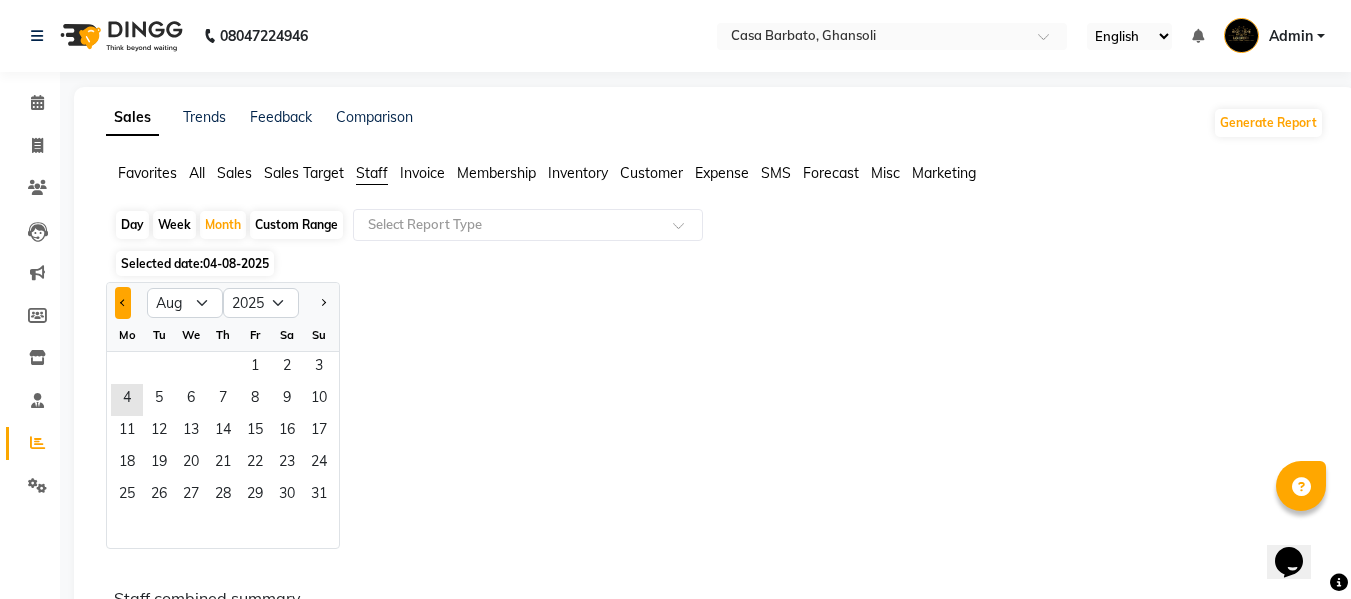 click 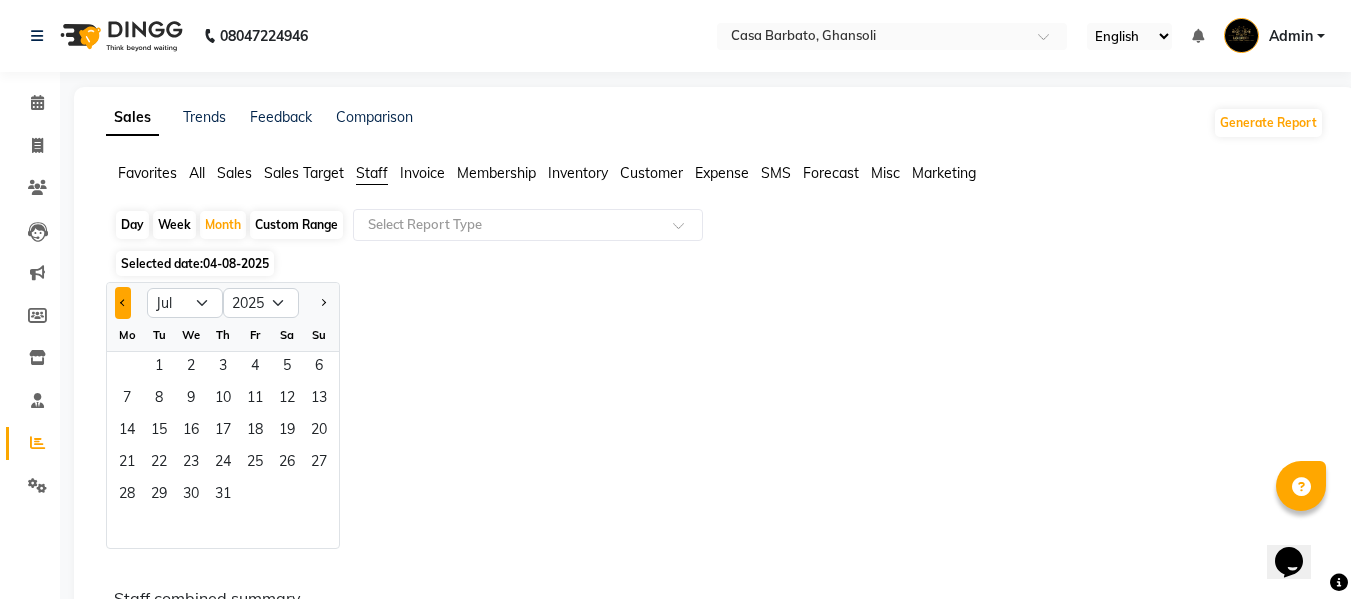click 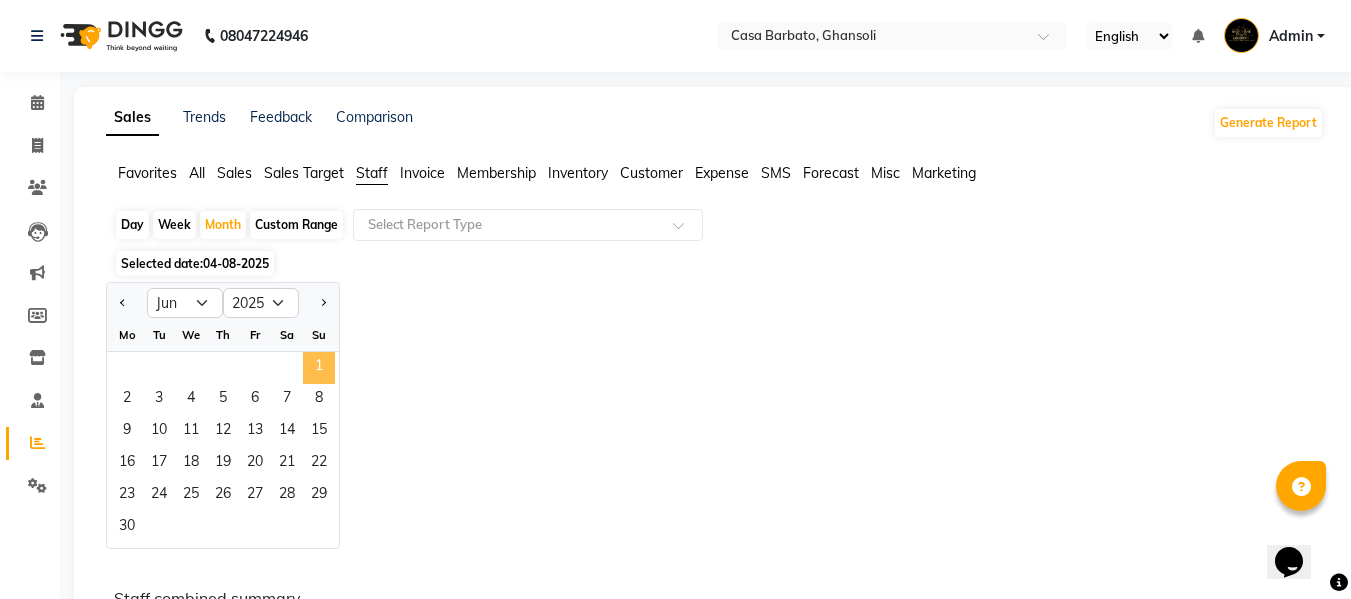 click on "1" 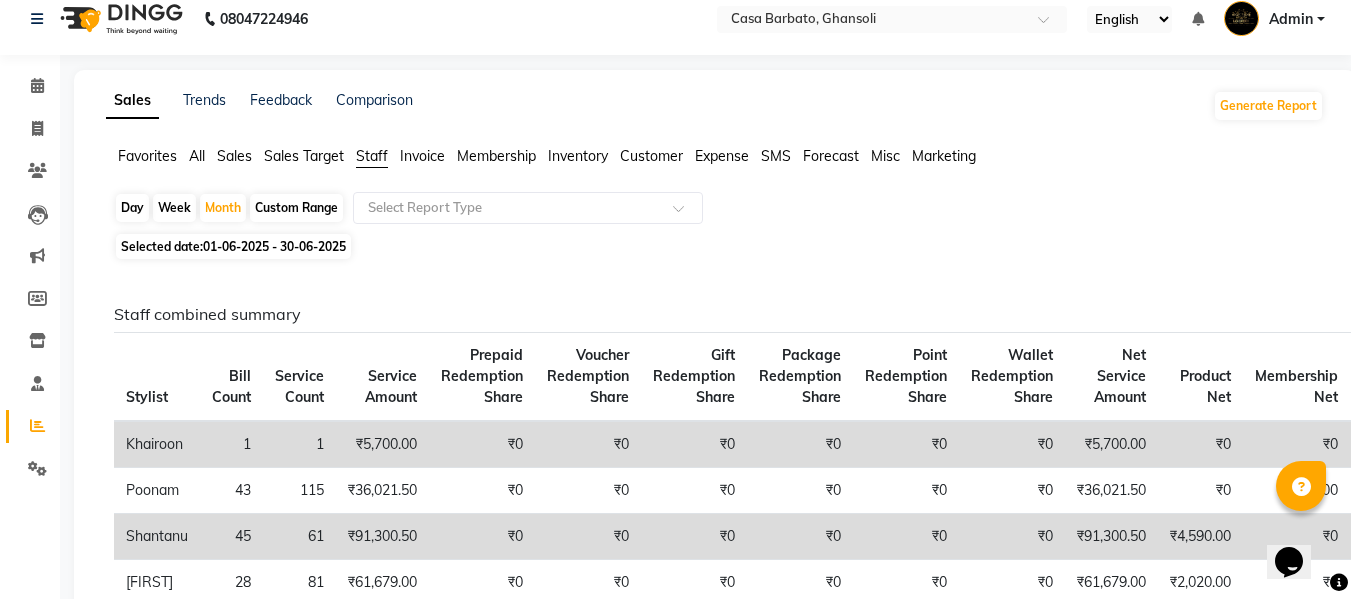 scroll, scrollTop: 0, scrollLeft: 0, axis: both 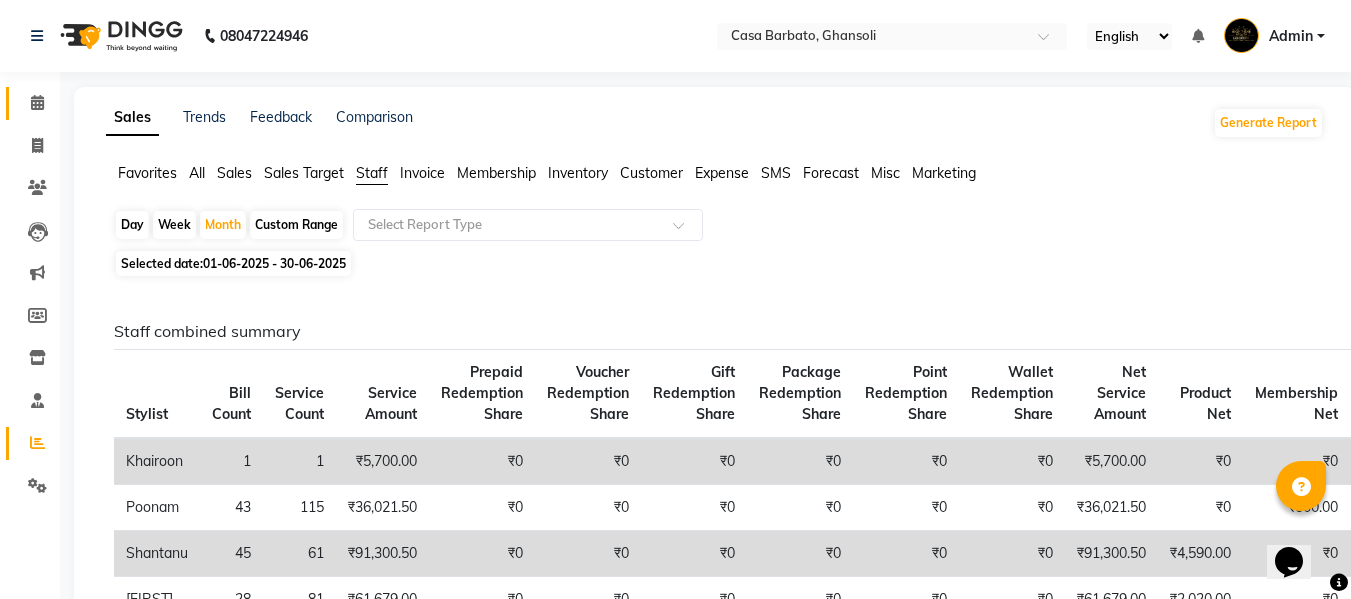 click 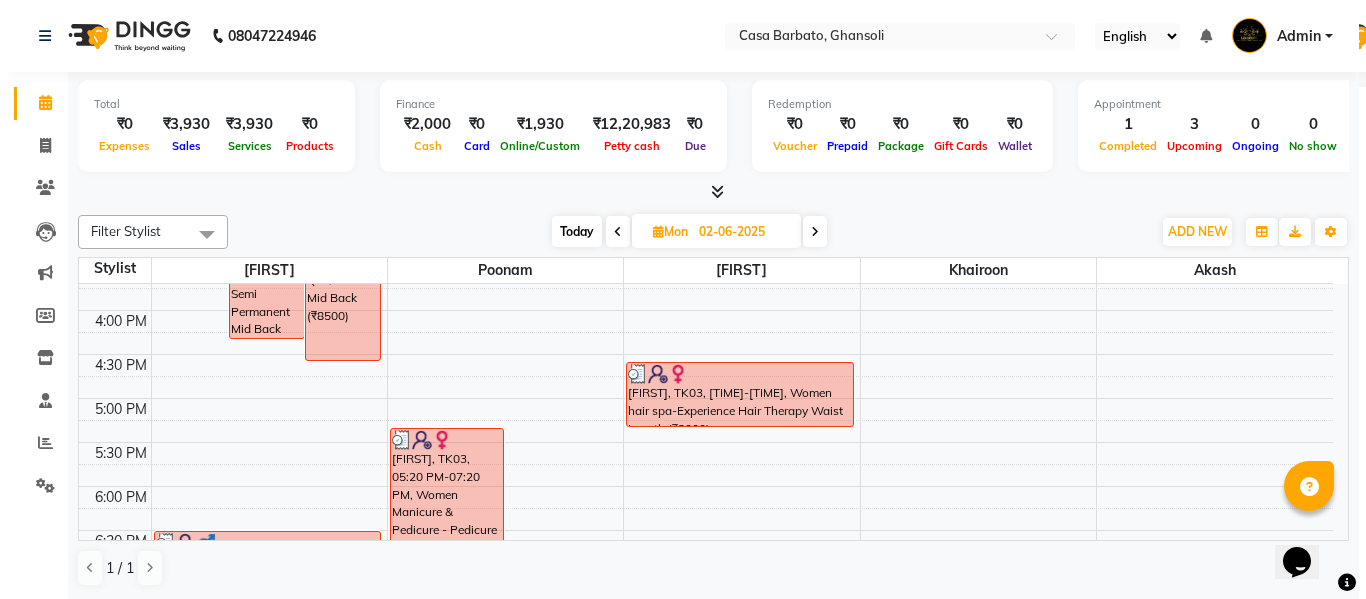 scroll, scrollTop: 600, scrollLeft: 0, axis: vertical 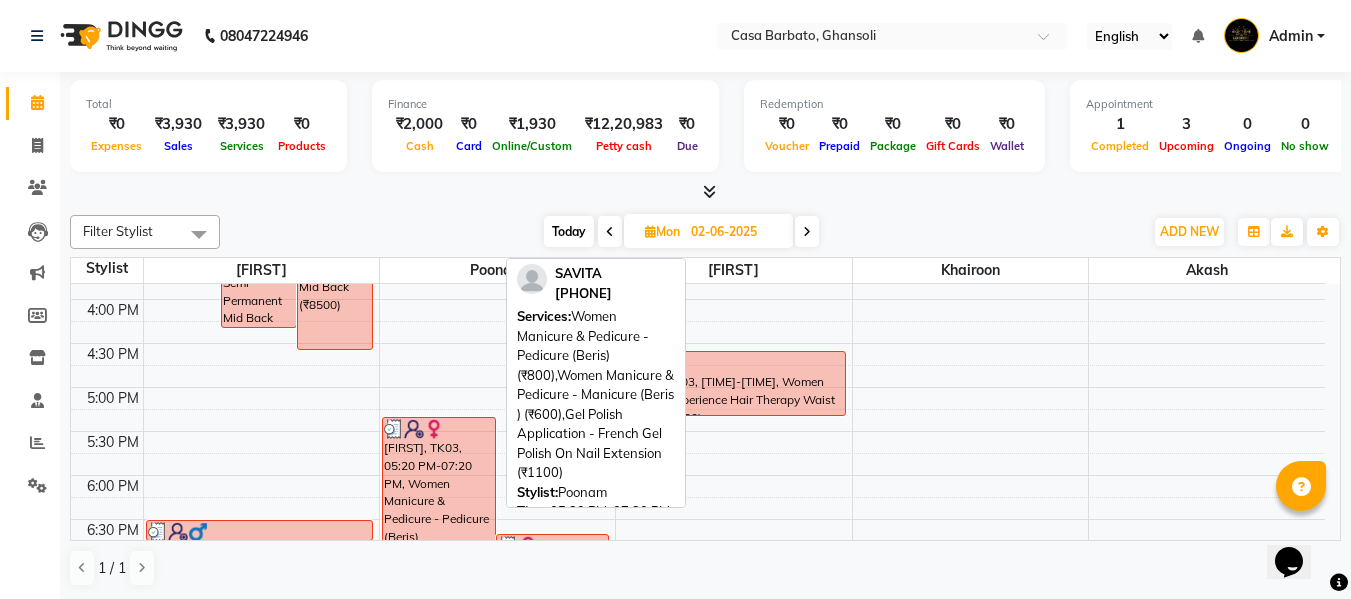 click on "[FIRST], TK03, 05:20 PM-07:20 PM, Women Manicure & Pedicure - Pedicure (Beris) (₹800),Women Manicure & Pedicure - Manicure (Beris ) (₹600),Gel Polish Application - French Gel Polish On Nail Extension (₹1100)" at bounding box center (439, 504) 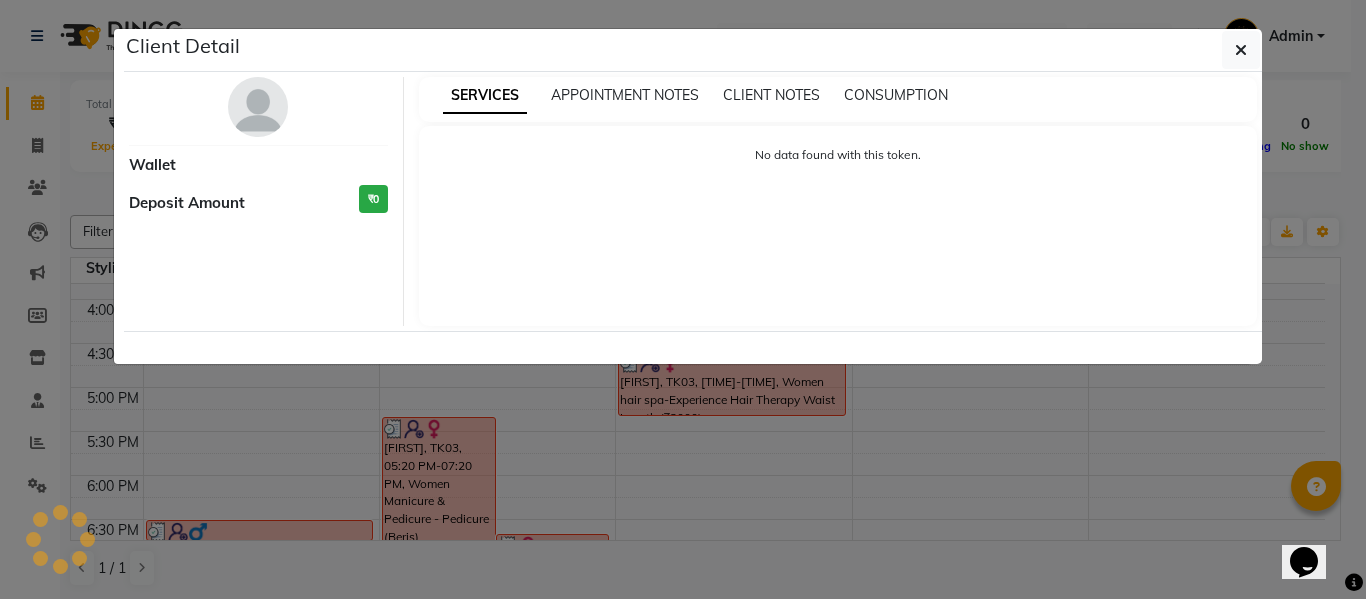 select on "3" 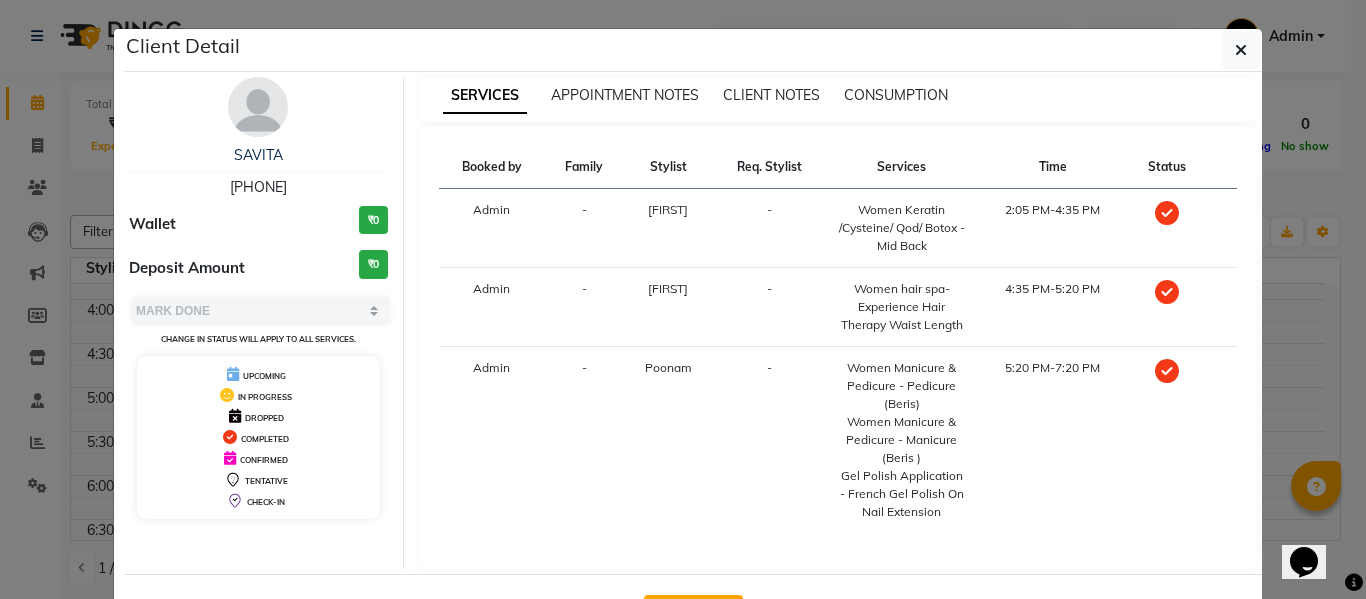 click at bounding box center (1354, 582) 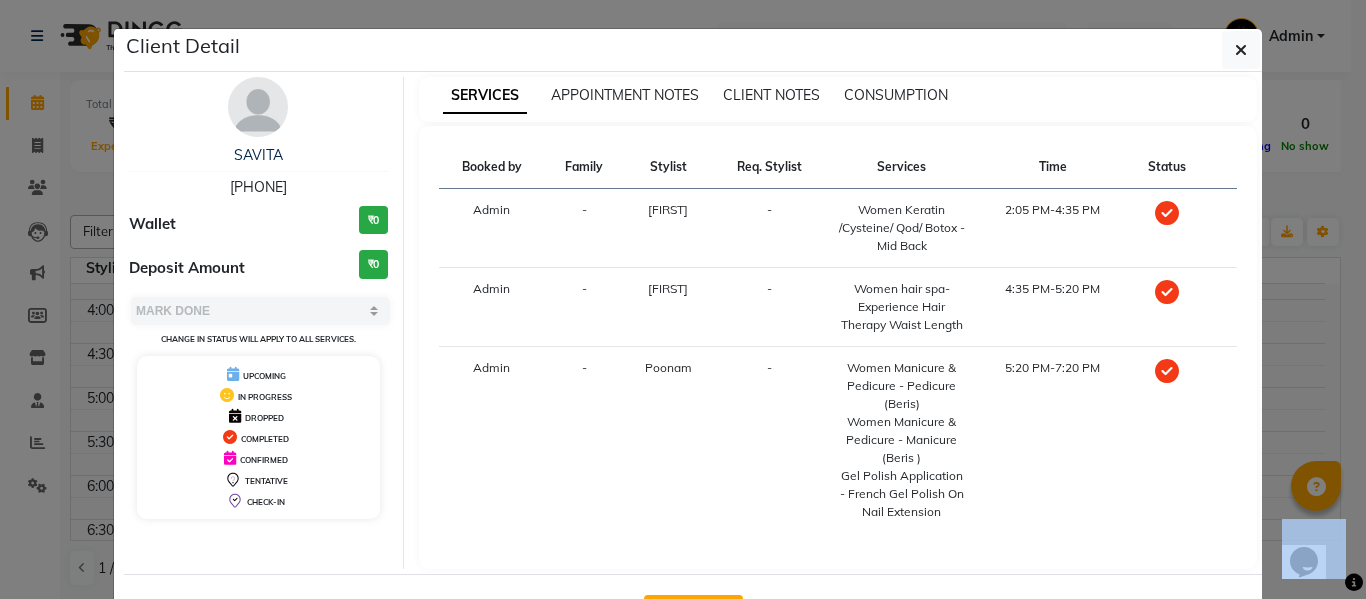 click at bounding box center (1354, 582) 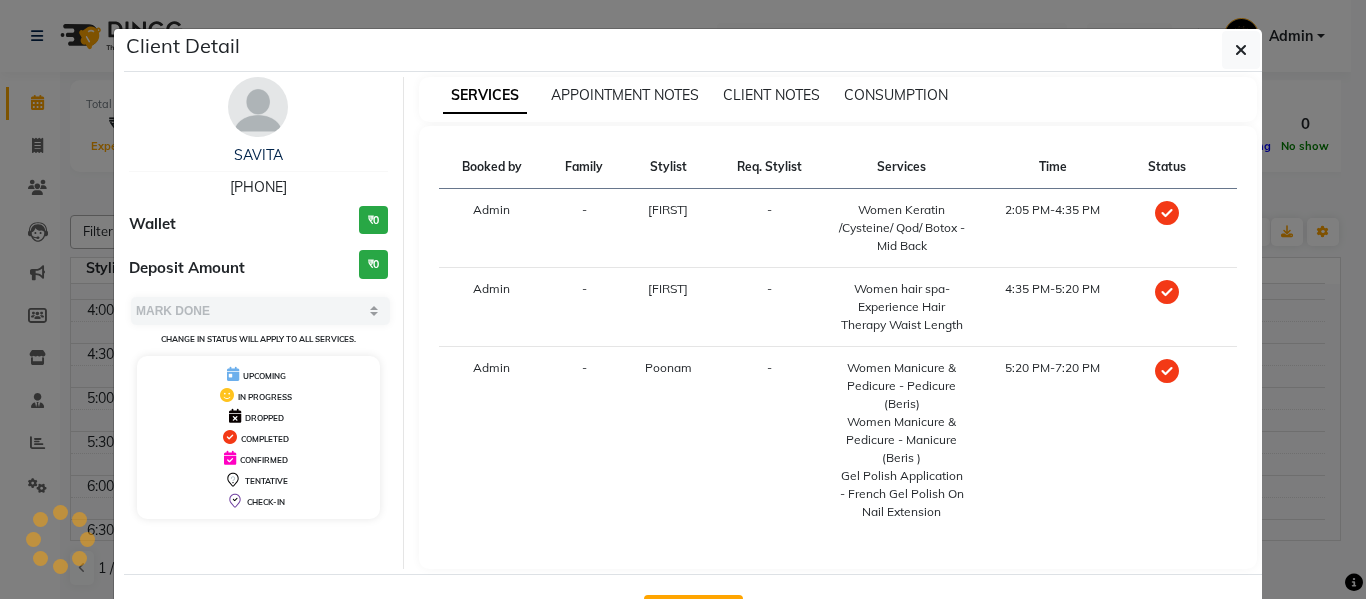 click at bounding box center [1354, 583] 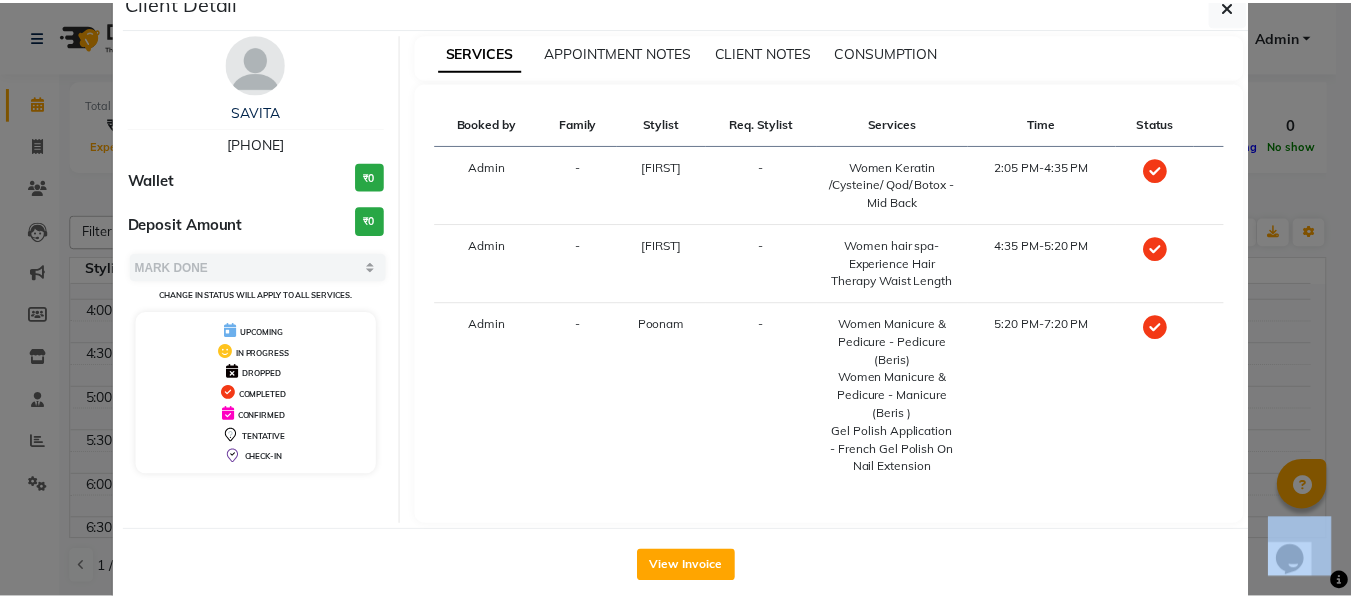 scroll, scrollTop: 77, scrollLeft: 0, axis: vertical 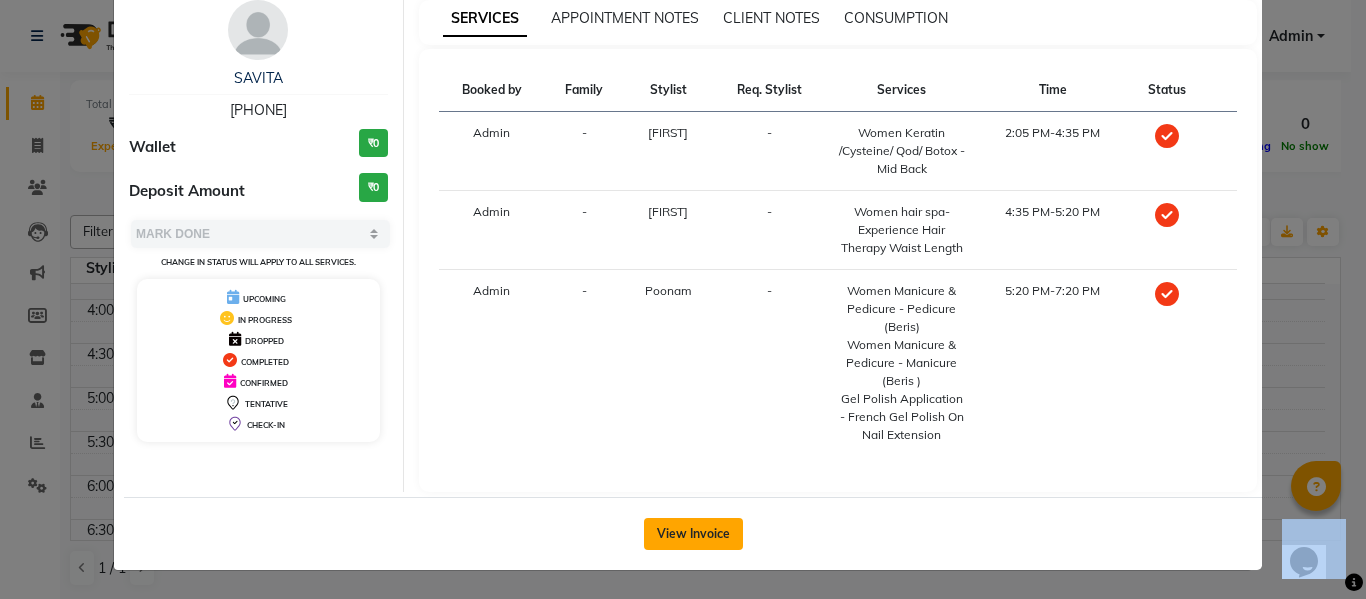 click on "View Invoice" 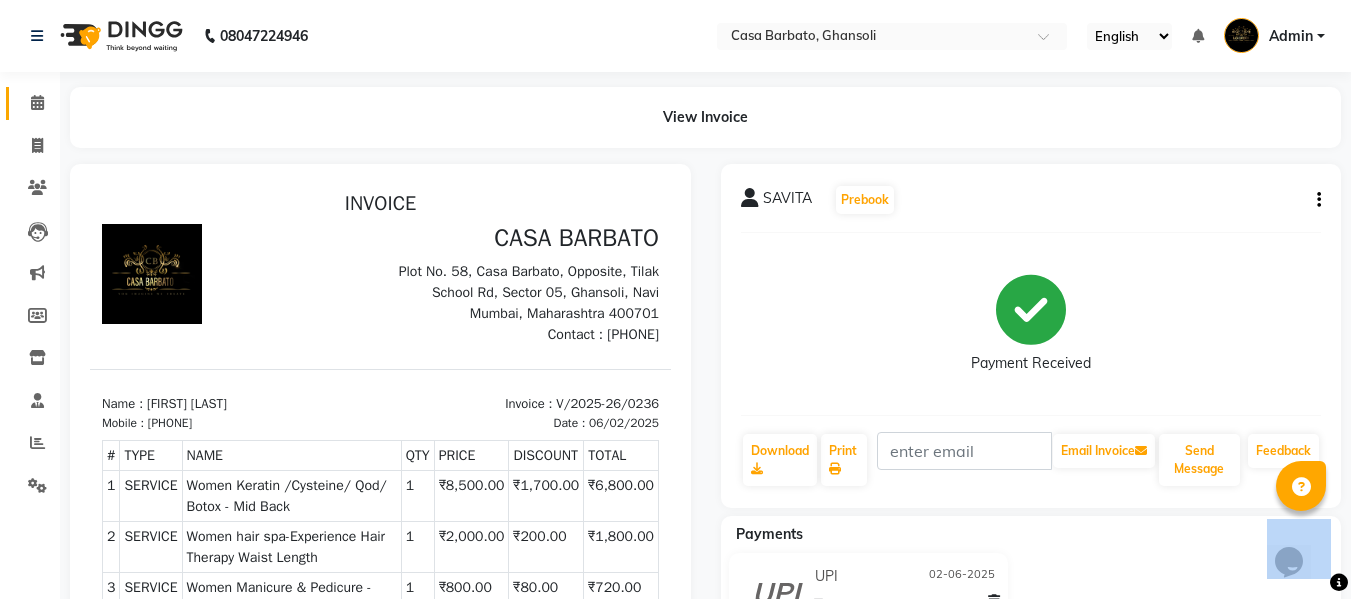 scroll, scrollTop: 0, scrollLeft: 0, axis: both 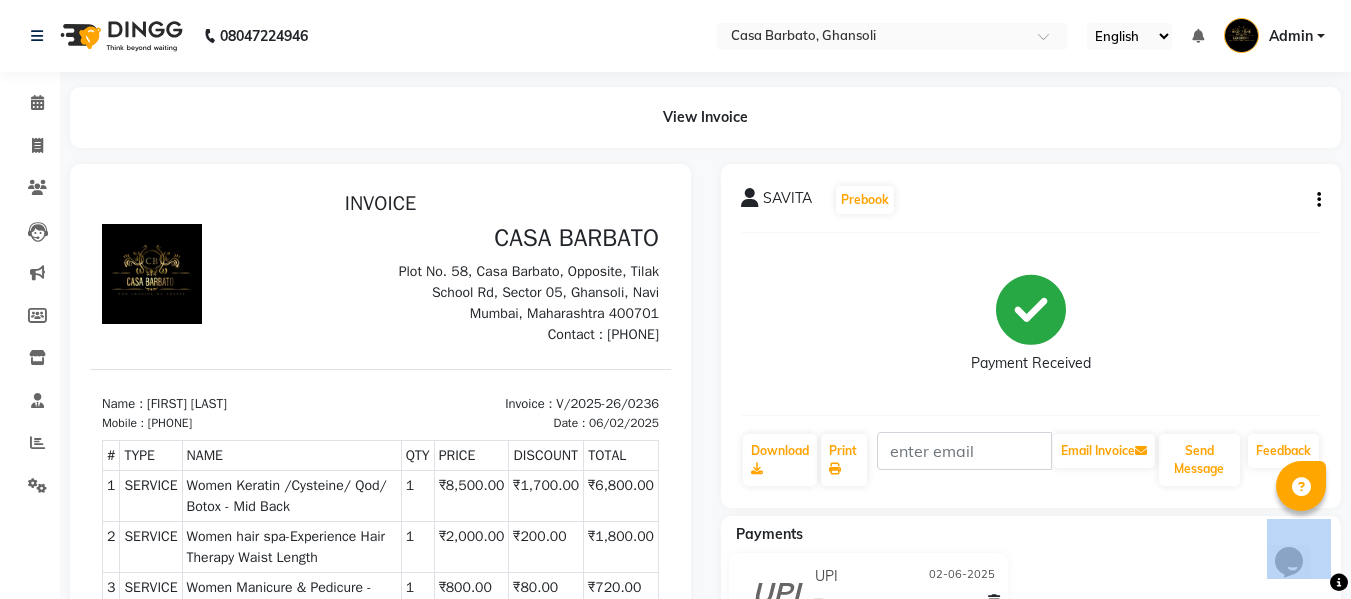 click 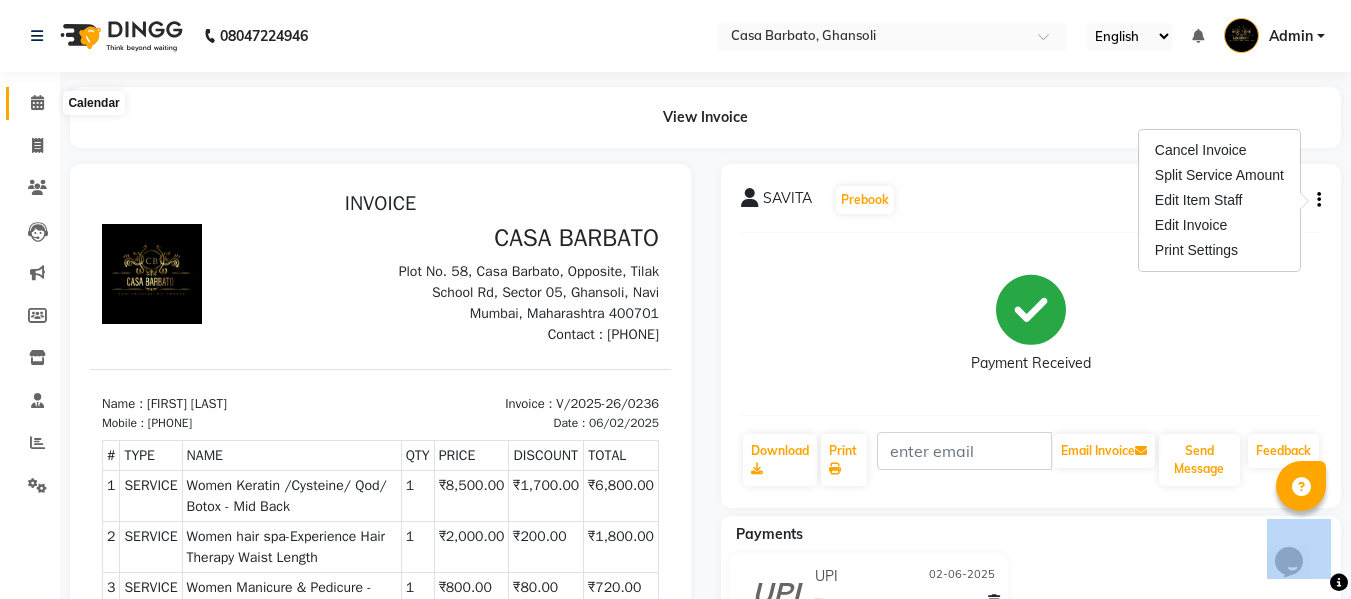 click 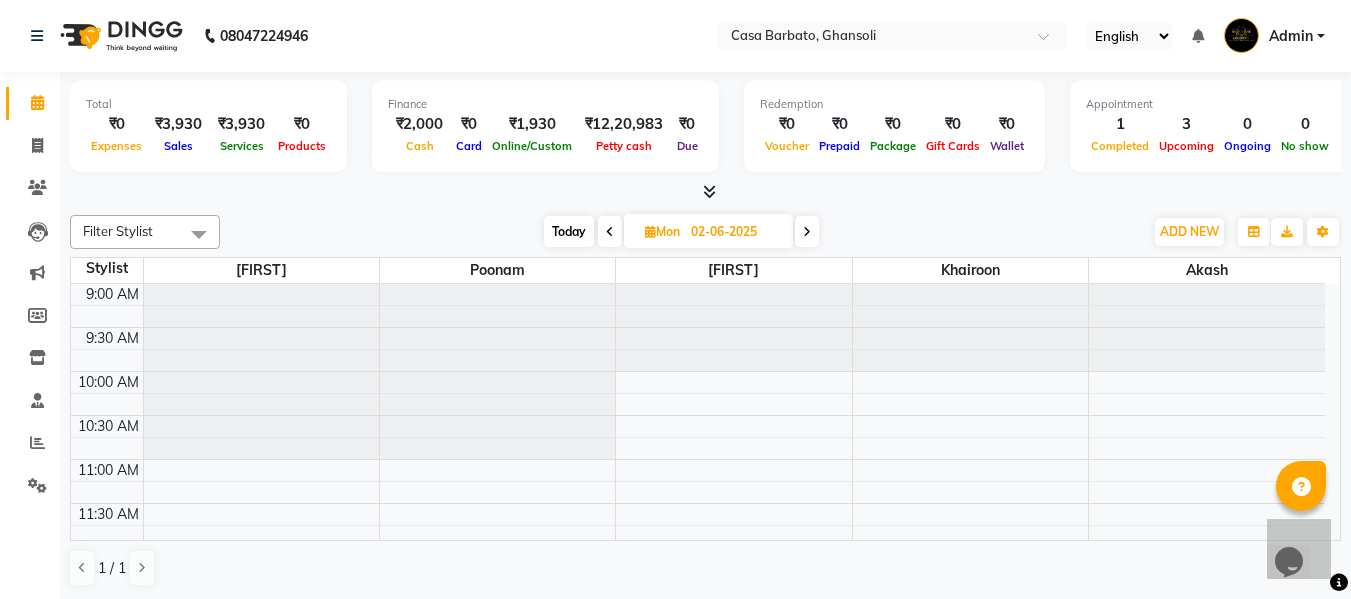 click on "Opens Chat This icon Opens the chat window." at bounding box center [1299, 527] 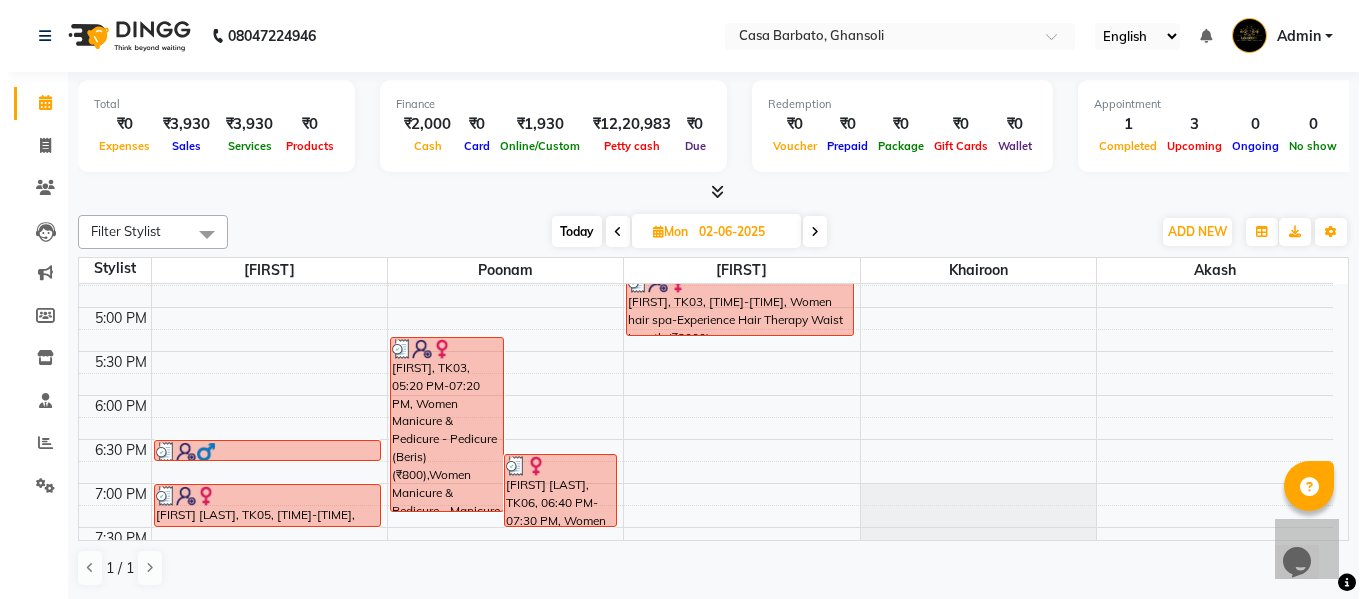 scroll, scrollTop: 720, scrollLeft: 0, axis: vertical 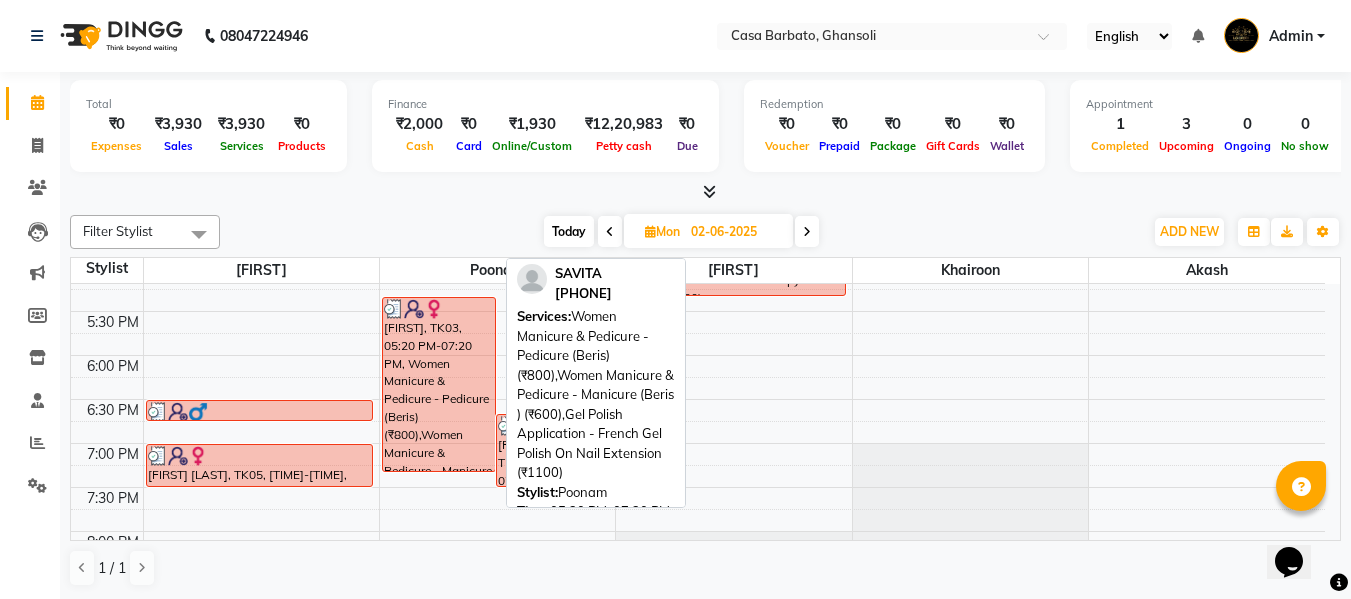 click on "[FIRST], TK03, 05:20 PM-07:20 PM, Women Manicure & Pedicure - Pedicure (Beris) (₹800),Women Manicure & Pedicure - Manicure (Beris ) (₹600),Gel Polish Application - French Gel Polish On Nail Extension (₹1100)" at bounding box center [439, 384] 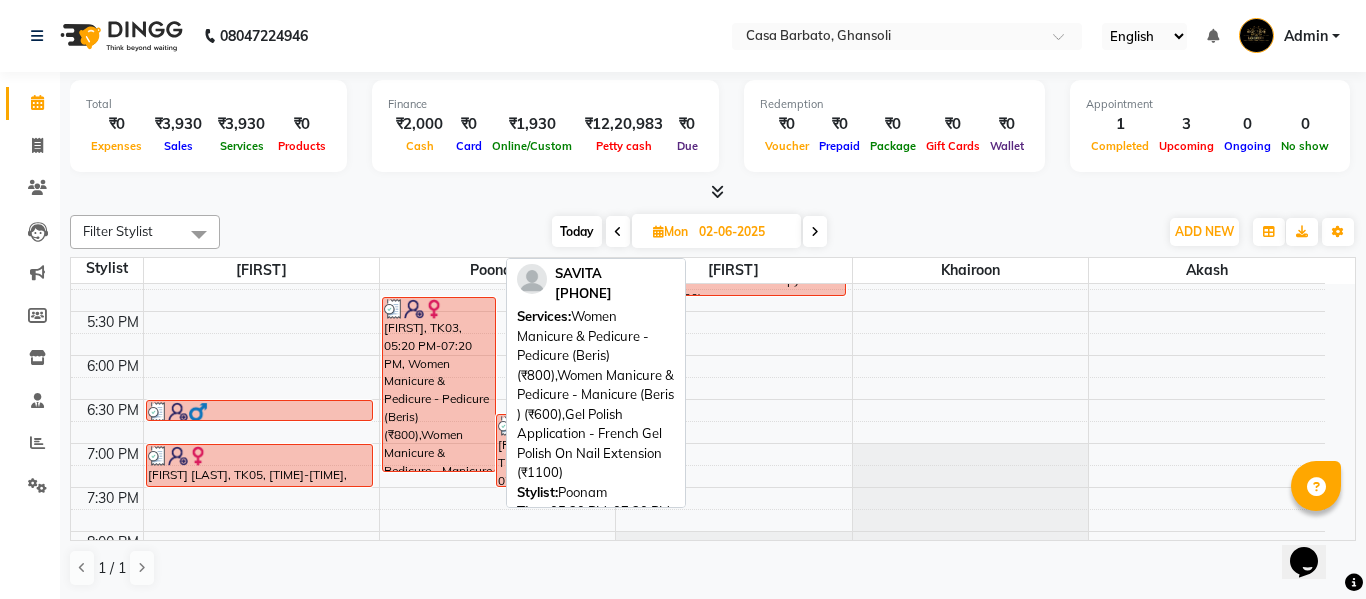 select on "3" 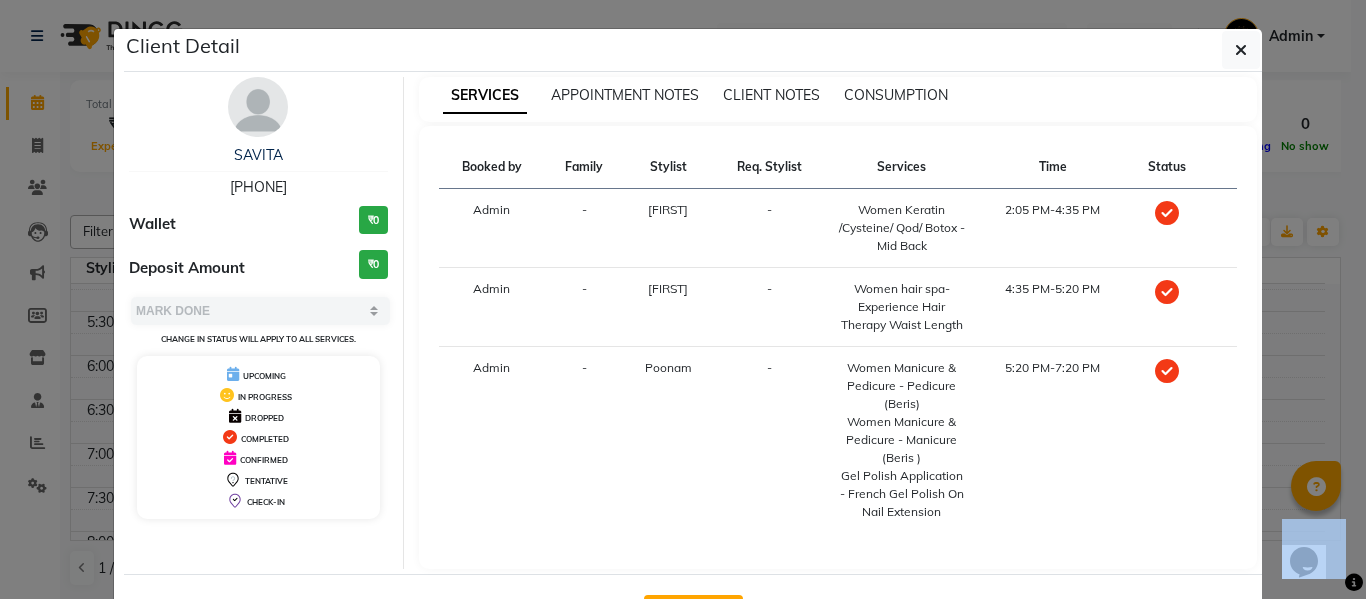 click at bounding box center [1354, 582] 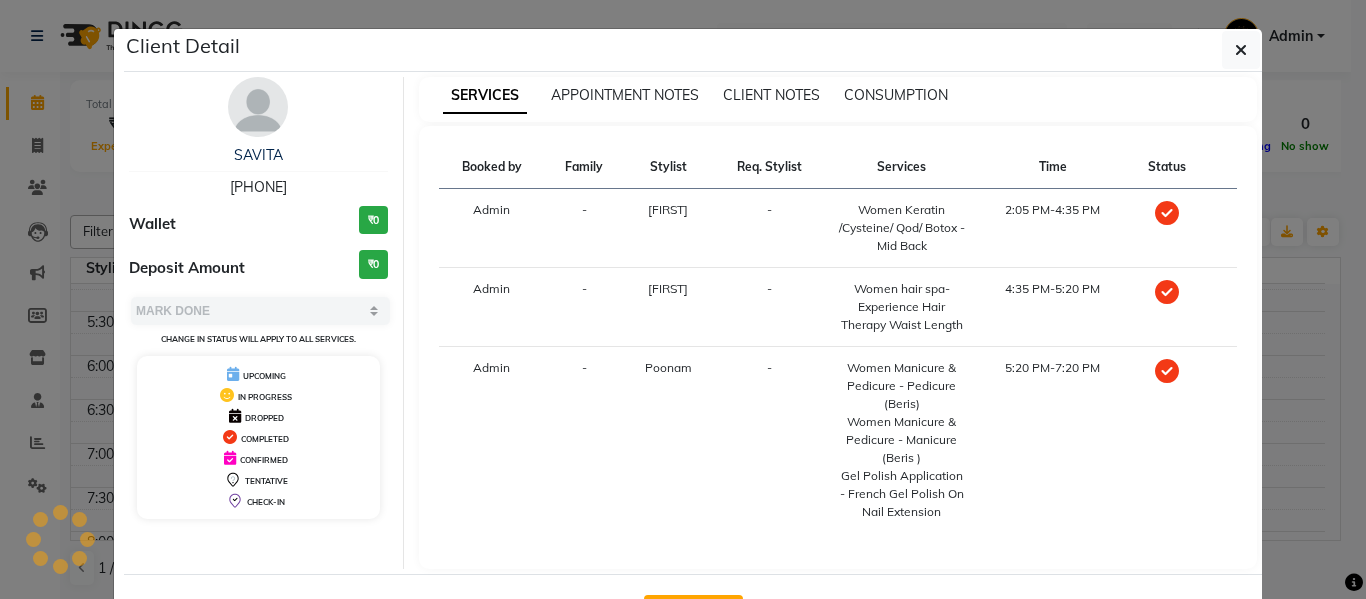 click at bounding box center [1354, 582] 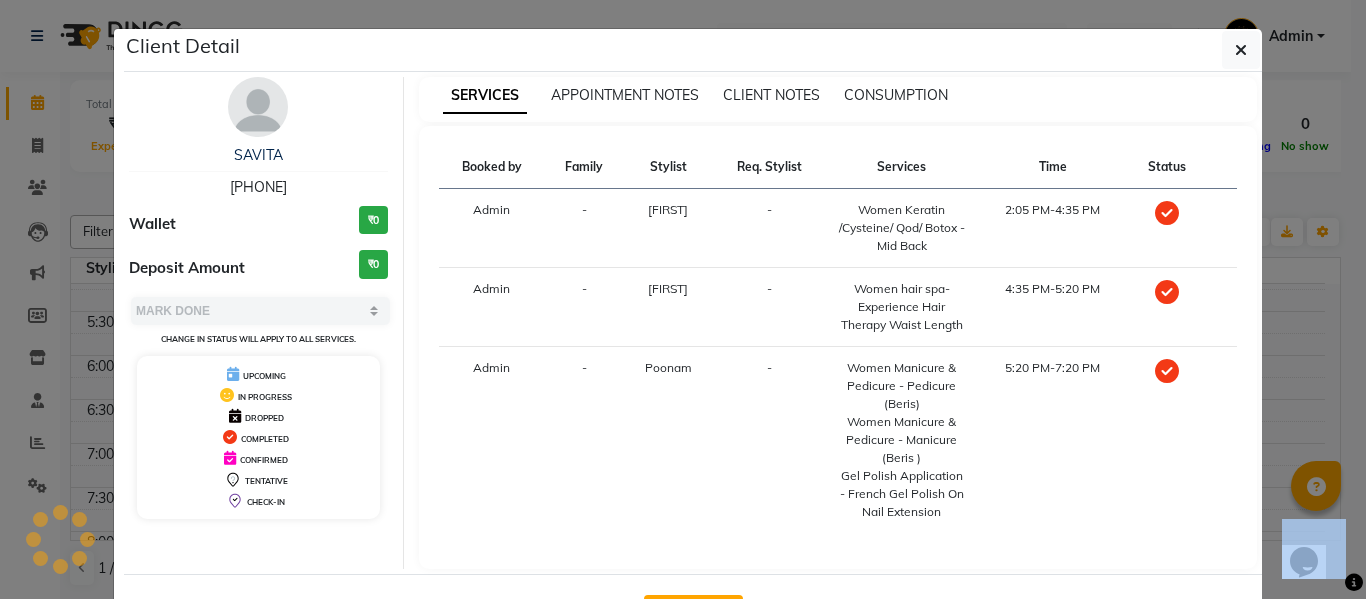 click at bounding box center (1354, 582) 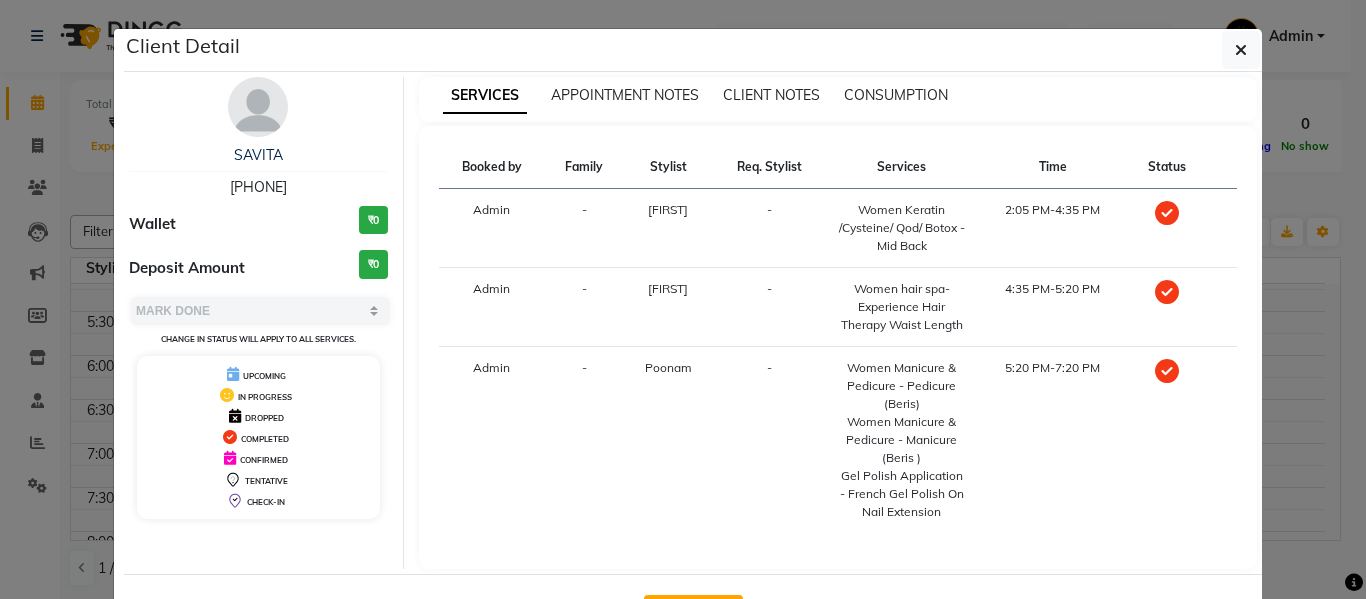 click at bounding box center [1354, 582] 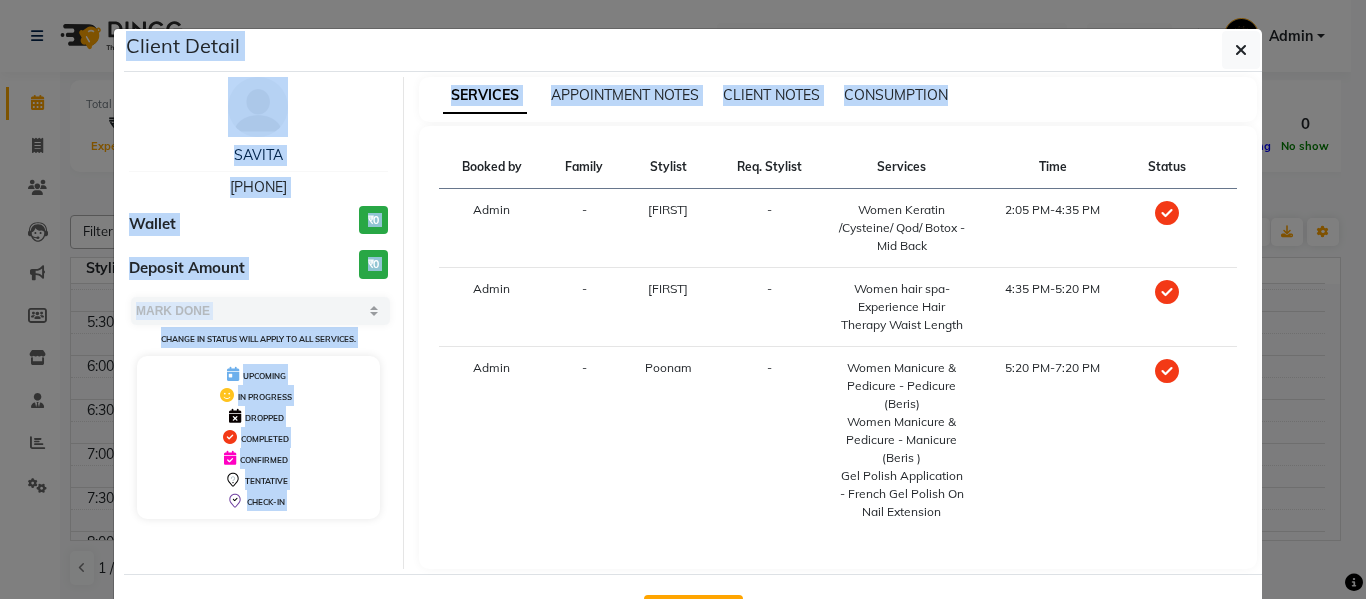 drag, startPoint x: 1359, startPoint y: 595, endPoint x: 1316, endPoint y: 368, distance: 231.03679 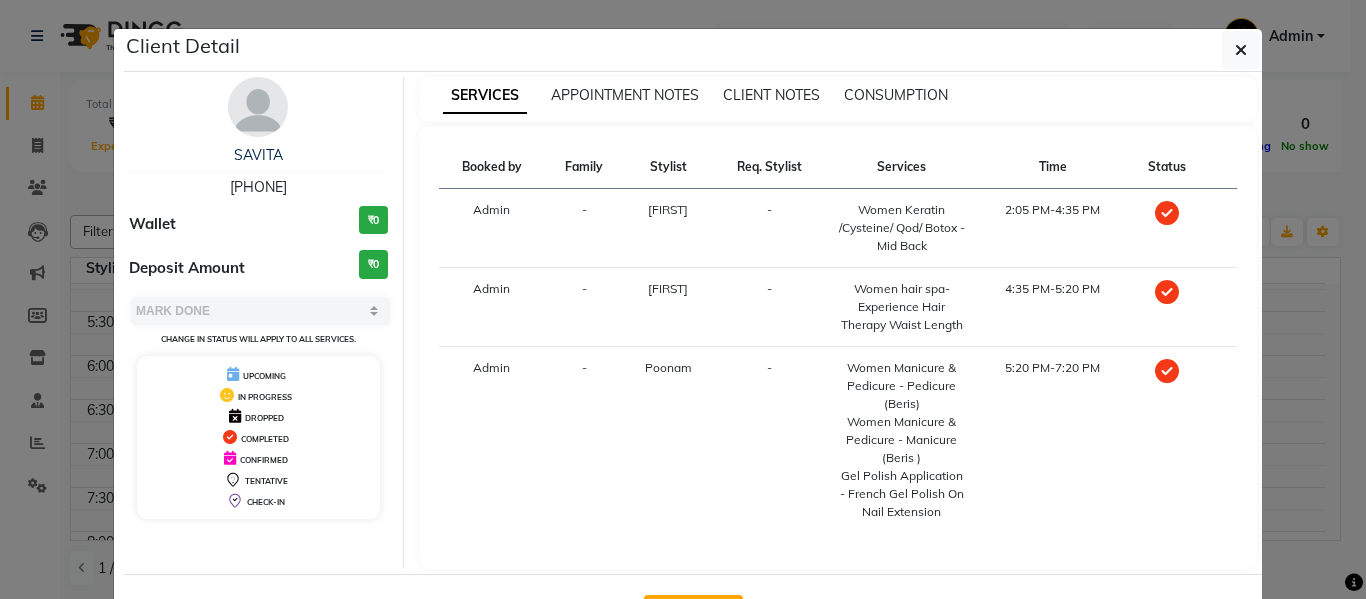 click at bounding box center [1354, 583] 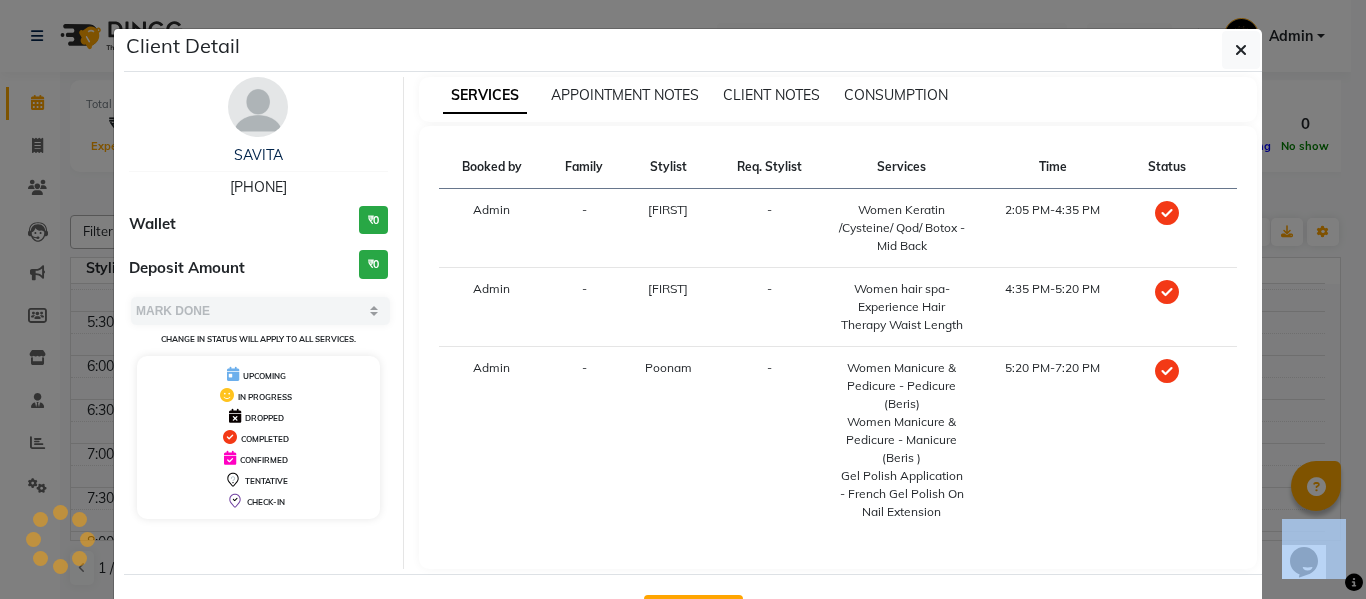 click at bounding box center (1354, 583) 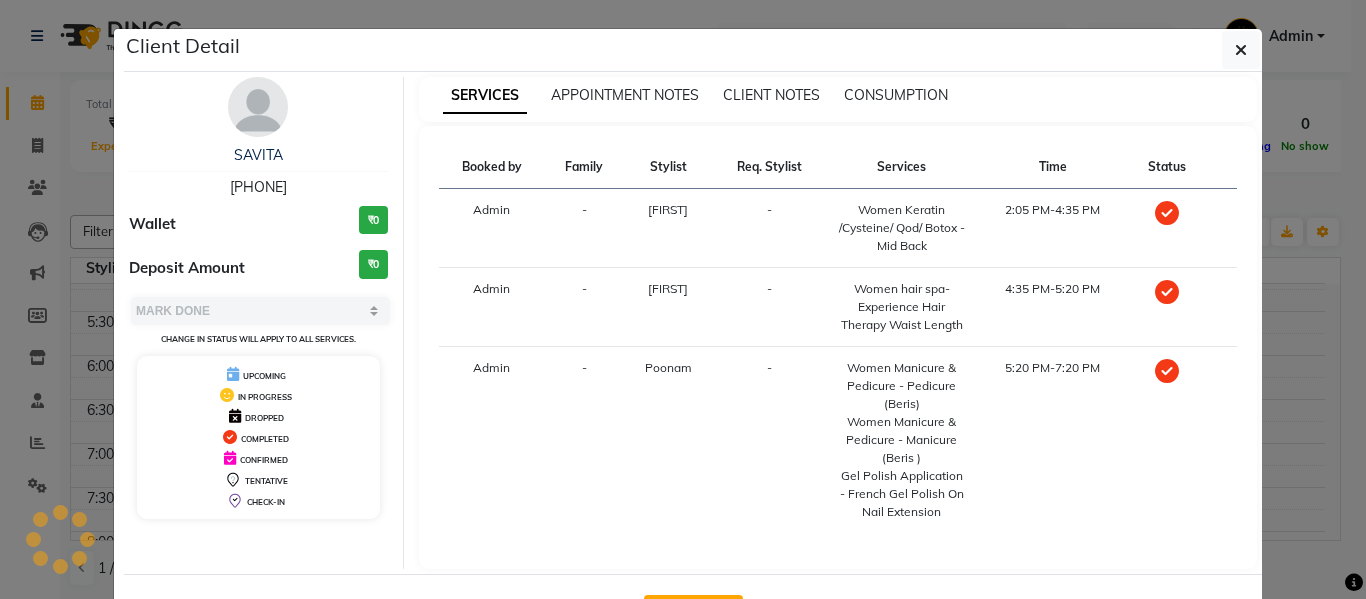 click at bounding box center [1354, 583] 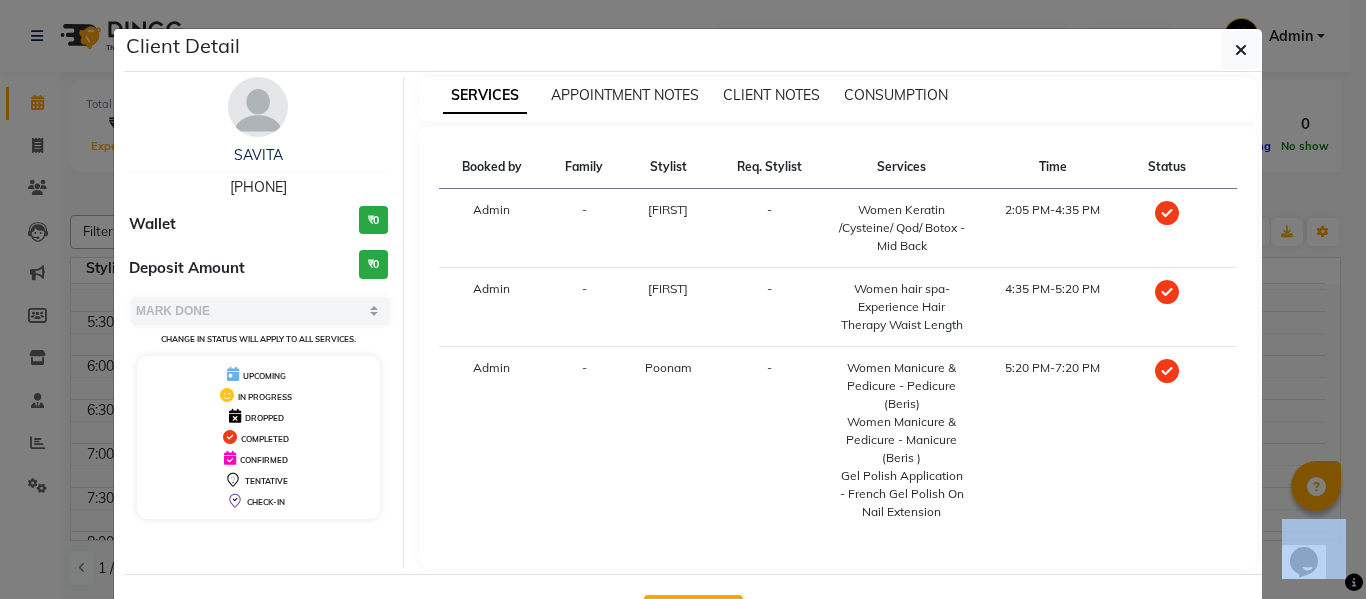 click at bounding box center [1354, 583] 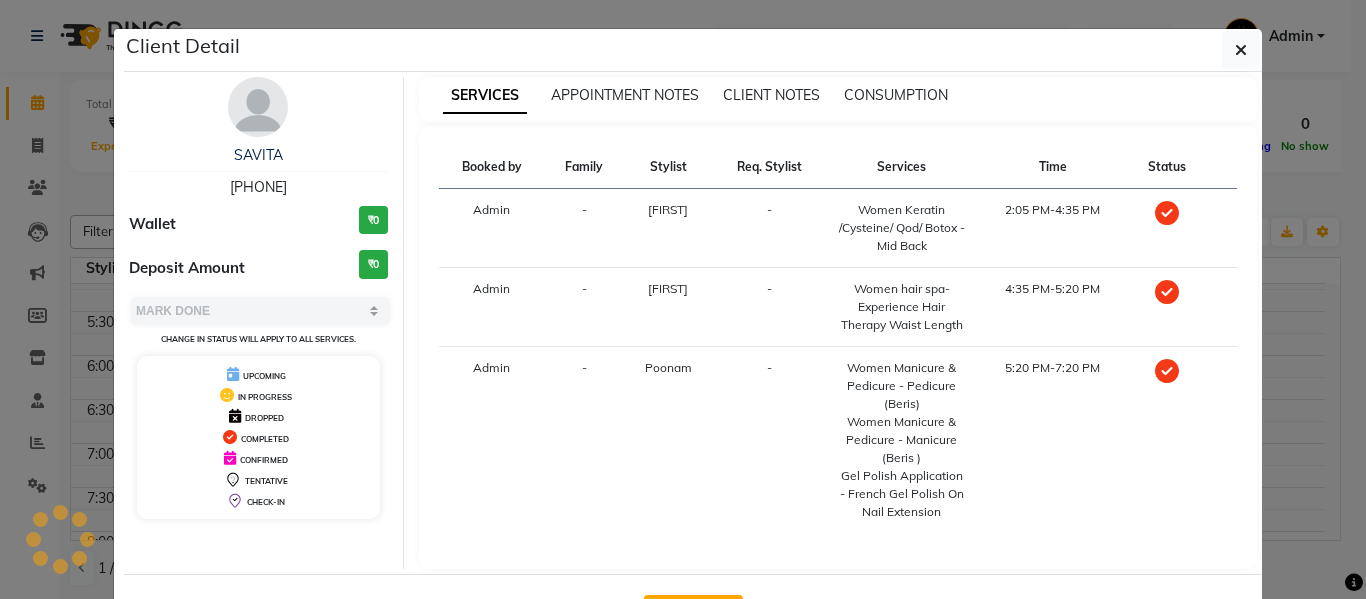 click at bounding box center (1354, 583) 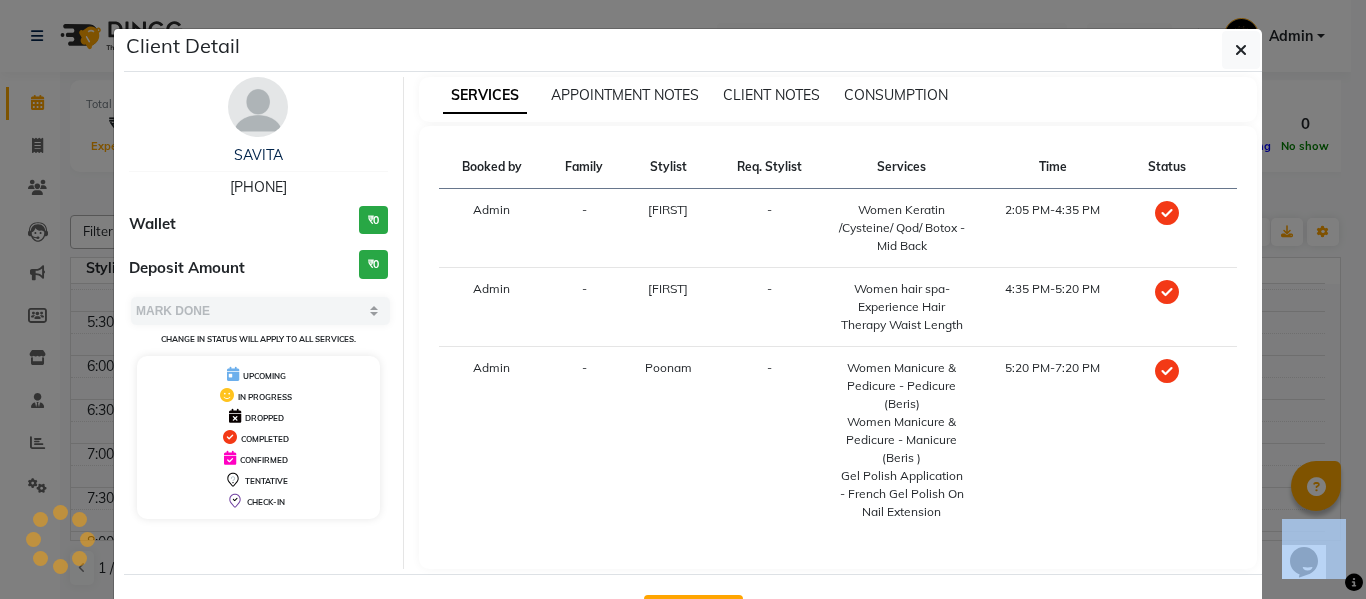 click at bounding box center [1354, 583] 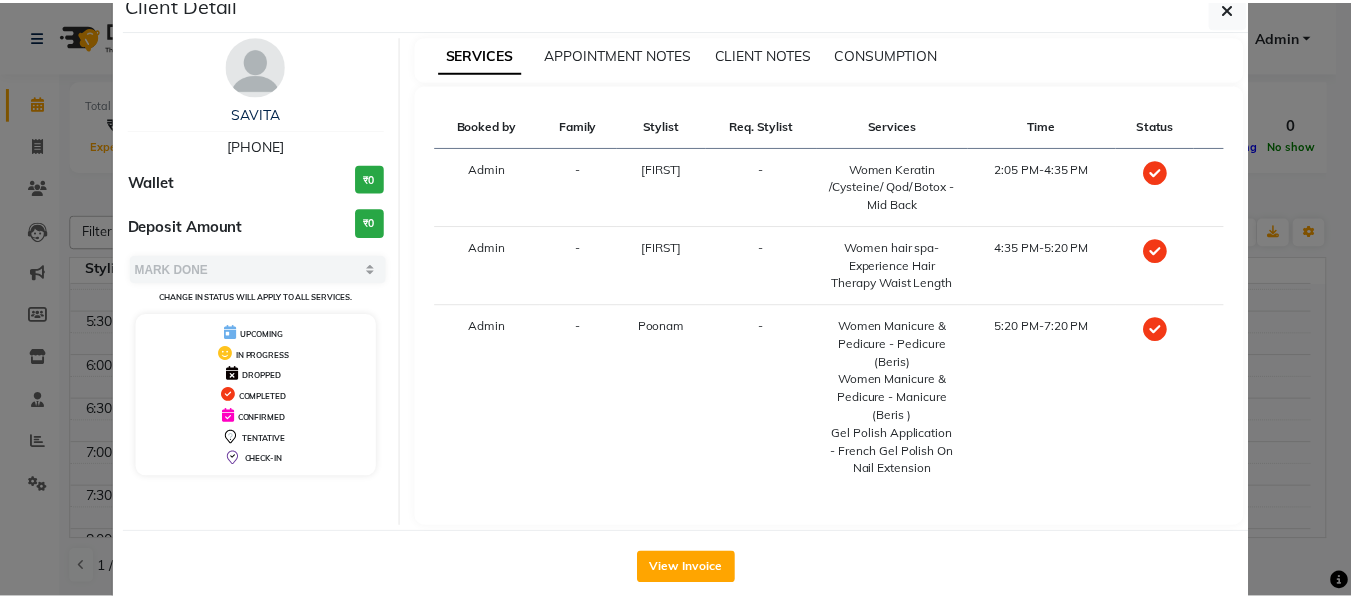 scroll, scrollTop: 77, scrollLeft: 0, axis: vertical 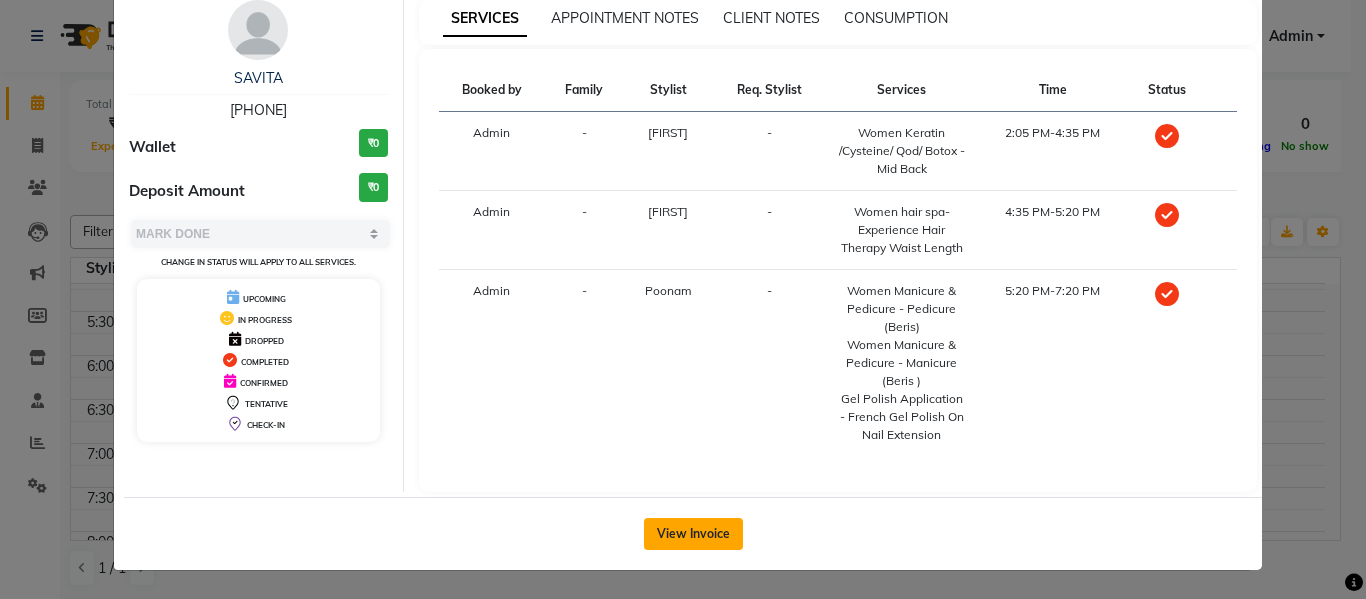 click on "View Invoice" 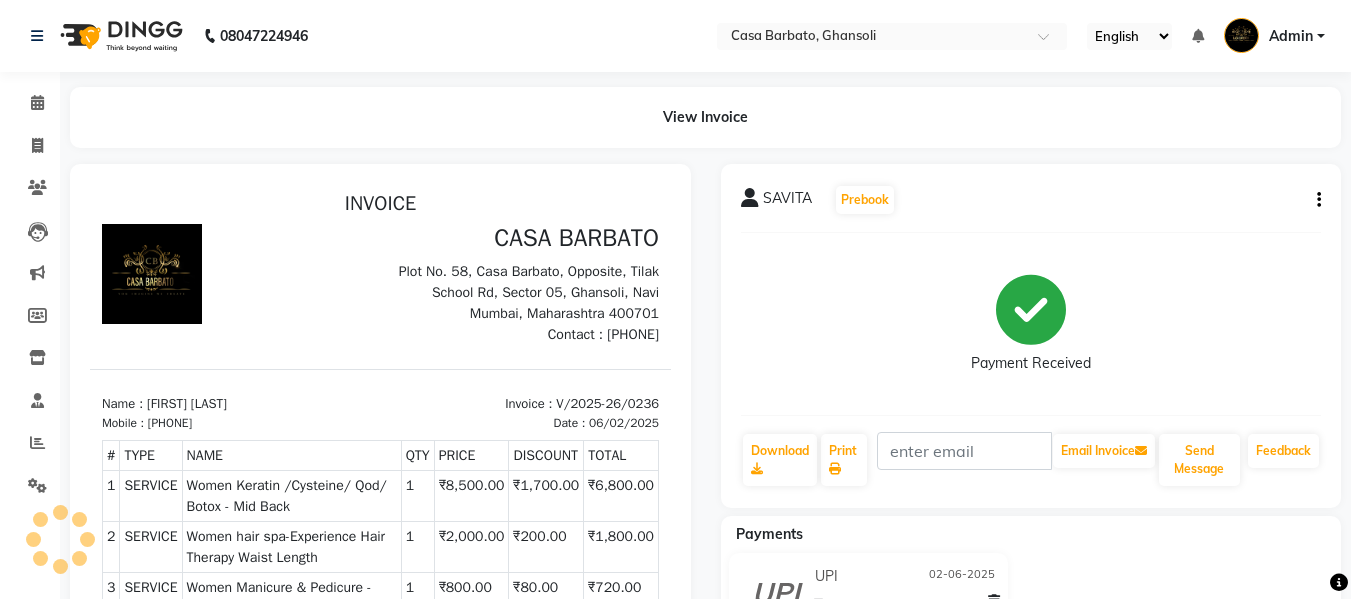 scroll, scrollTop: 0, scrollLeft: 0, axis: both 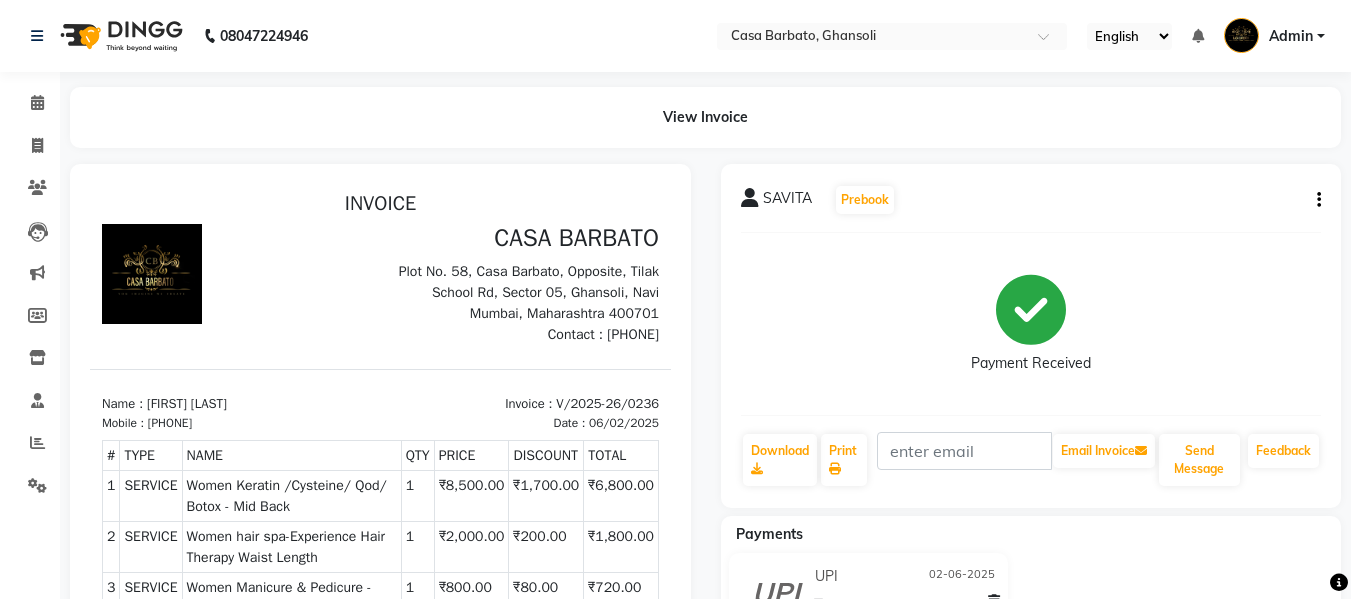 click 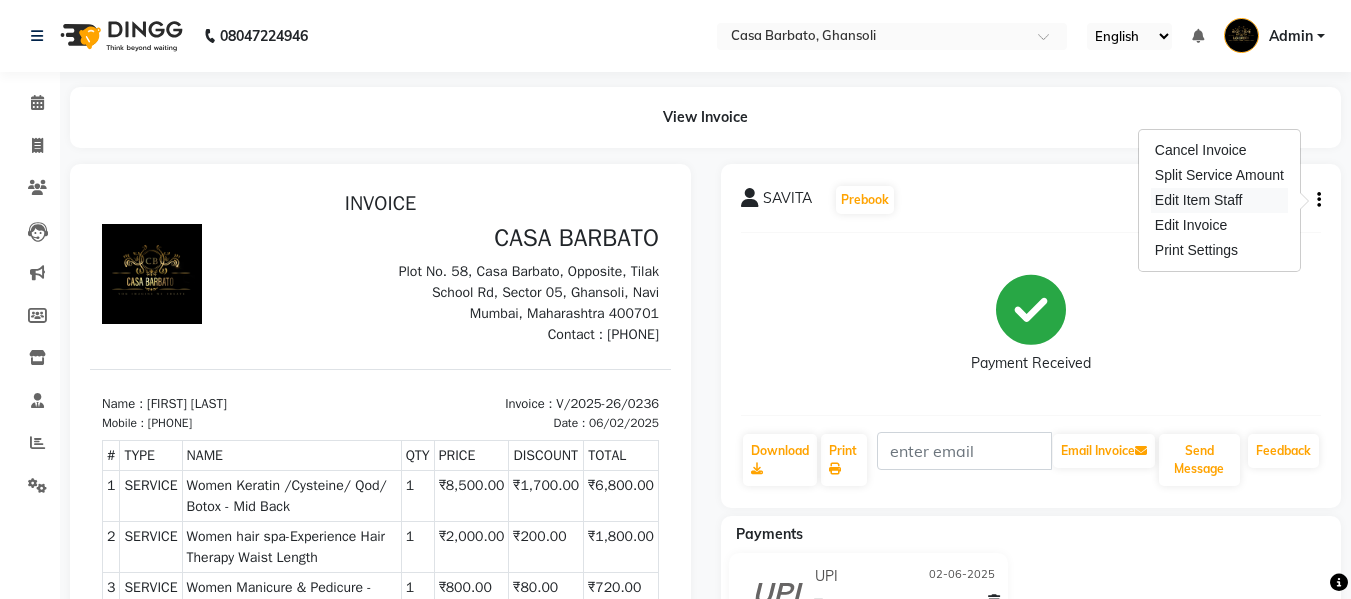 click on "Edit Item Staff" at bounding box center (1219, 200) 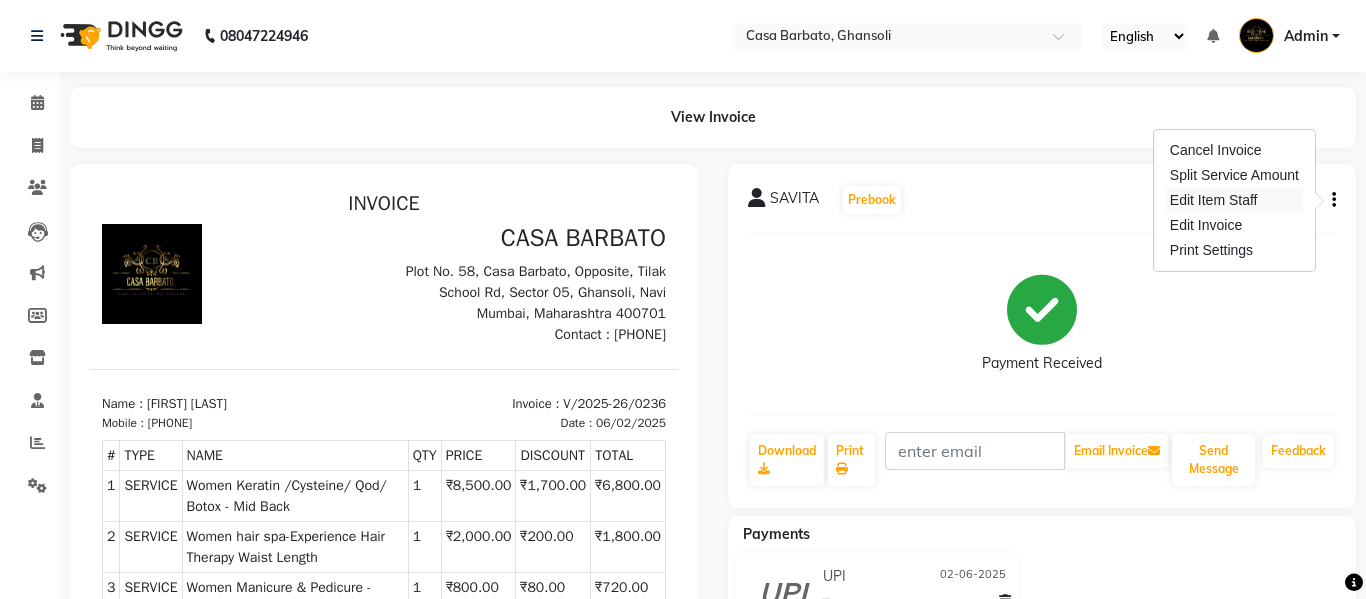 select on "10554" 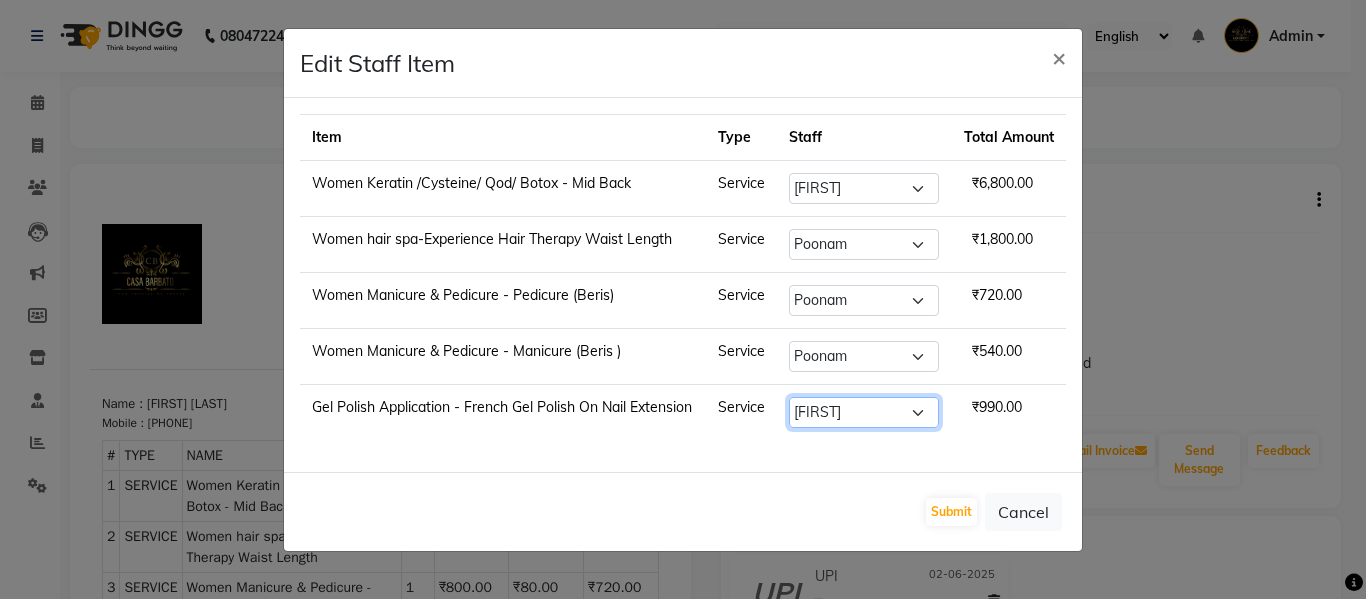 click on "Select  [FIRST]    [LAST]   [FIRST]   [FIRST]    [LAST]    [FIRST]" 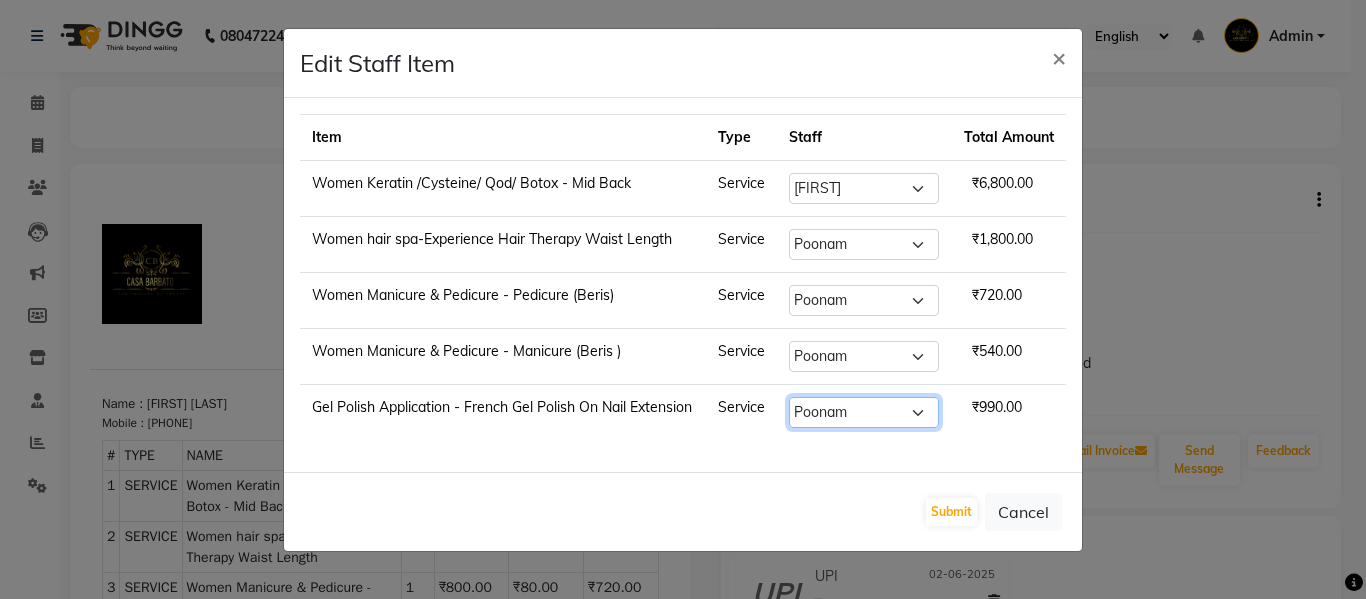 click on "Select  [FIRST]    [LAST]   [FIRST]   [FIRST]    [LAST]    [FIRST]" 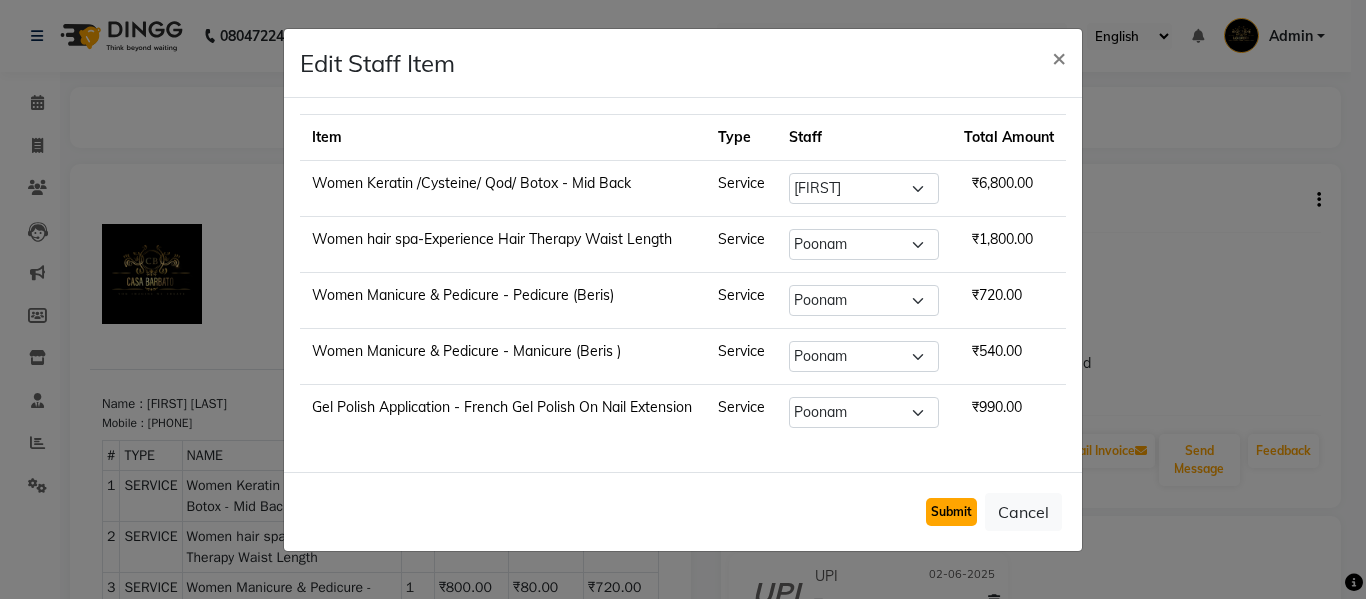 click on "Submit" 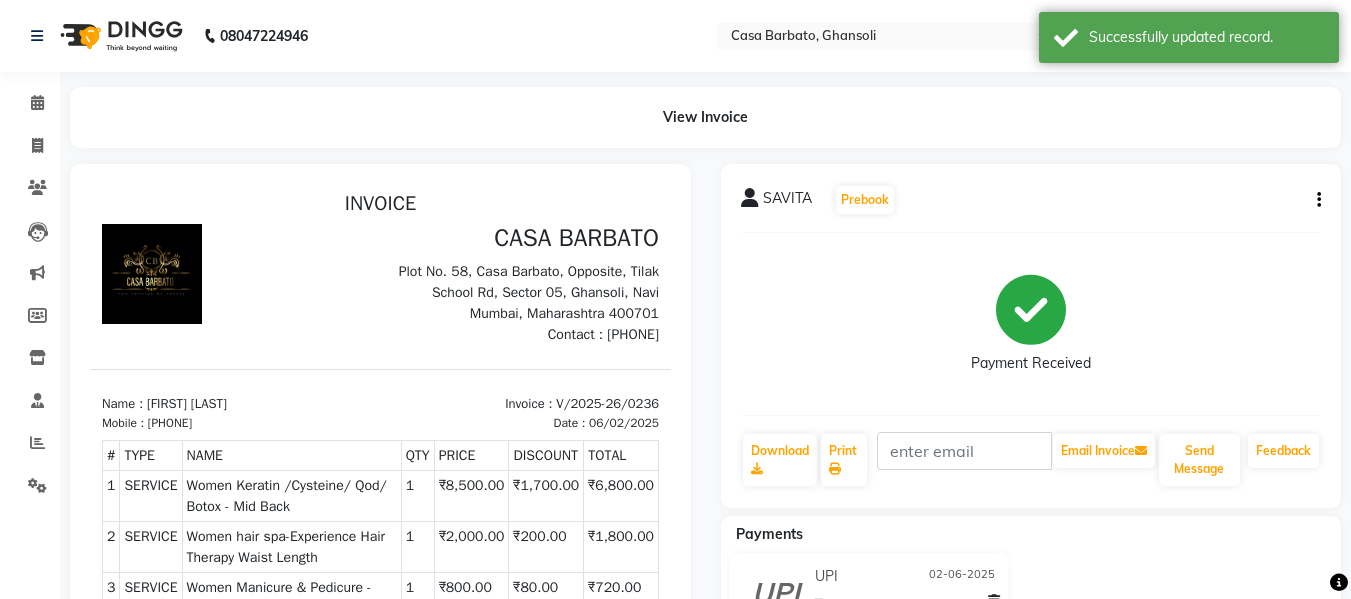 click 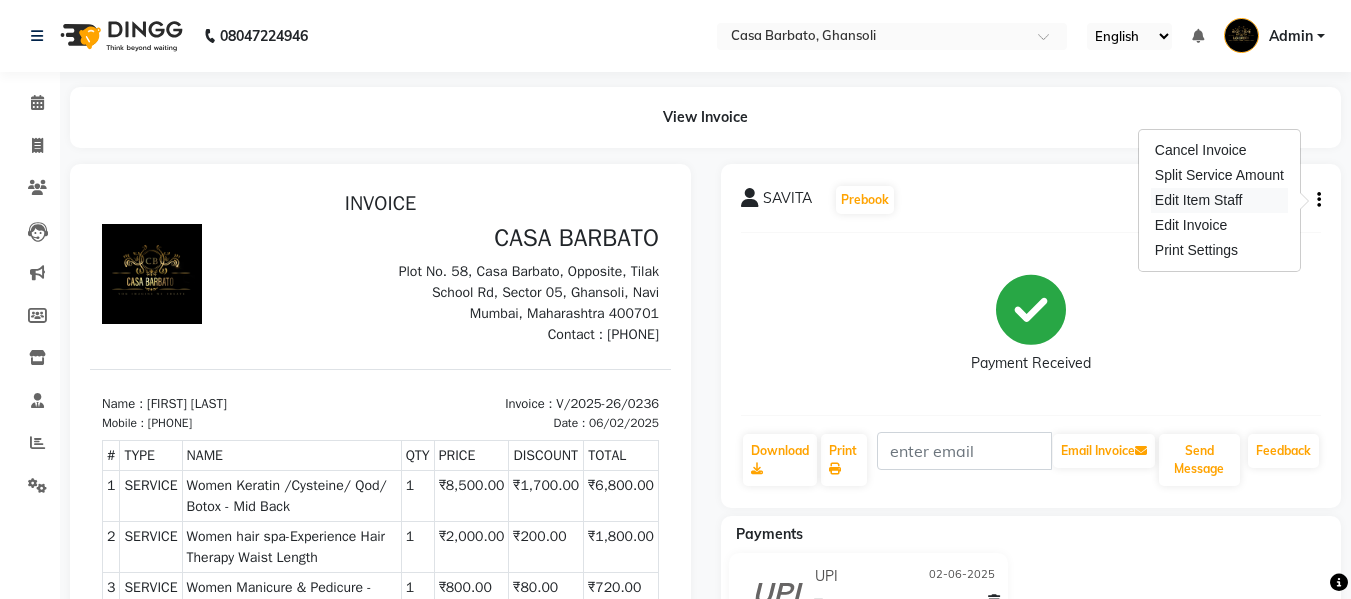 click on "Edit Item Staff" at bounding box center [1219, 200] 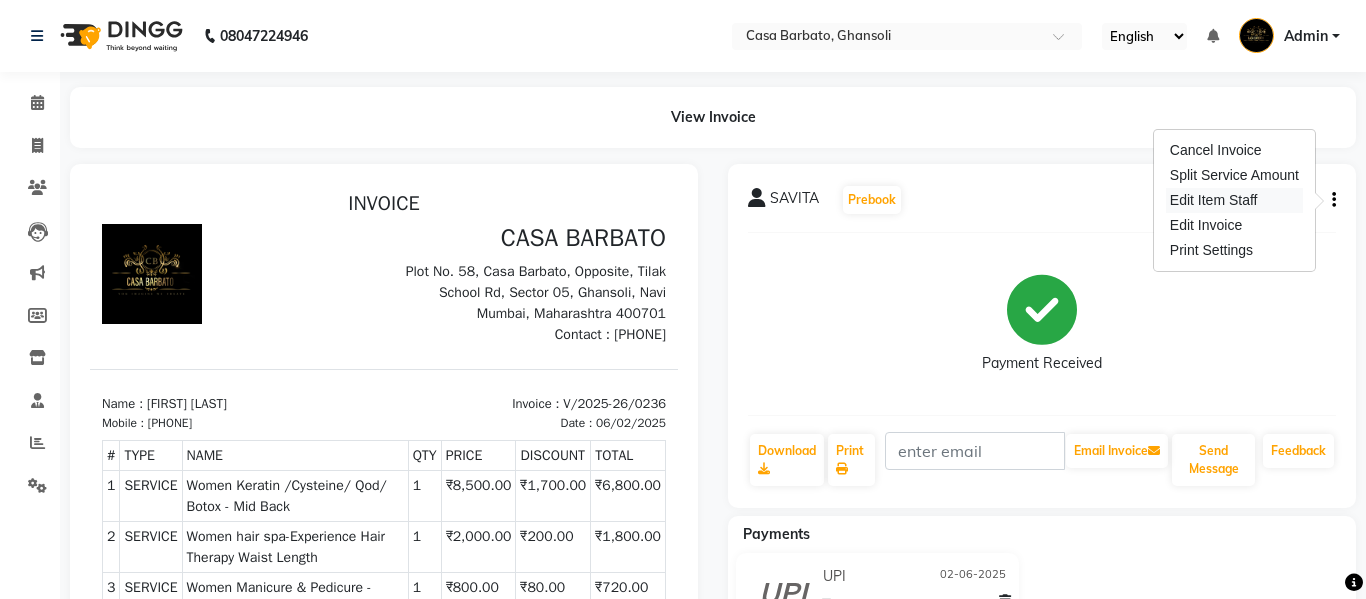 select on "10554" 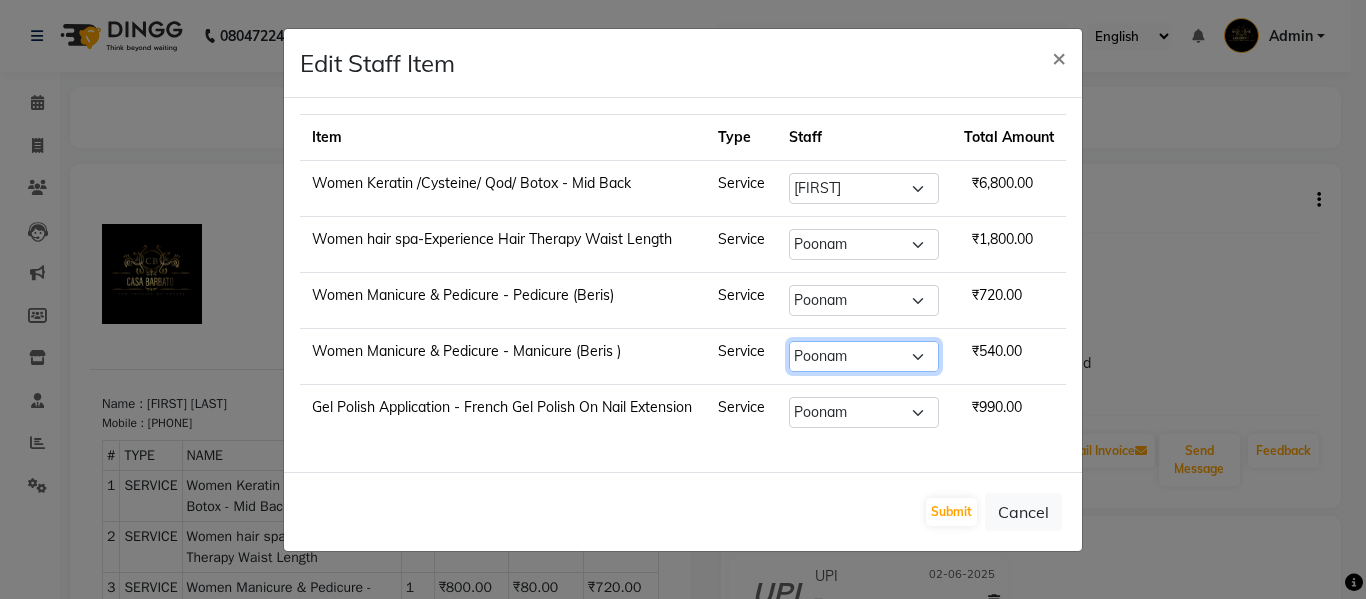click on "Select  [FIRST]    [LAST]   [FIRST]   [FIRST]    [LAST]    [FIRST]" 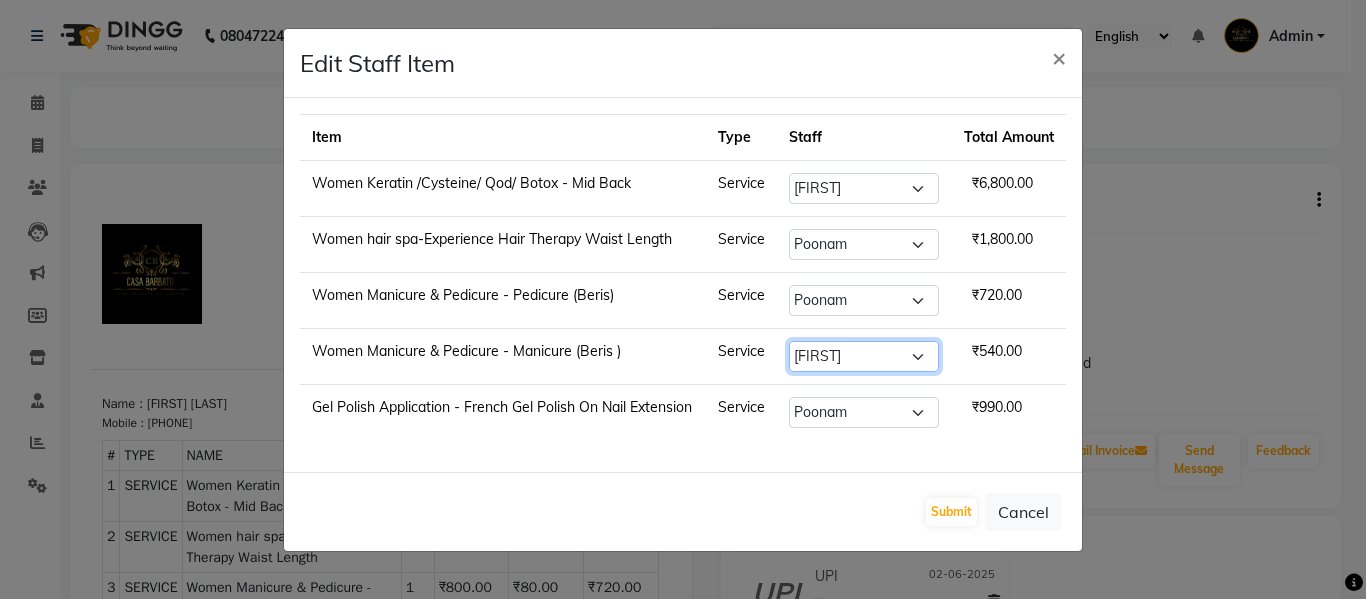 click on "Select  [FIRST]    [LAST]   [FIRST]   [FIRST]    [LAST]    [FIRST]" 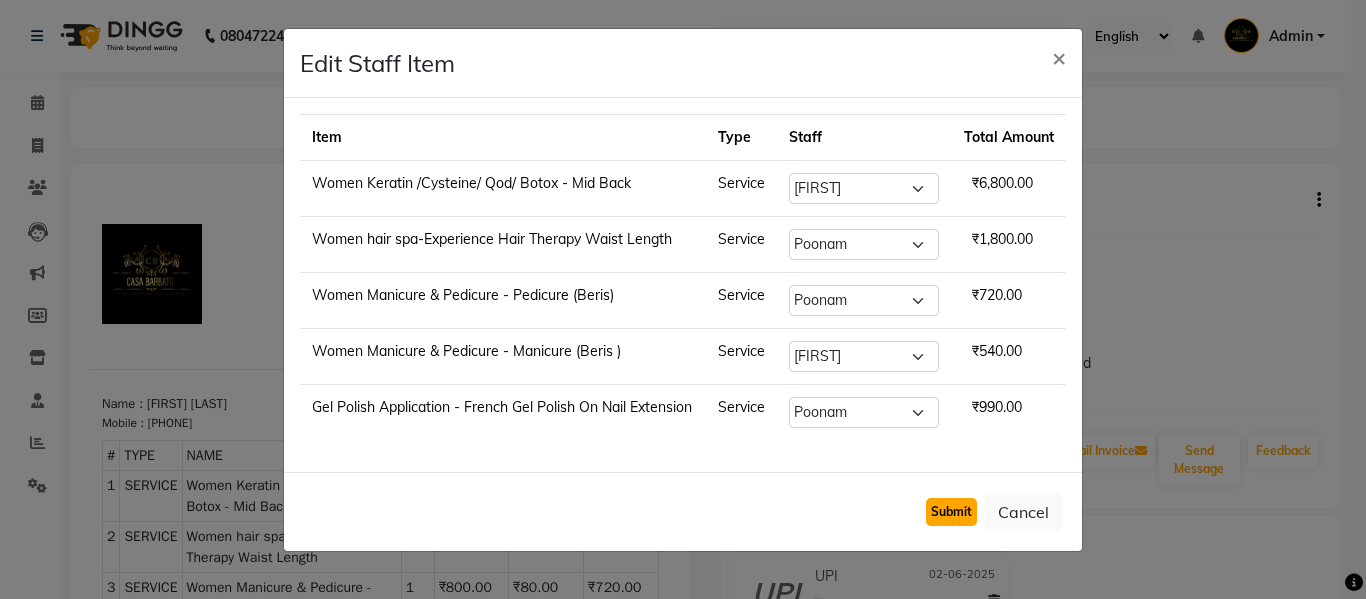click on "Submit" 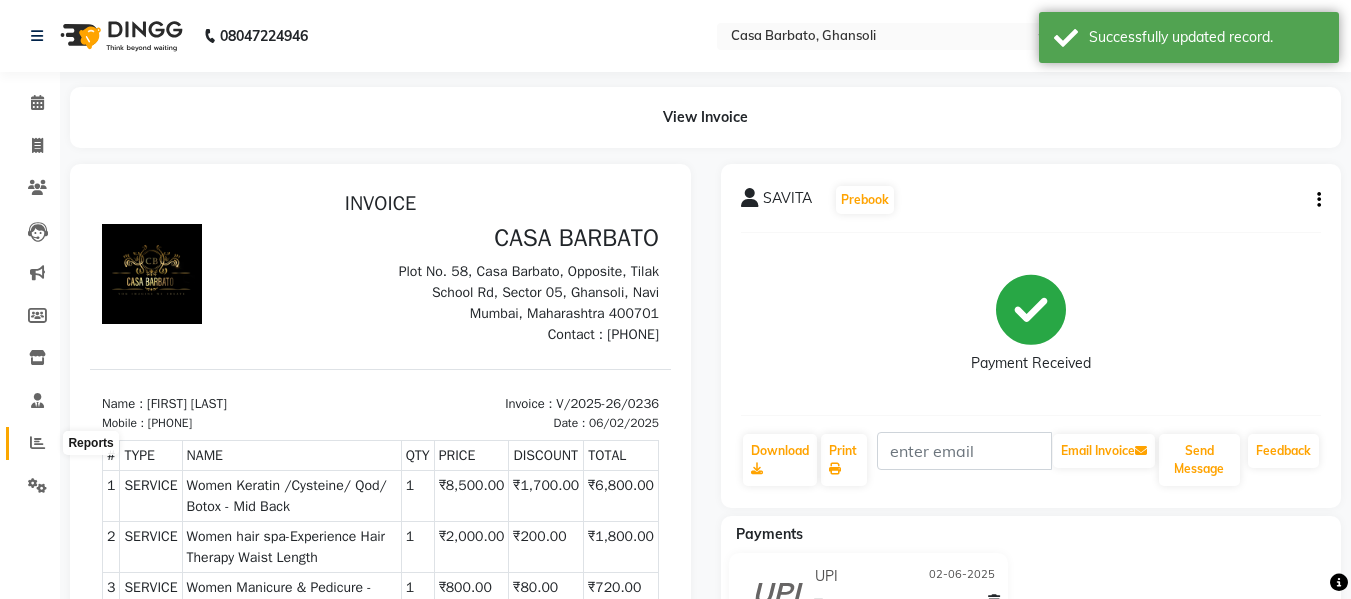 click 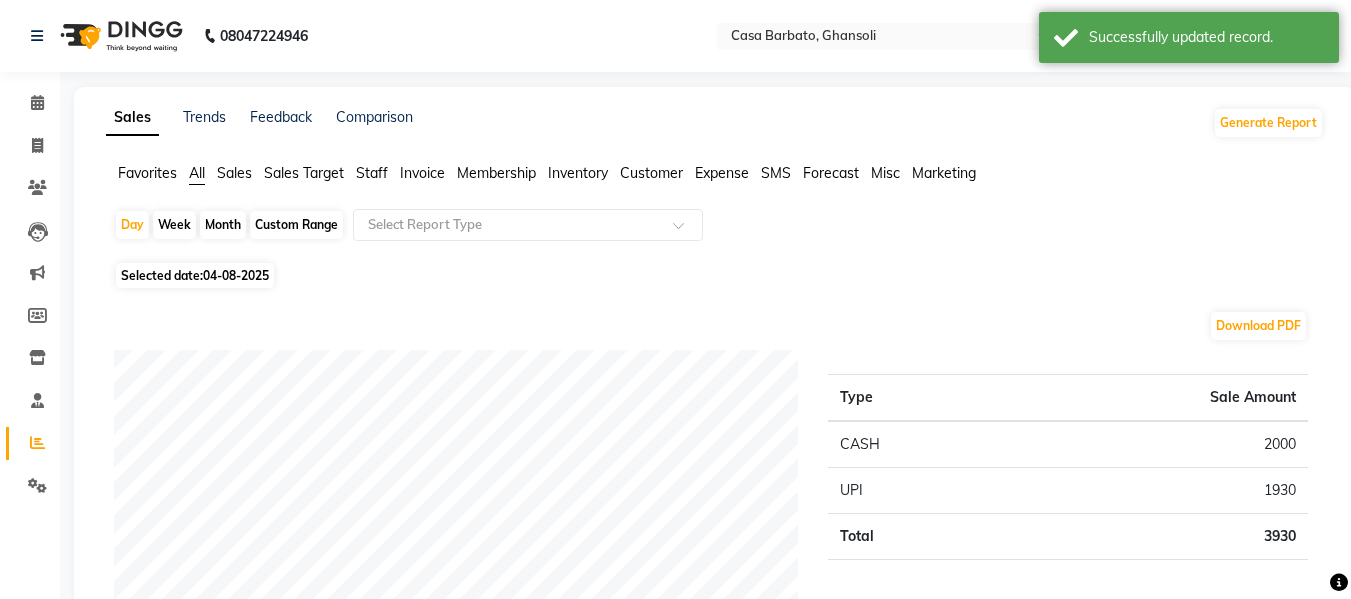 click on "Staff" 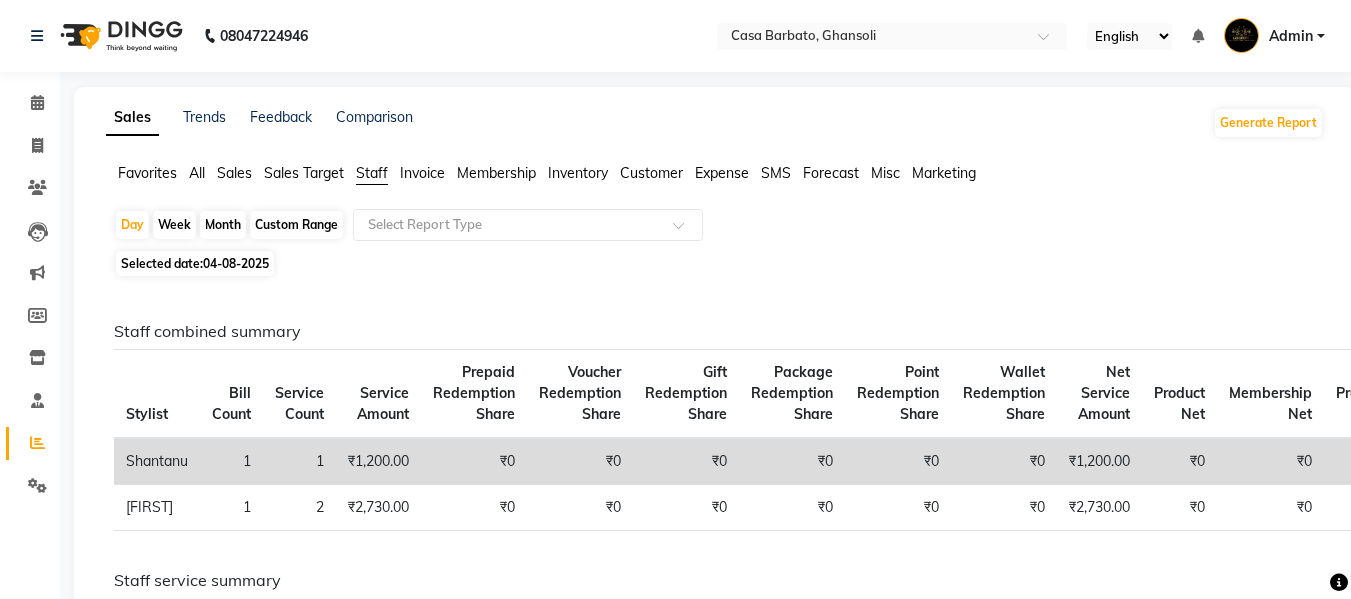click on "Month" 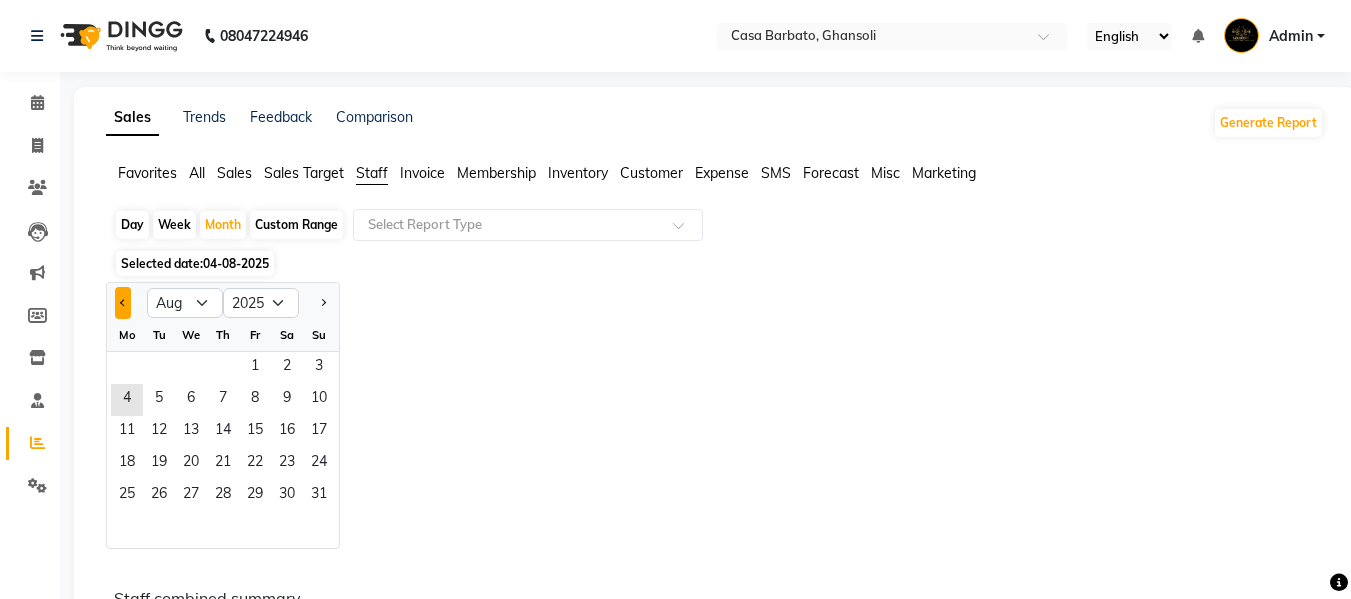 click 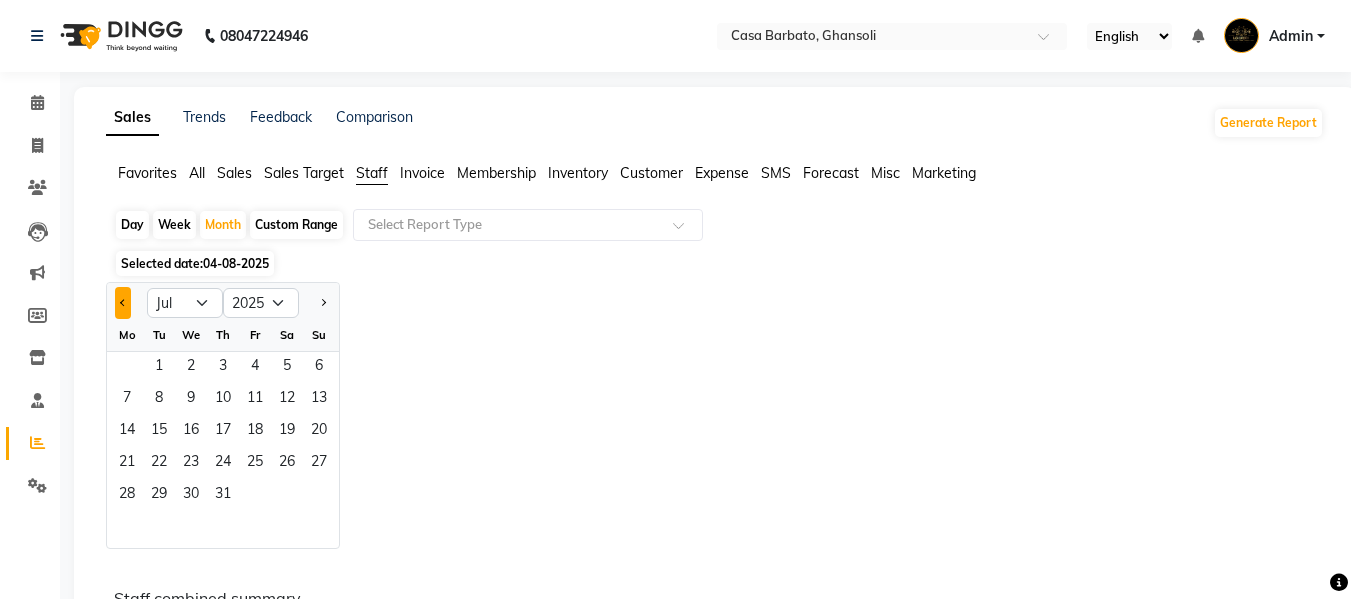click 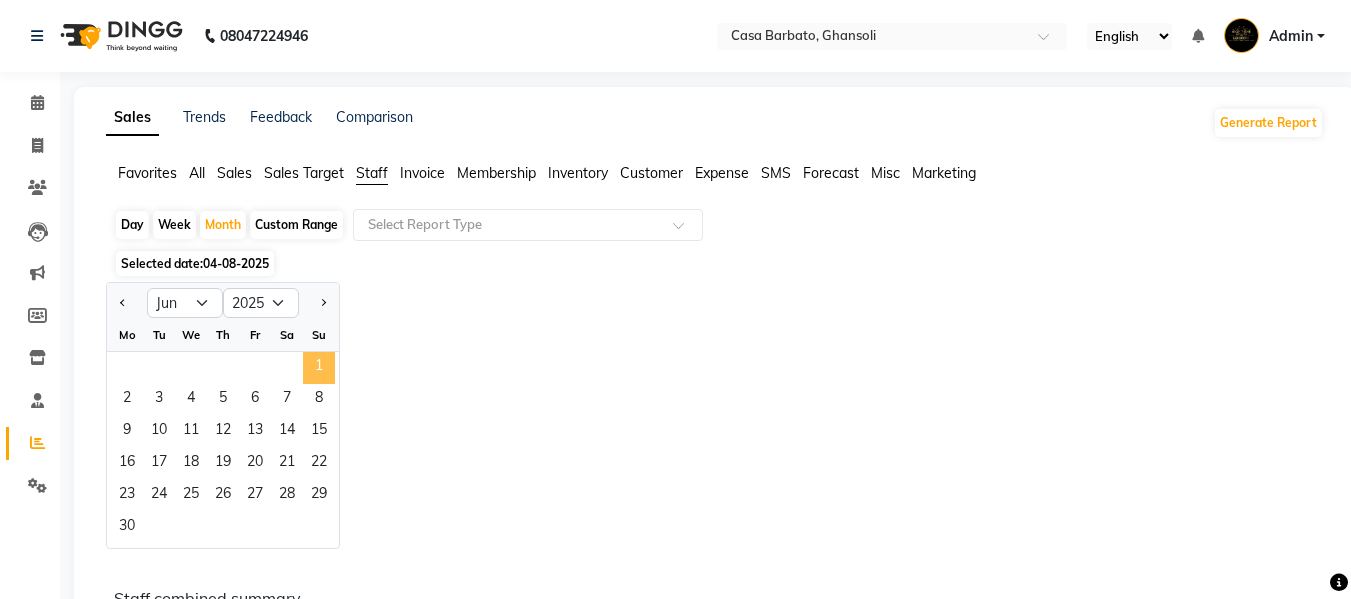 click on "1" 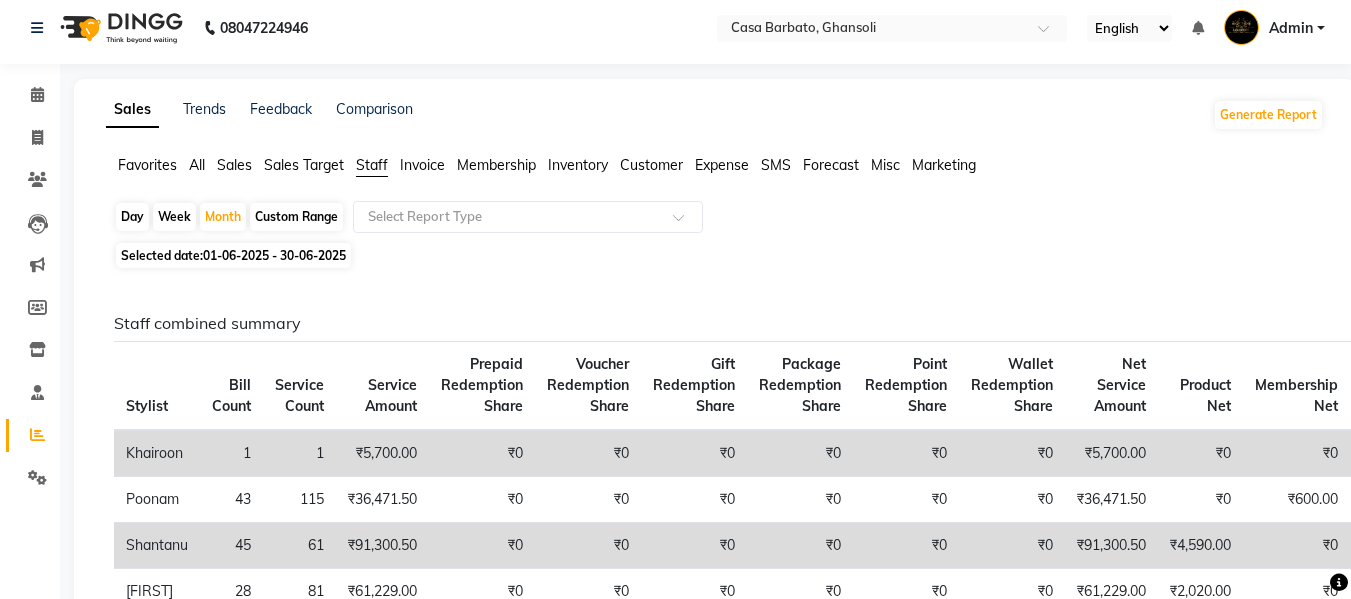 scroll, scrollTop: 0, scrollLeft: 0, axis: both 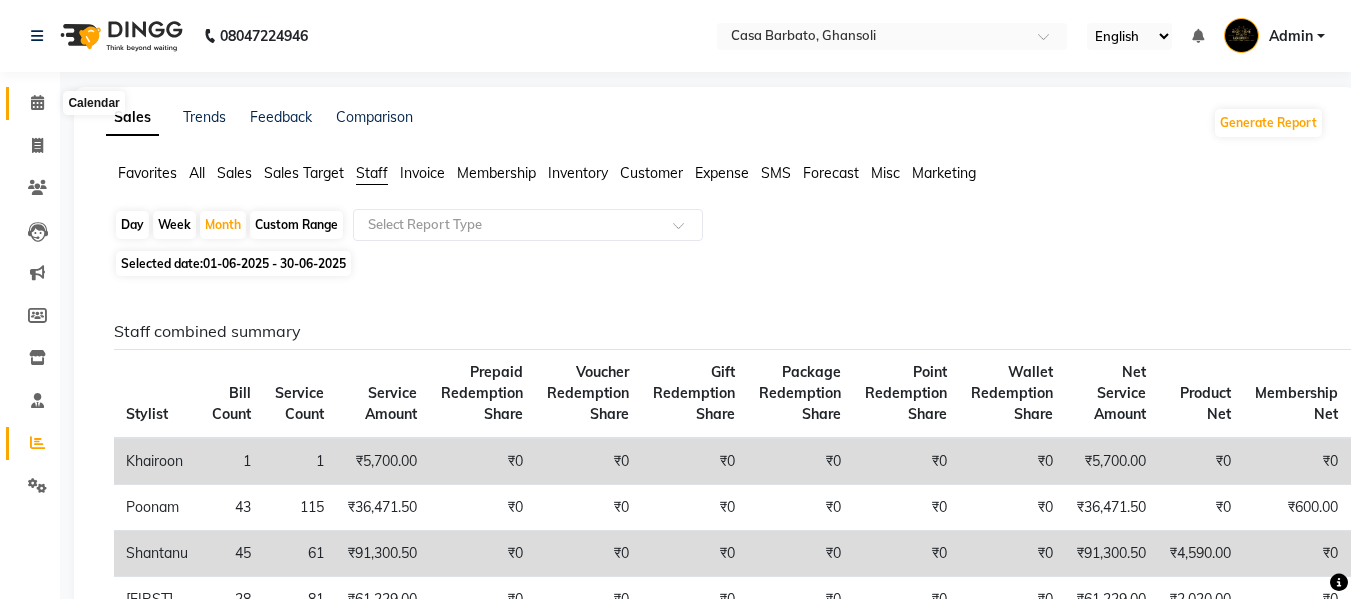 click 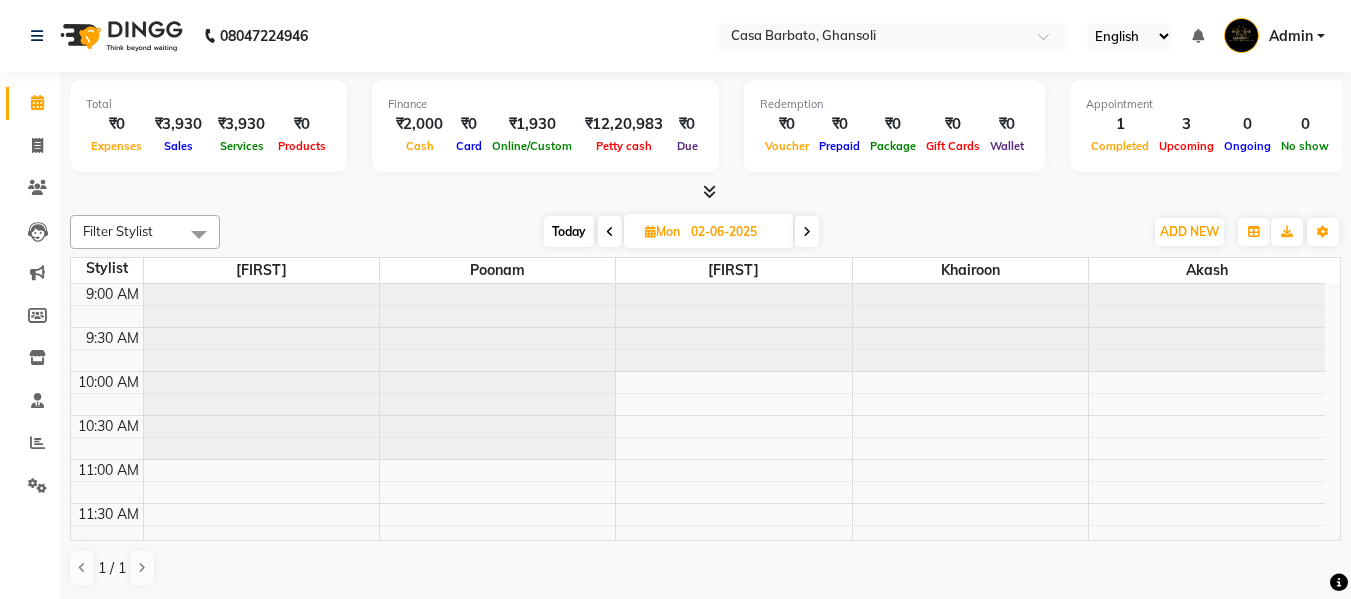 click at bounding box center (650, 231) 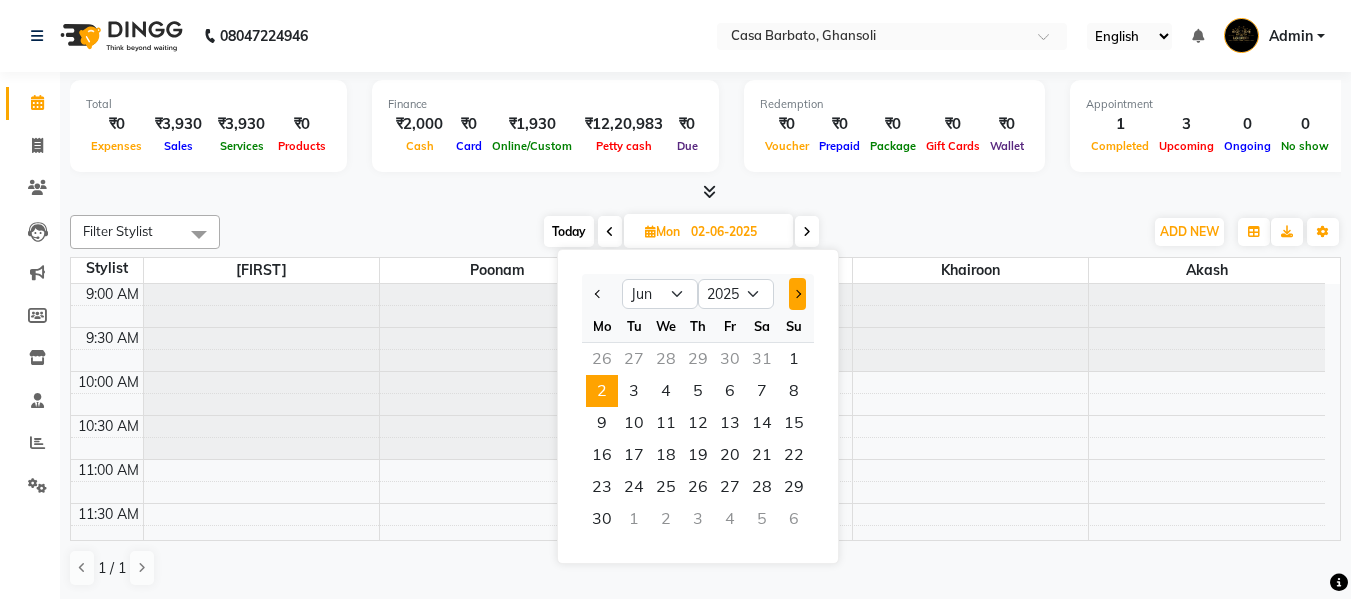 click at bounding box center (797, 294) 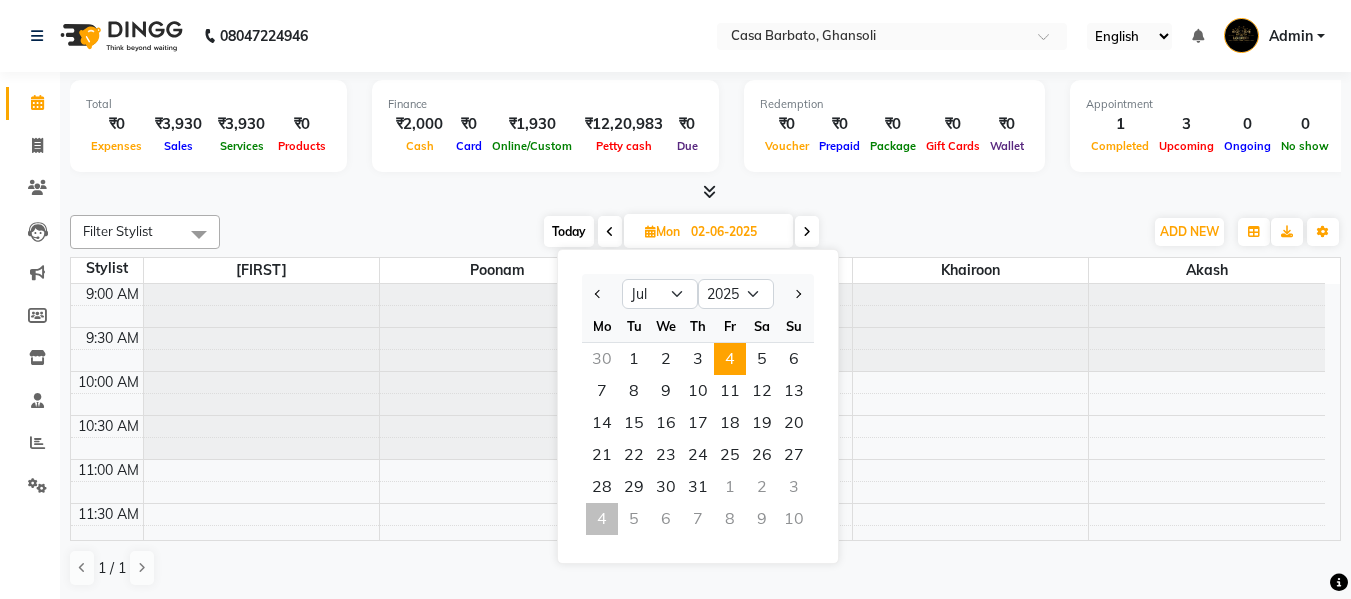 click on "4" at bounding box center [730, 359] 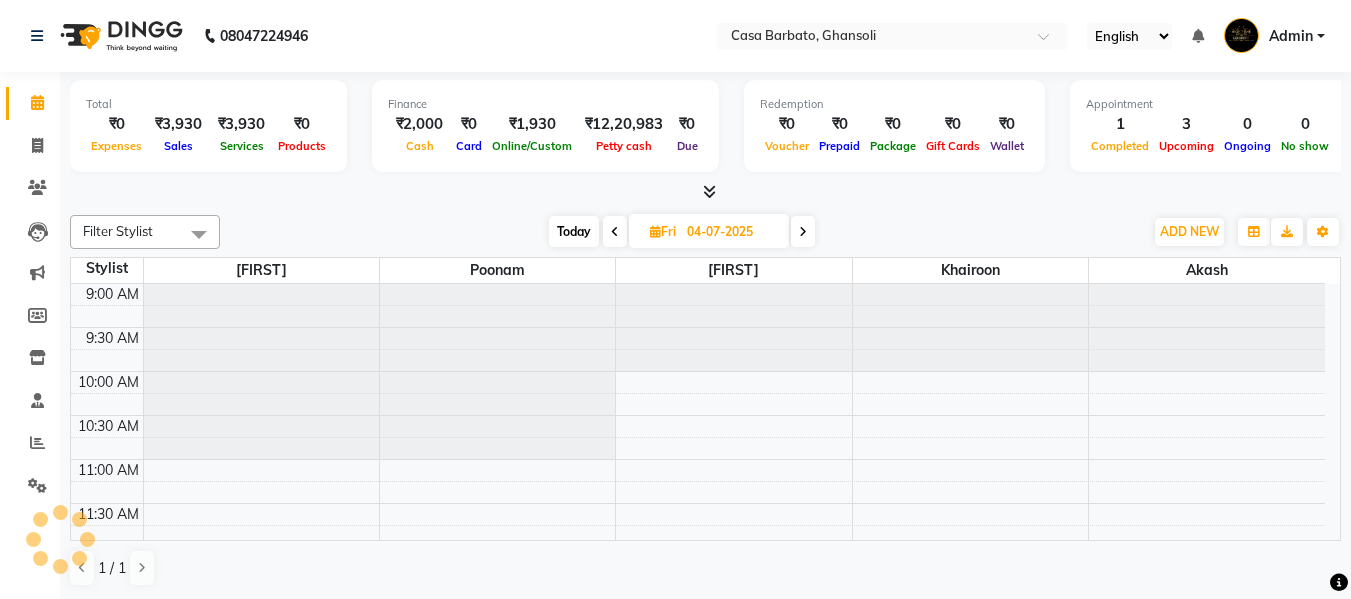 scroll, scrollTop: 705, scrollLeft: 0, axis: vertical 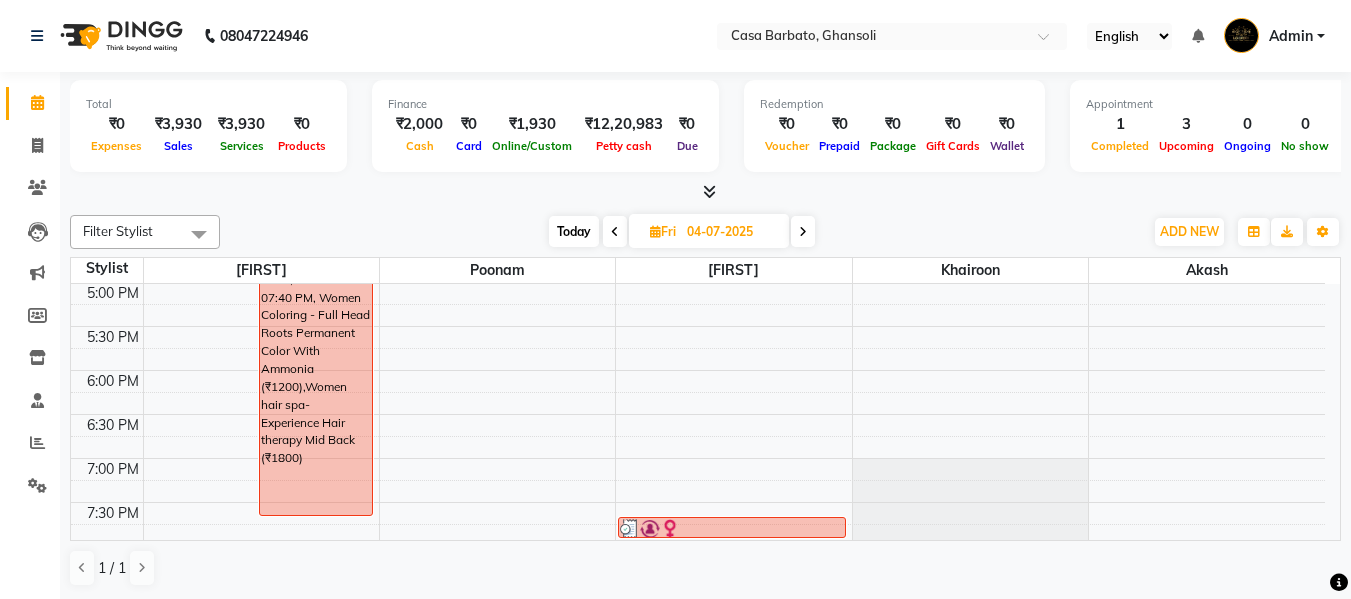 click on "Total  ₹0  Expenses ₹3,930  Sales ₹3,930  Services ₹0  Products Finance  ₹2,000  Cash ₹0  Card ₹1,930  Online/Custom ₹12,20,983 Petty cash ₹0 Due  Redemption  ₹0 Voucher ₹0 Prepaid ₹0 Package ₹0  Gift Cards ₹0  Wallet  Appointment  1 Completed 3 Upcoming 0 Ongoing 0 No show  Other sales  ₹0  Packages ₹0  Memberships ₹0  Vouchers ₹0  Prepaids ₹0  Gift Cards Filter Stylist Select All Akash  Khairoon Poonam shantanu  Sumaiya Today  Fri 04-07-2025 Toggle Dropdown Add Appointment Add Invoice Add Expense Add Attendance Add Client Add Transaction Toggle Dropdown Add Appointment Add Invoice Add Expense Add Attendance Add Client ADD NEW Toggle Dropdown Add Appointment Add Invoice Add Expense Add Attendance Add Client Add Transaction Filter Stylist Select All Akash  Khairoon Poonam shantanu  Sumaiya Group By  Staff View   Room View  View as Vertical  Vertical - Week View  Horizontal  Horizontal - Week View  List  Toggle Dropdown Calendar Settings Manage Tags   Arrange Stylists  5" 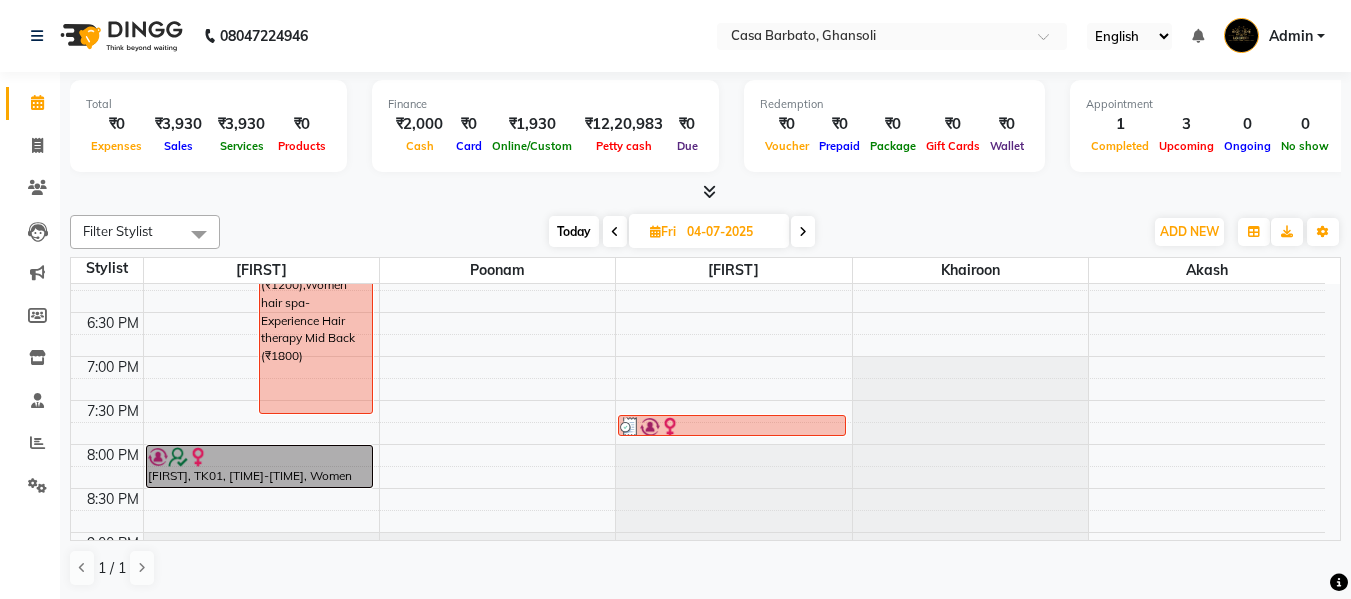 scroll, scrollTop: 825, scrollLeft: 0, axis: vertical 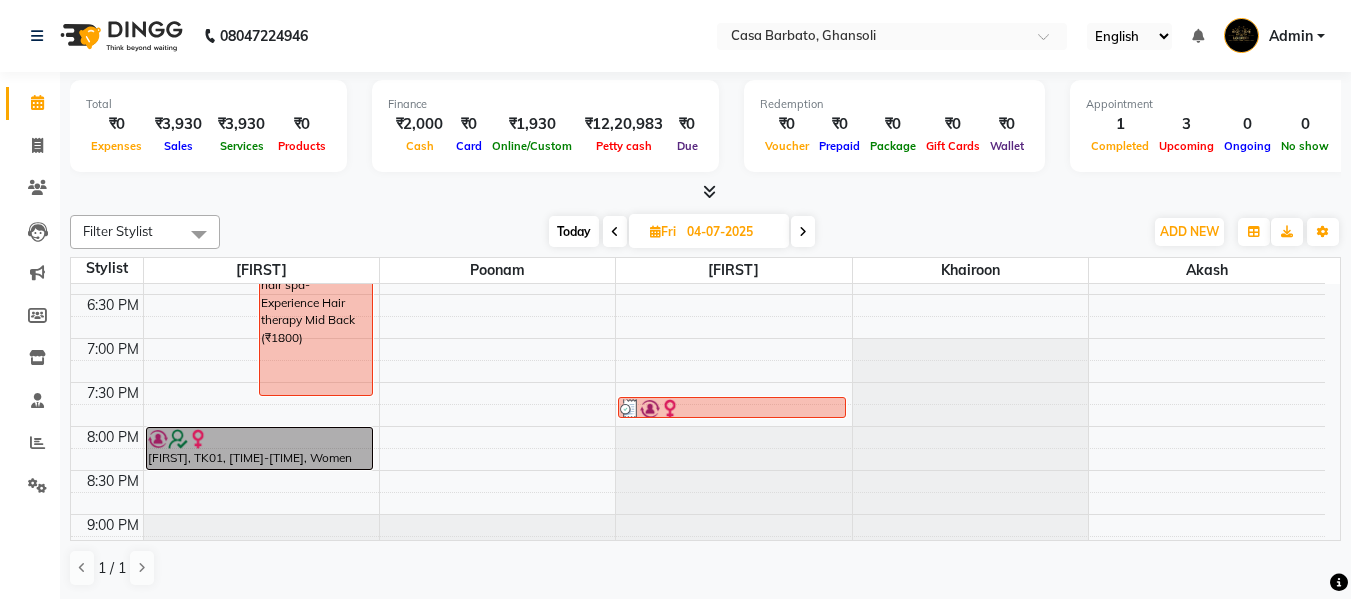 click at bounding box center (803, 232) 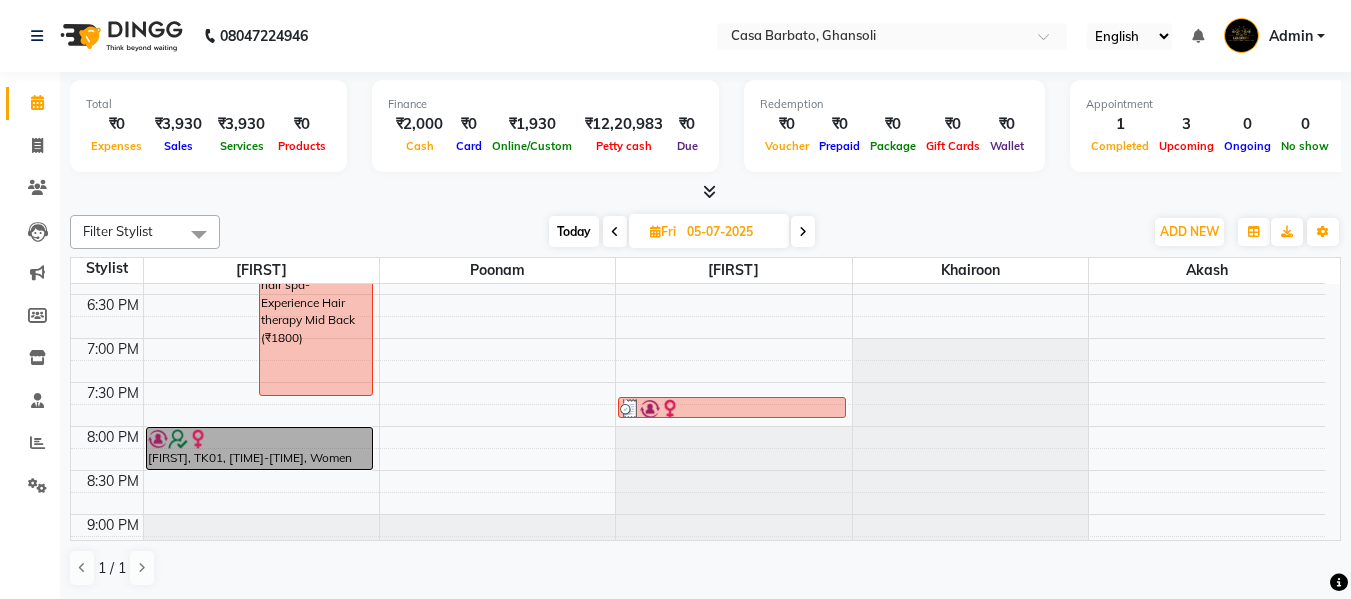 scroll, scrollTop: 705, scrollLeft: 0, axis: vertical 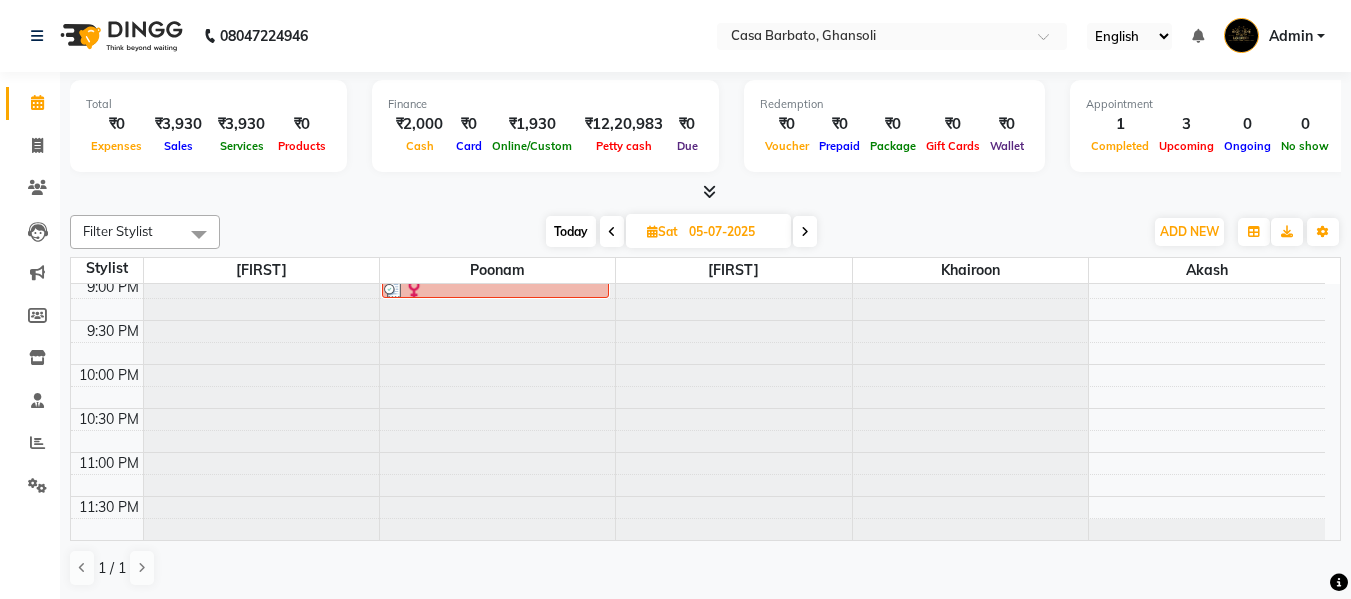 click at bounding box center [805, 232] 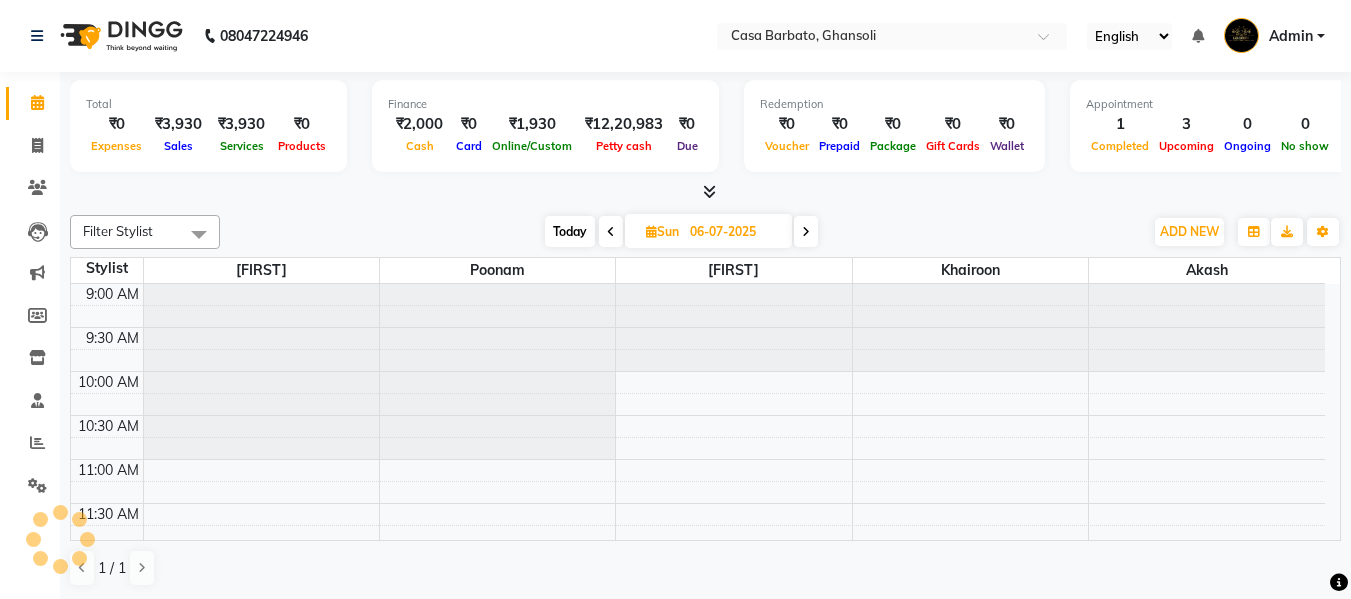 scroll, scrollTop: 705, scrollLeft: 0, axis: vertical 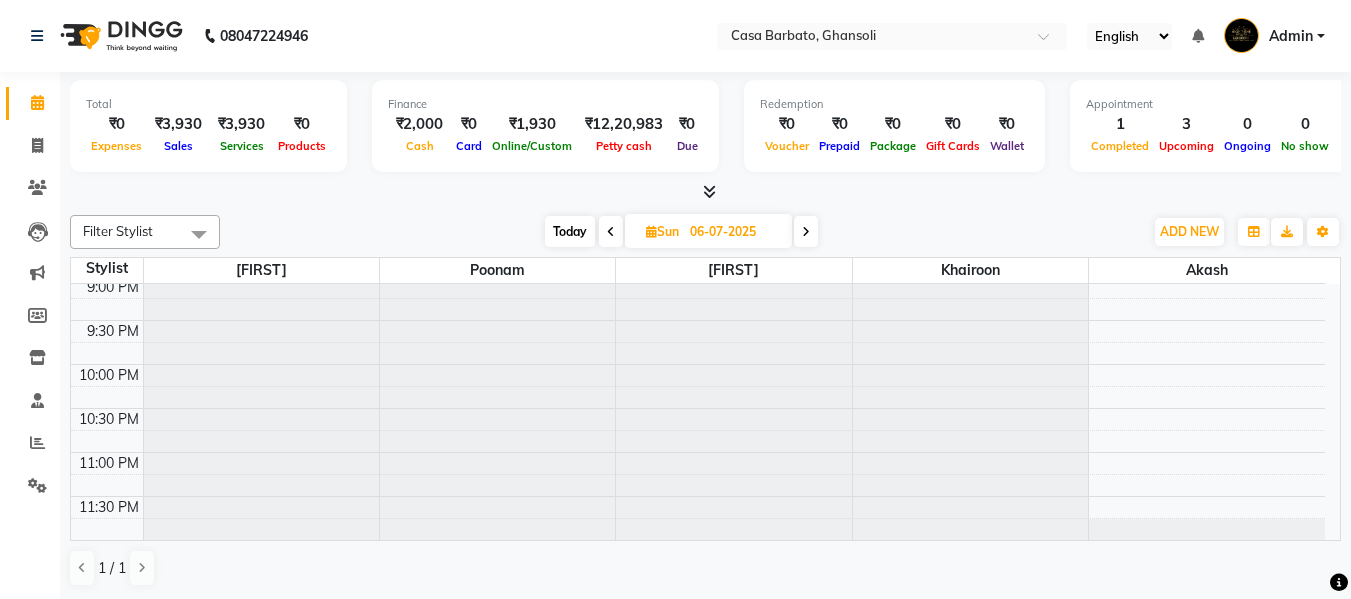 click at bounding box center [806, 232] 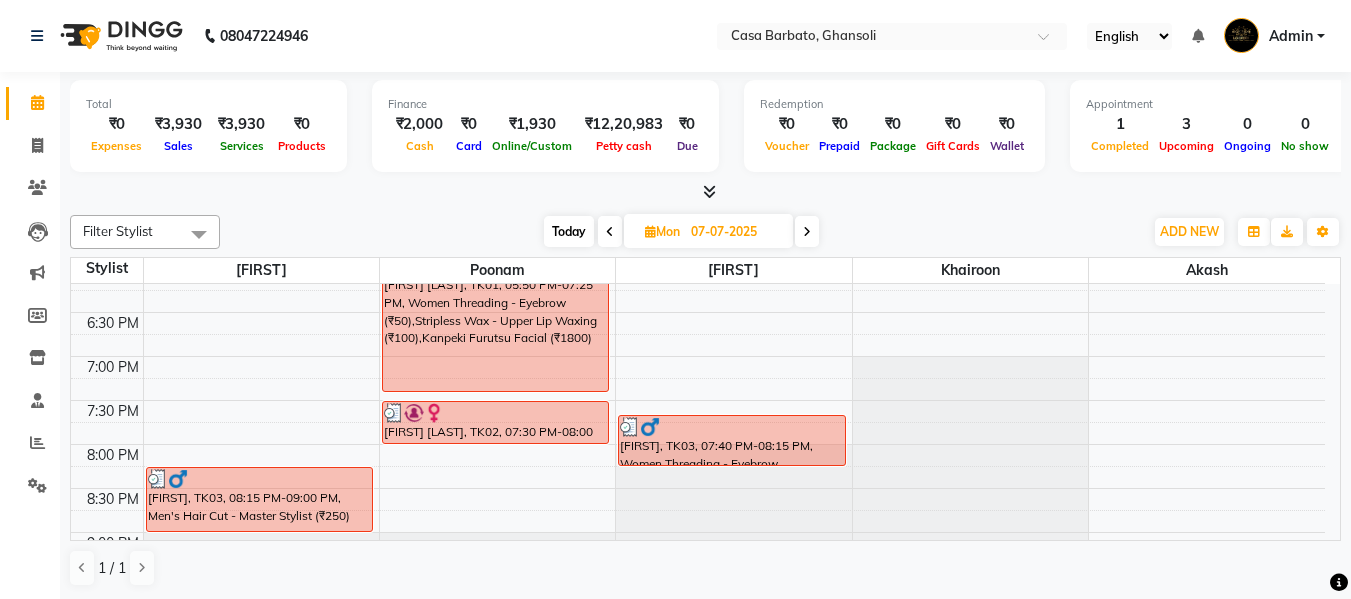 scroll, scrollTop: 825, scrollLeft: 0, axis: vertical 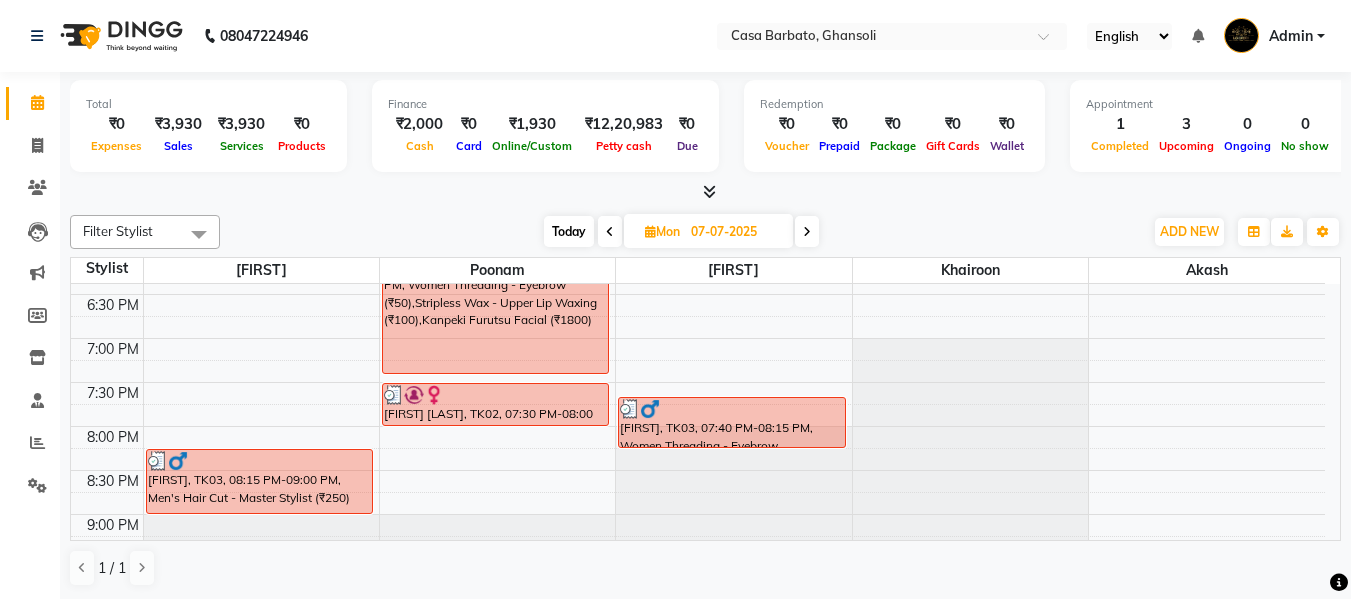 click at bounding box center (650, 231) 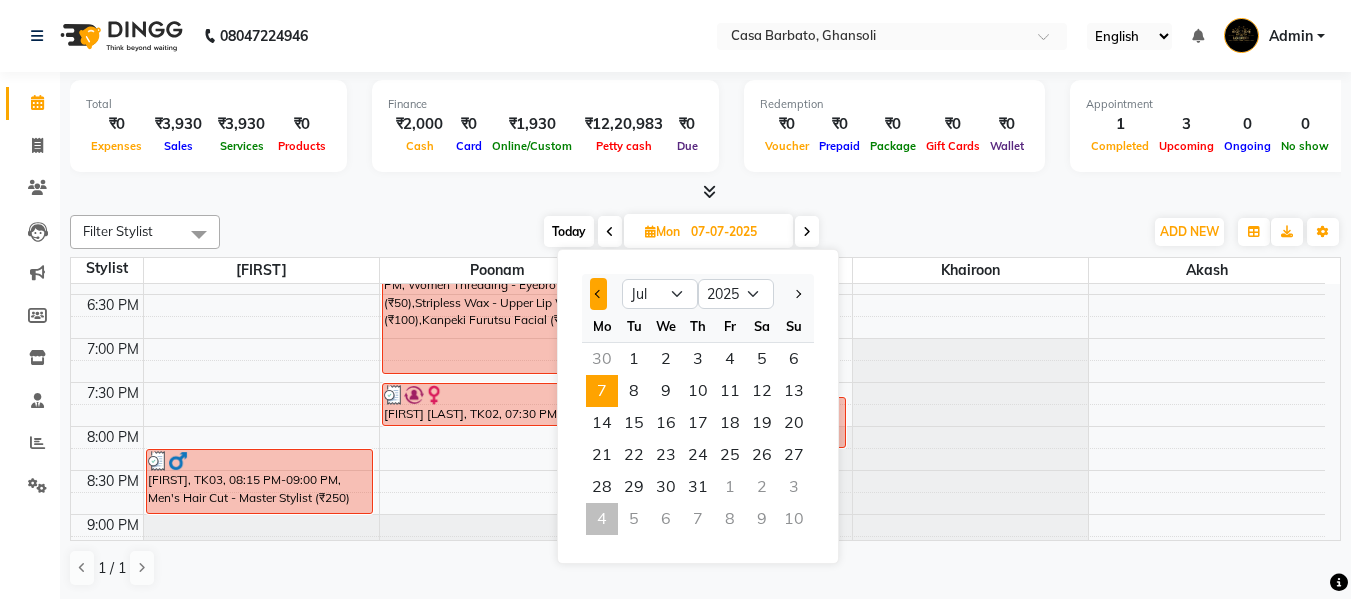 click at bounding box center (599, 294) 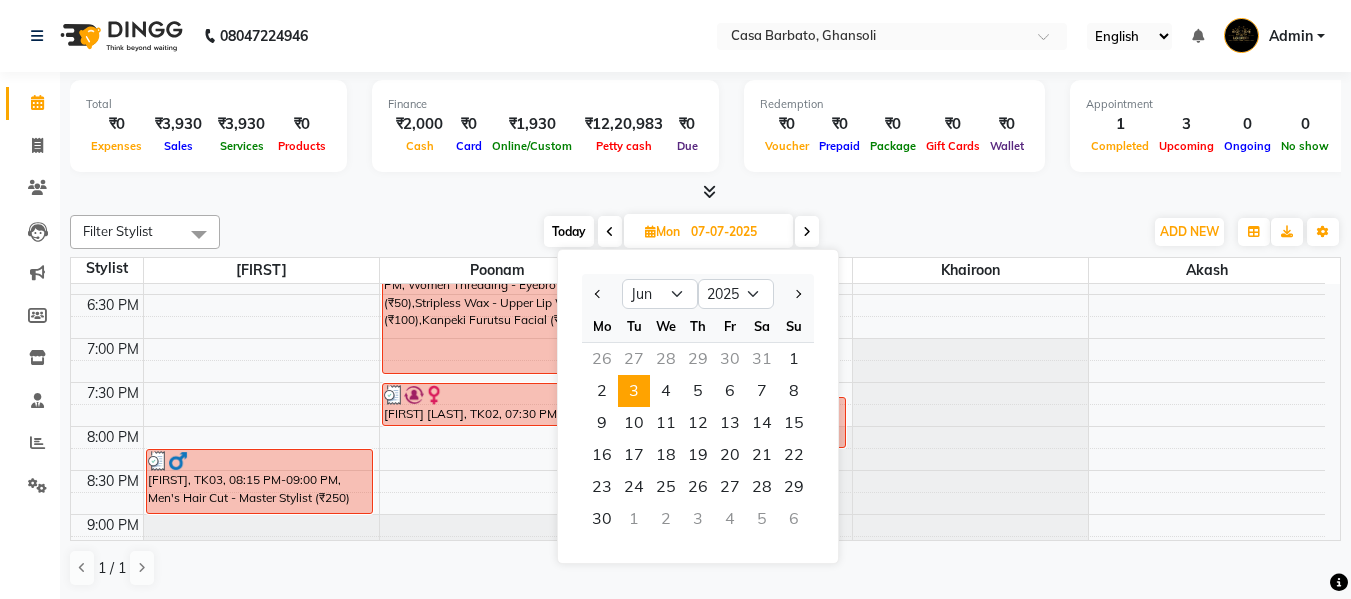 click on "3" at bounding box center [634, 391] 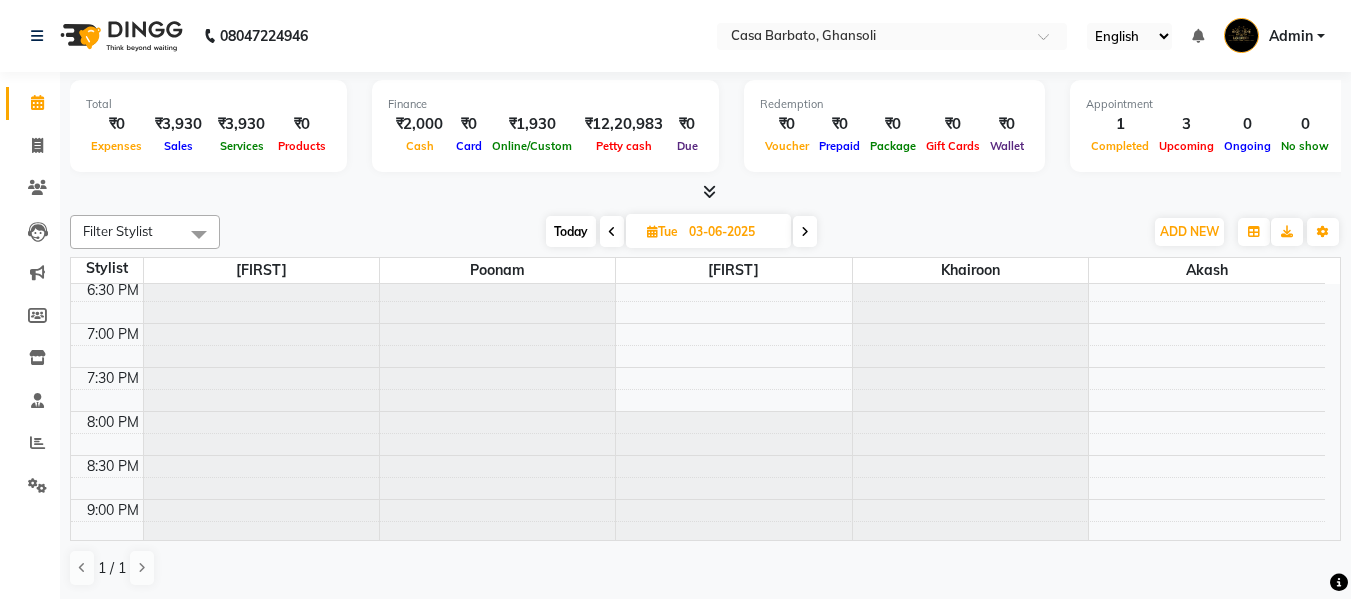 scroll, scrollTop: 880, scrollLeft: 0, axis: vertical 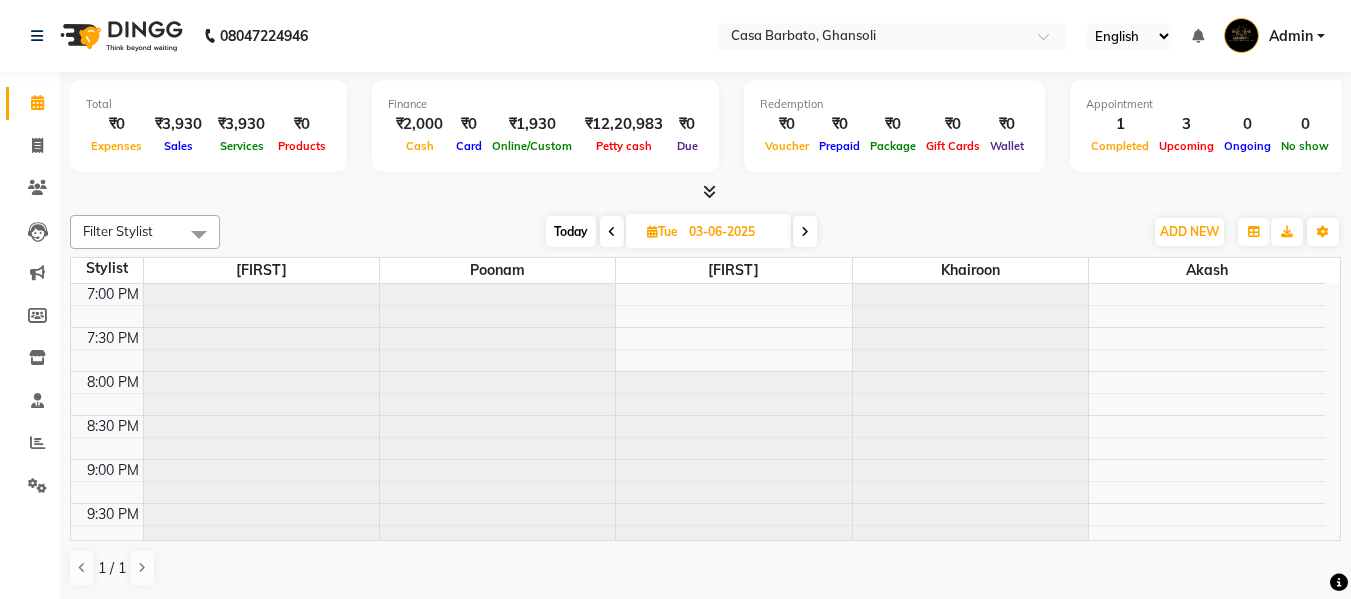 click at bounding box center [612, 232] 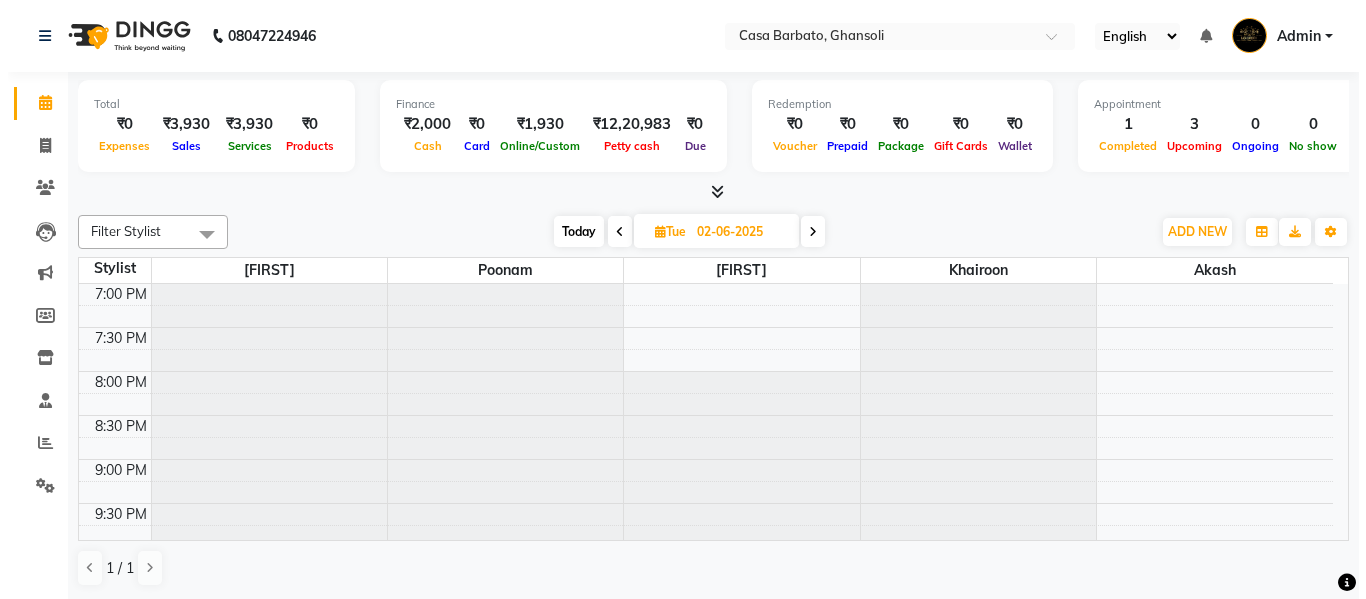scroll, scrollTop: 705, scrollLeft: 0, axis: vertical 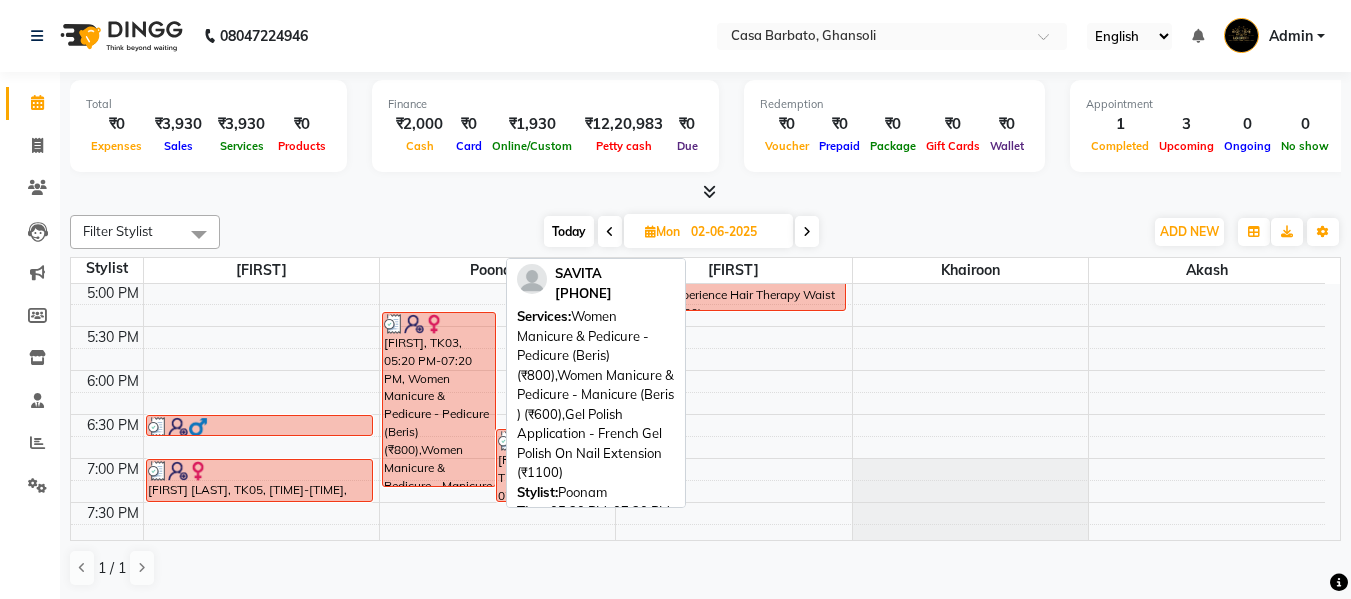 click on "[FIRST], TK03, 05:20 PM-07:20 PM, Women Manicure & Pedicure - Pedicure (Beris) (₹800),Women Manicure & Pedicure - Manicure (Beris ) (₹600),Gel Polish Application - French Gel Polish On Nail Extension (₹1100)" at bounding box center (439, 399) 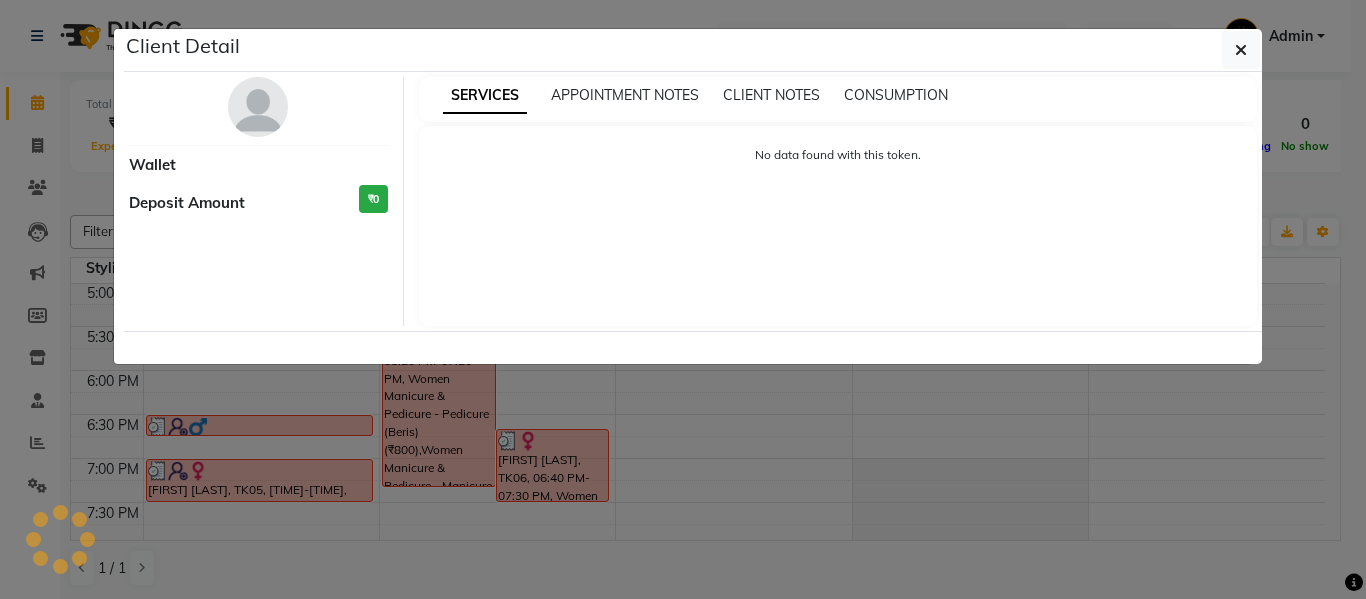 select on "3" 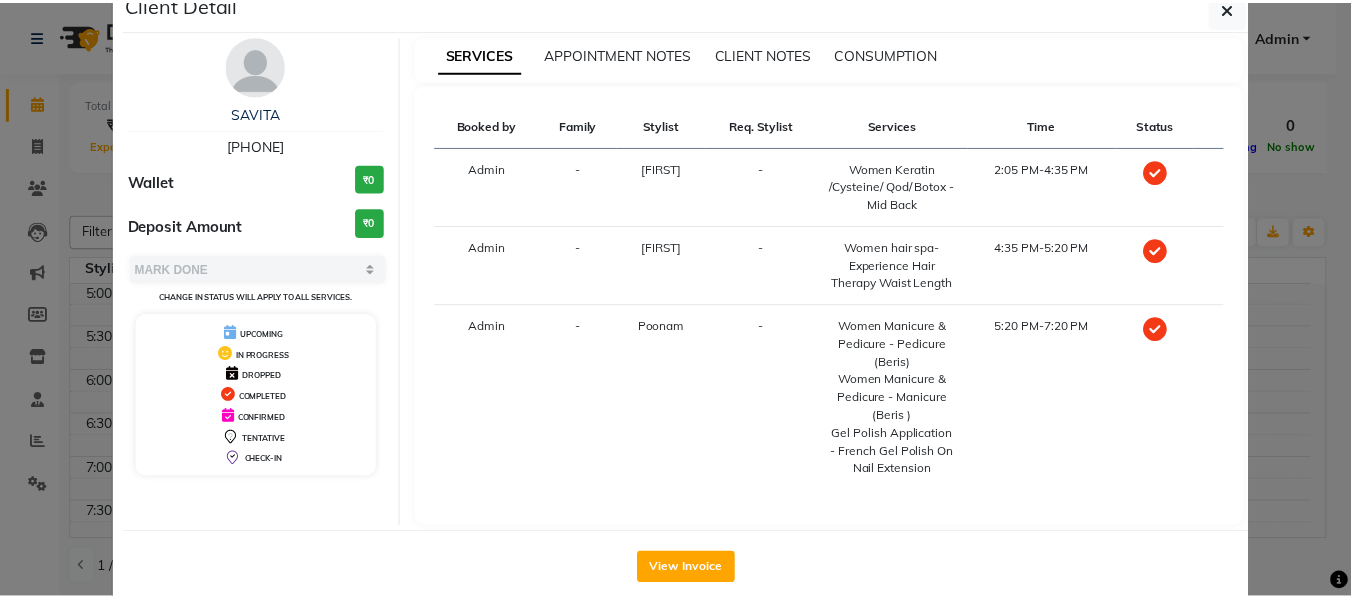scroll, scrollTop: 77, scrollLeft: 0, axis: vertical 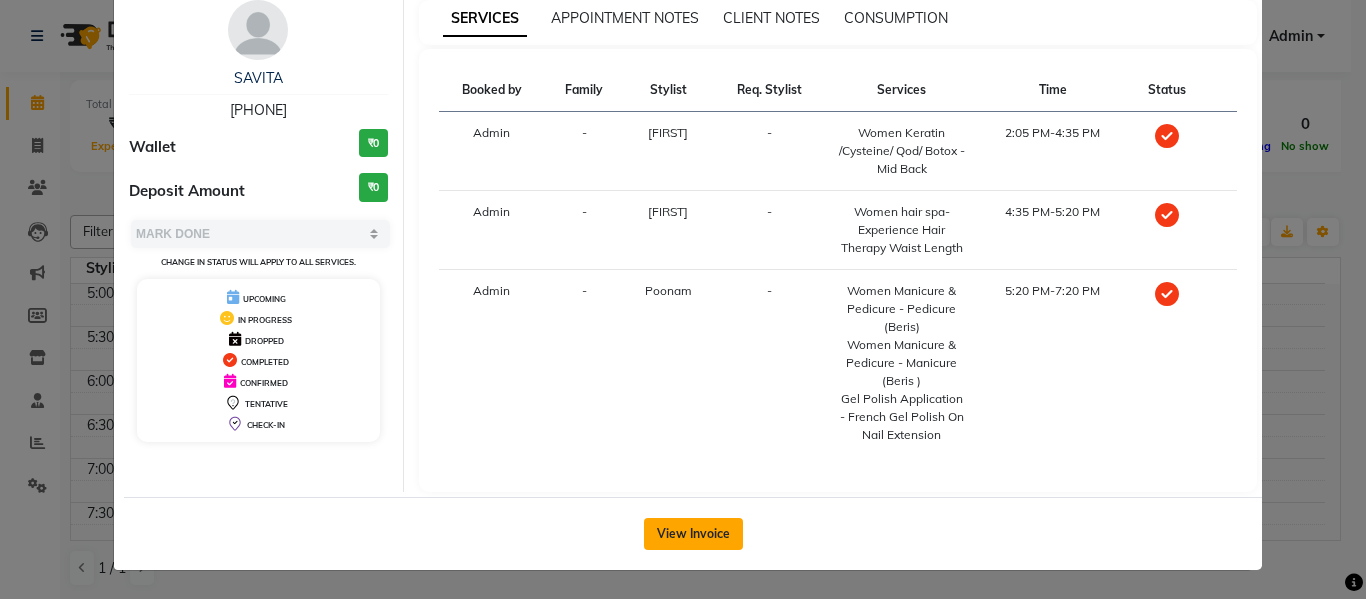 click on "View Invoice" 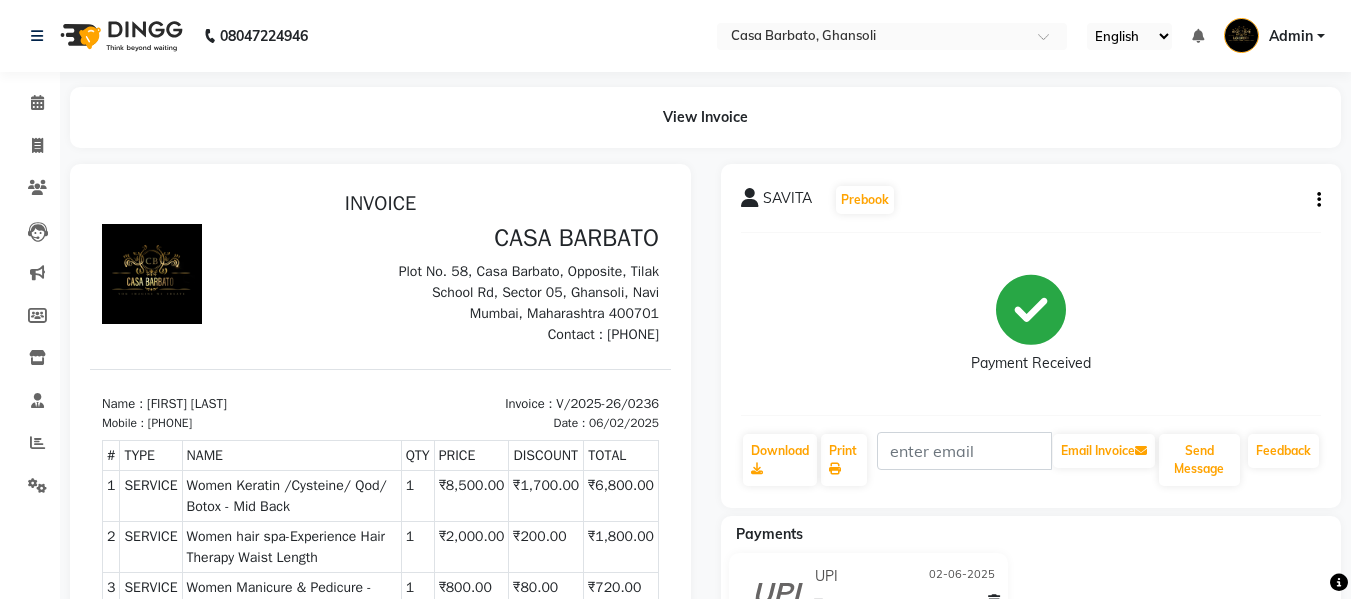 scroll, scrollTop: 0, scrollLeft: 0, axis: both 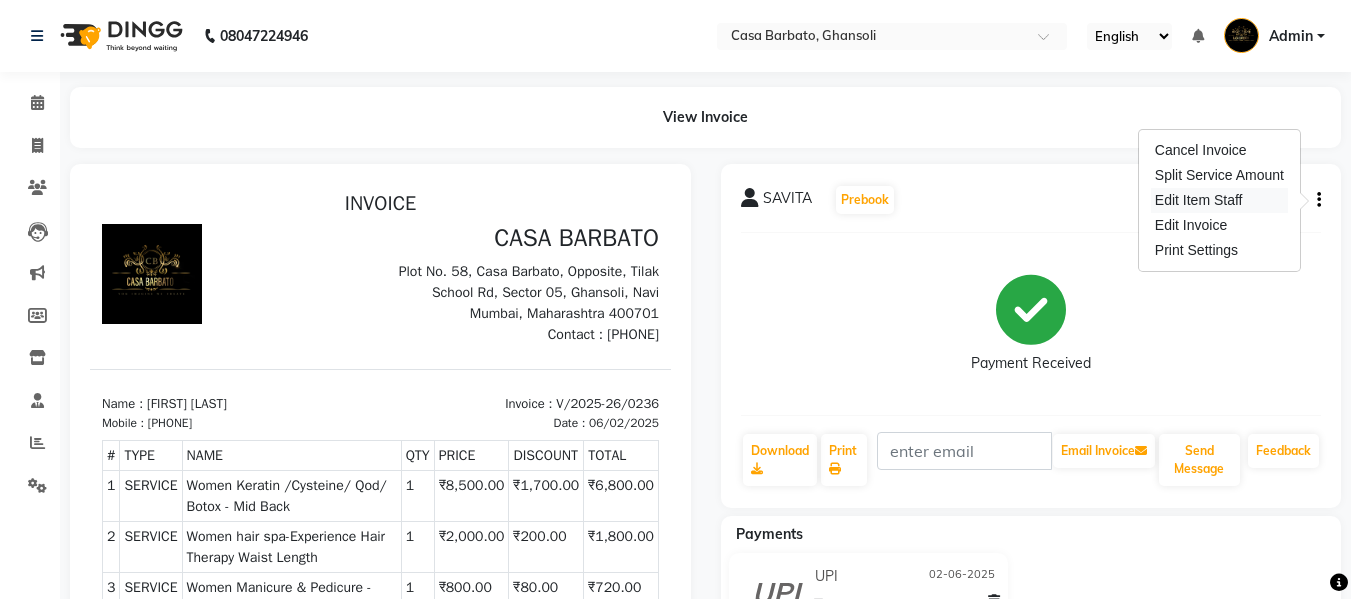 click on "Edit Item Staff" at bounding box center [1219, 200] 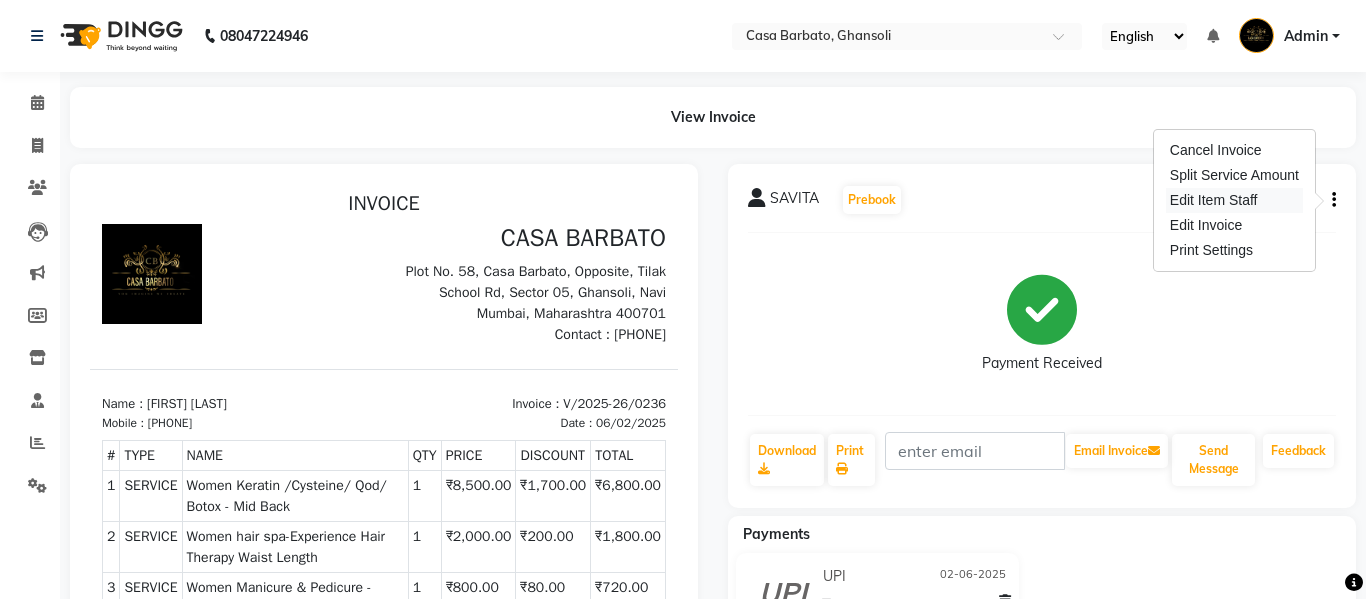 select on "10554" 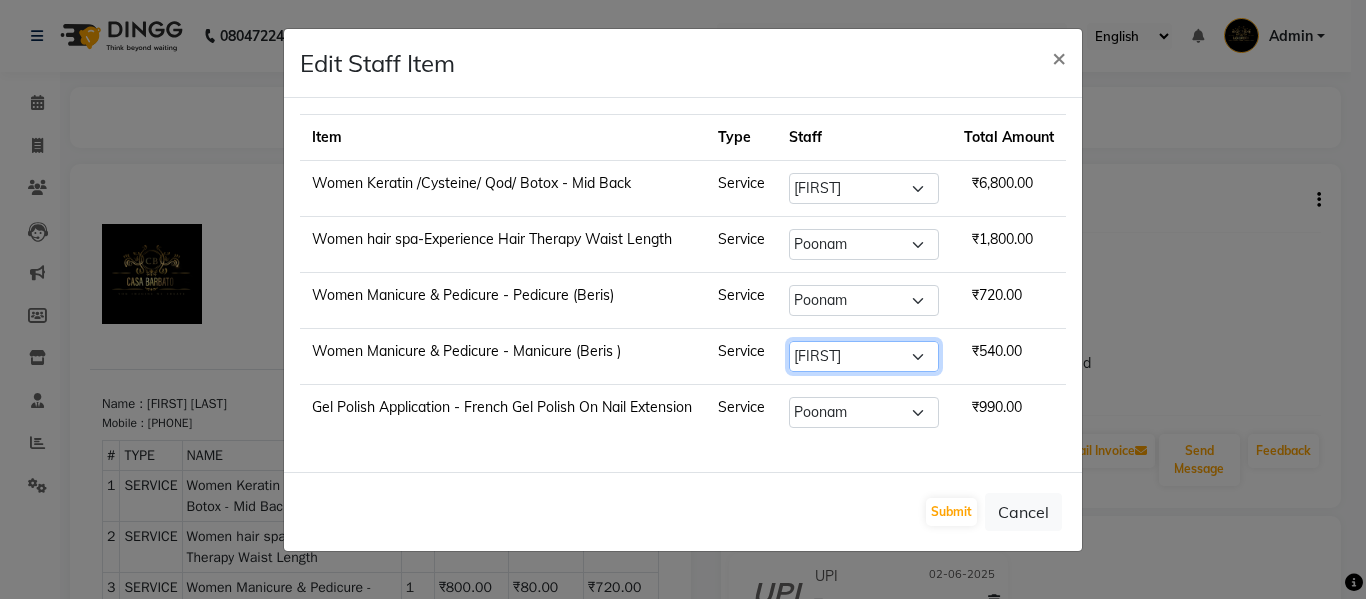 click on "Select  [FIRST]    [LAST]   [FIRST]   [FIRST]    [LAST]    [FIRST]" 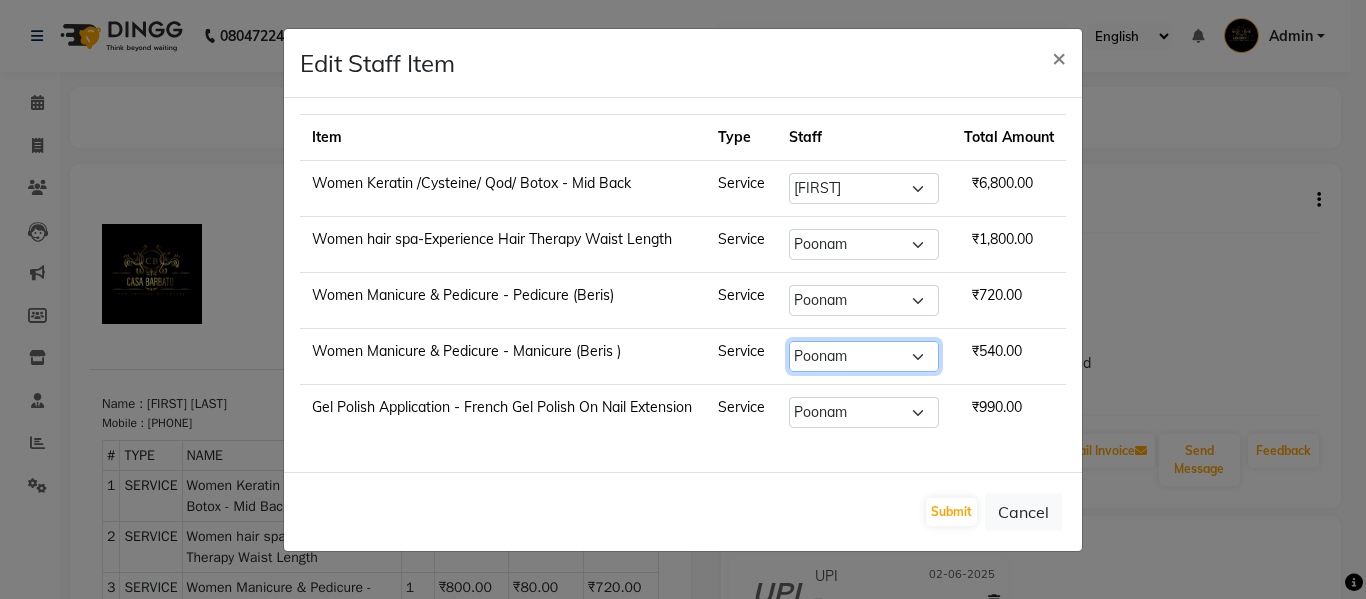 click on "Select  [FIRST]    [LAST]   [FIRST]   [FIRST]    [LAST]    [FIRST]" 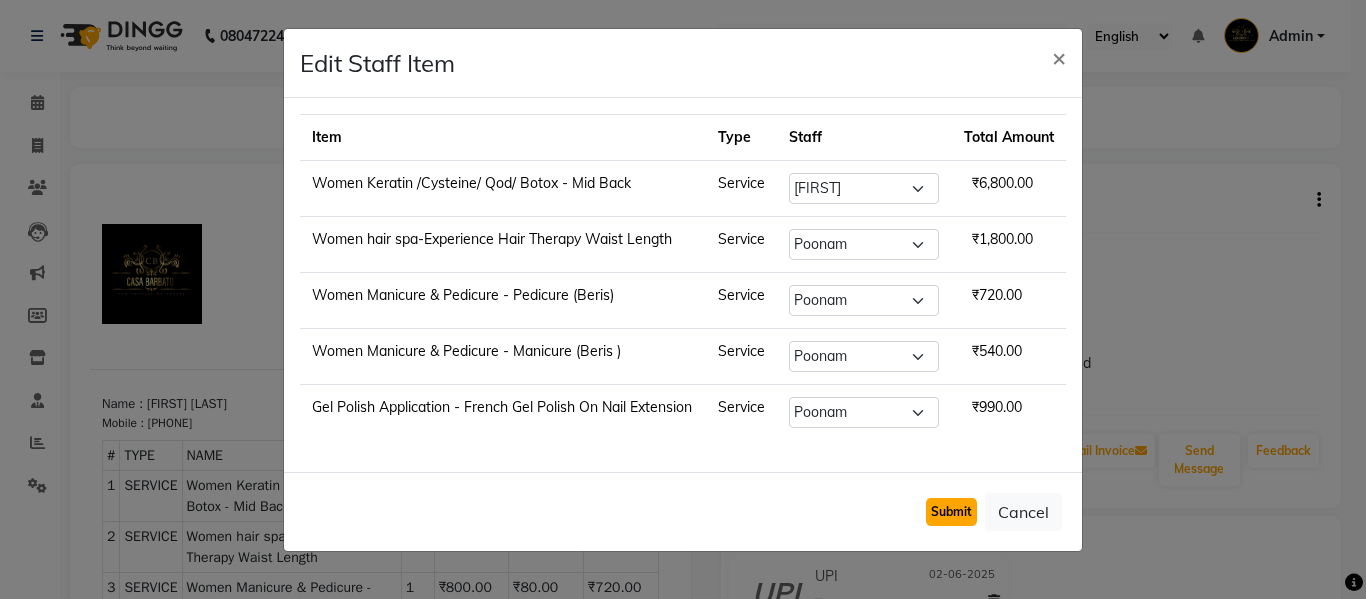 click on "Submit" 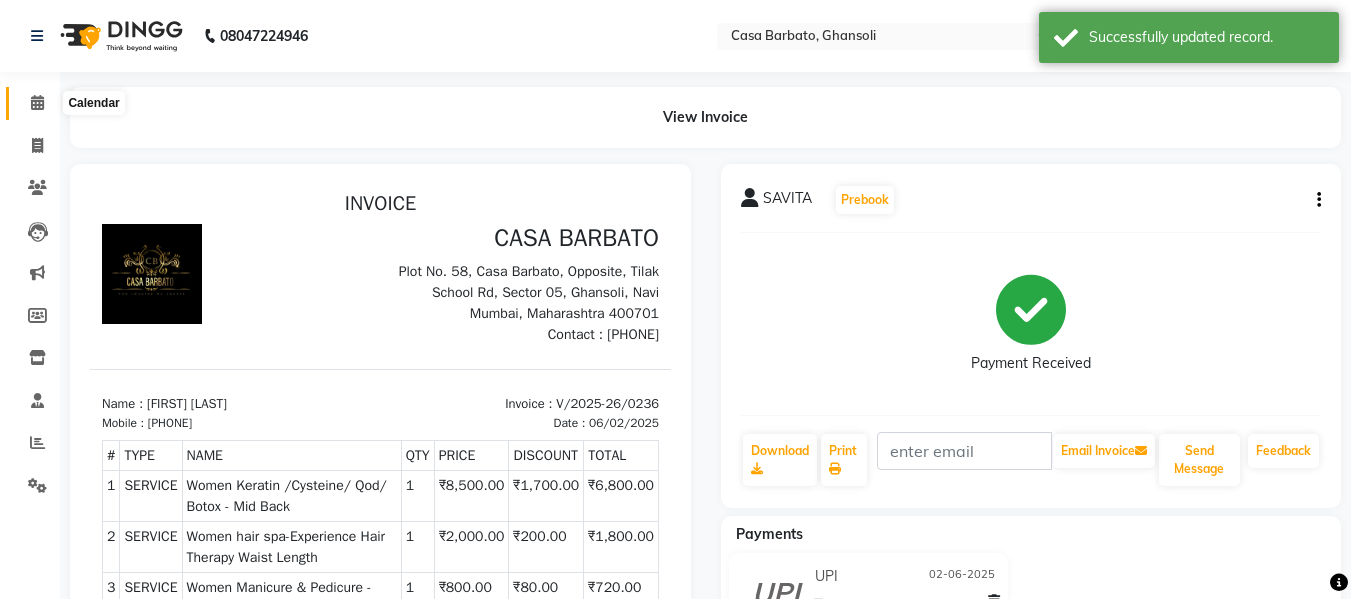click 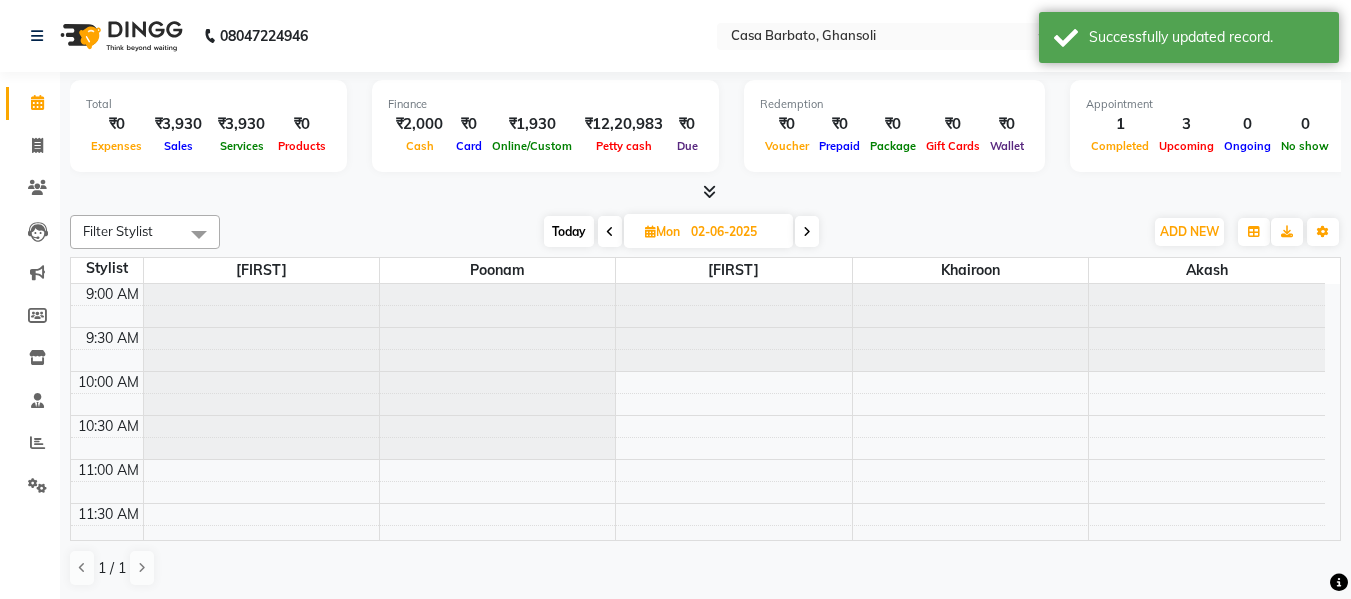 click on "Mon" at bounding box center [662, 231] 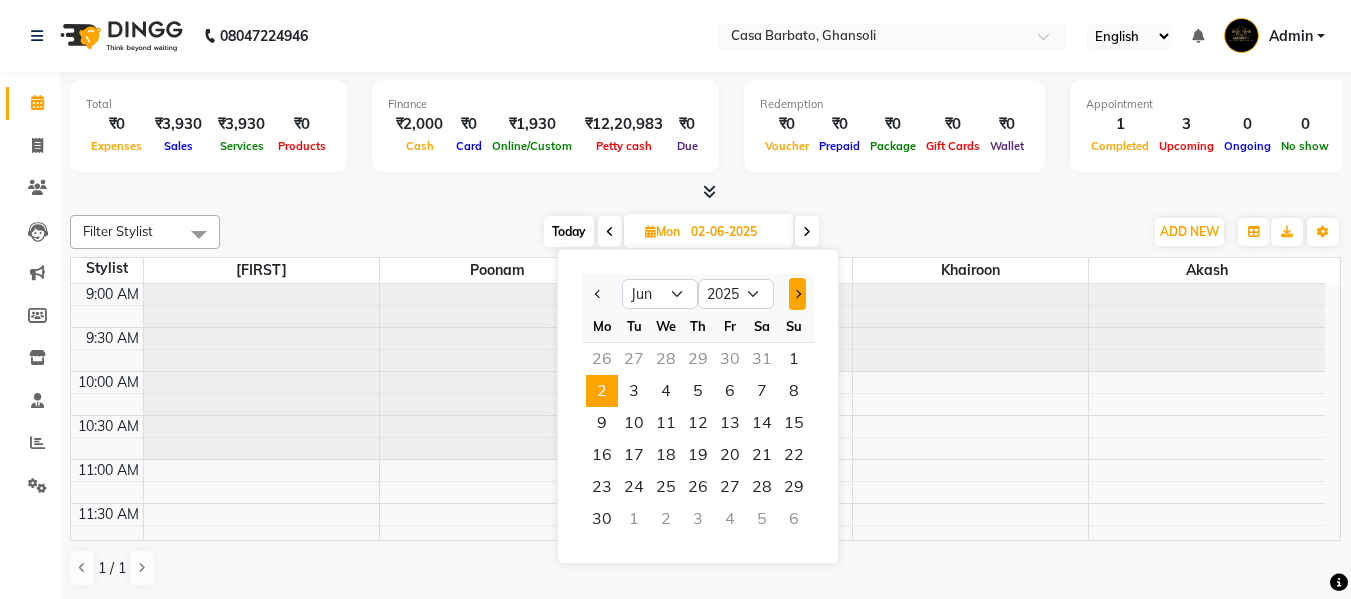 click at bounding box center [797, 294] 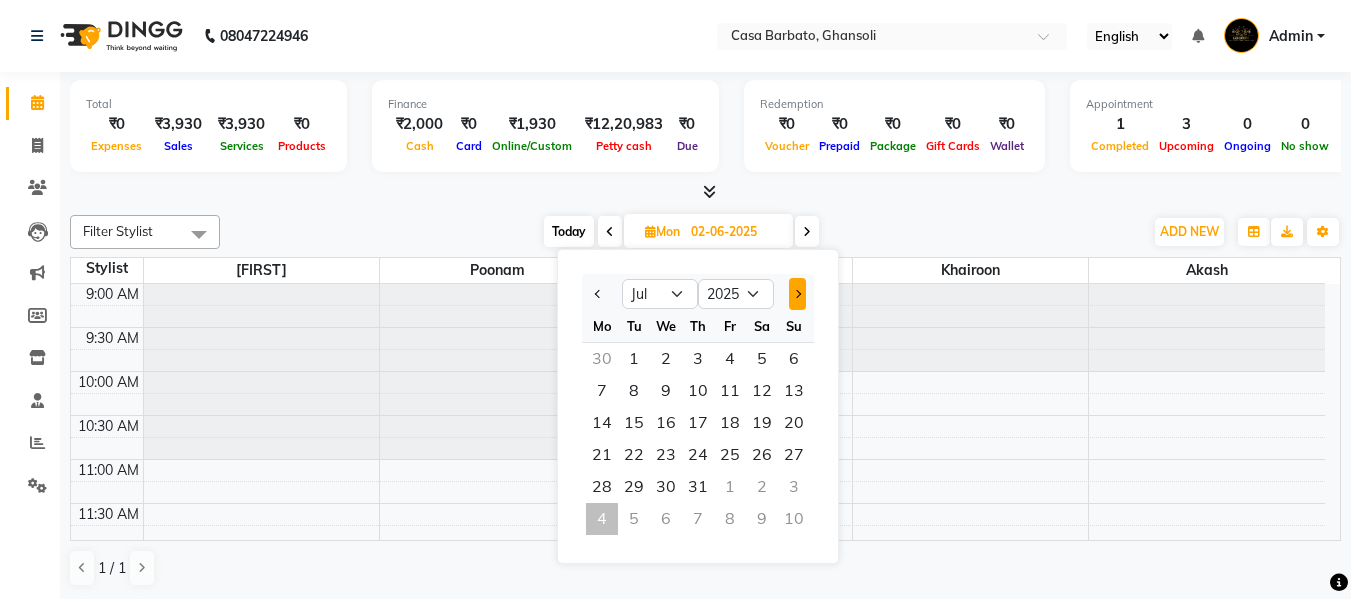 click at bounding box center (797, 294) 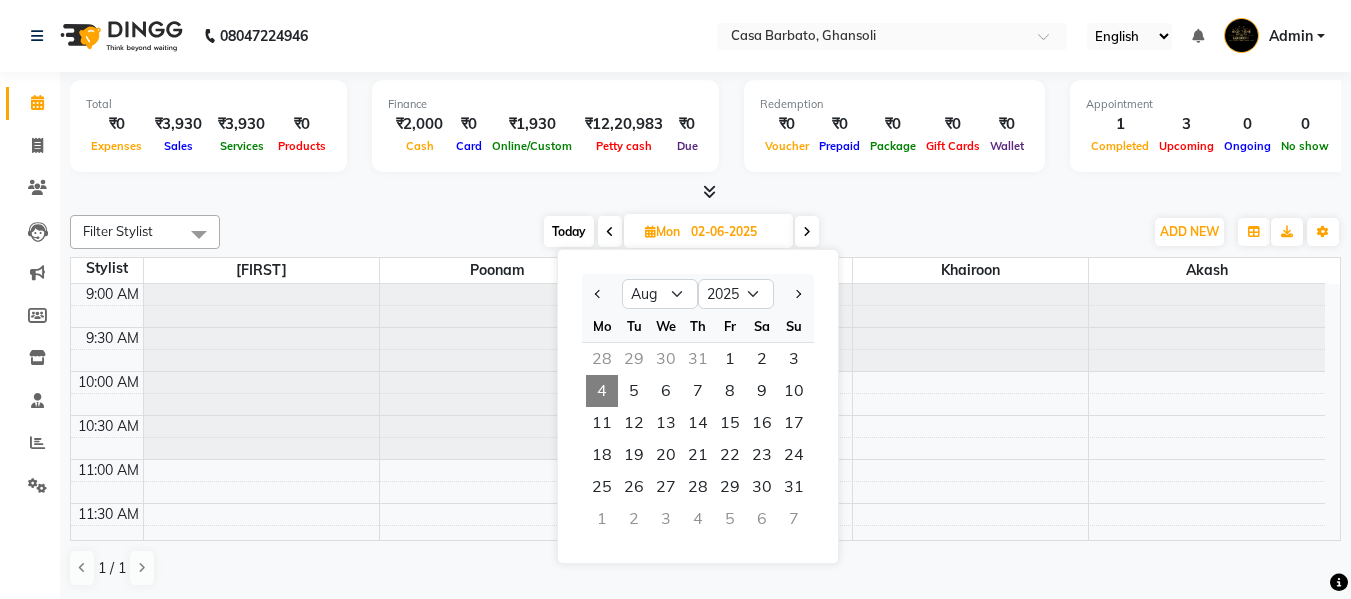 click on "4" at bounding box center (602, 391) 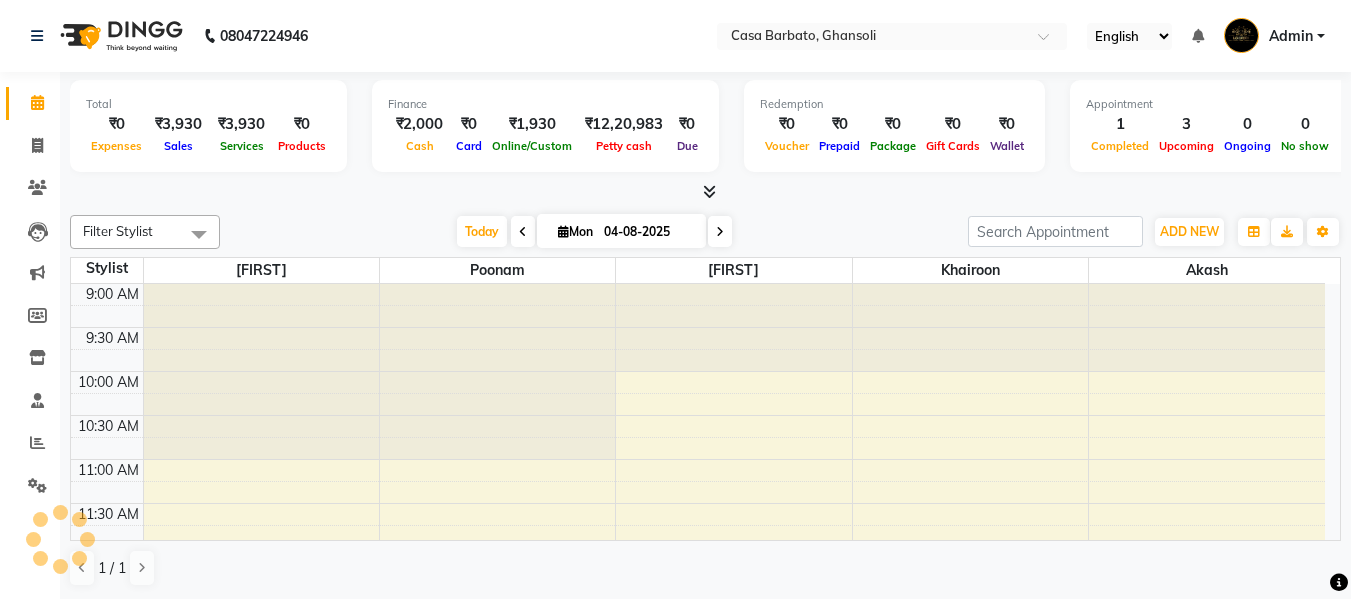 scroll, scrollTop: 705, scrollLeft: 0, axis: vertical 